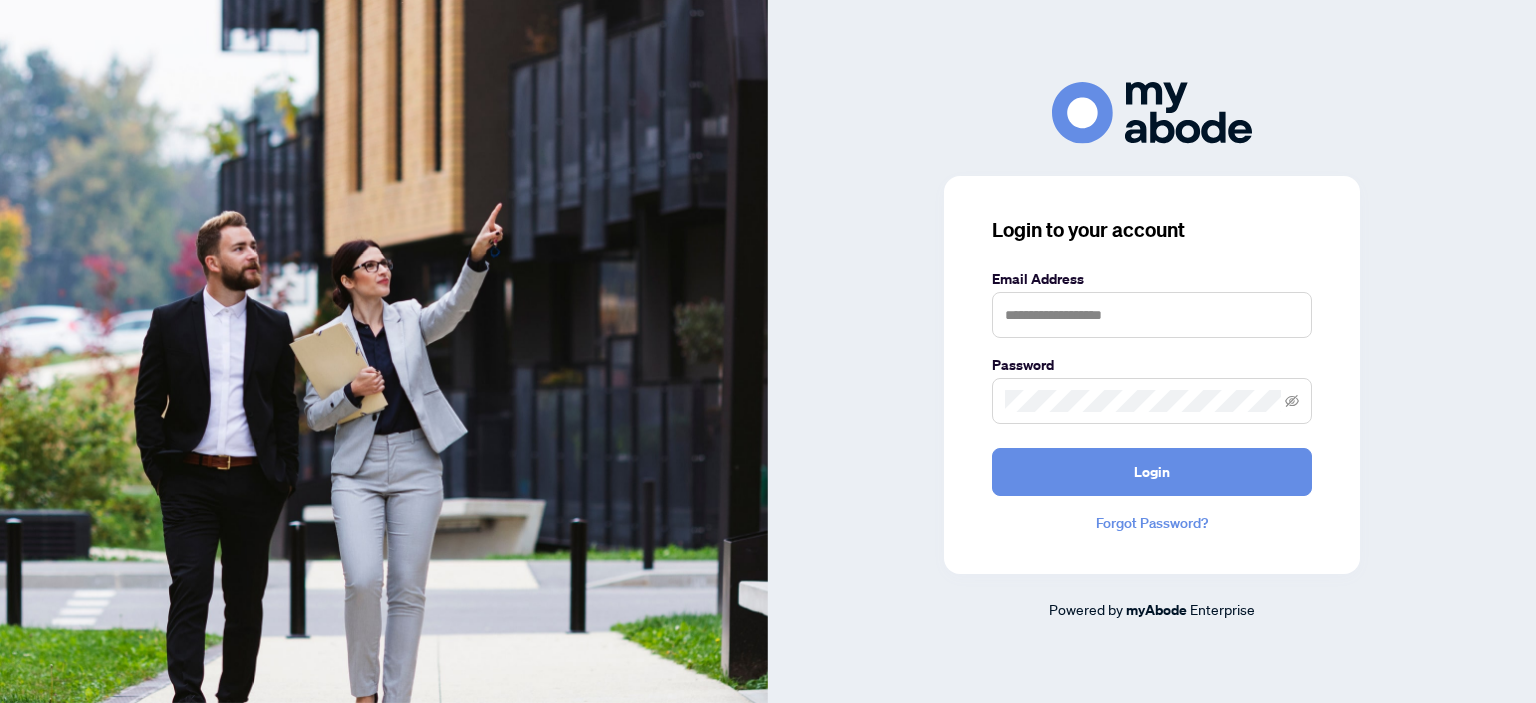 scroll, scrollTop: 0, scrollLeft: 0, axis: both 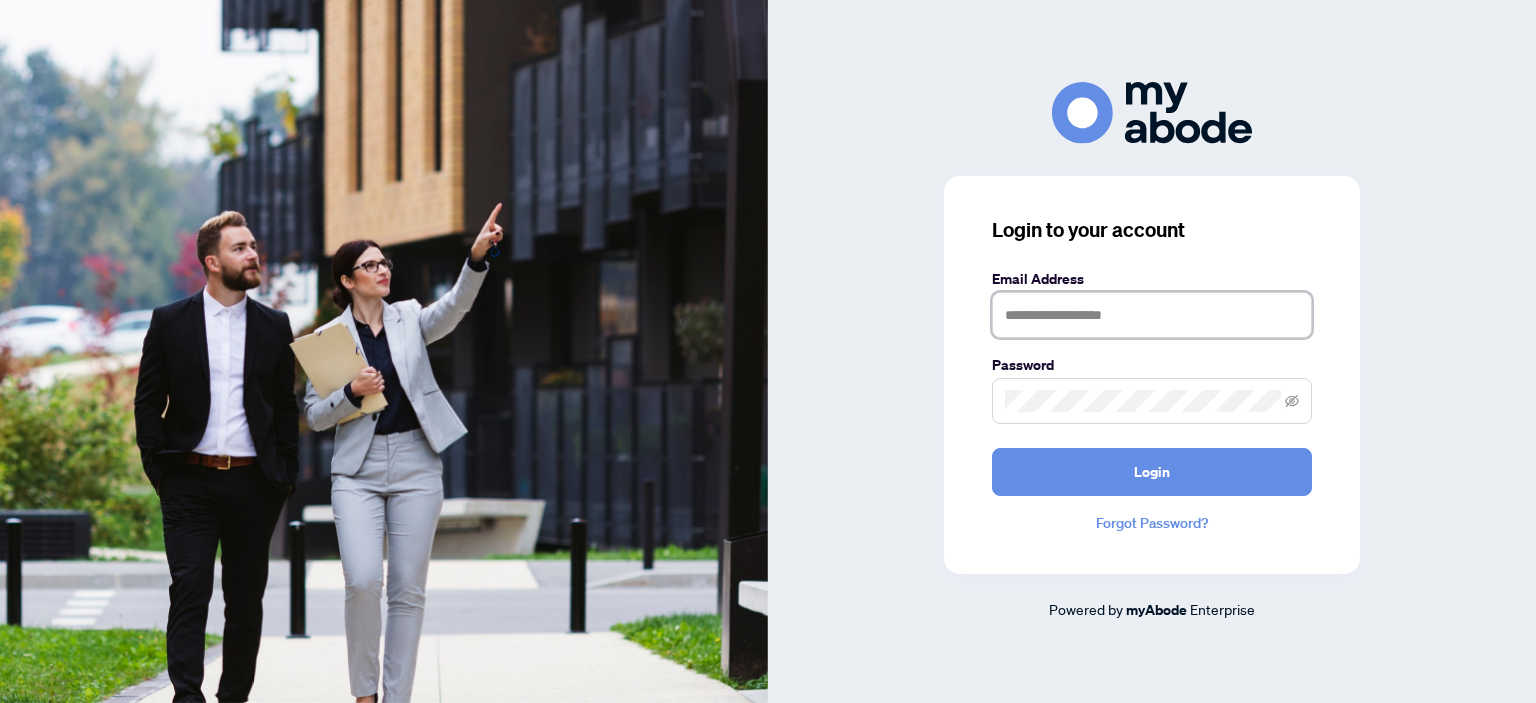 click at bounding box center (1152, 315) 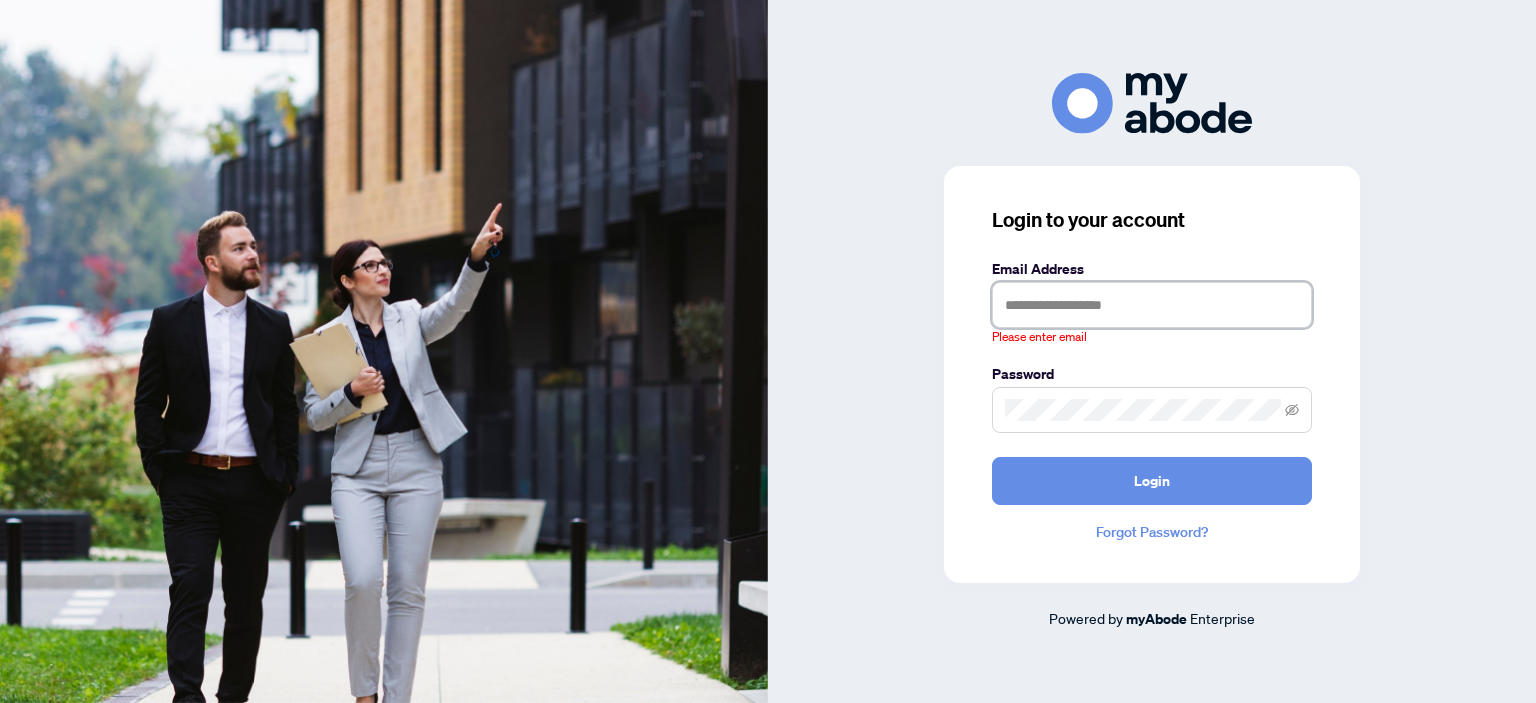 type on "**********" 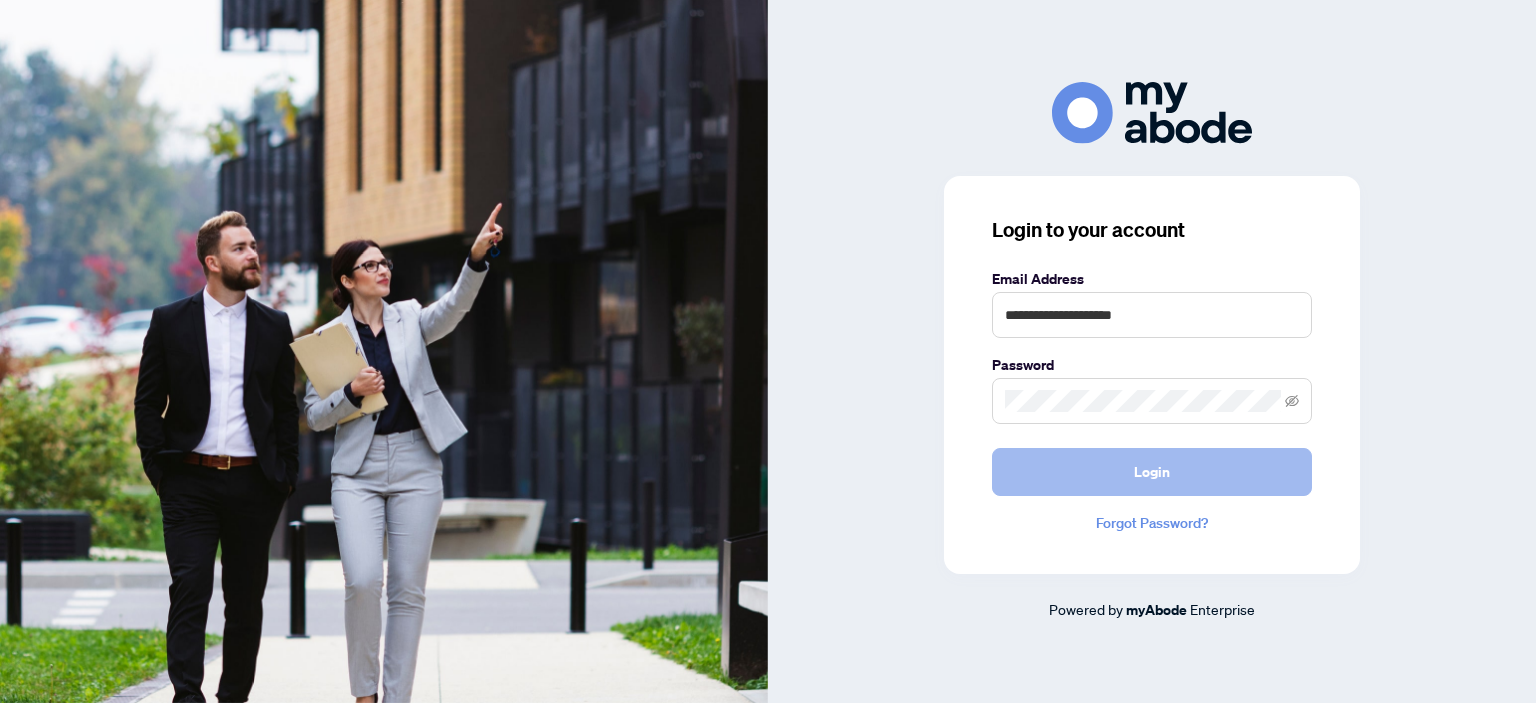 click on "Login" at bounding box center [1152, 472] 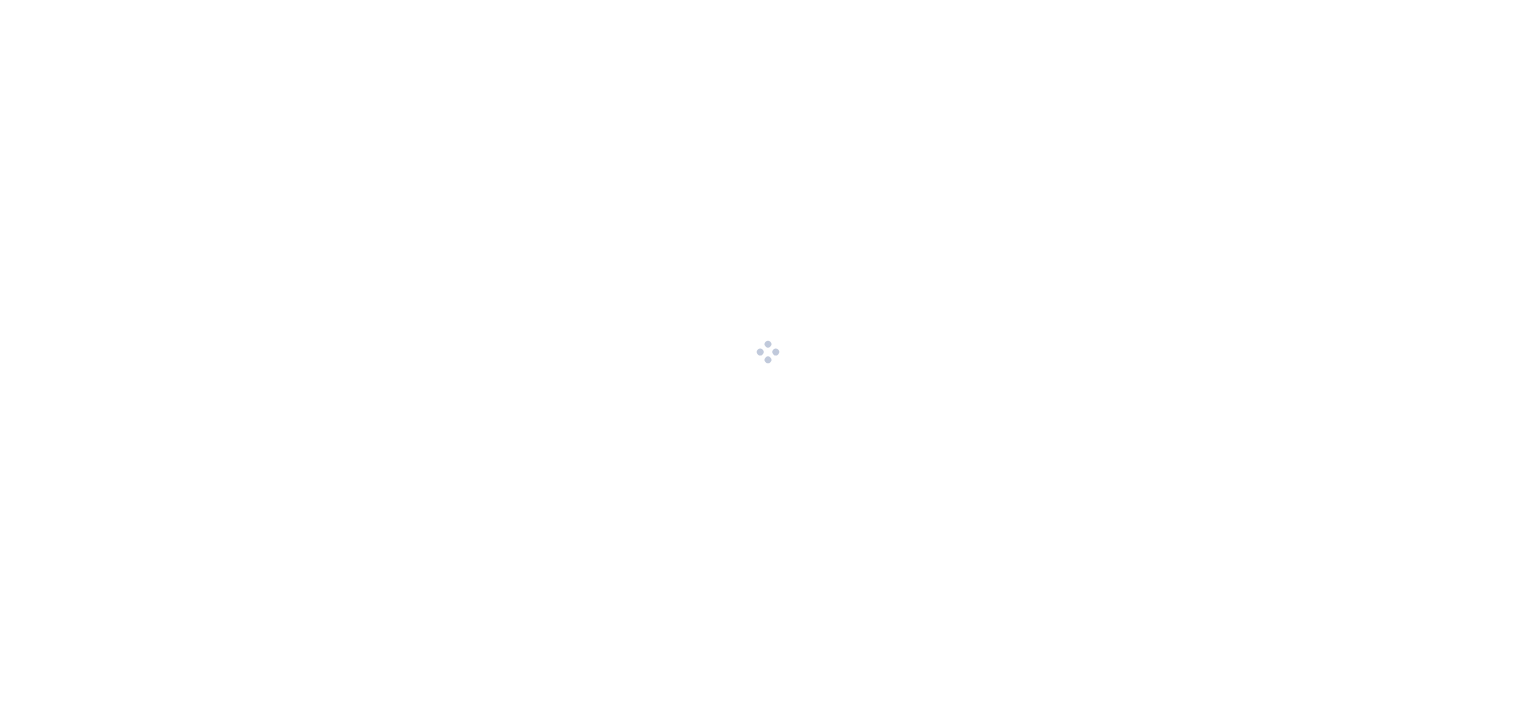 scroll, scrollTop: 0, scrollLeft: 0, axis: both 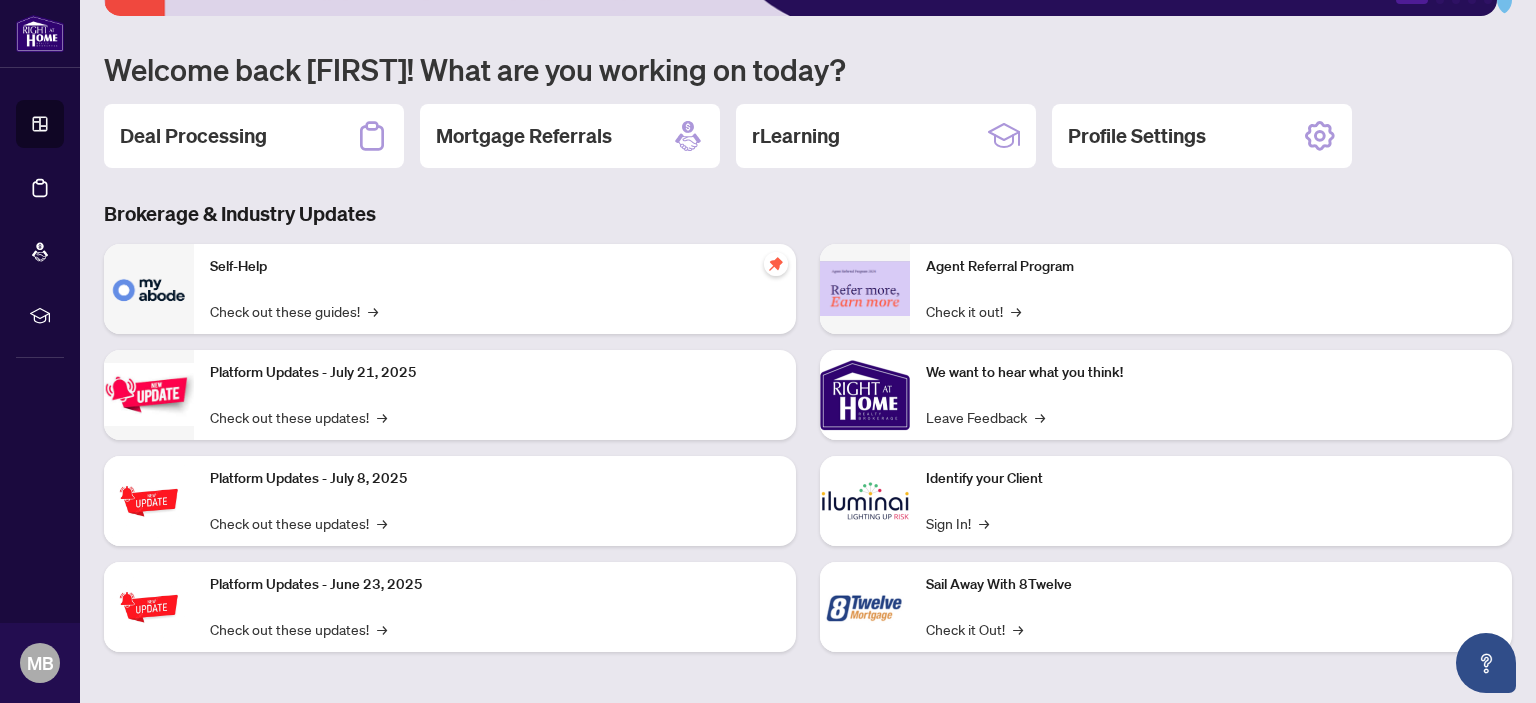 click 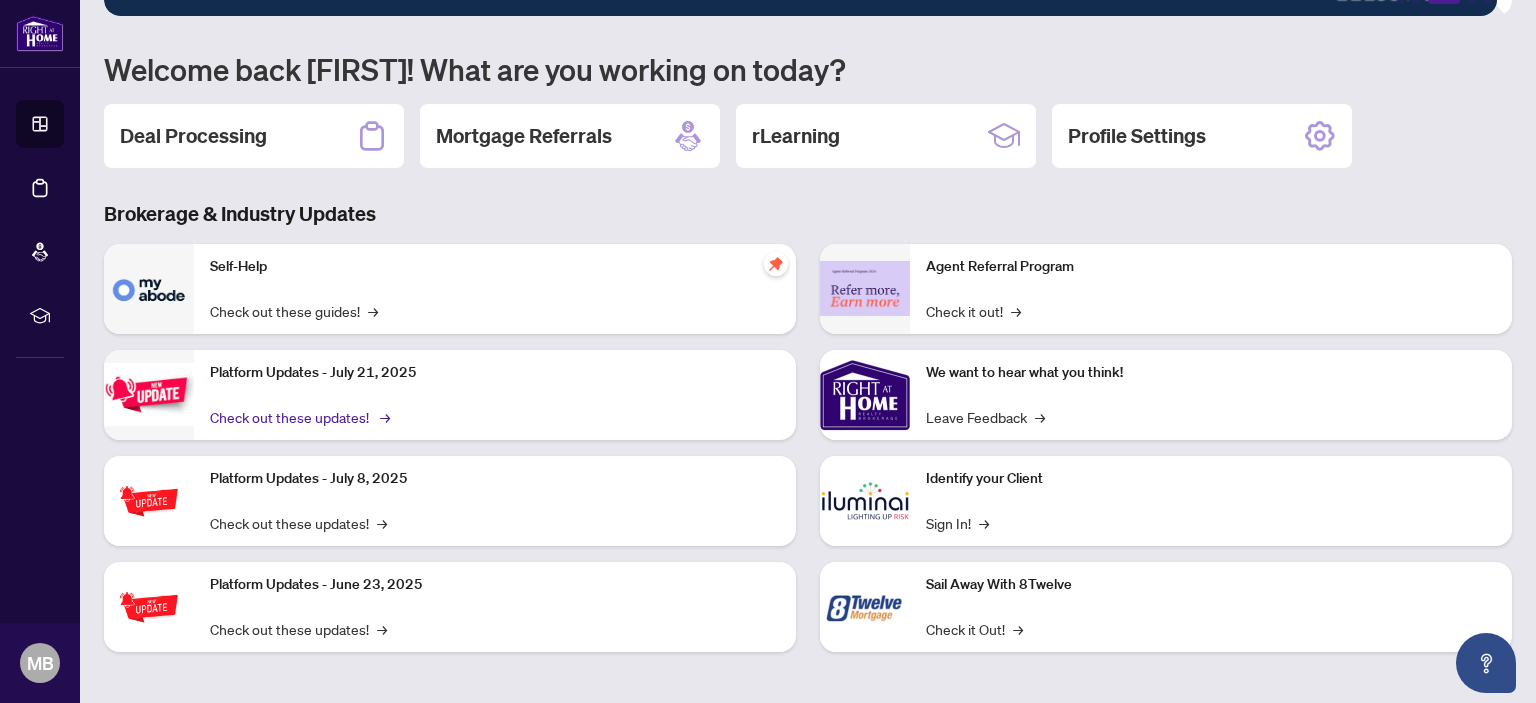click on "Check out these updates! →" at bounding box center [298, 417] 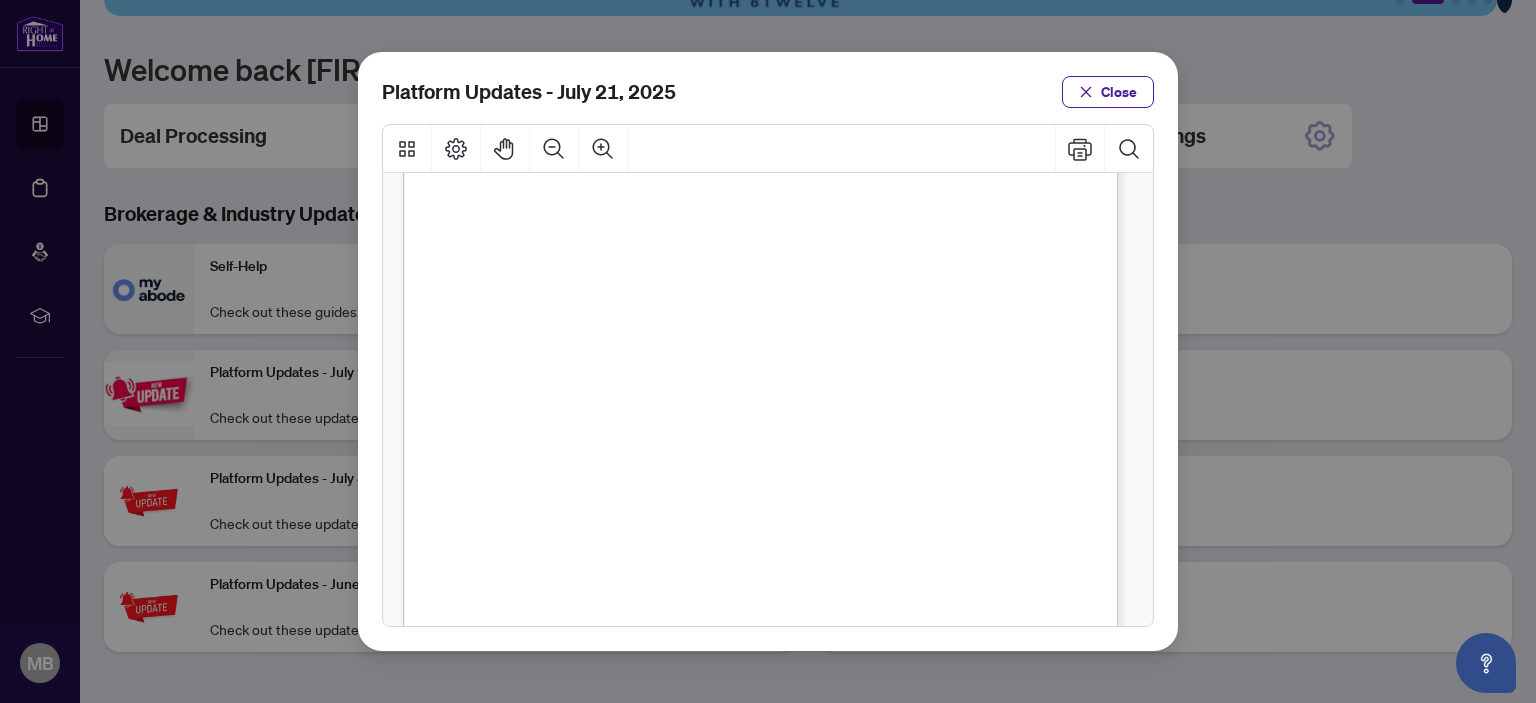 scroll, scrollTop: 512, scrollLeft: 0, axis: vertical 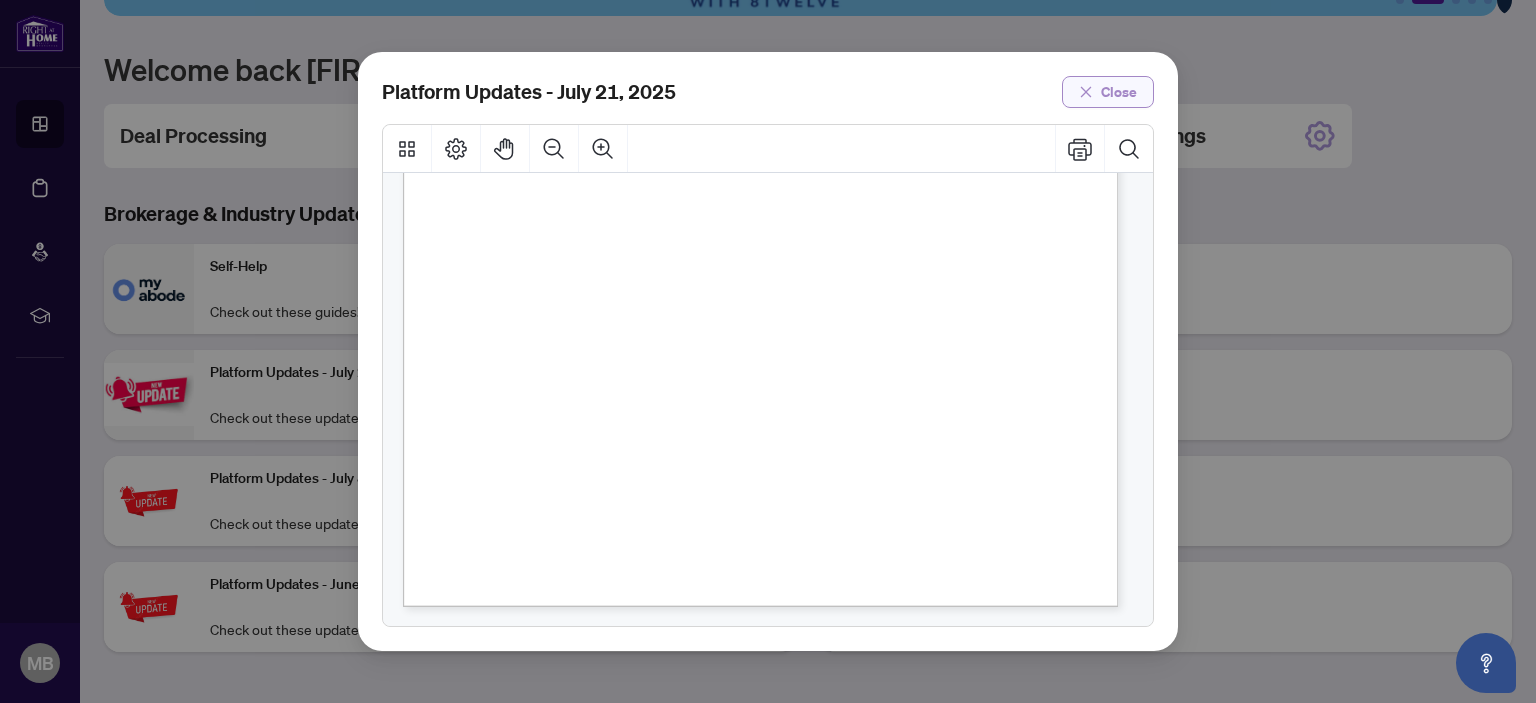 click on "Close" at bounding box center (1119, 92) 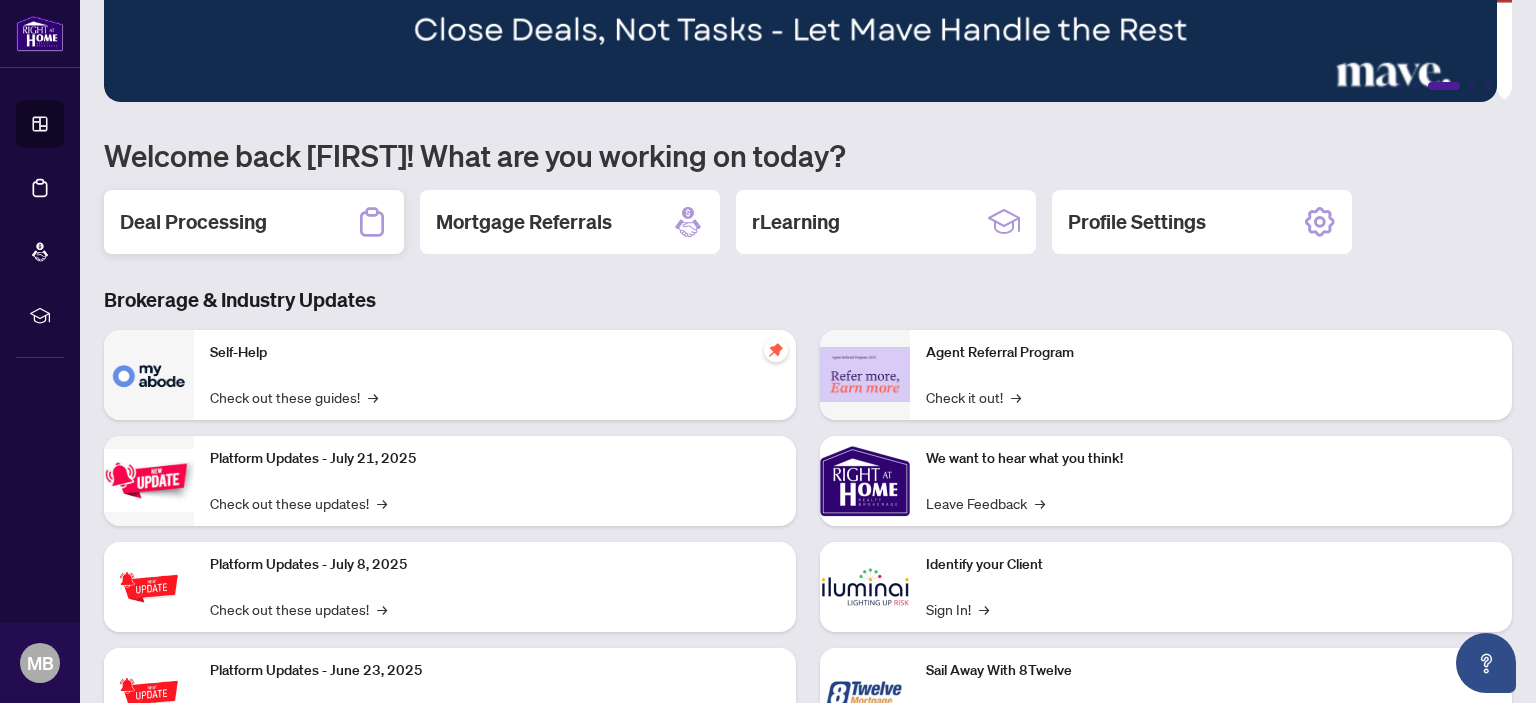 scroll, scrollTop: 0, scrollLeft: 0, axis: both 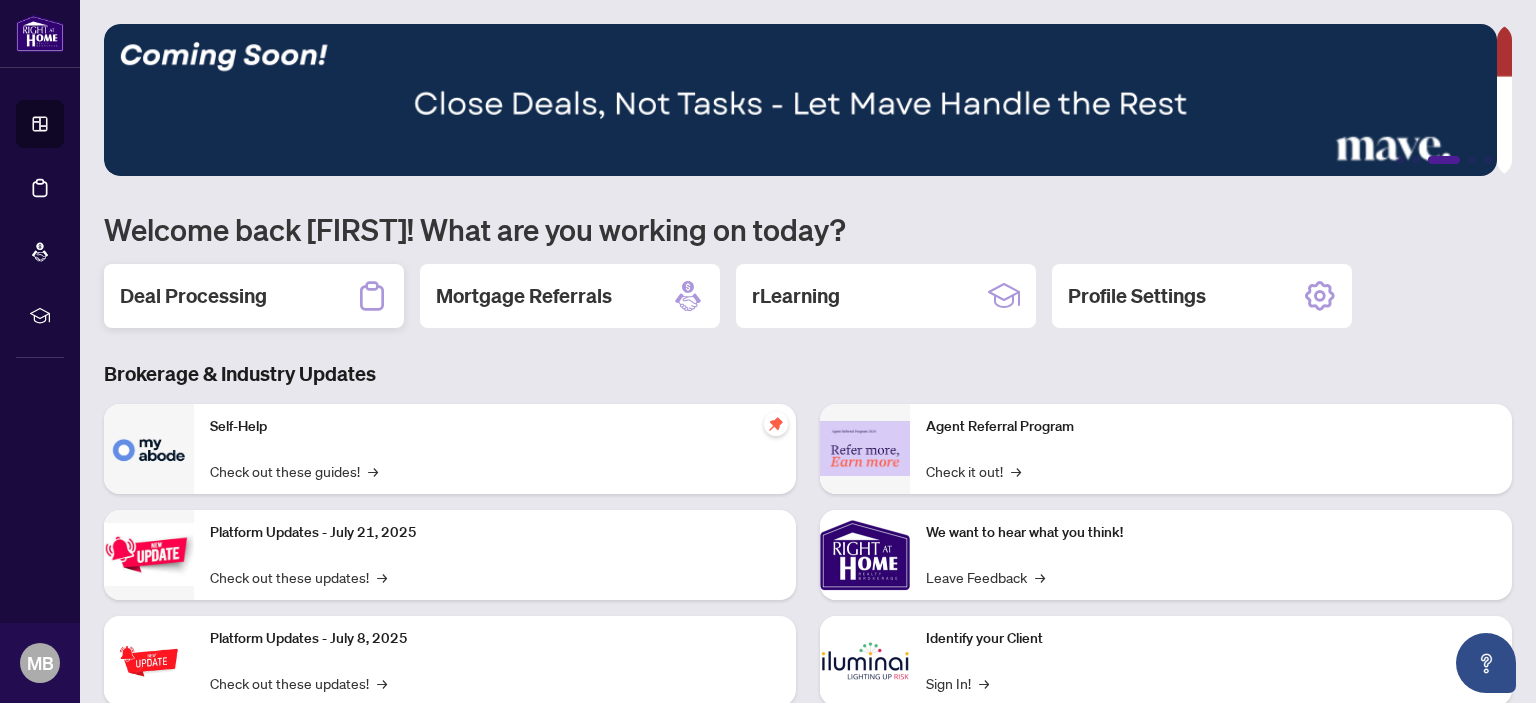 click on "Deal Processing" at bounding box center (254, 296) 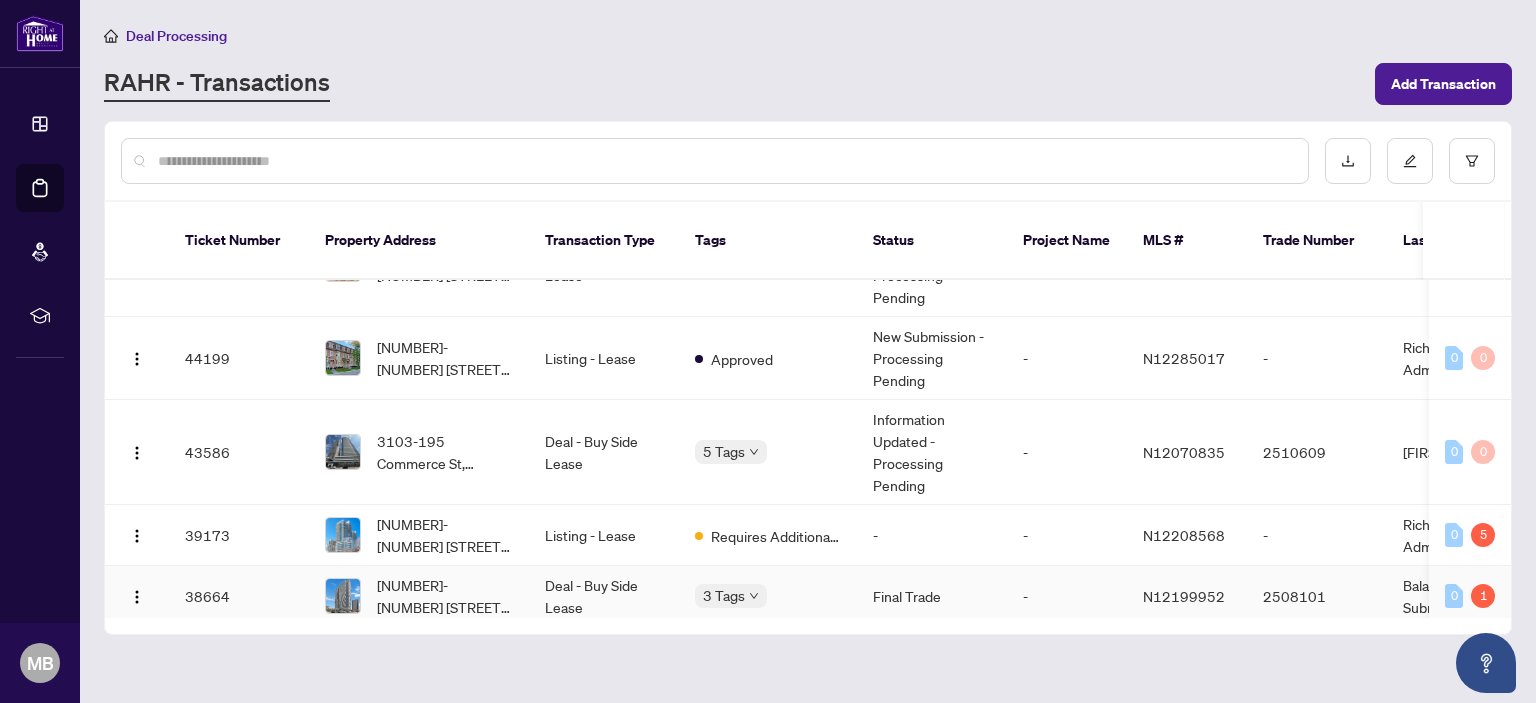 scroll, scrollTop: 200, scrollLeft: 0, axis: vertical 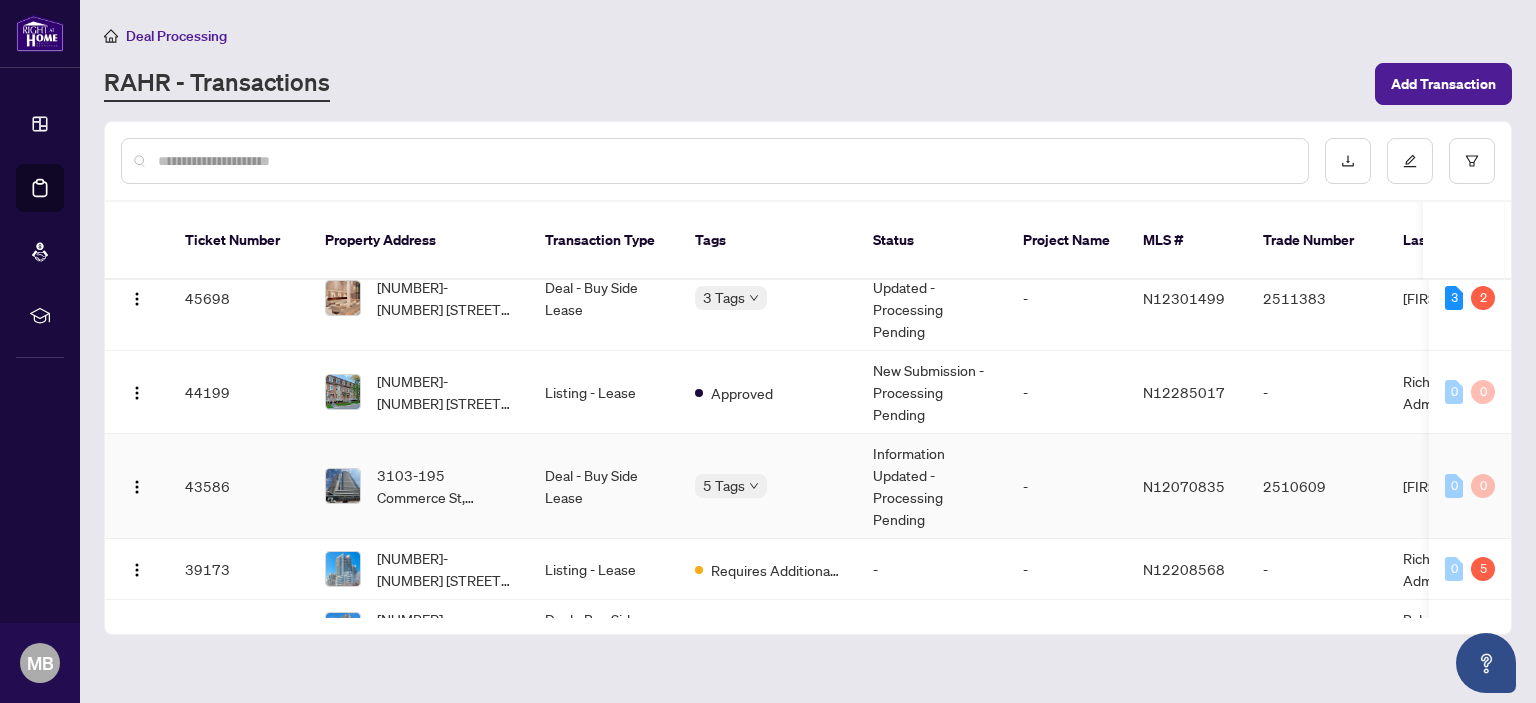 click on "Deal - Buy Side Lease" at bounding box center (604, 486) 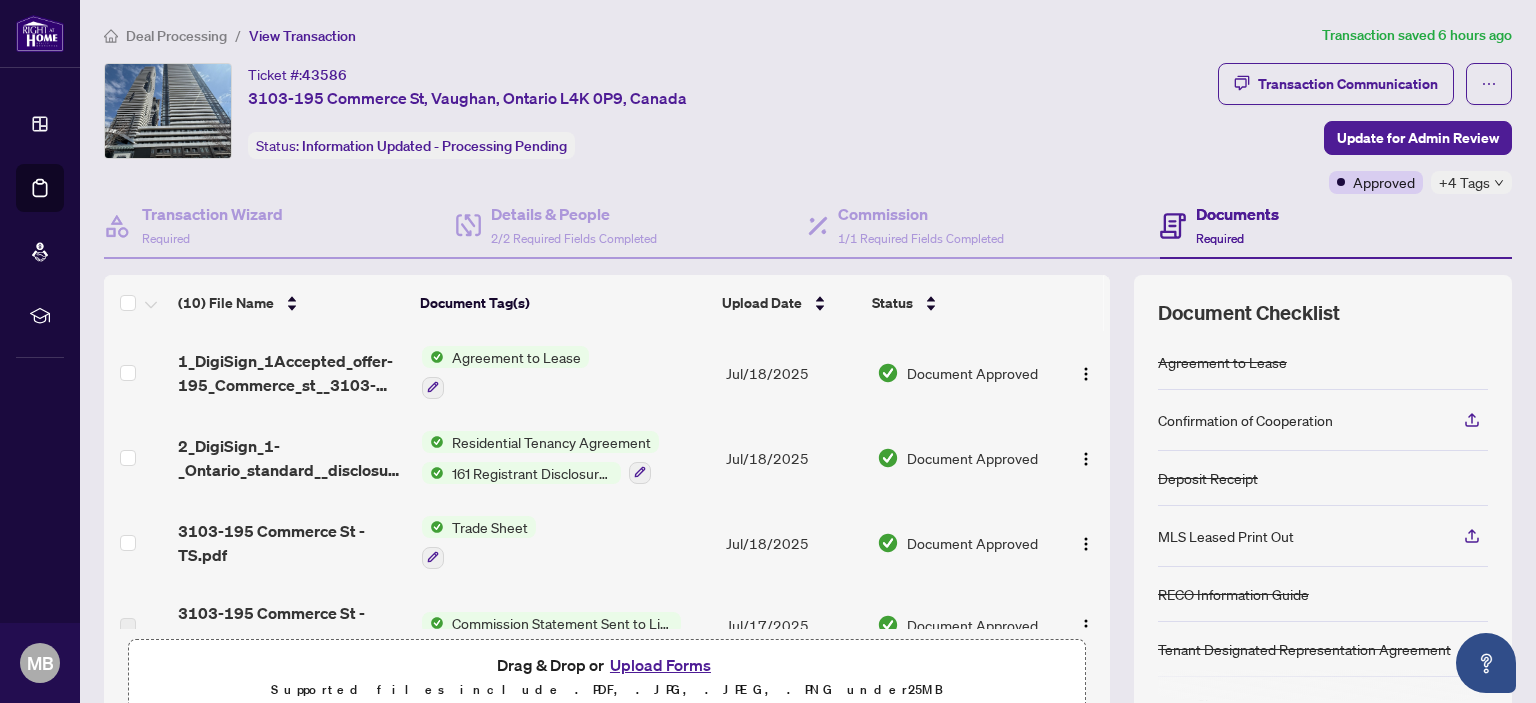 scroll, scrollTop: 0, scrollLeft: 0, axis: both 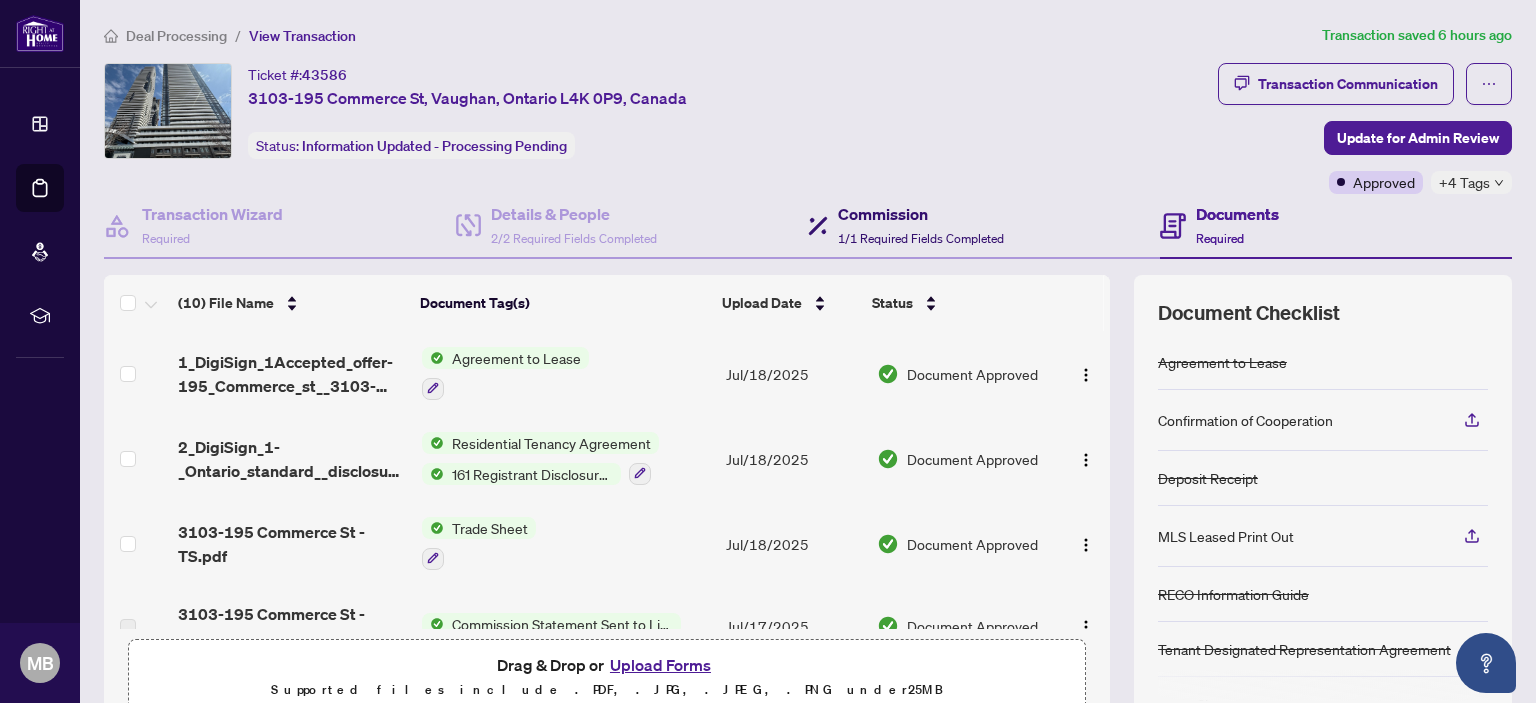 click on "Commission" at bounding box center (921, 214) 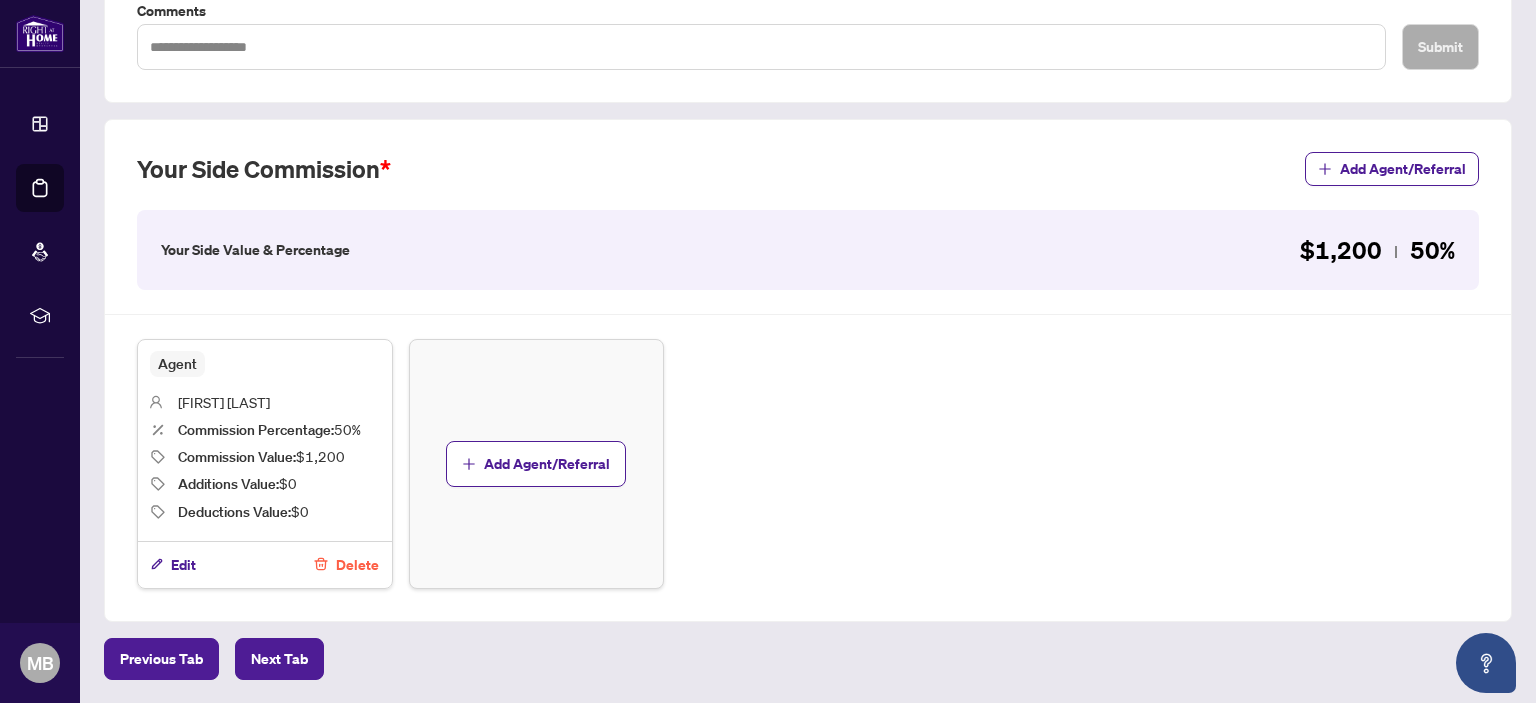 scroll, scrollTop: 500, scrollLeft: 0, axis: vertical 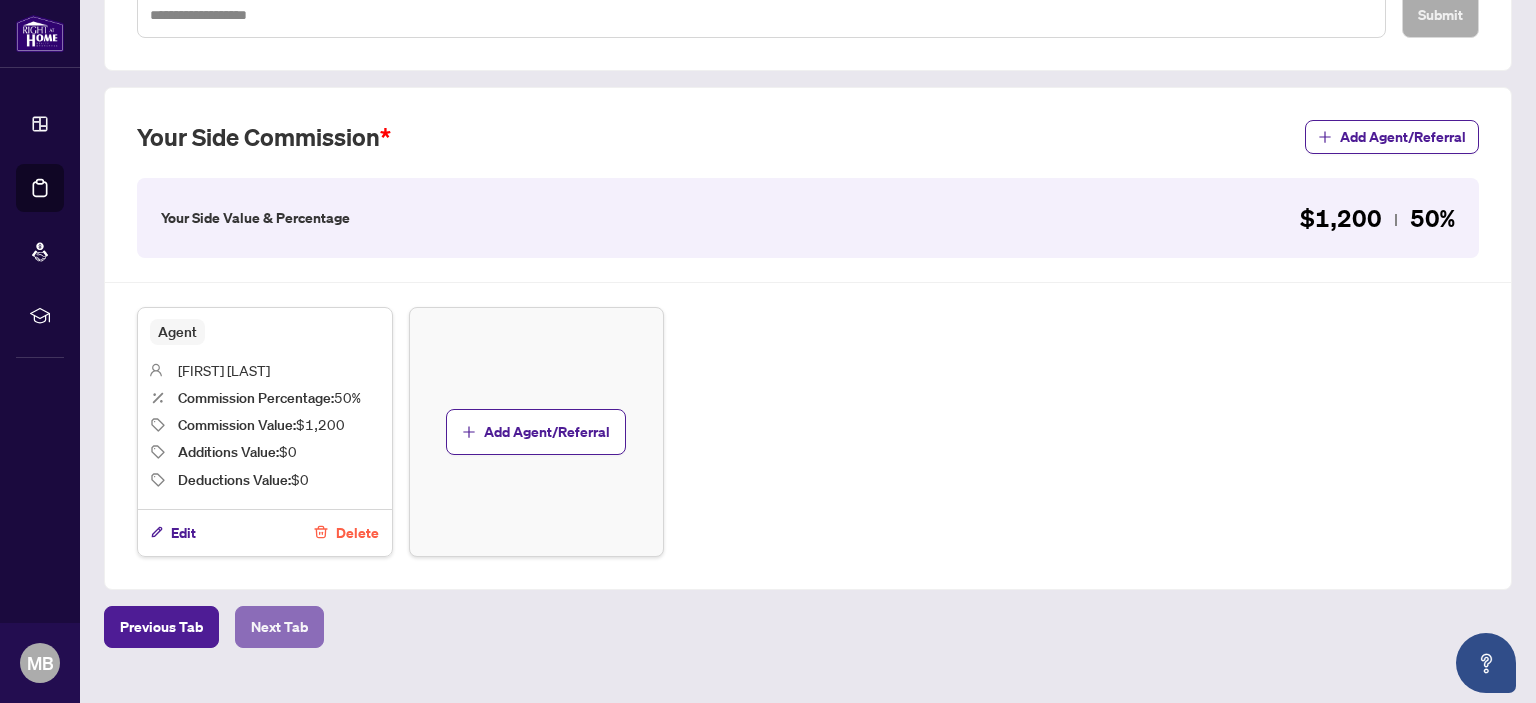 click on "Next Tab" at bounding box center [279, 627] 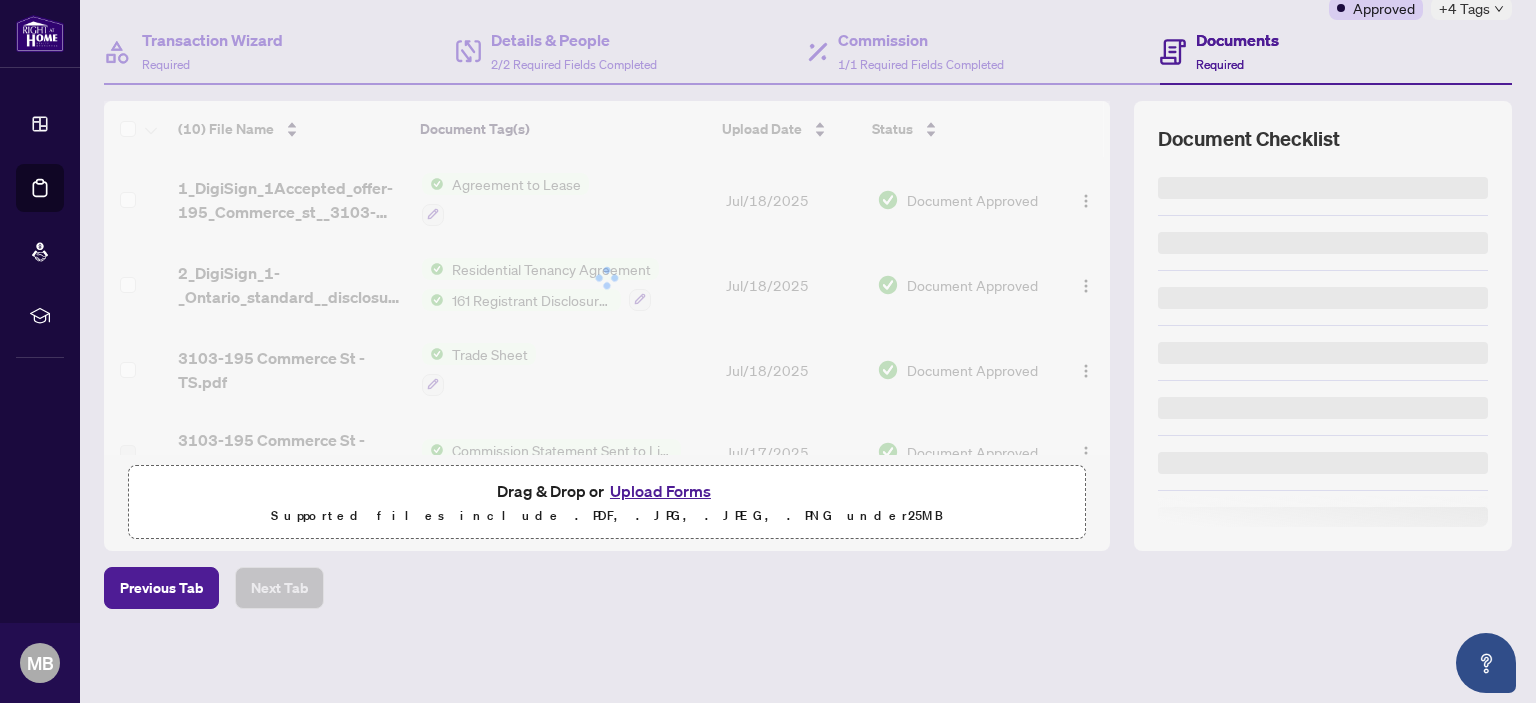 scroll, scrollTop: 0, scrollLeft: 0, axis: both 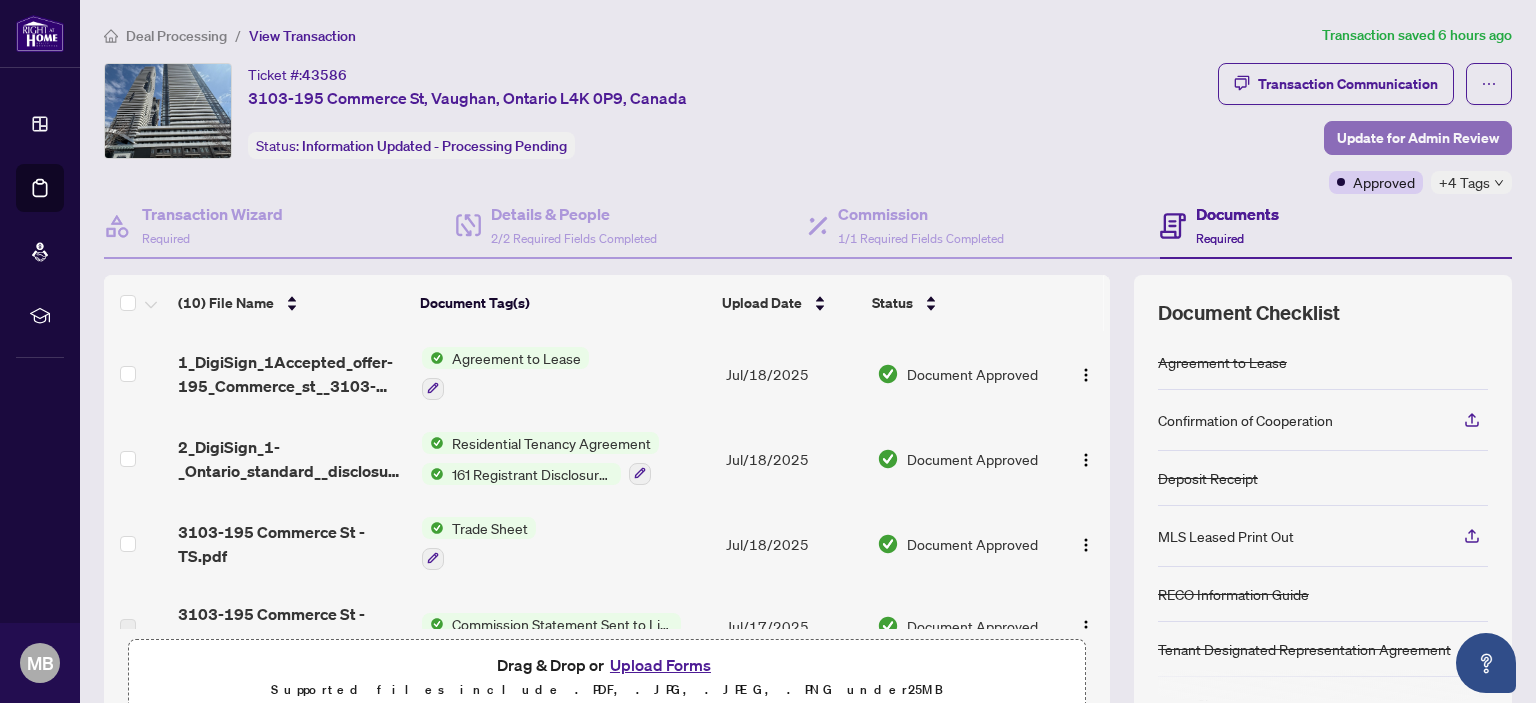 click on "Update for Admin Review" at bounding box center (1418, 138) 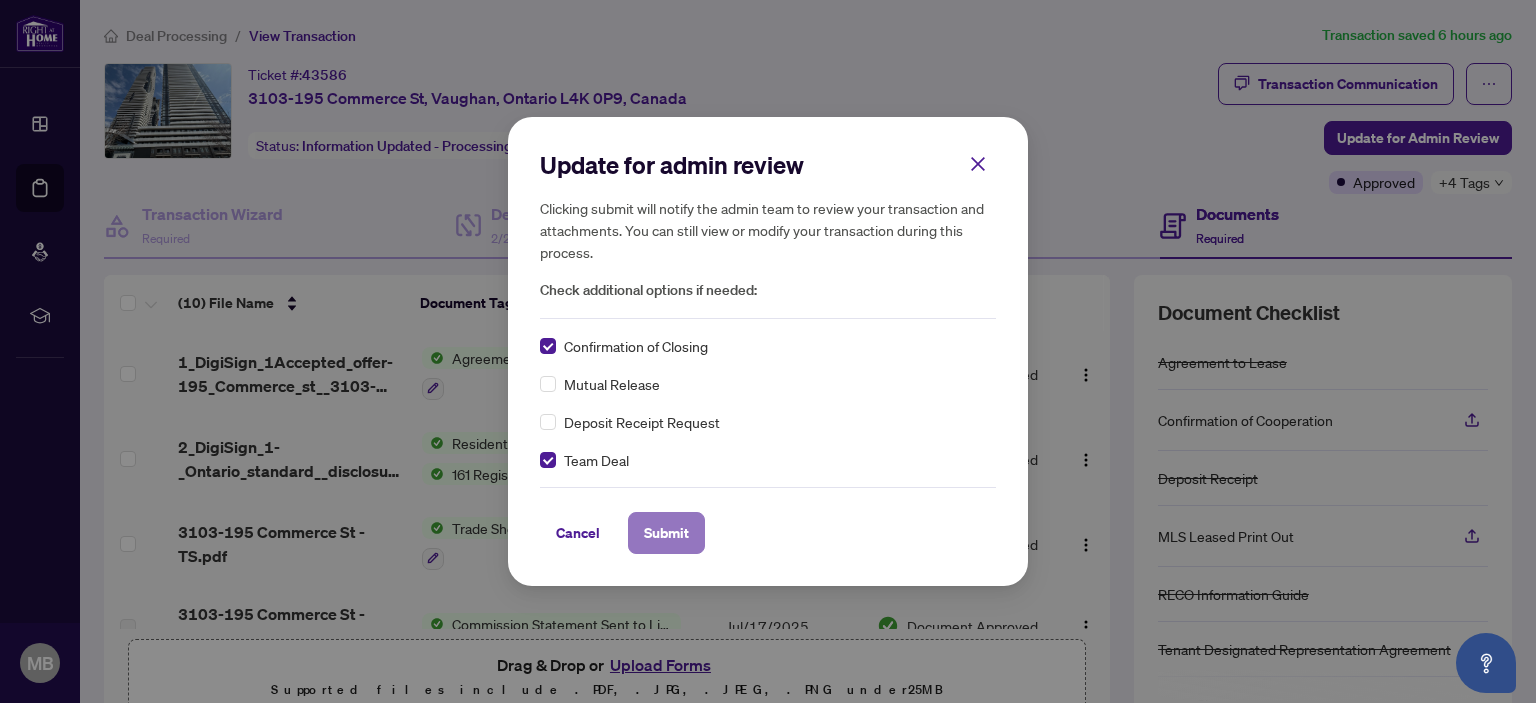 click on "Submit" at bounding box center [666, 533] 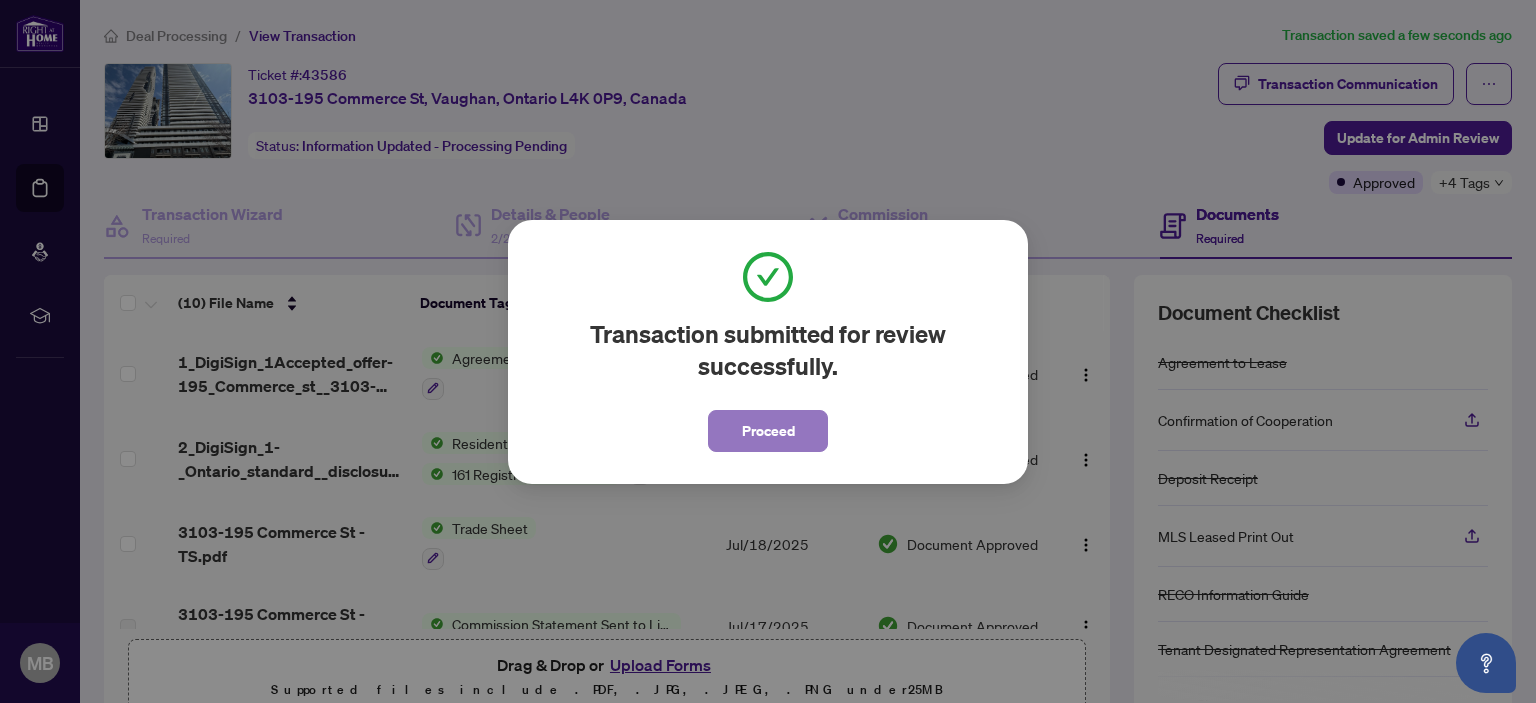 click on "Proceed" at bounding box center [768, 431] 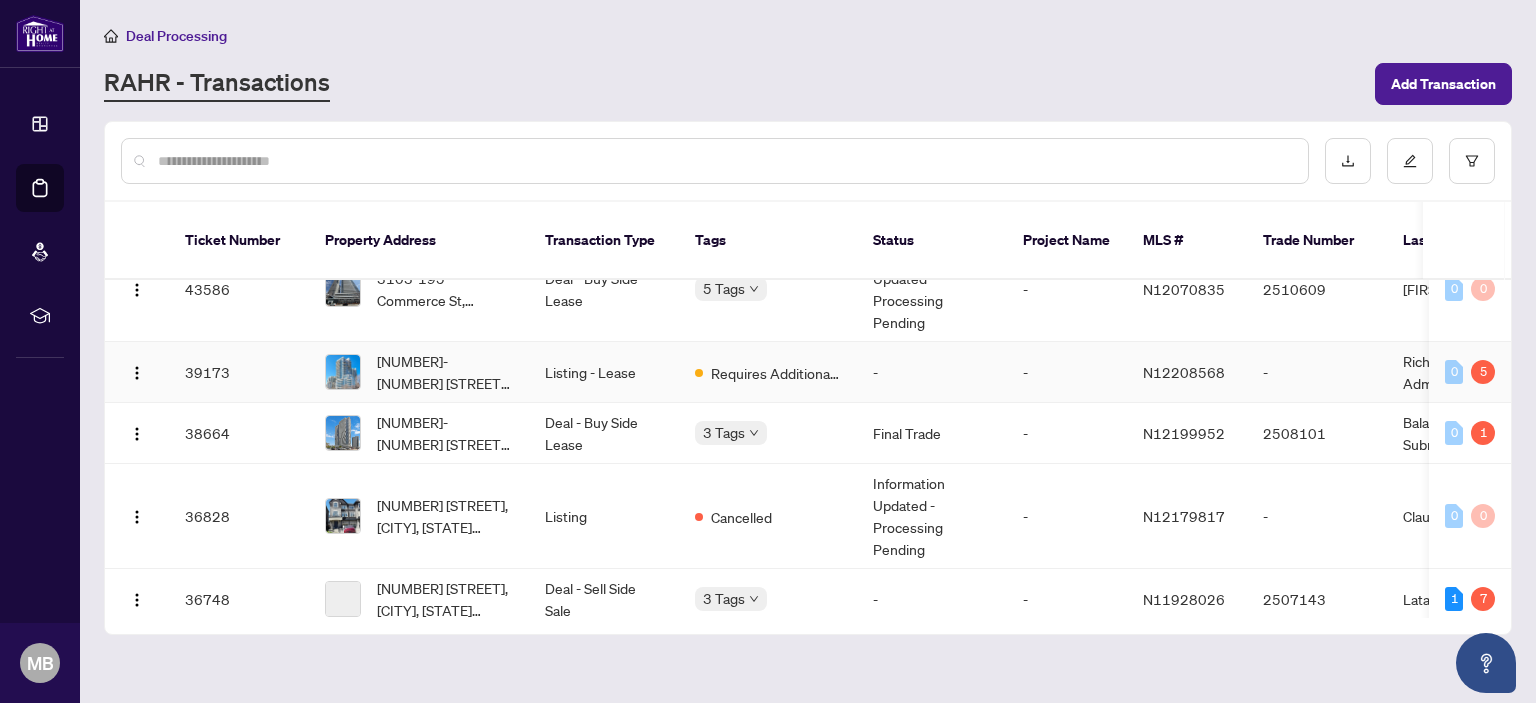 scroll, scrollTop: 400, scrollLeft: 0, axis: vertical 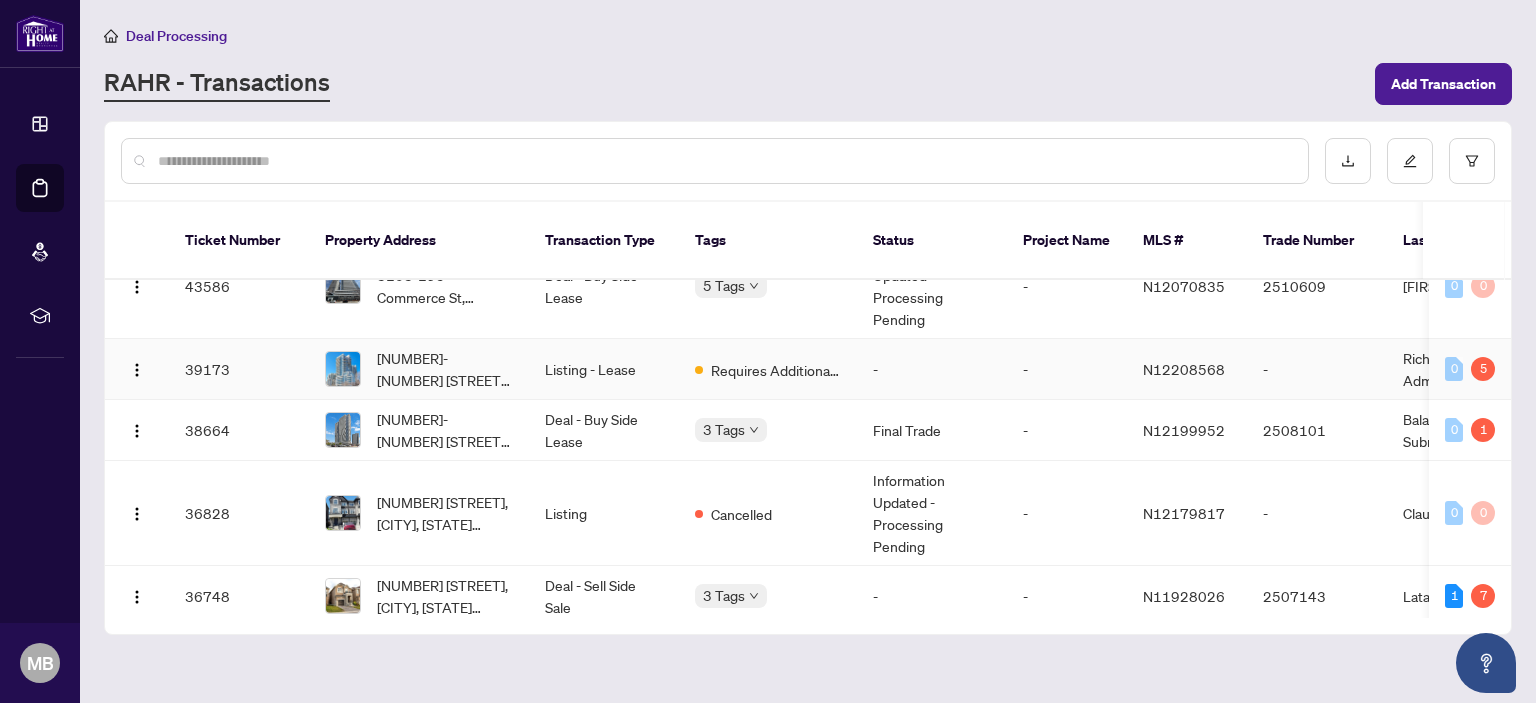 click on "Listing - Lease" at bounding box center [604, 369] 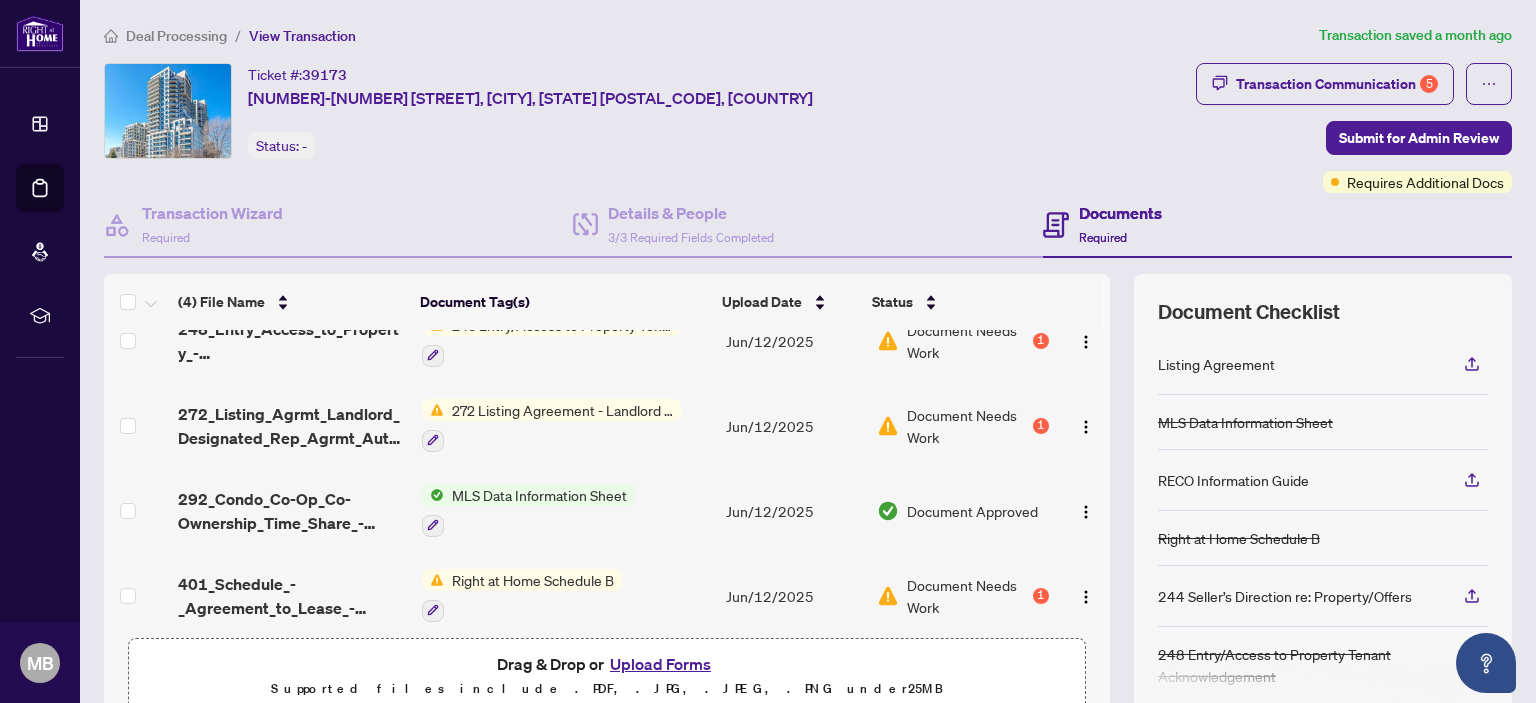 scroll, scrollTop: 45, scrollLeft: 0, axis: vertical 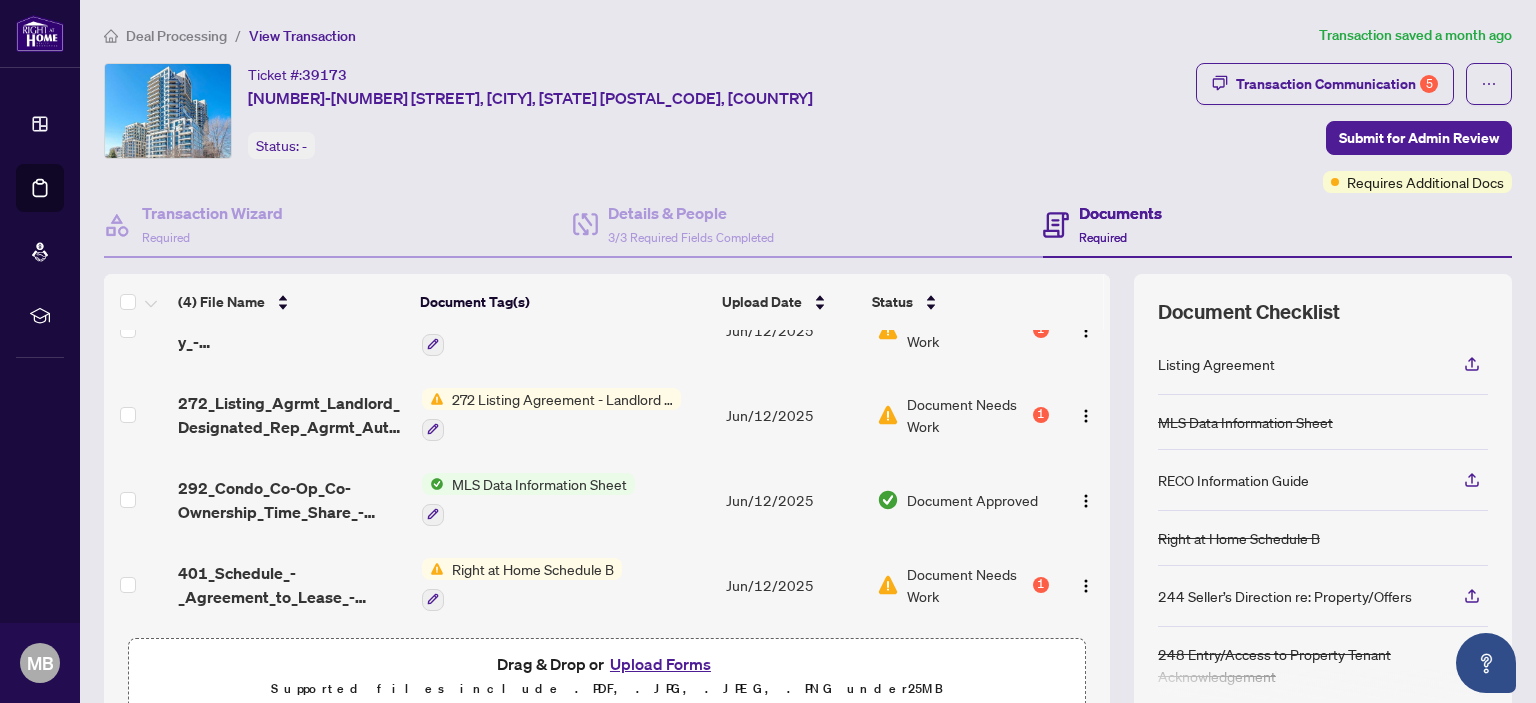 click on "Right at Home Schedule B" at bounding box center [533, 569] 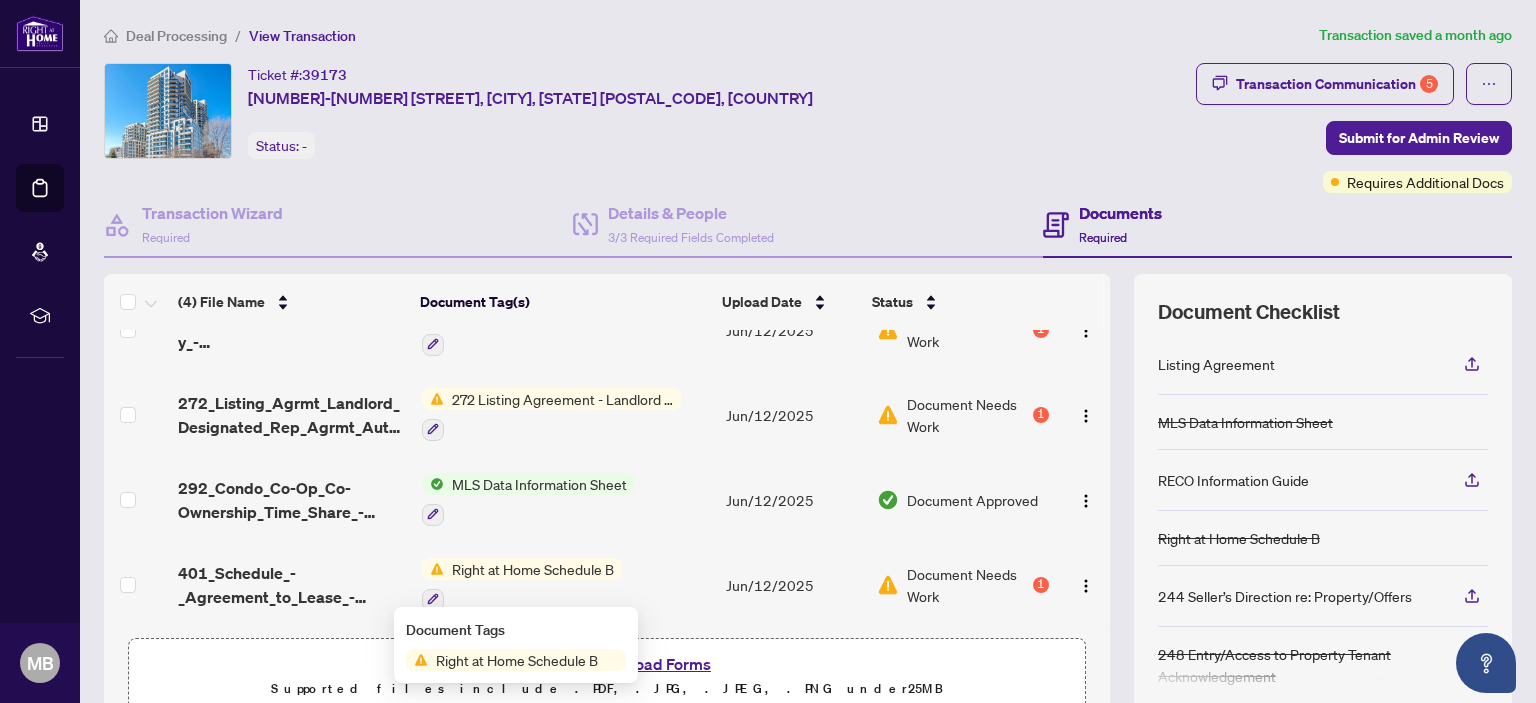 click on "Right at Home Schedule B" at bounding box center (517, 660) 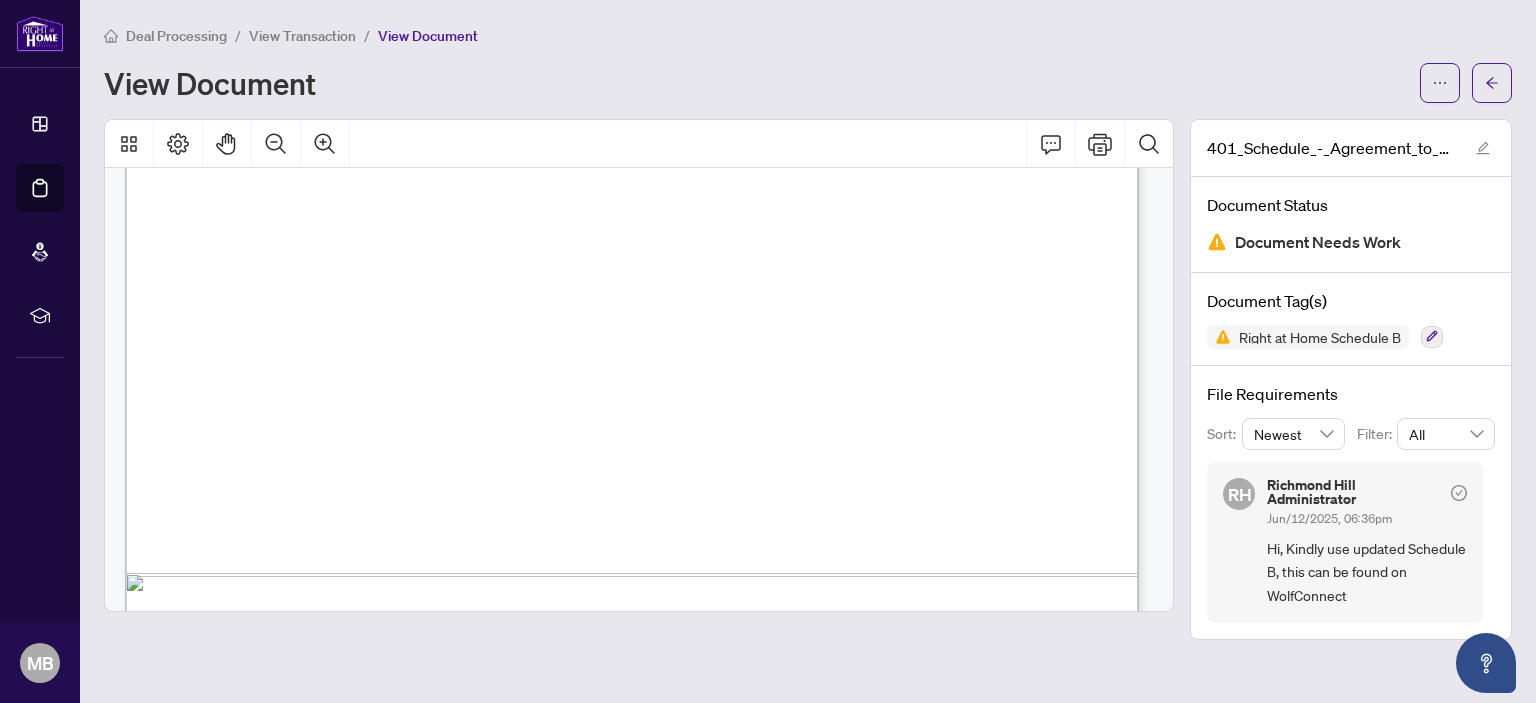 scroll, scrollTop: 808, scrollLeft: 0, axis: vertical 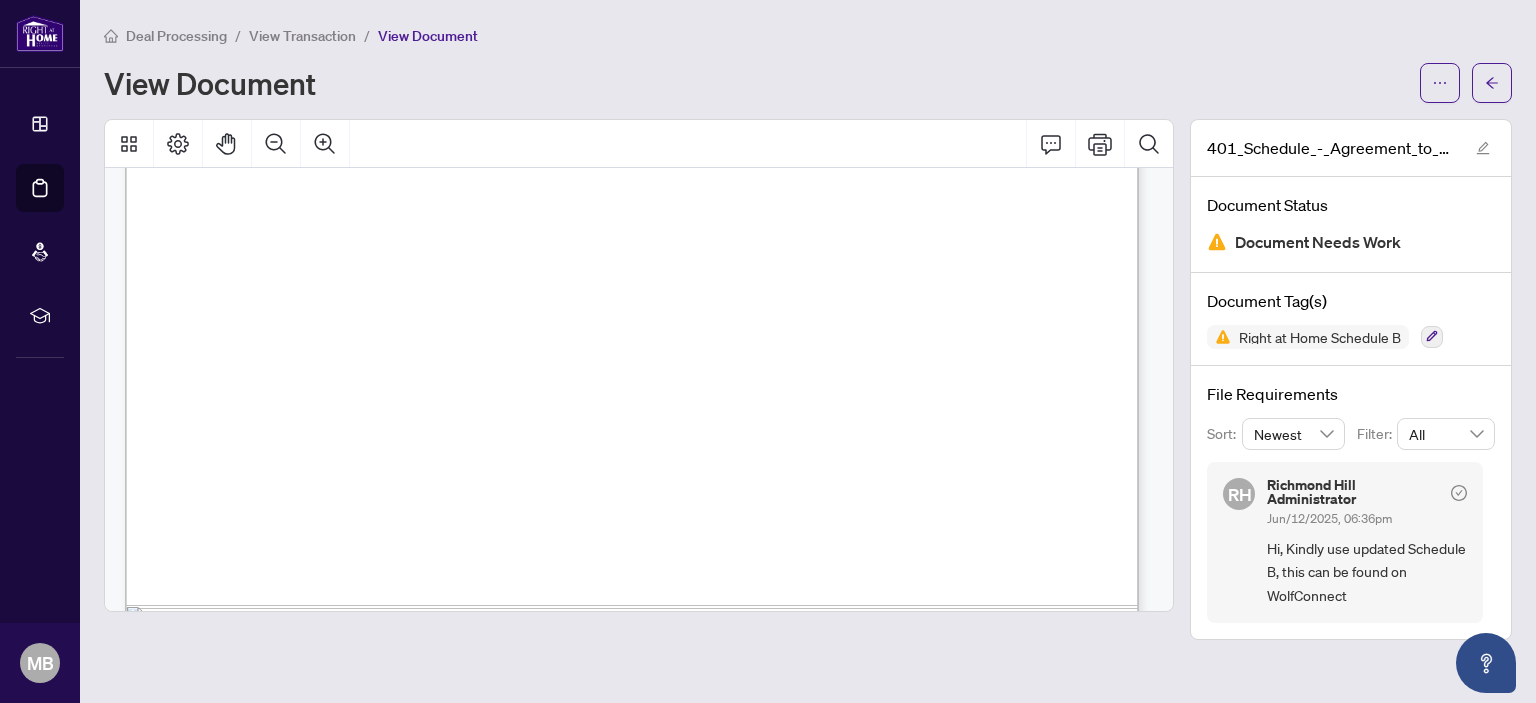 click on "View Transaction" at bounding box center (302, 36) 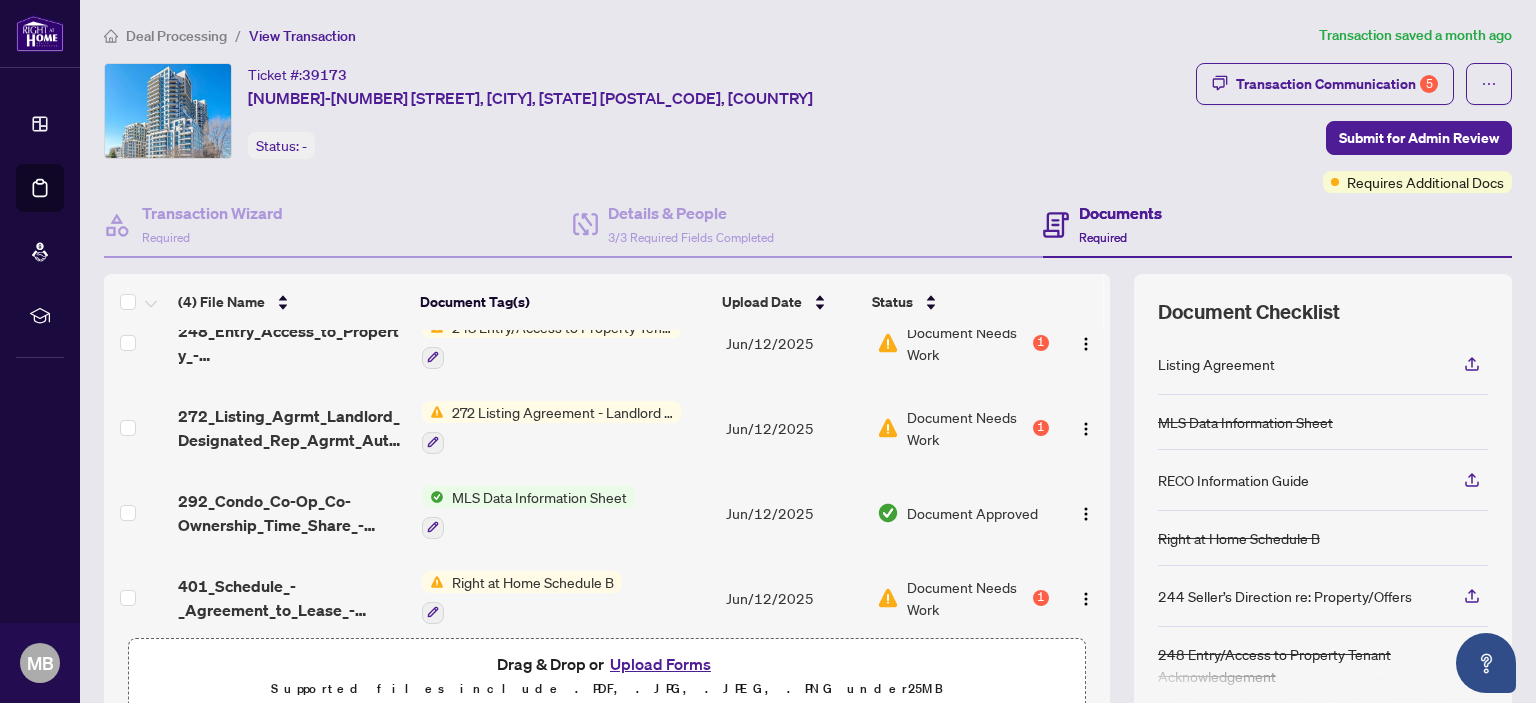 scroll, scrollTop: 45, scrollLeft: 0, axis: vertical 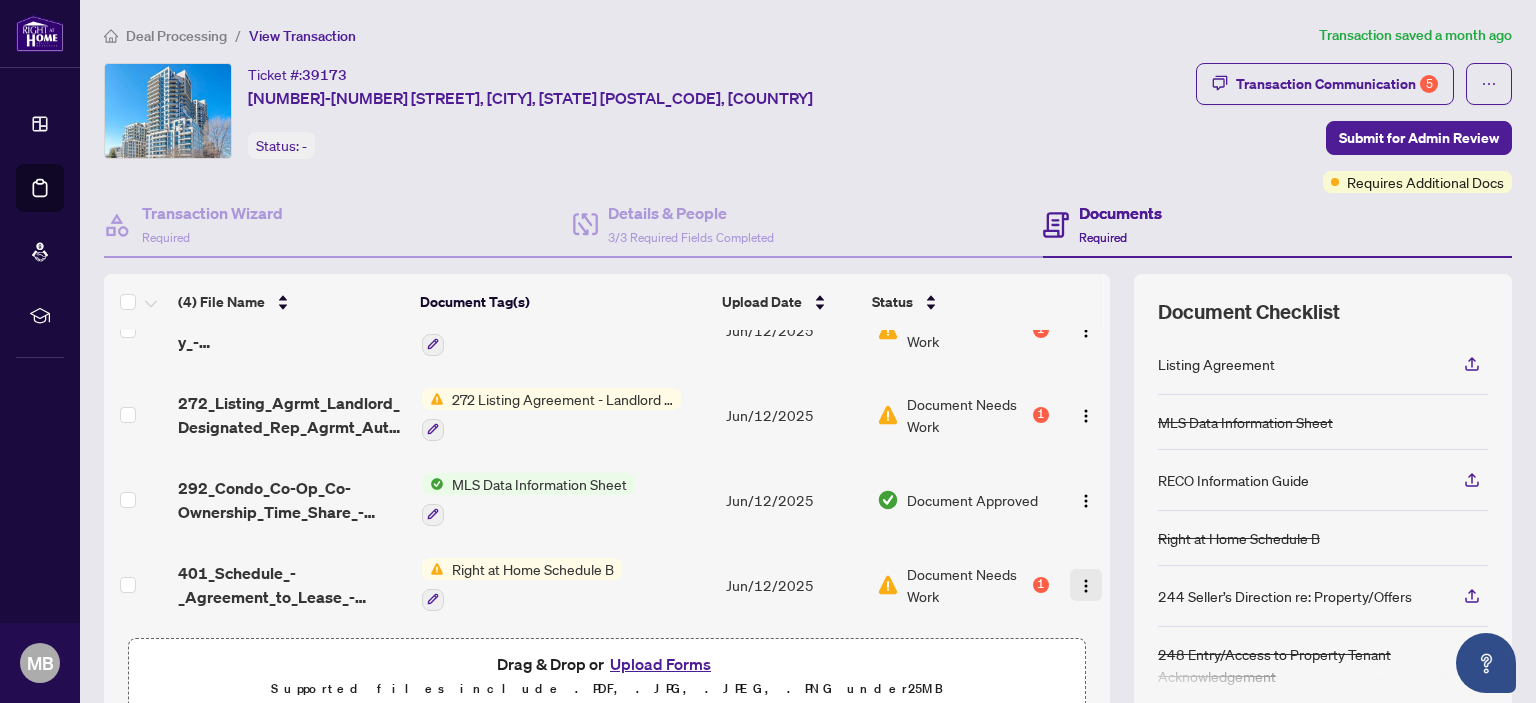click at bounding box center [1086, 586] 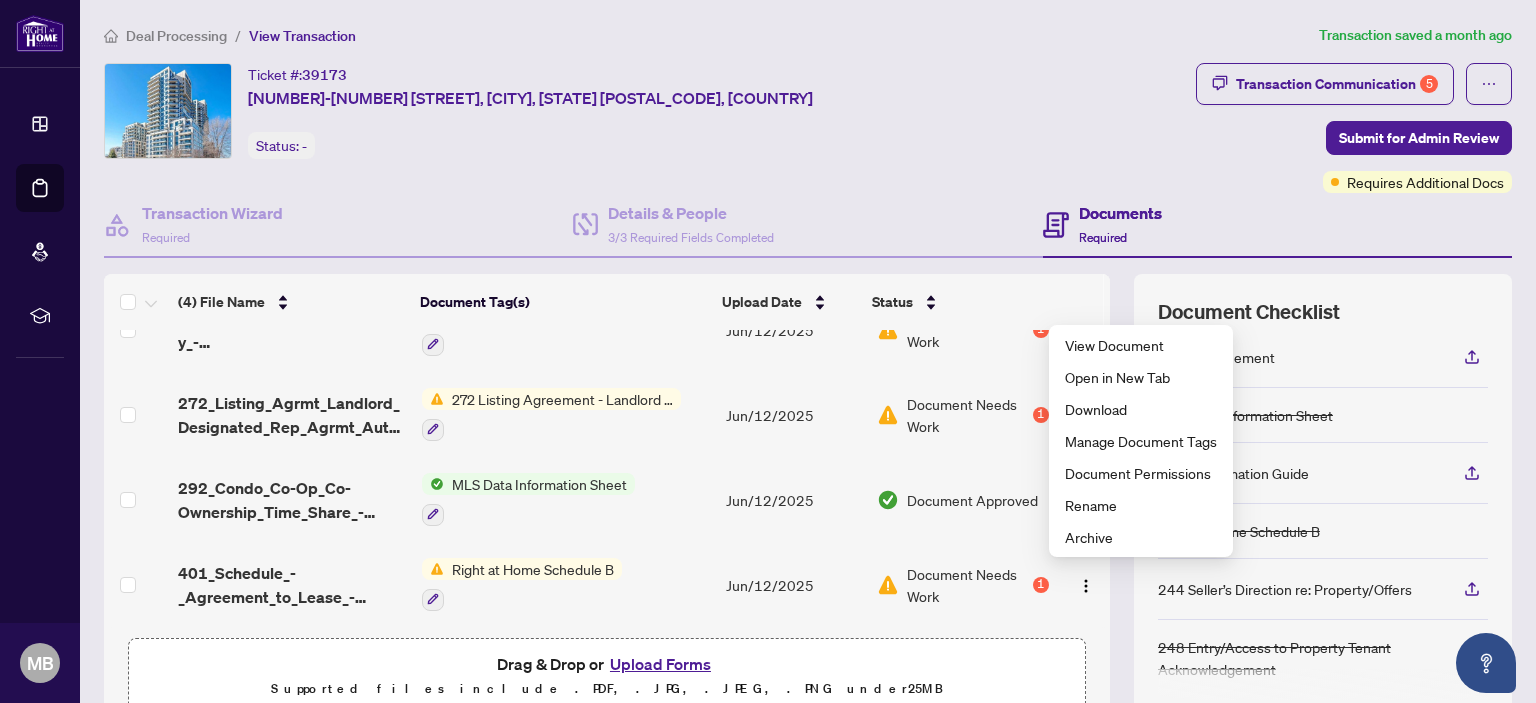 scroll, scrollTop: 8, scrollLeft: 0, axis: vertical 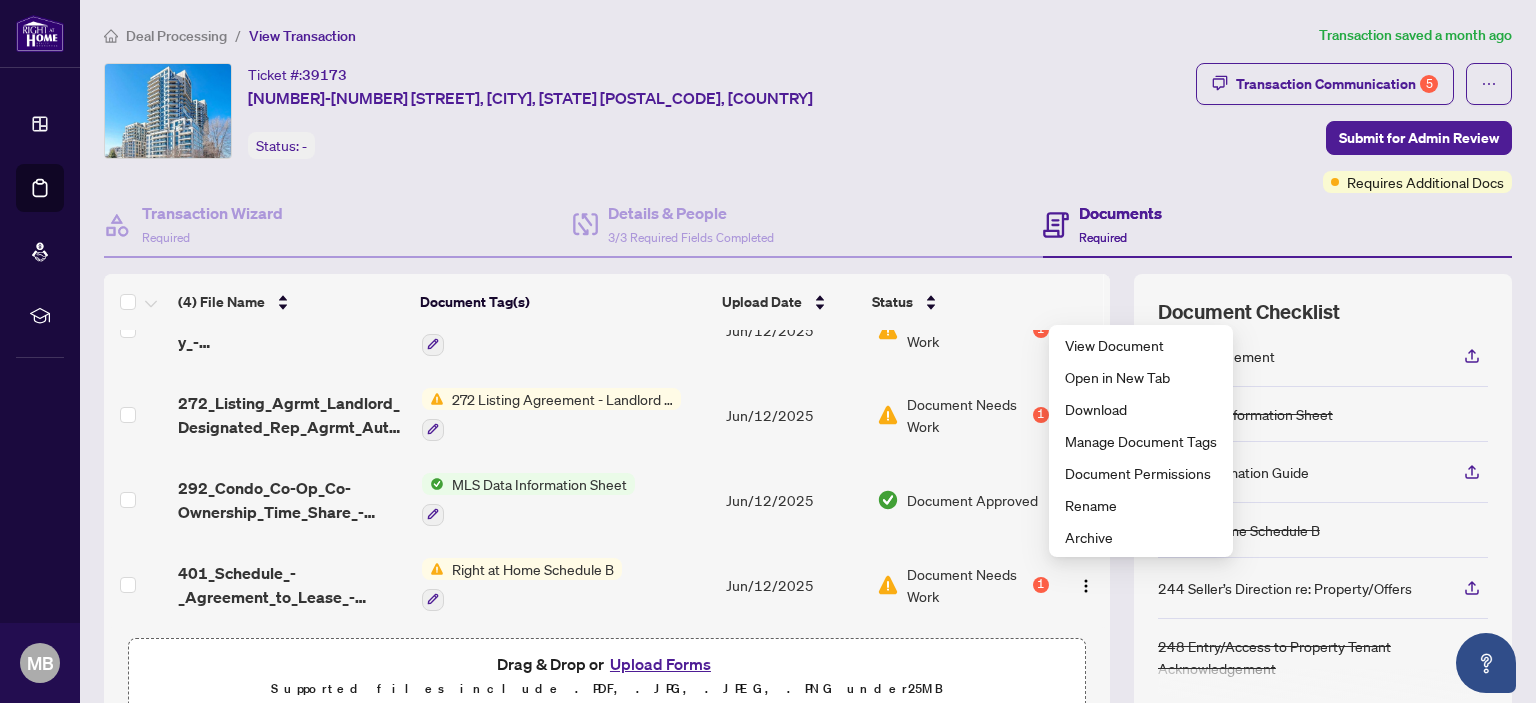 click on "Documents Required" at bounding box center (1277, 225) 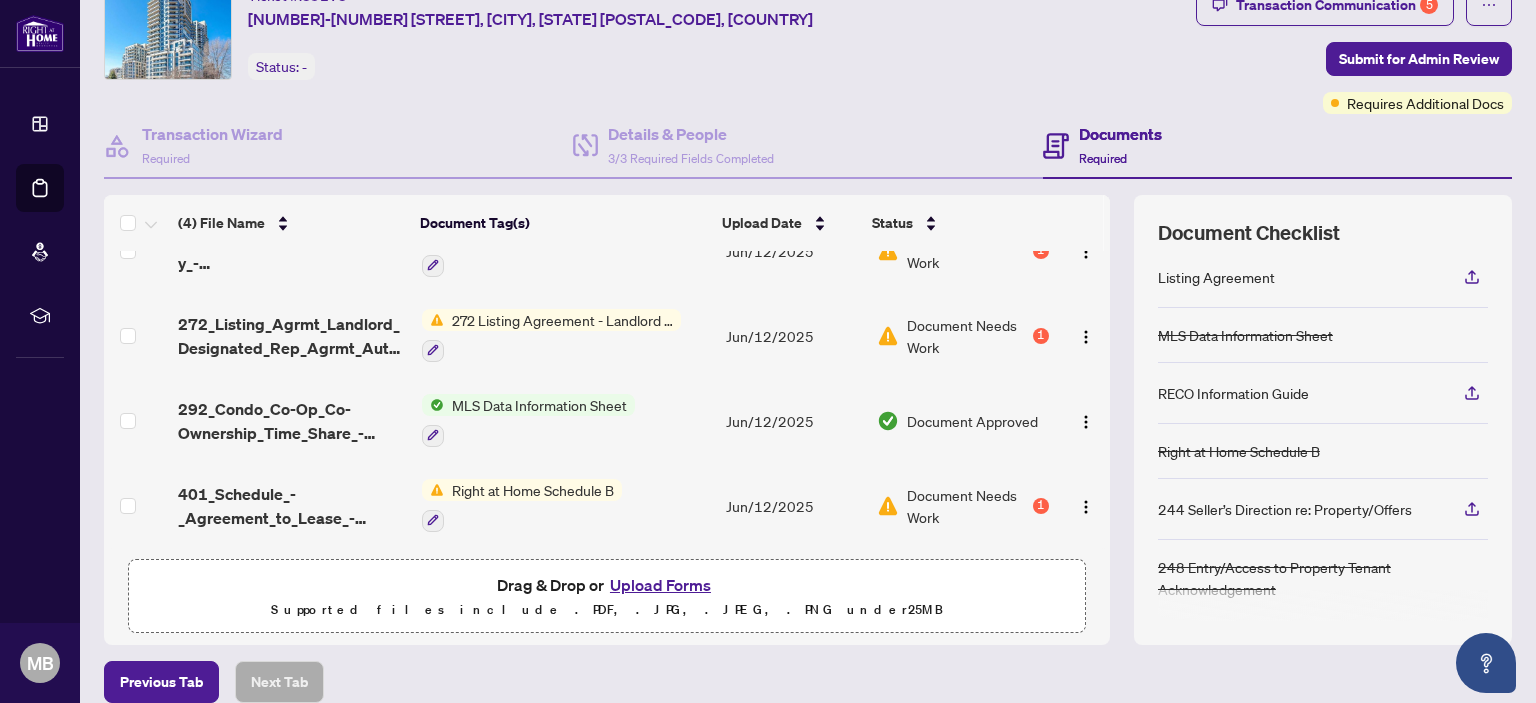 scroll, scrollTop: 169, scrollLeft: 0, axis: vertical 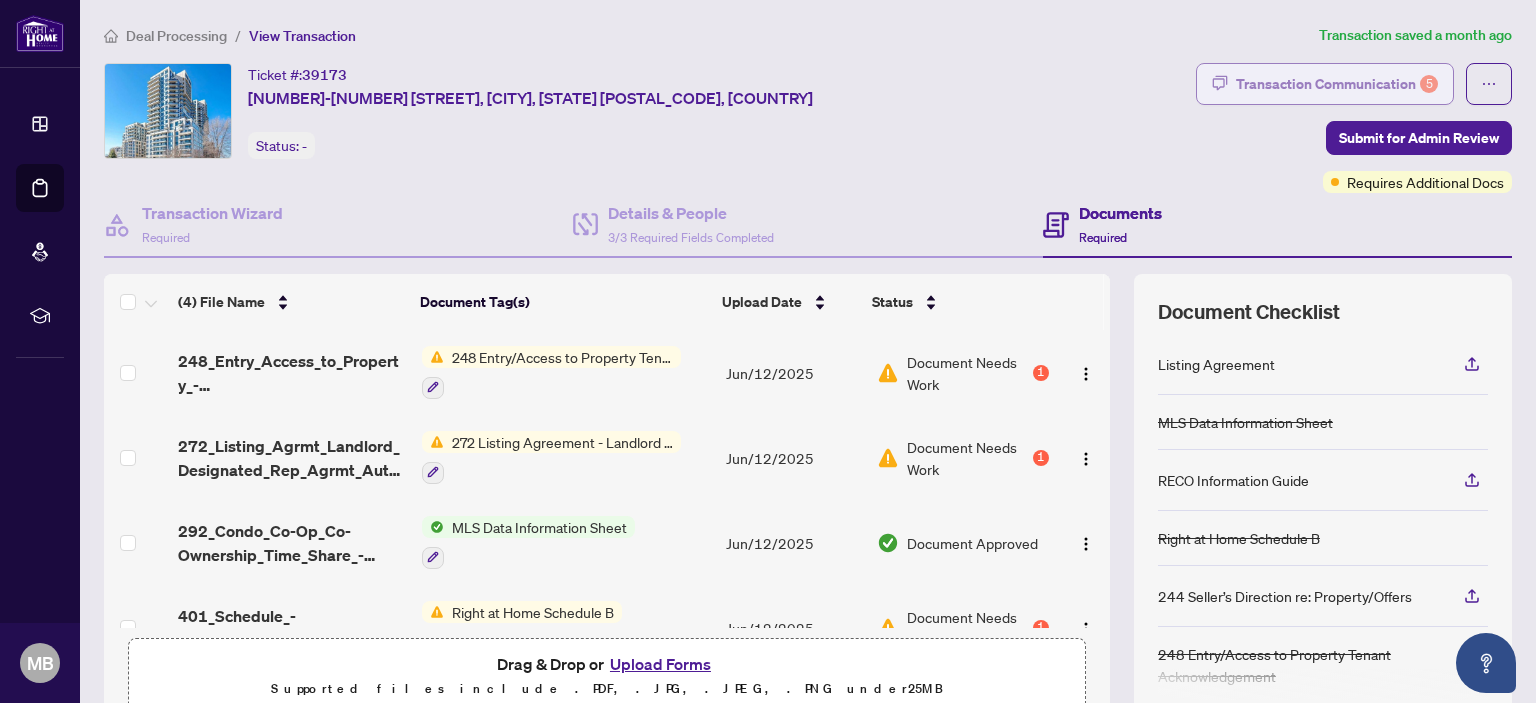 click on "Transaction Communication 5" at bounding box center [1337, 84] 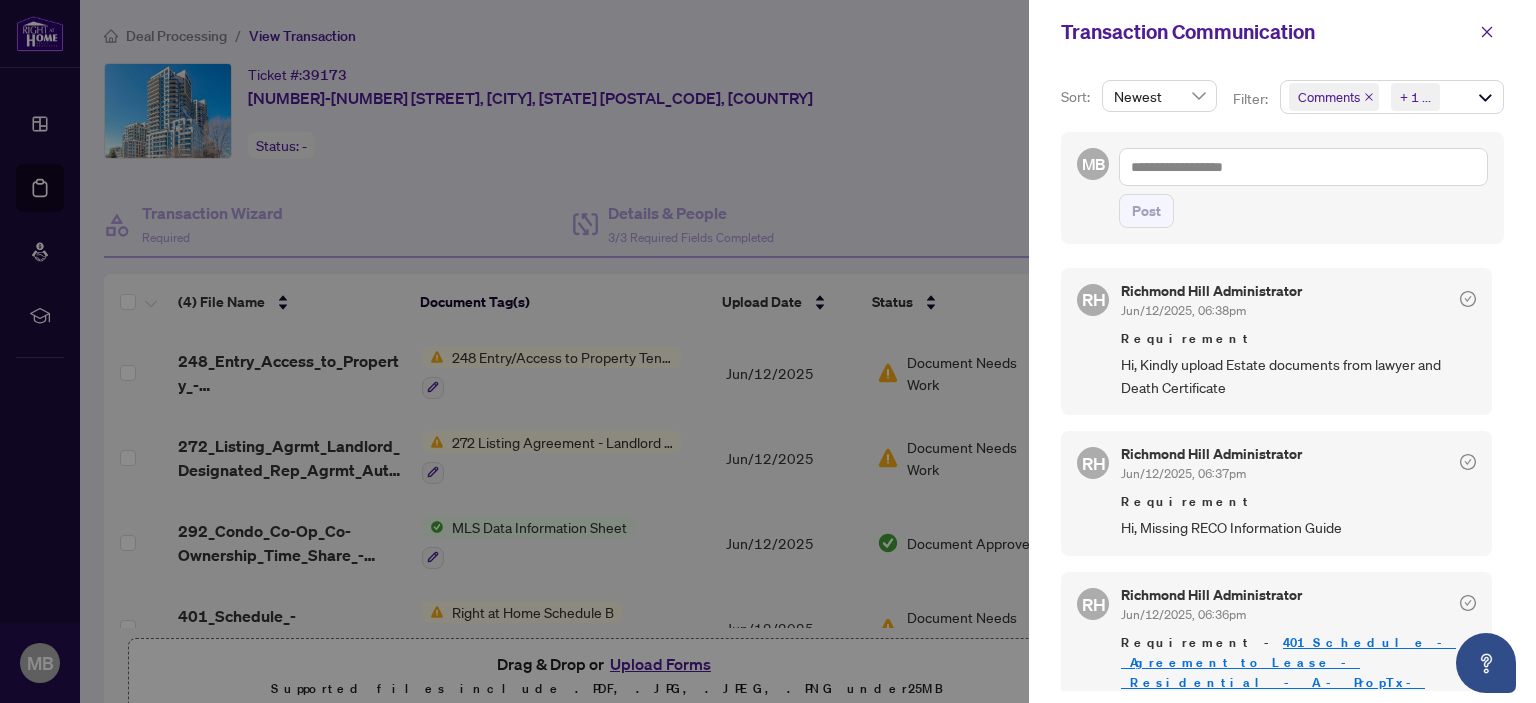 click on "[CITY] Administrator   [DATE], [TIME] Requirement   Hi, Missing RECO Information Guide" at bounding box center [1298, 493] 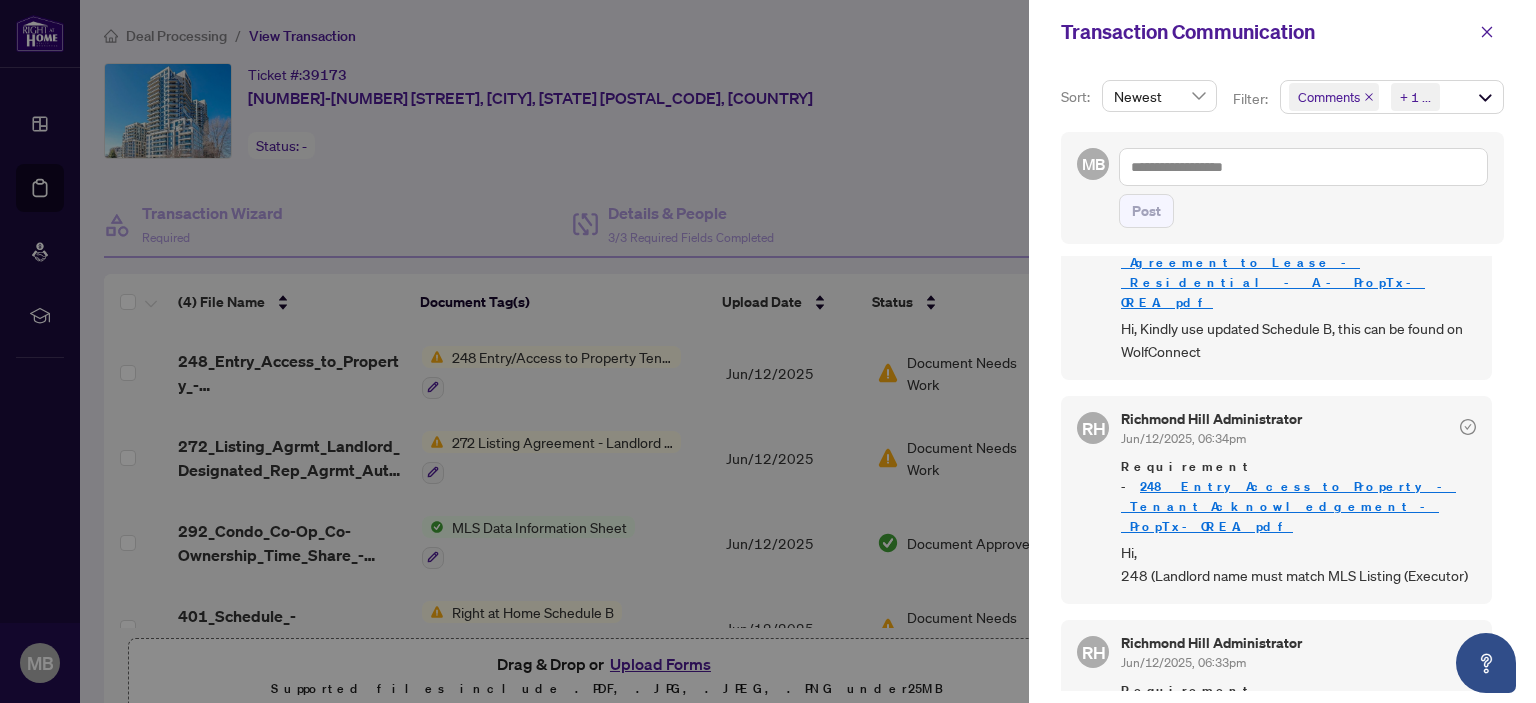 scroll, scrollTop: 454, scrollLeft: 0, axis: vertical 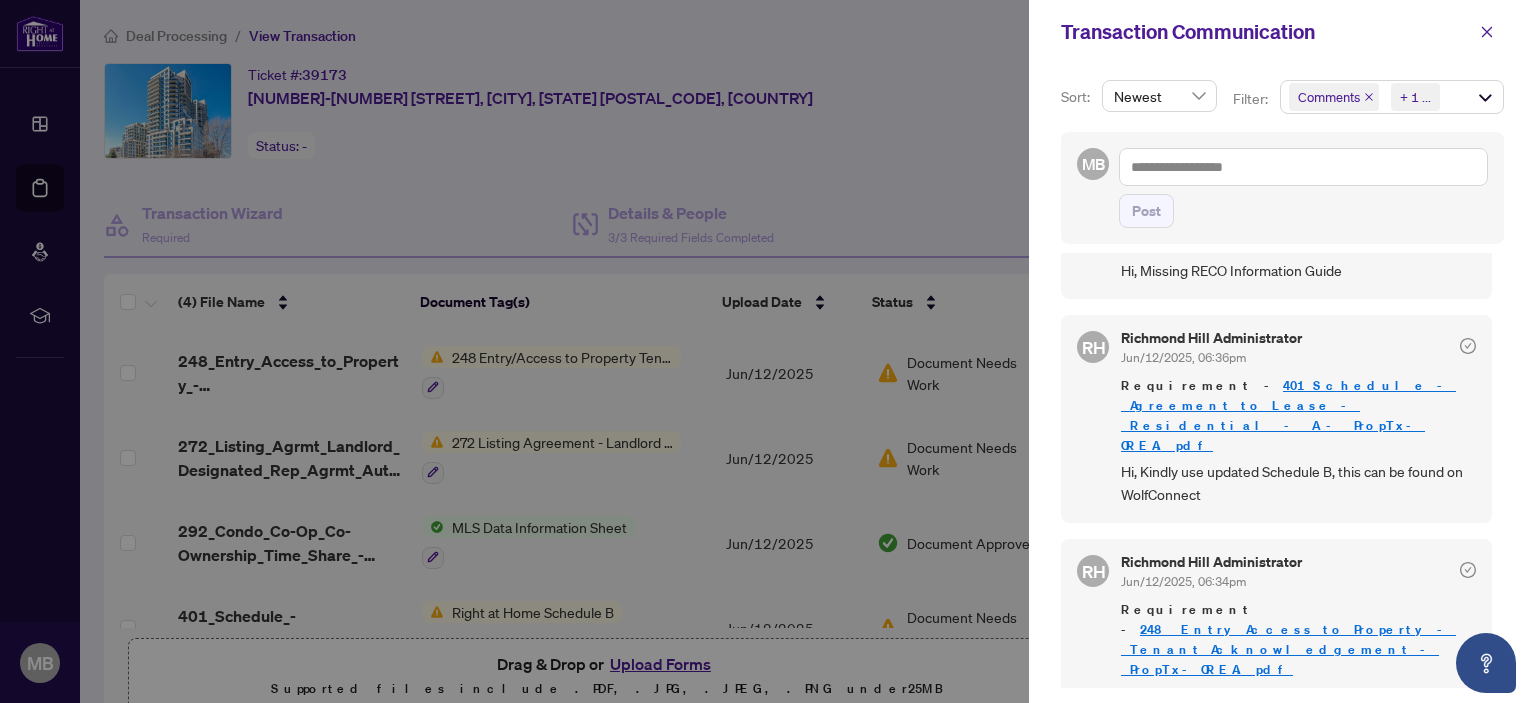 click at bounding box center [768, 351] 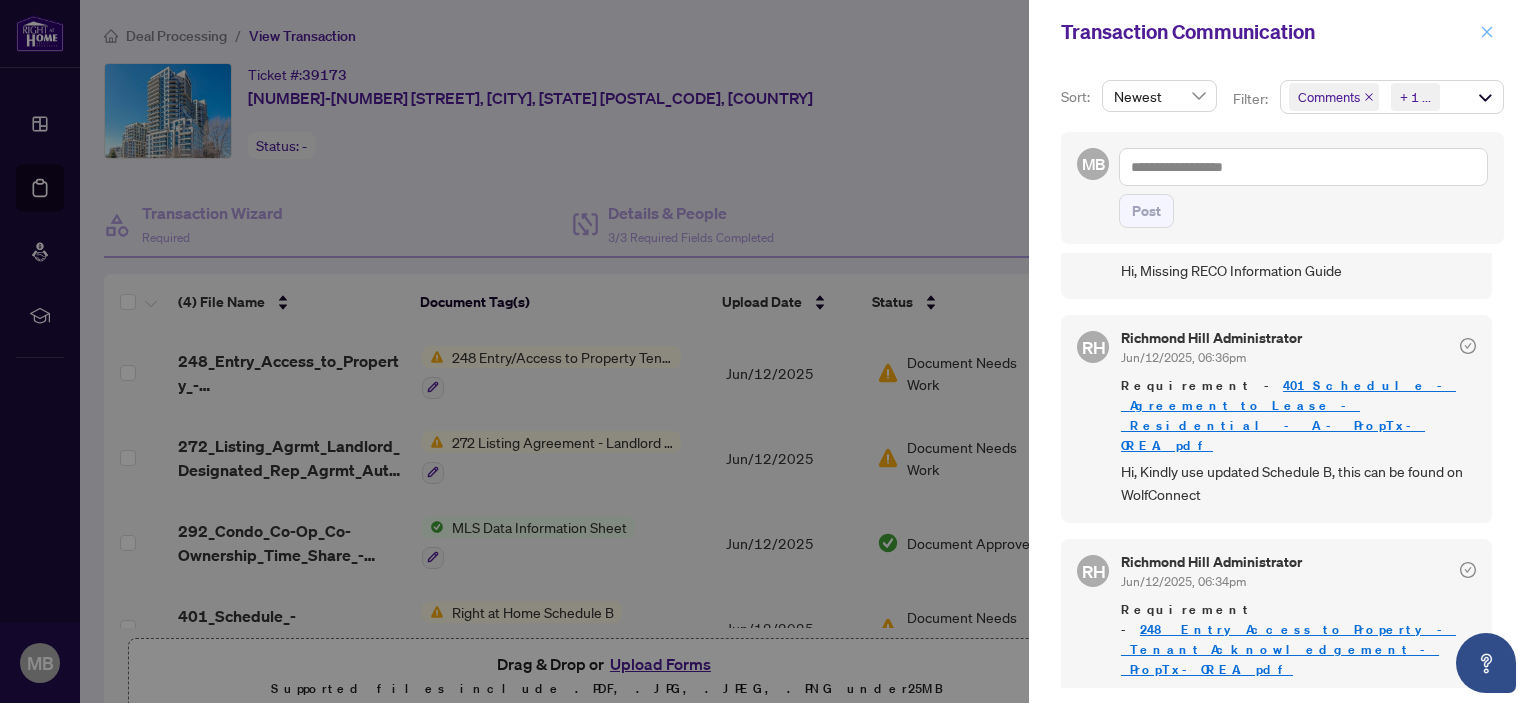 click 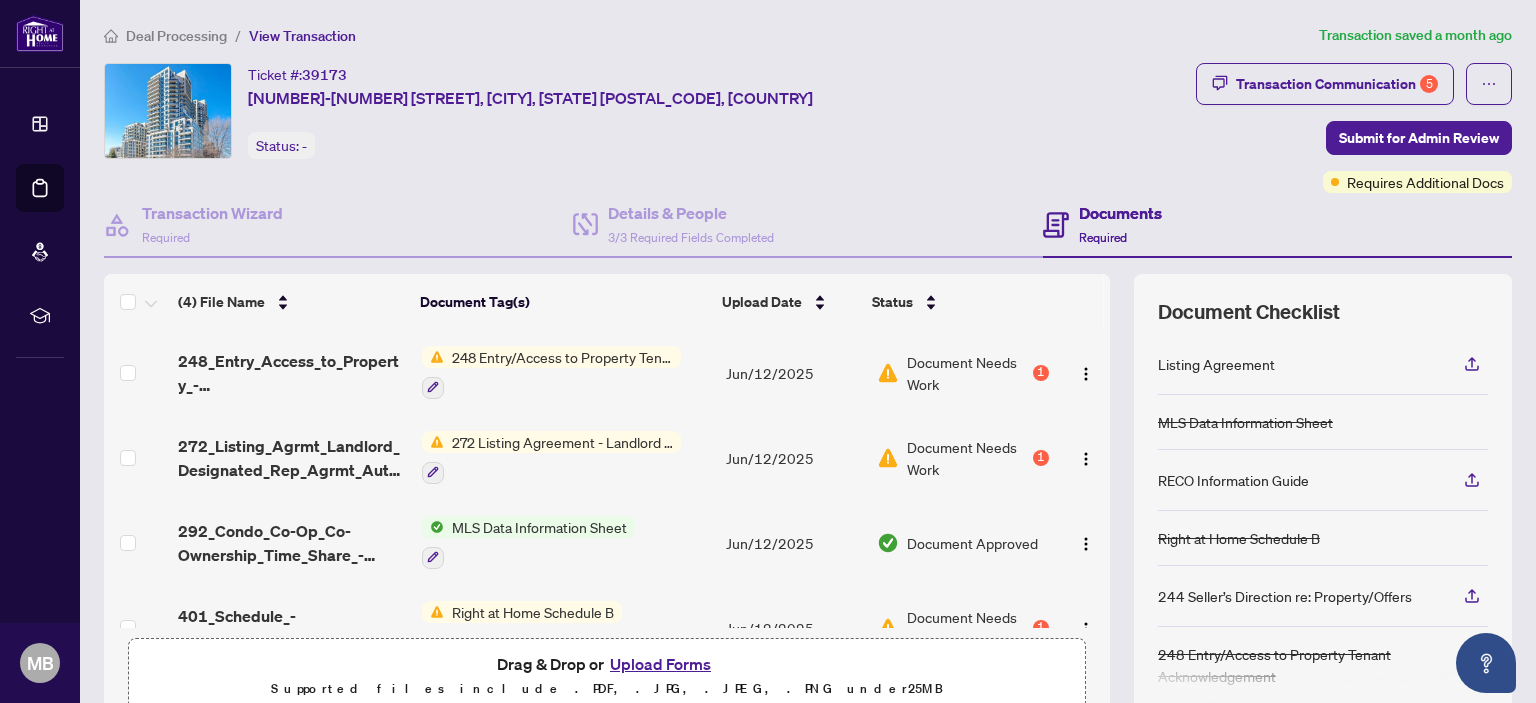 click on "Deal Processing" at bounding box center [176, 36] 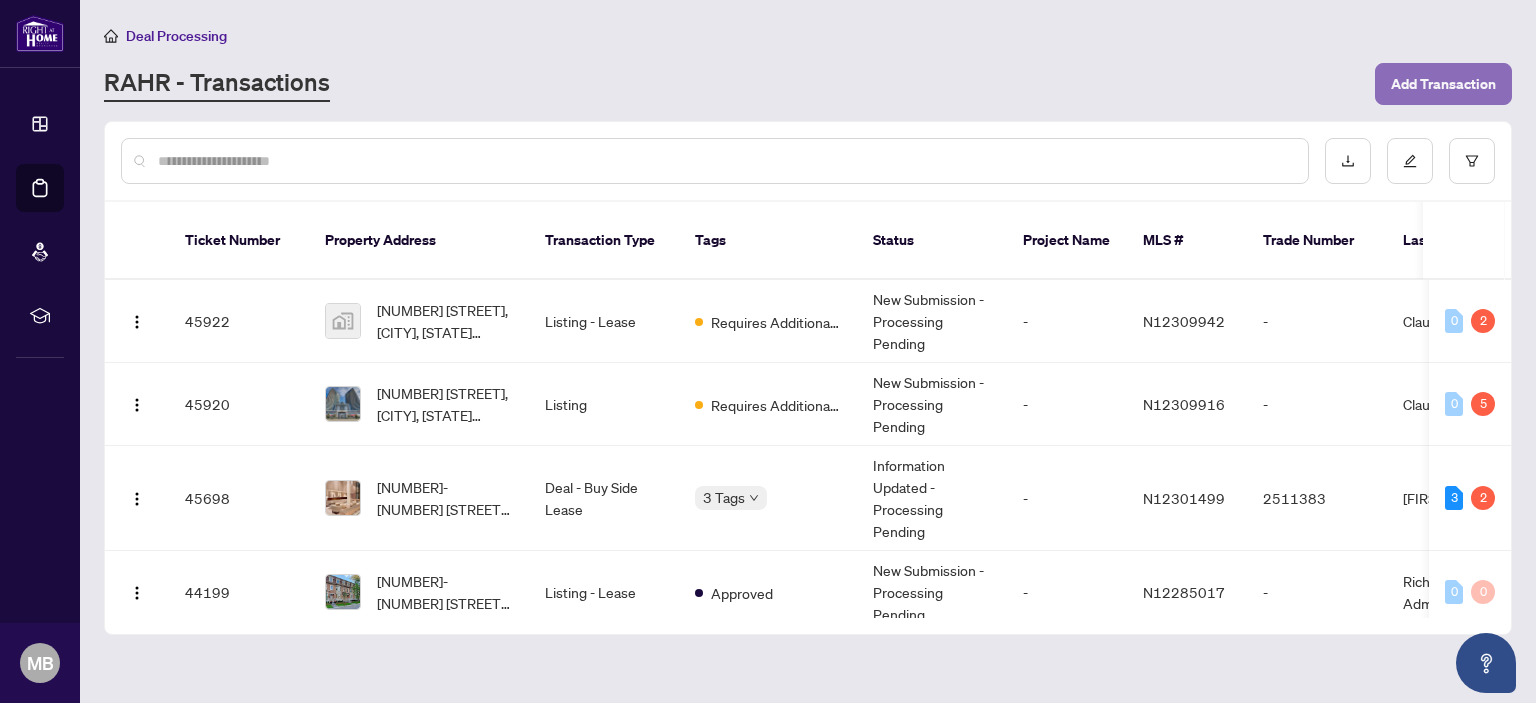 click on "Add Transaction" at bounding box center (1443, 84) 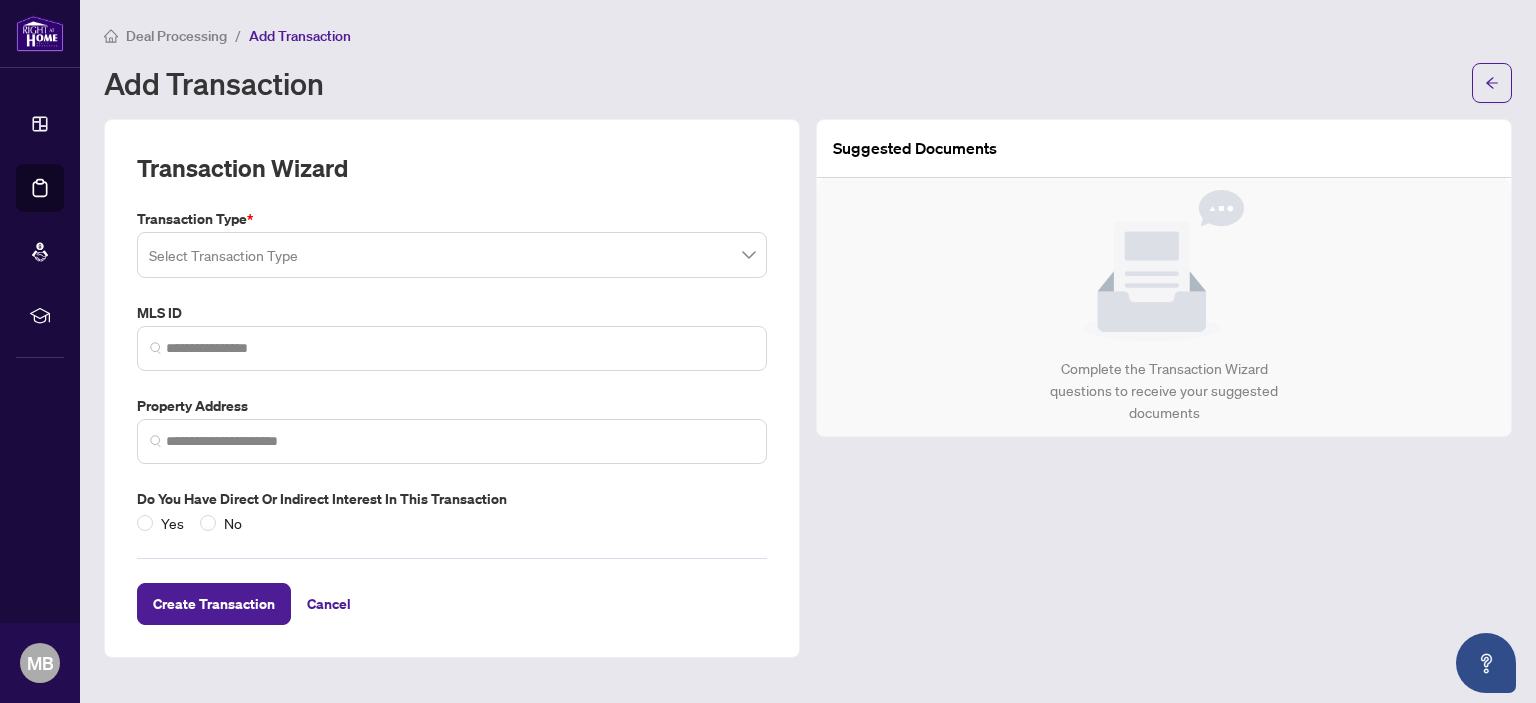 click at bounding box center [452, 255] 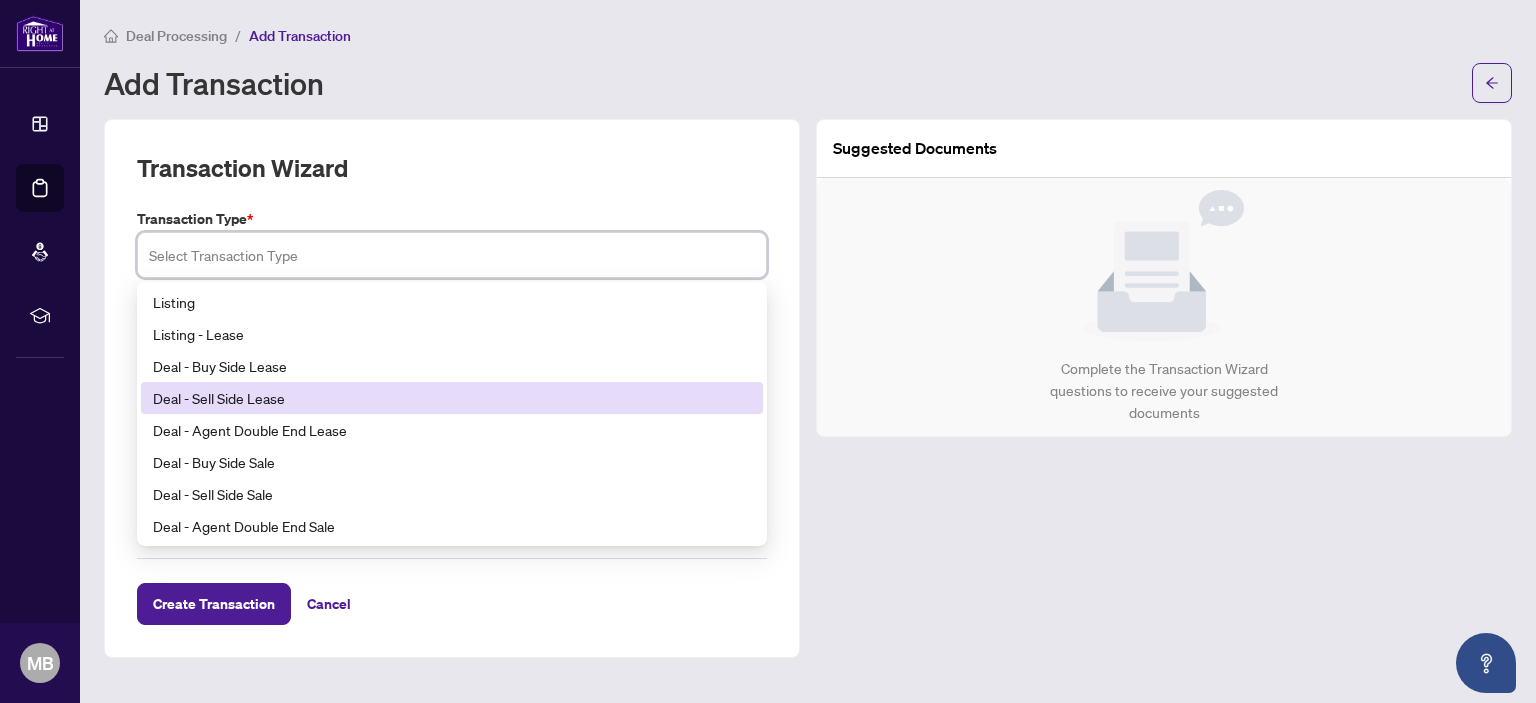 click on "Deal - Sell Side Lease" at bounding box center [452, 398] 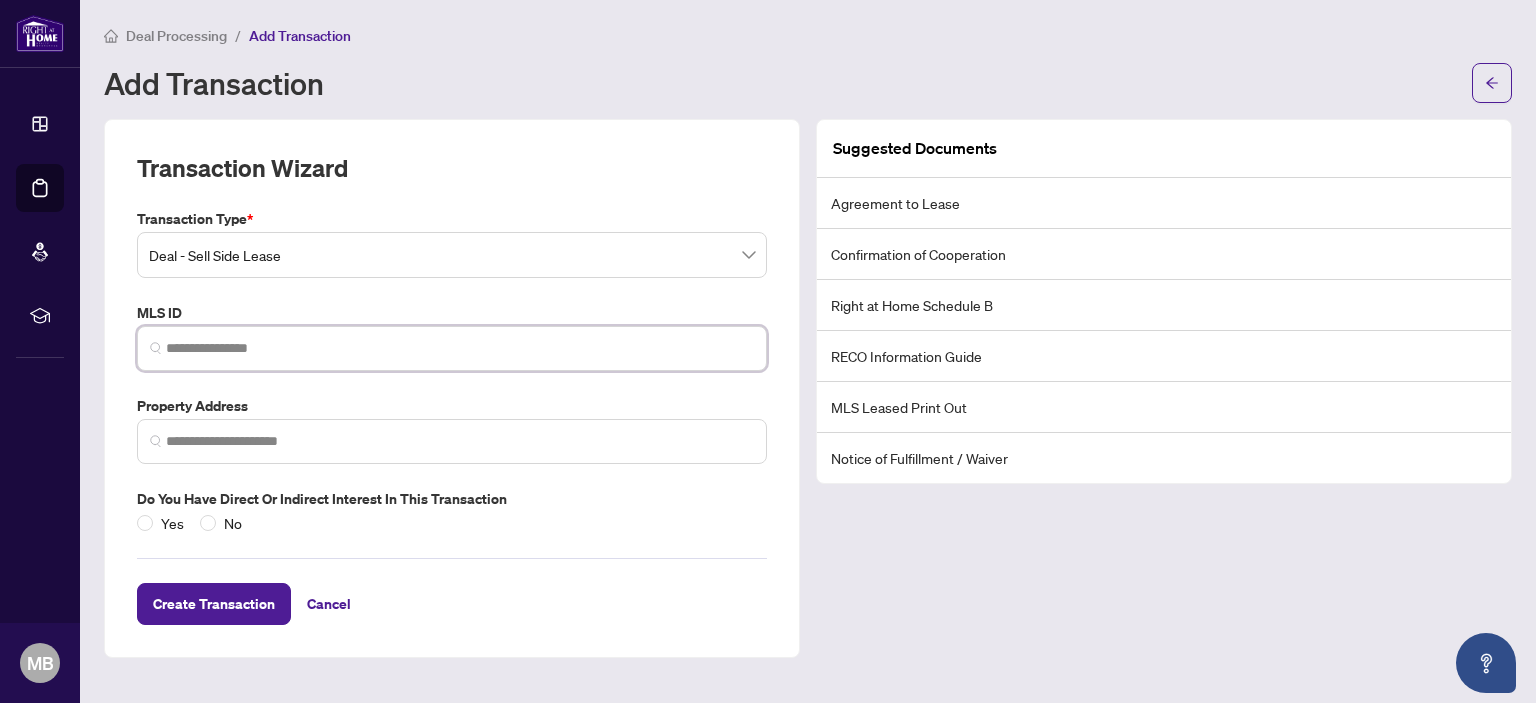 click at bounding box center (460, 348) 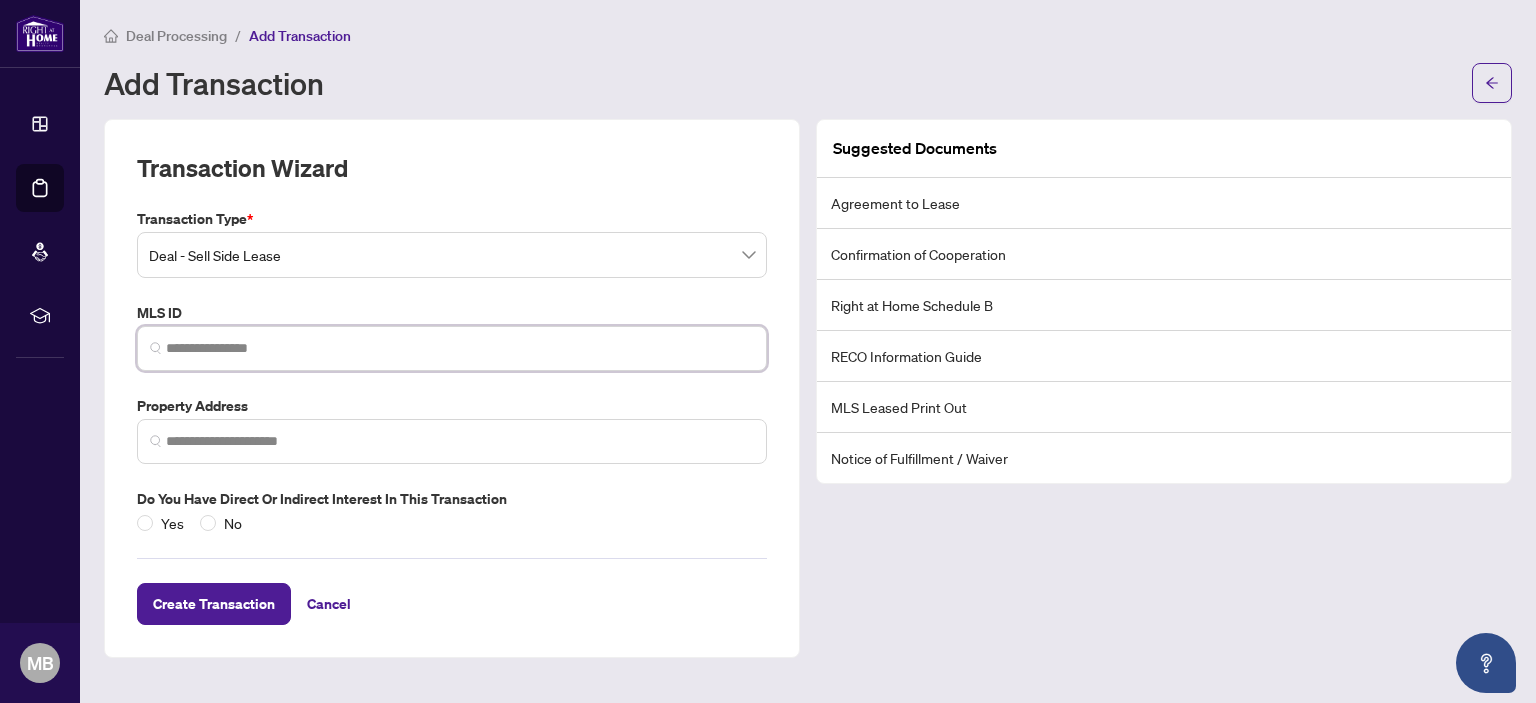 click at bounding box center [460, 348] 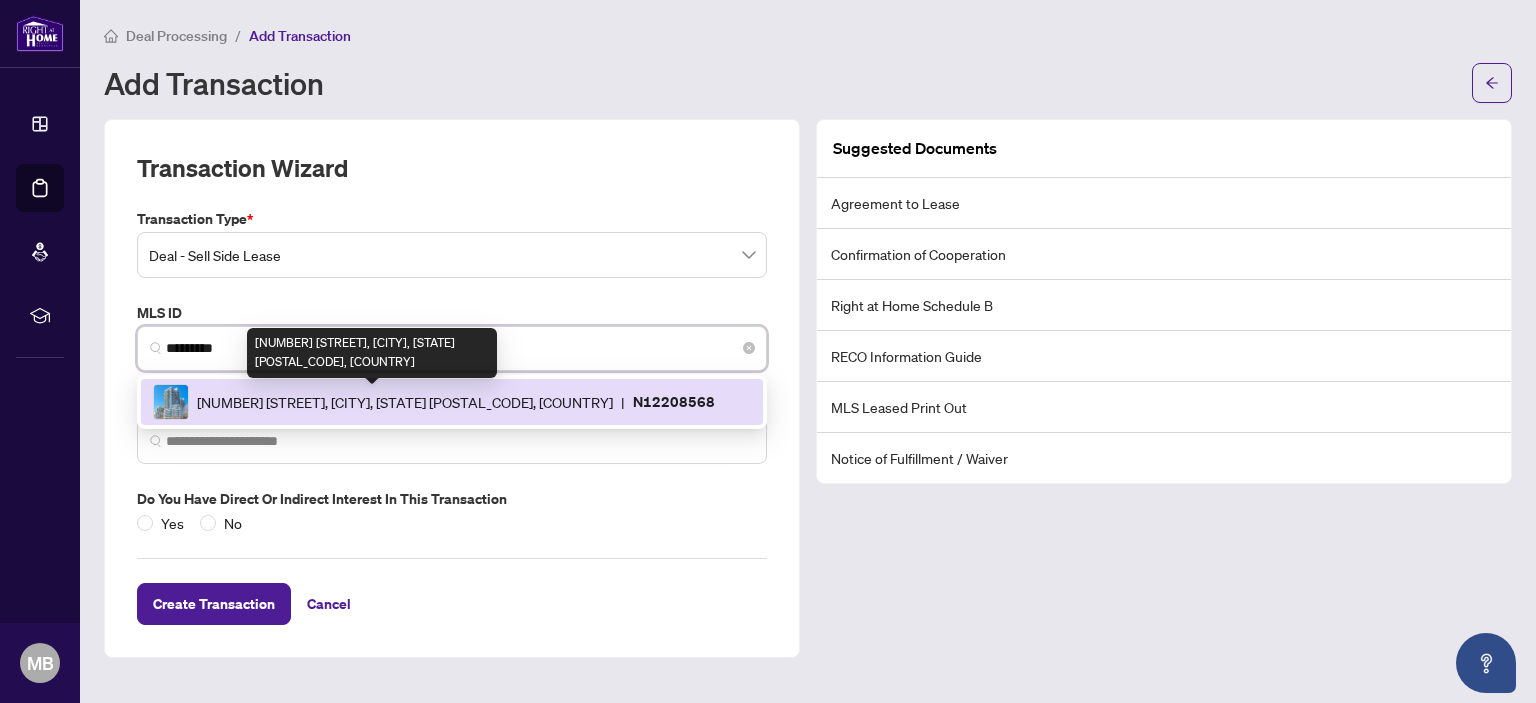 click on "[NUMBER] [STREET], [CITY], [STATE] [POSTAL_CODE], [COUNTRY]" at bounding box center [405, 402] 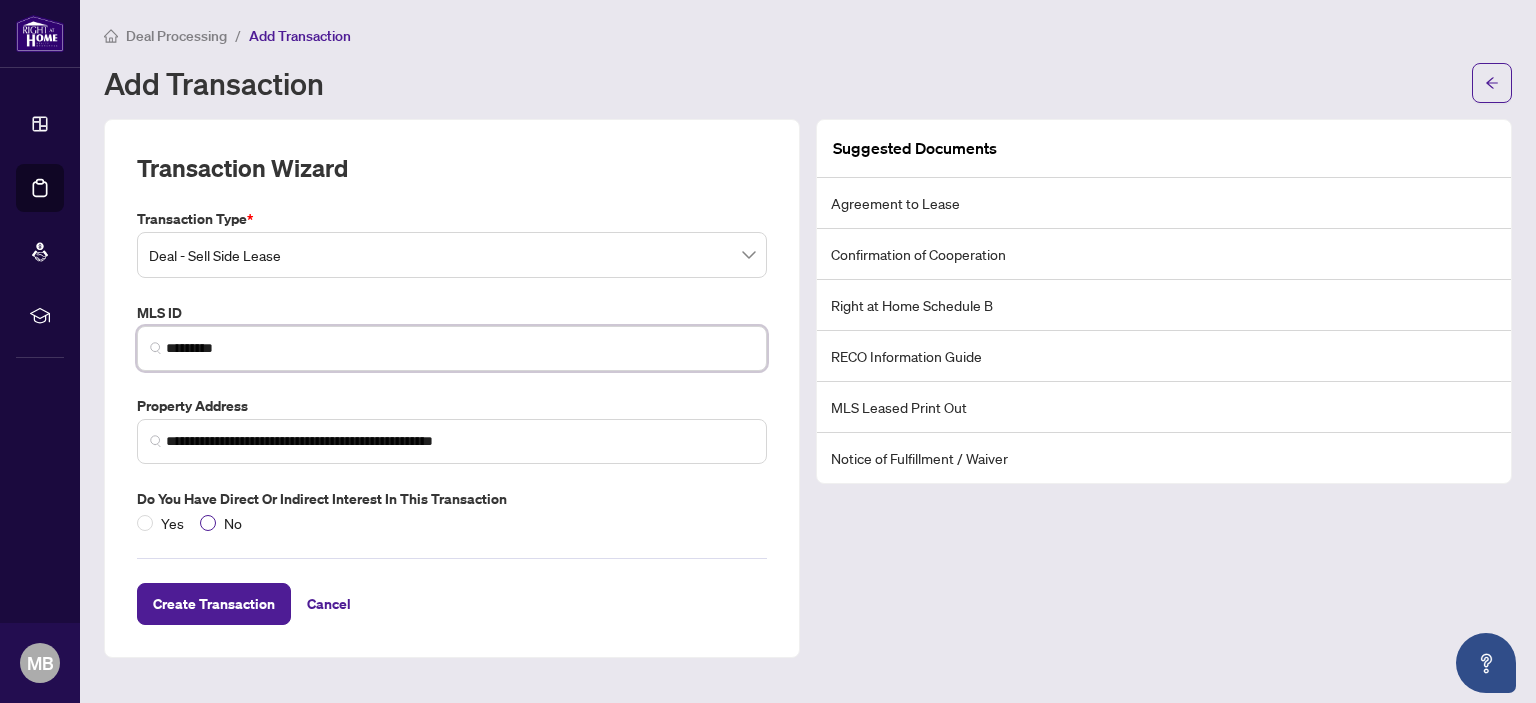 type on "*********" 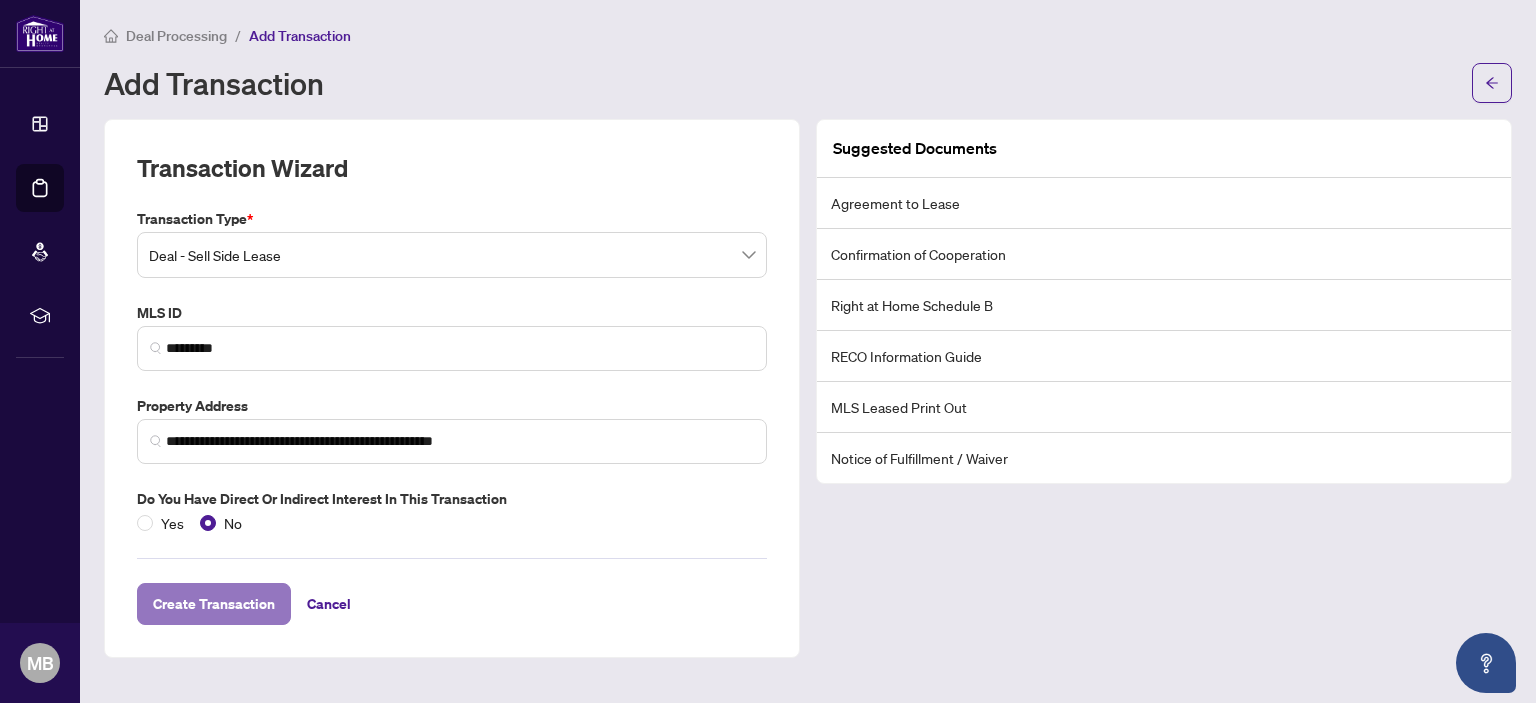 click on "Create Transaction" at bounding box center (214, 604) 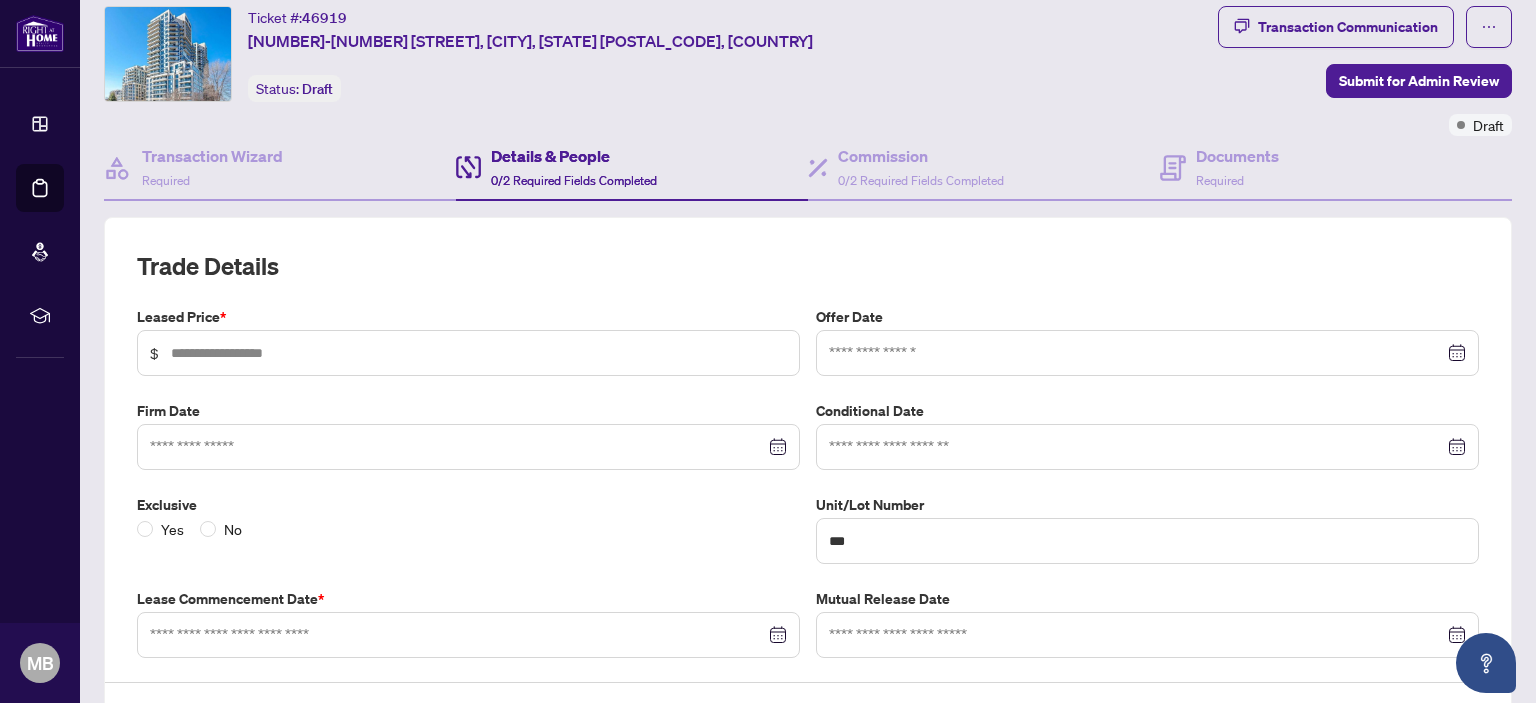 scroll, scrollTop: 100, scrollLeft: 0, axis: vertical 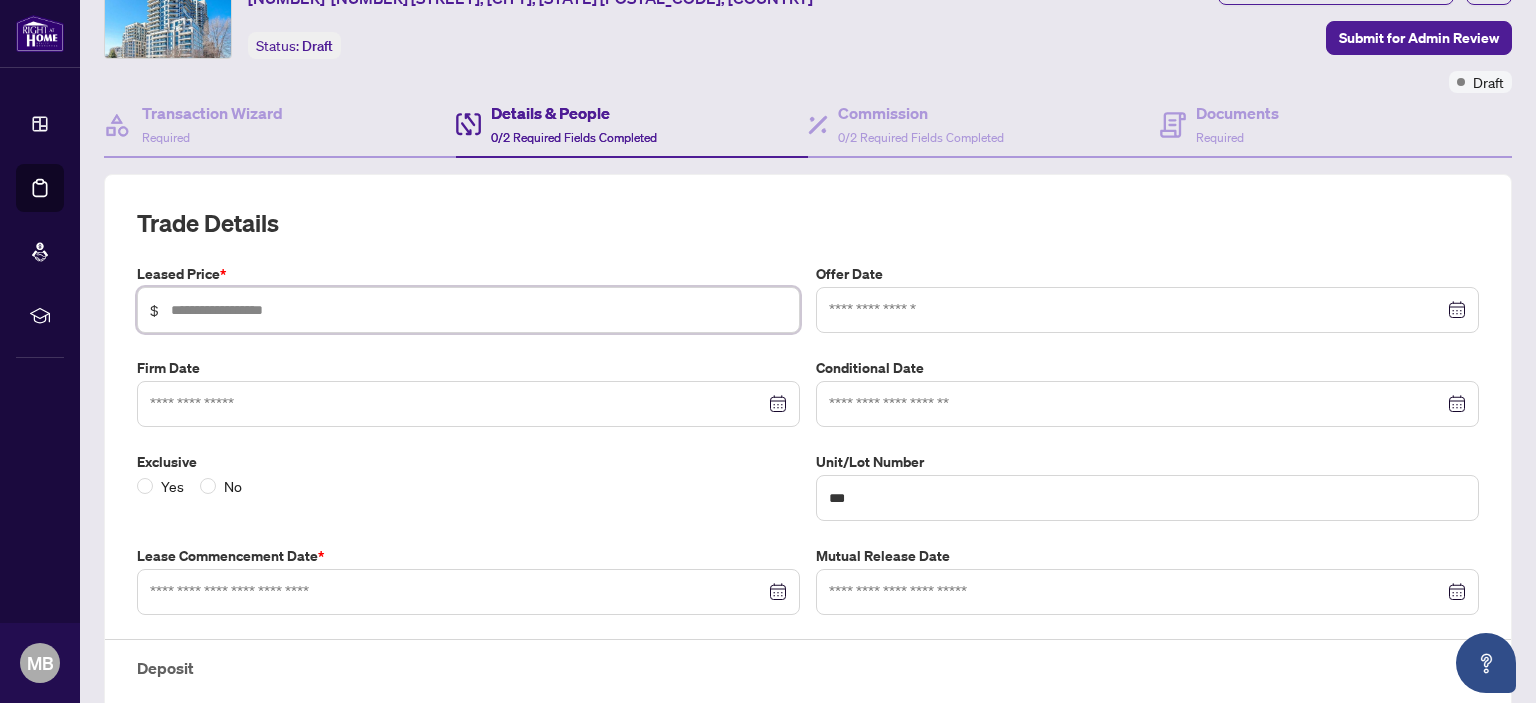 click at bounding box center (479, 310) 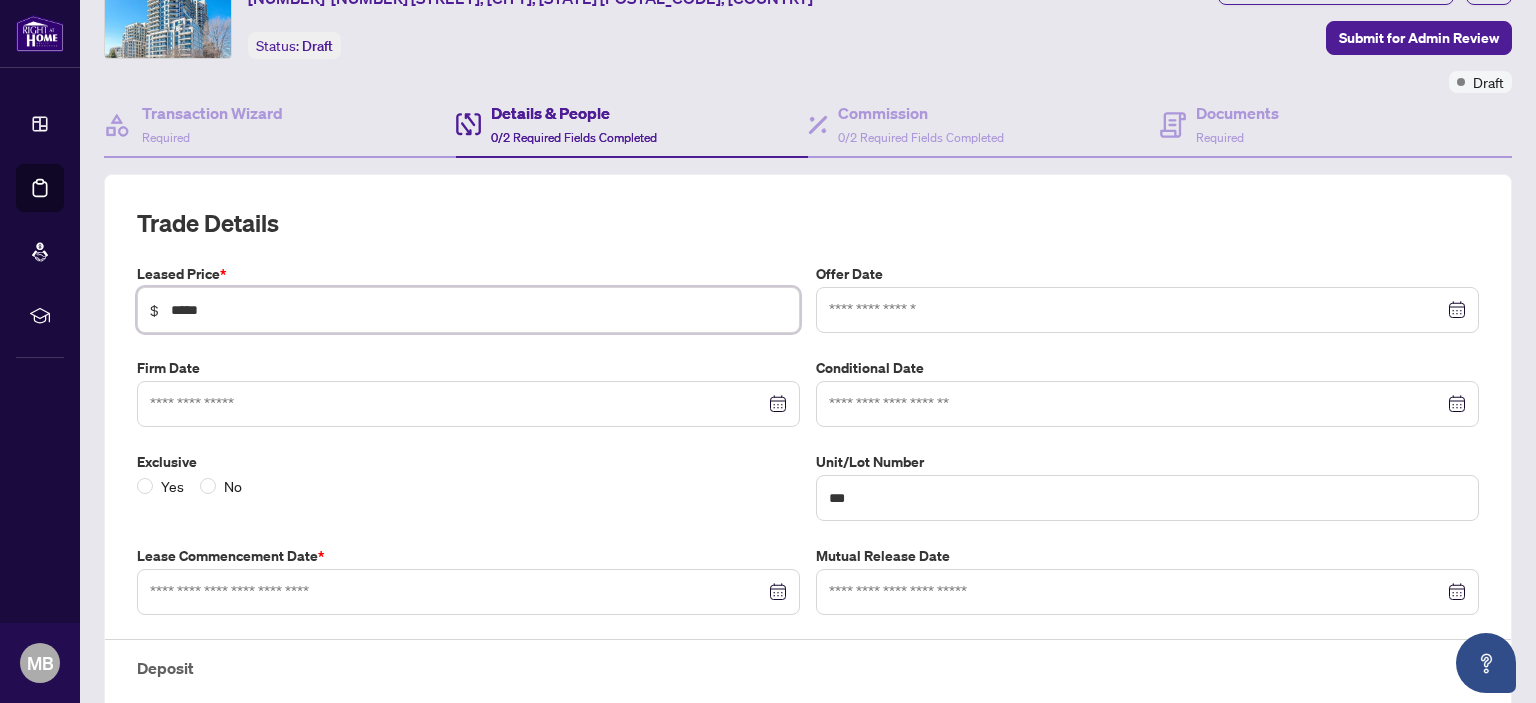 type on "*****" 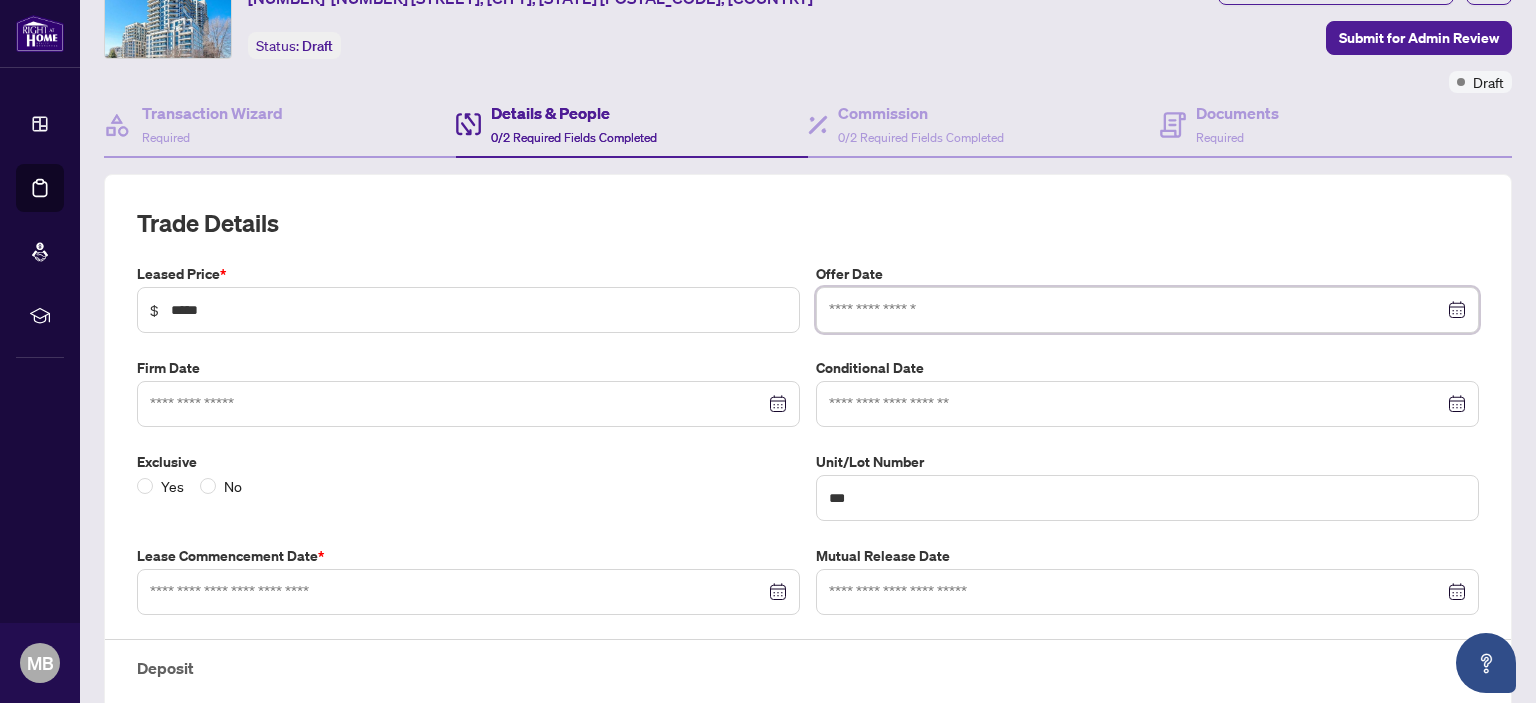 click at bounding box center (1136, 310) 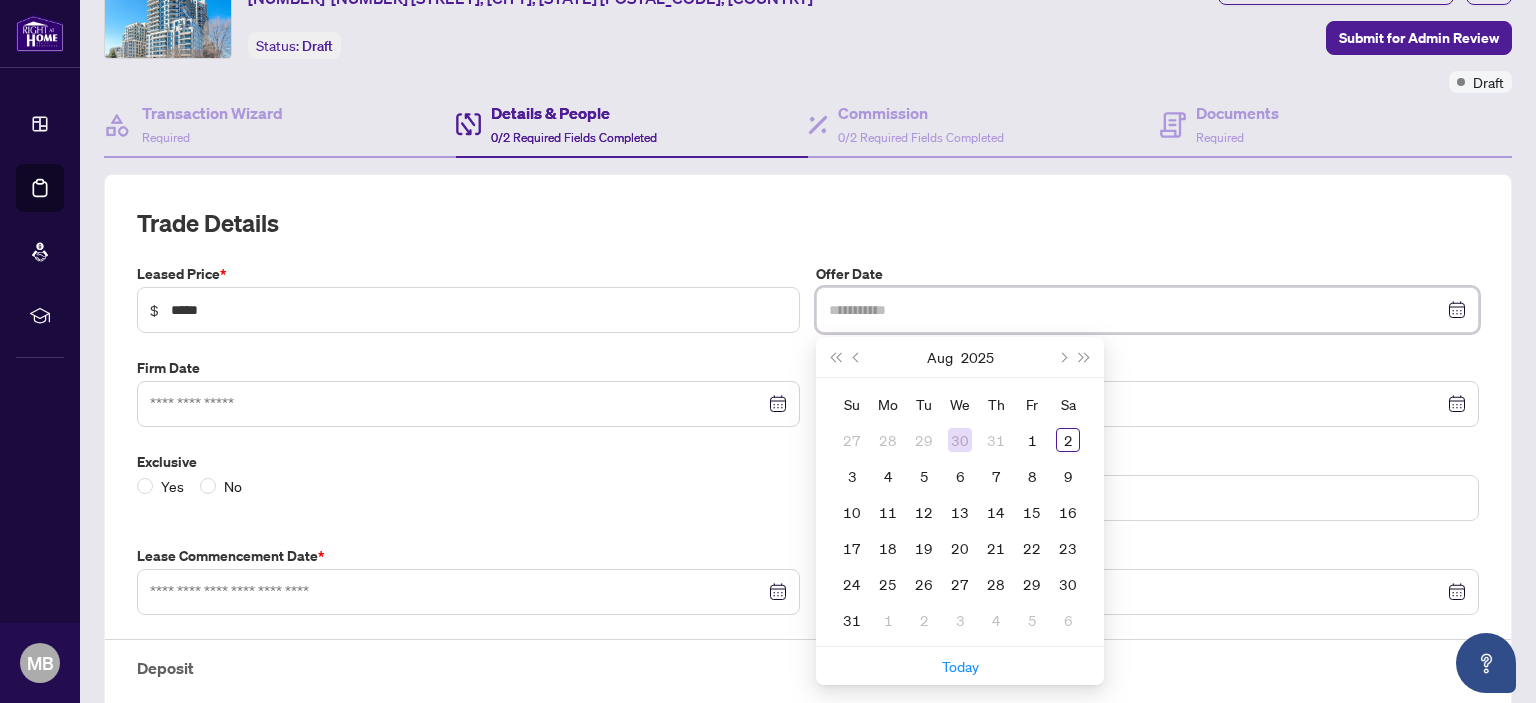 type on "**********" 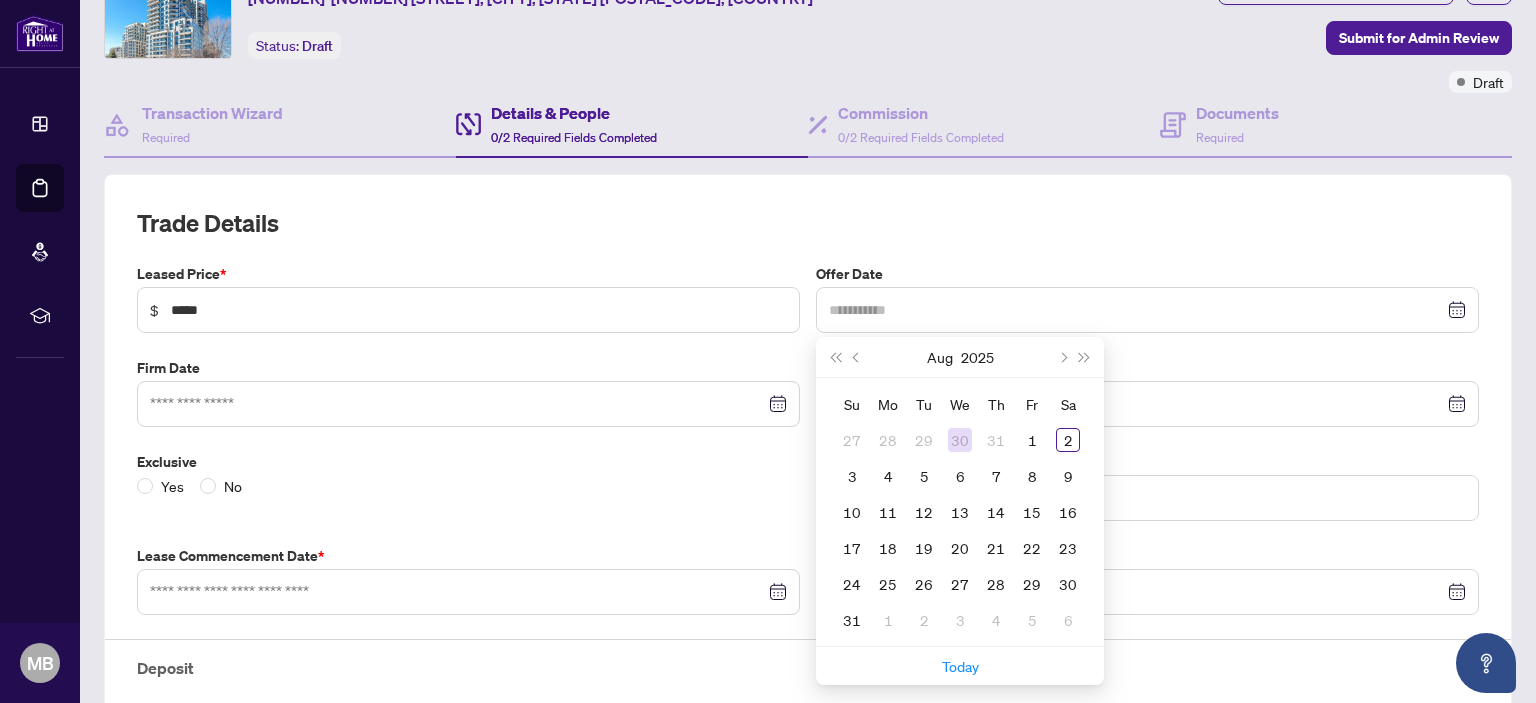 click on "30" at bounding box center (960, 440) 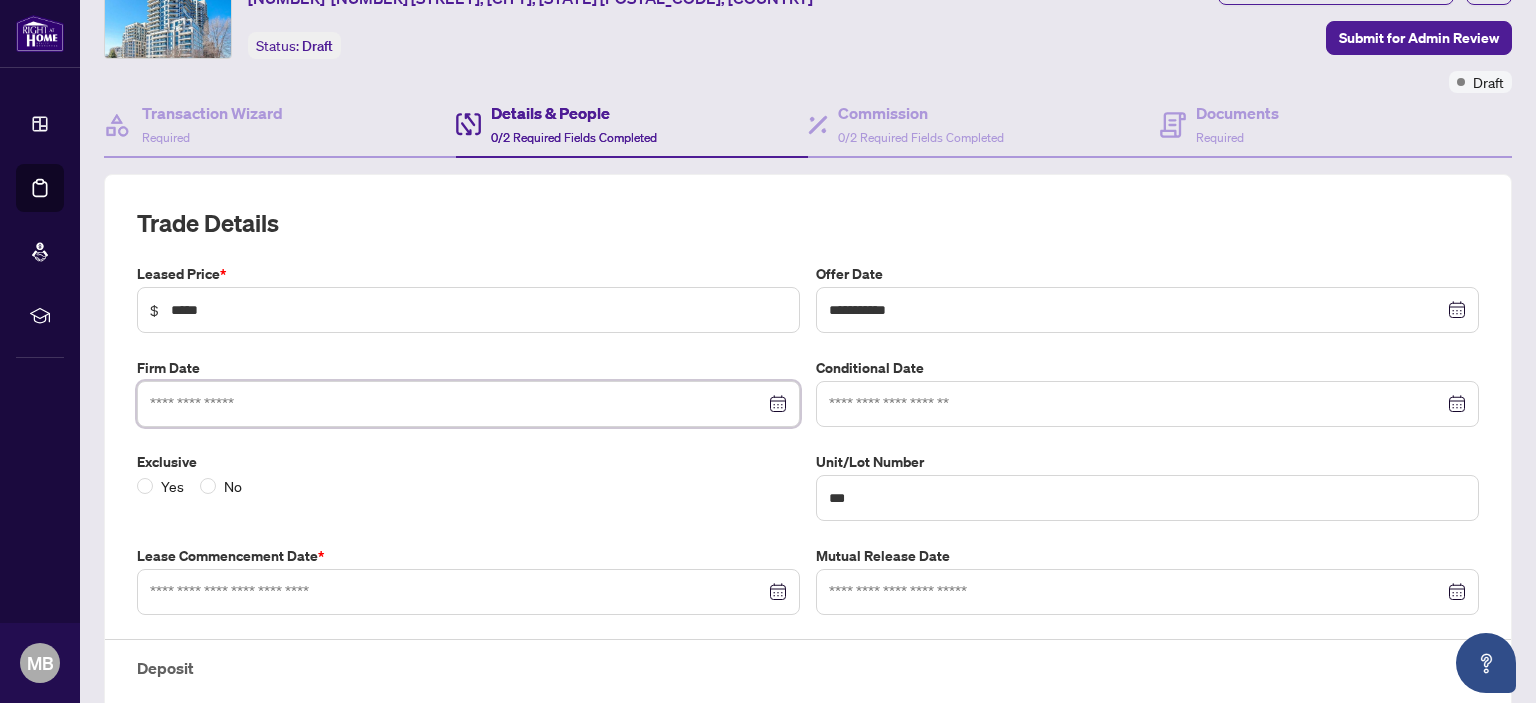 click at bounding box center (457, 404) 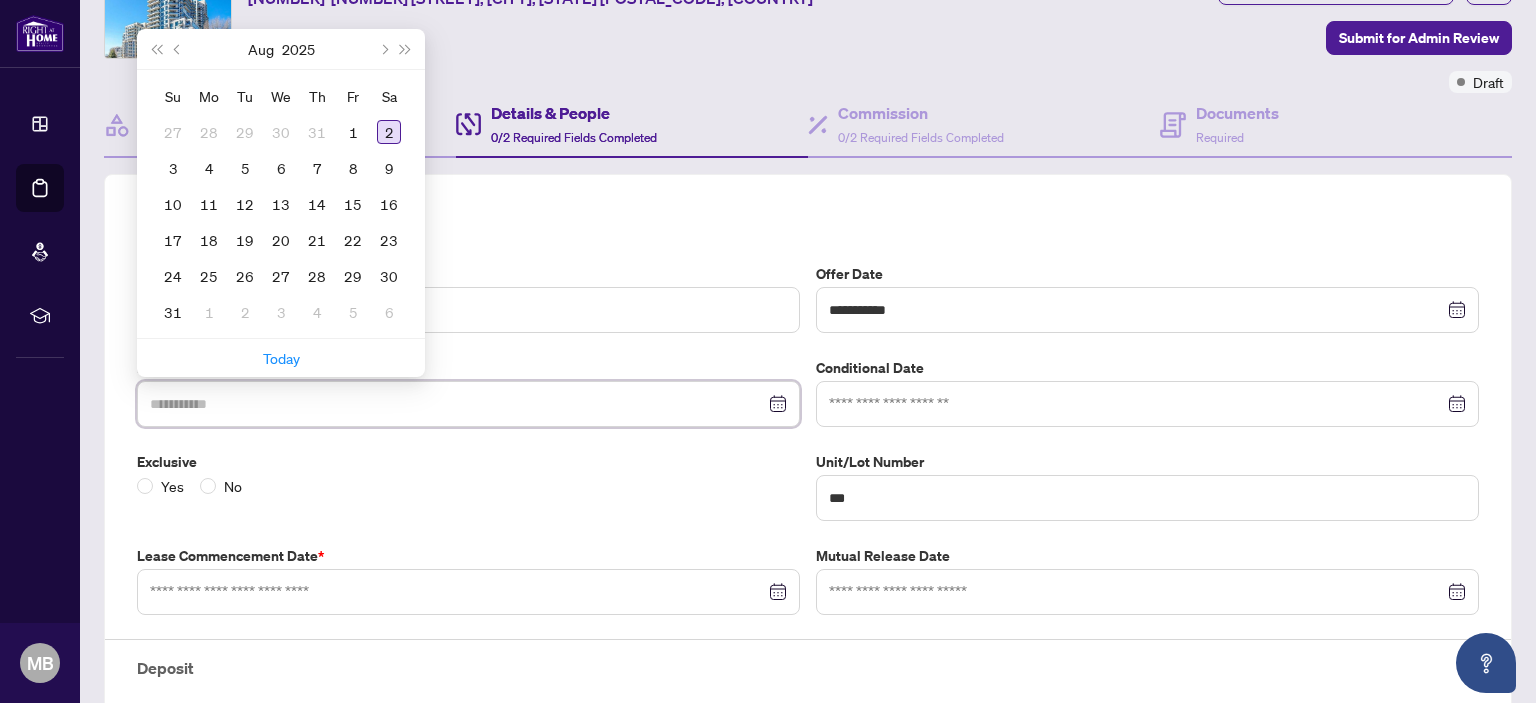 type on "**********" 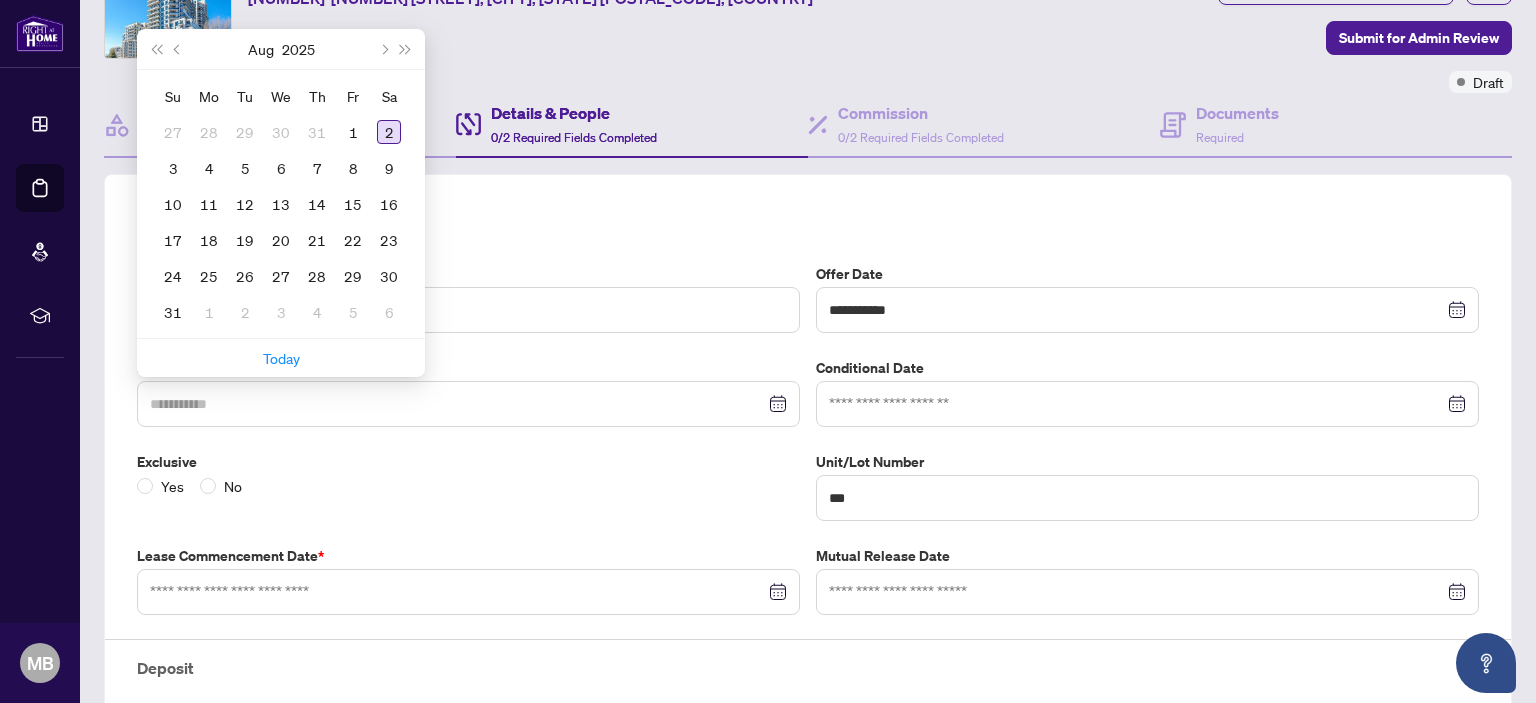 click on "2" at bounding box center (389, 132) 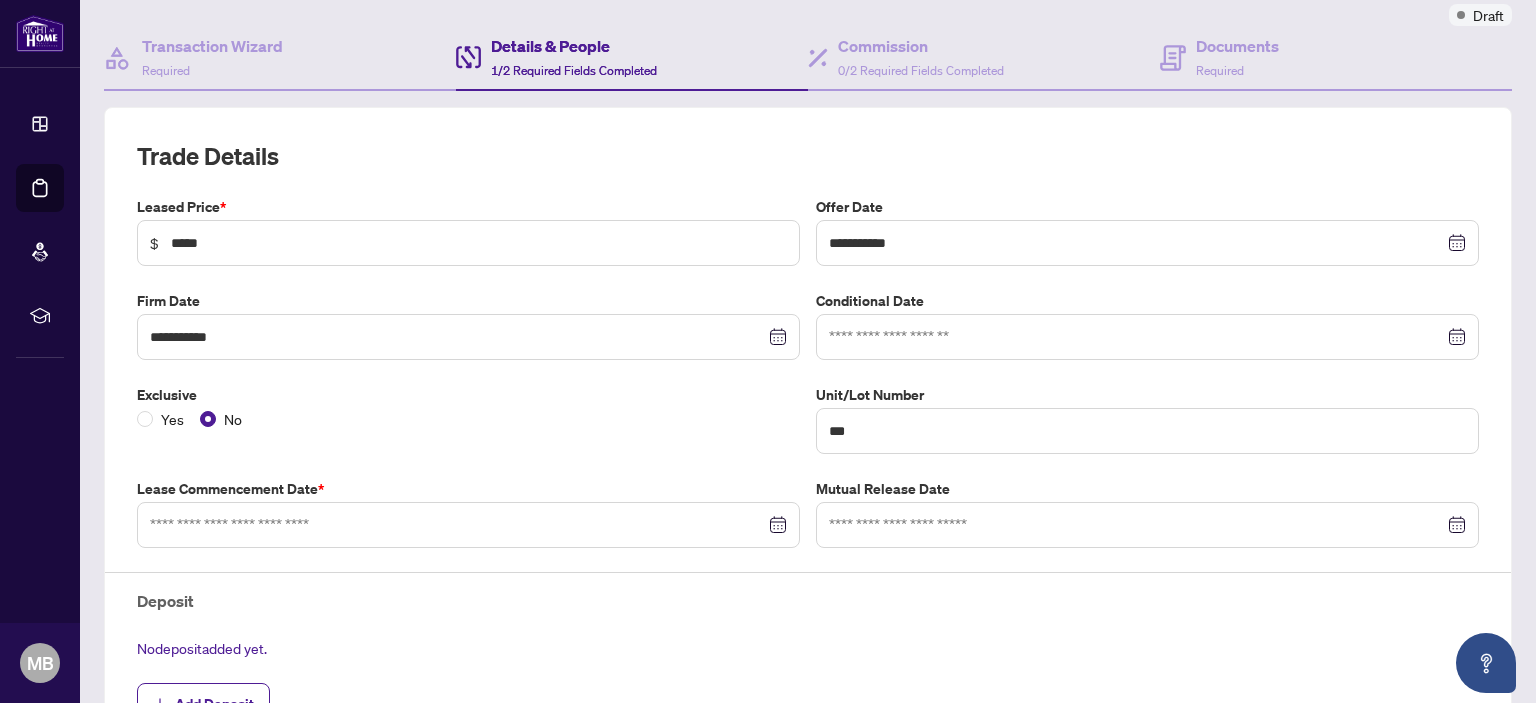 scroll, scrollTop: 300, scrollLeft: 0, axis: vertical 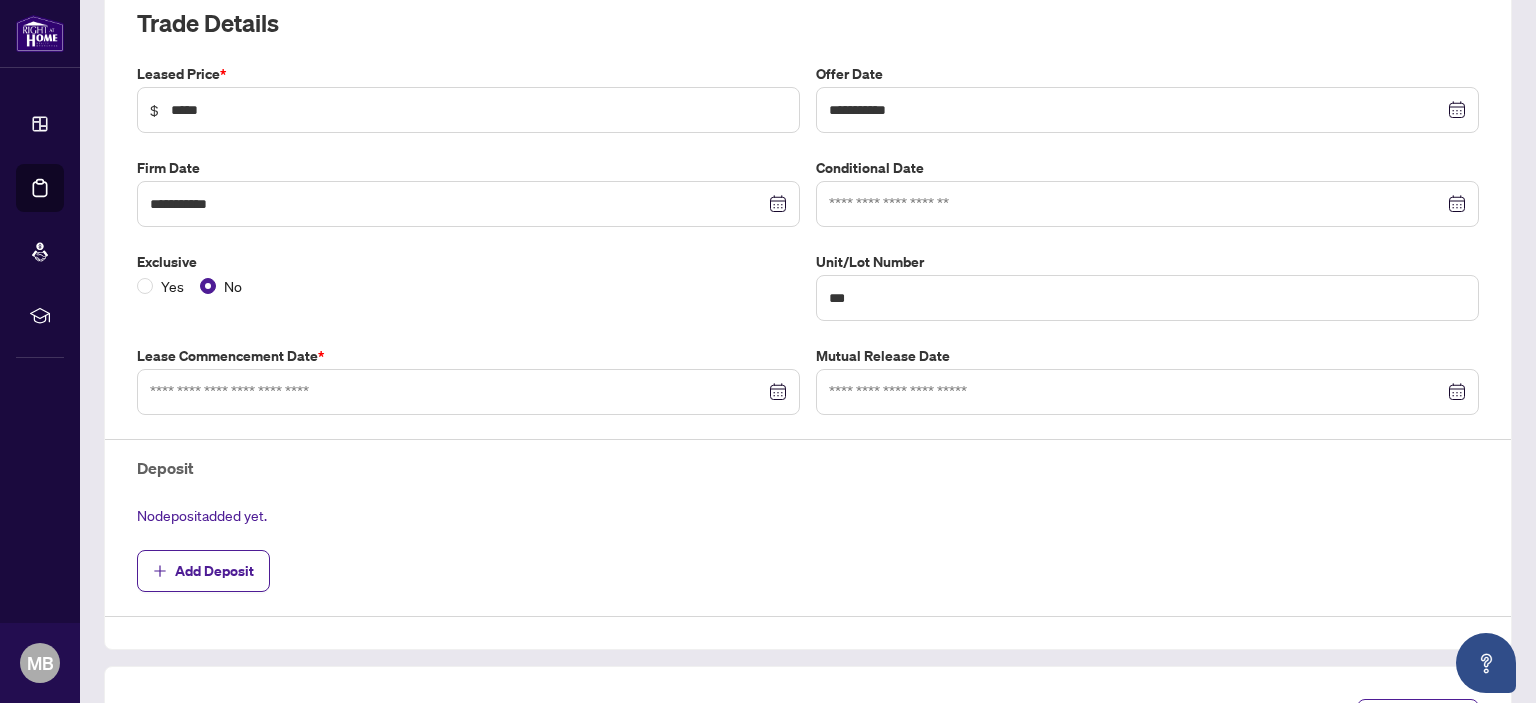 click at bounding box center [468, 392] 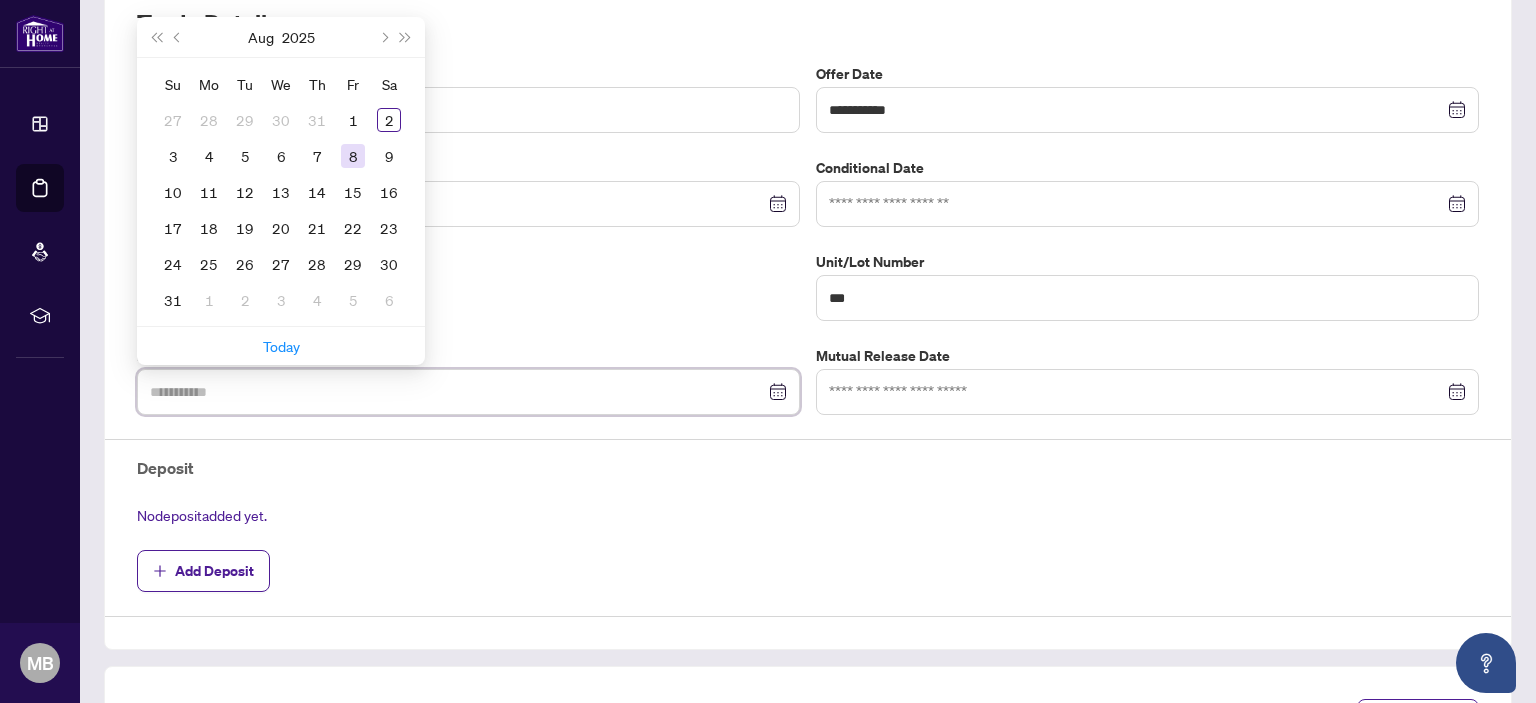 type on "**********" 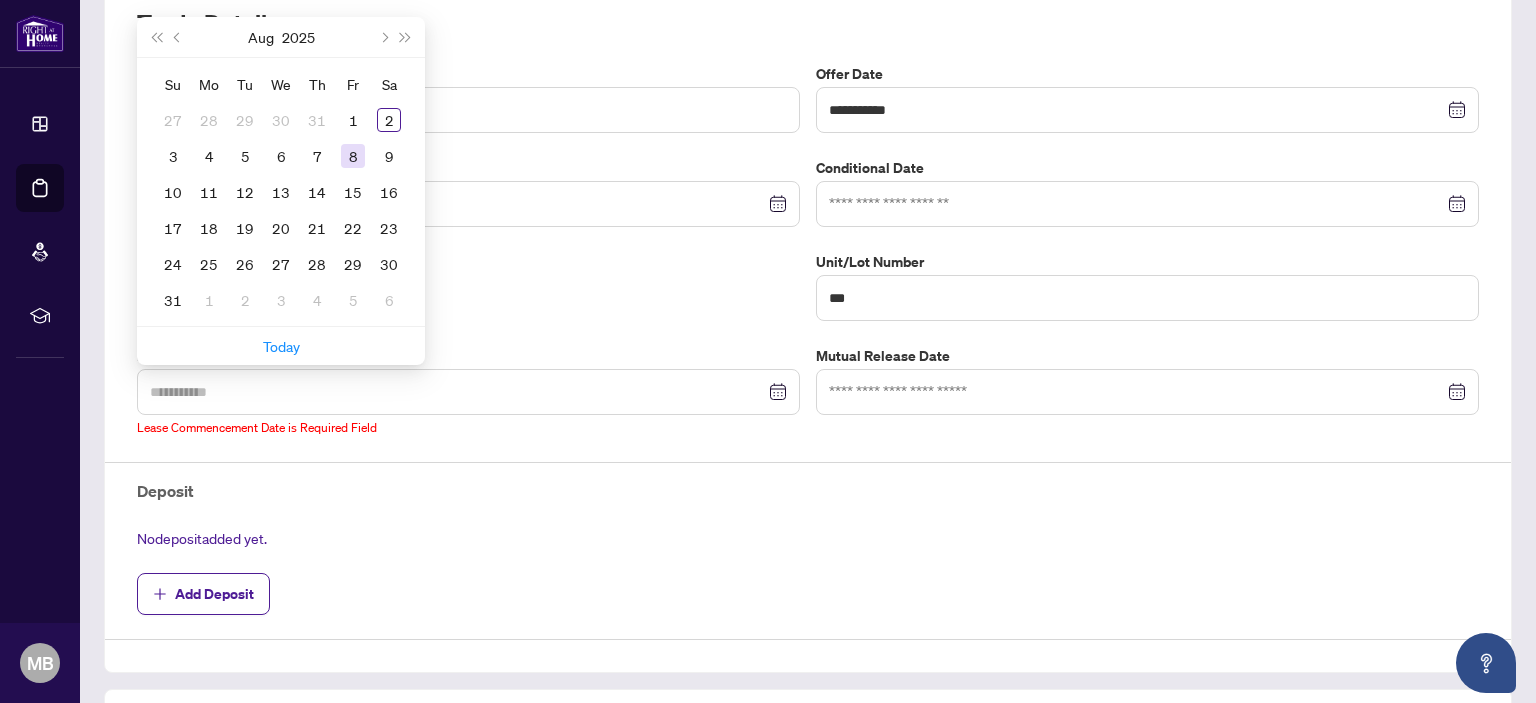 click on "8" at bounding box center (353, 156) 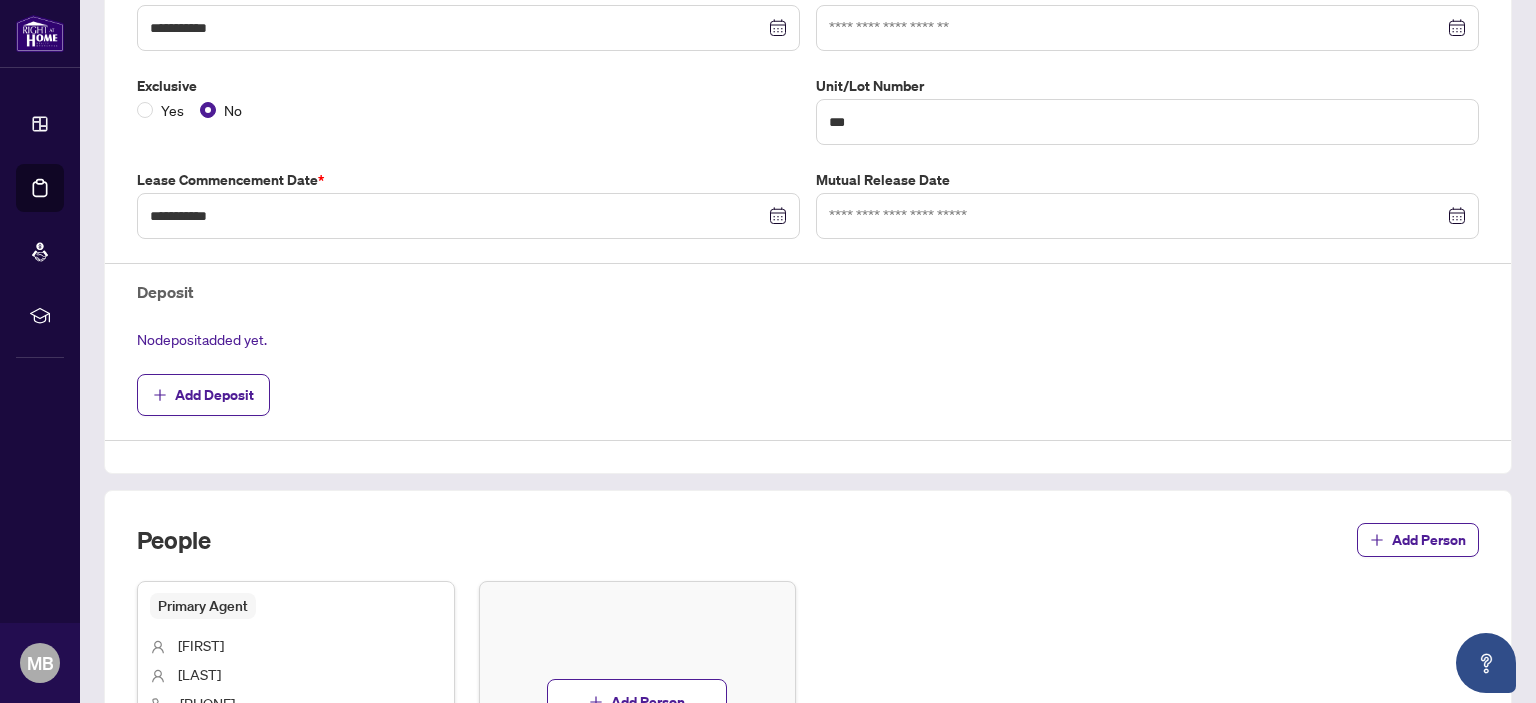 scroll, scrollTop: 500, scrollLeft: 0, axis: vertical 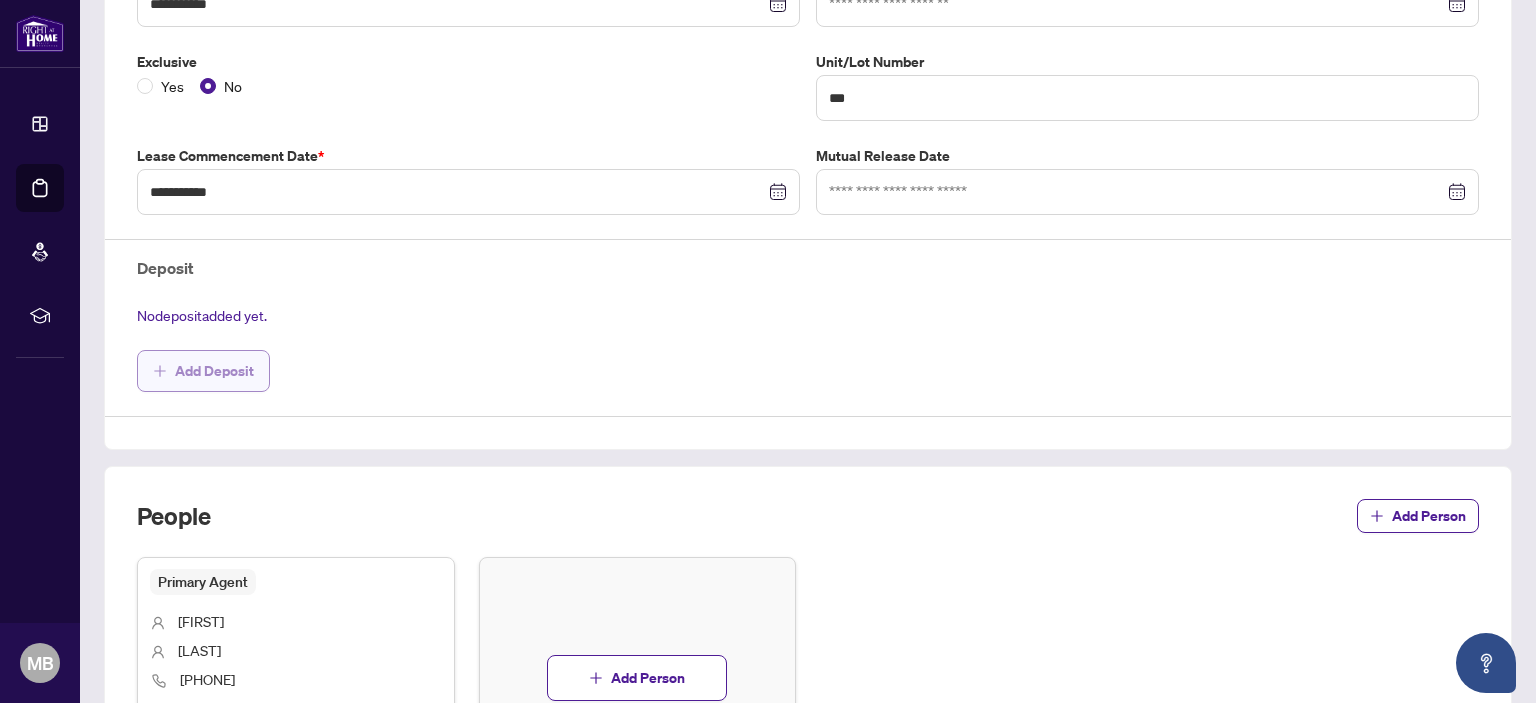 click on "Add Deposit" at bounding box center (214, 371) 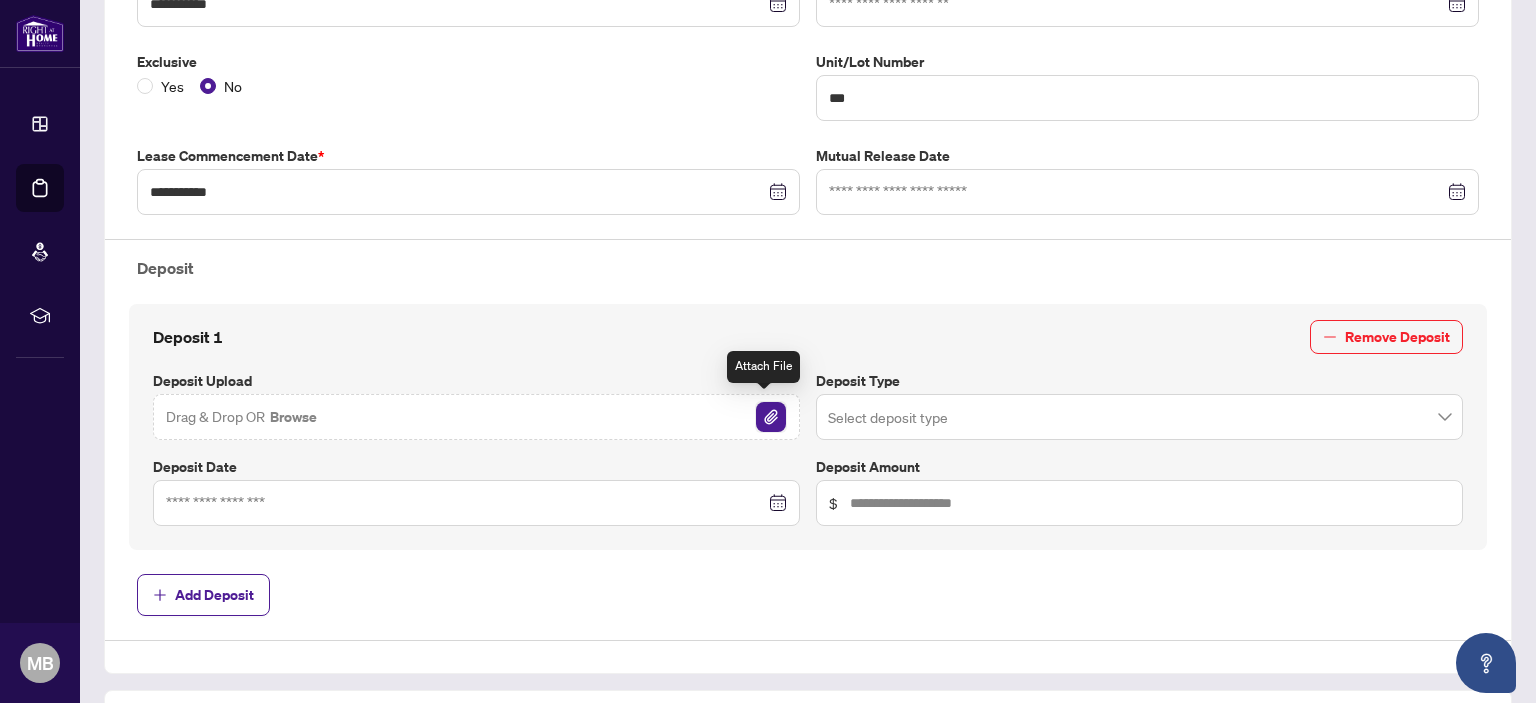 click at bounding box center (771, 417) 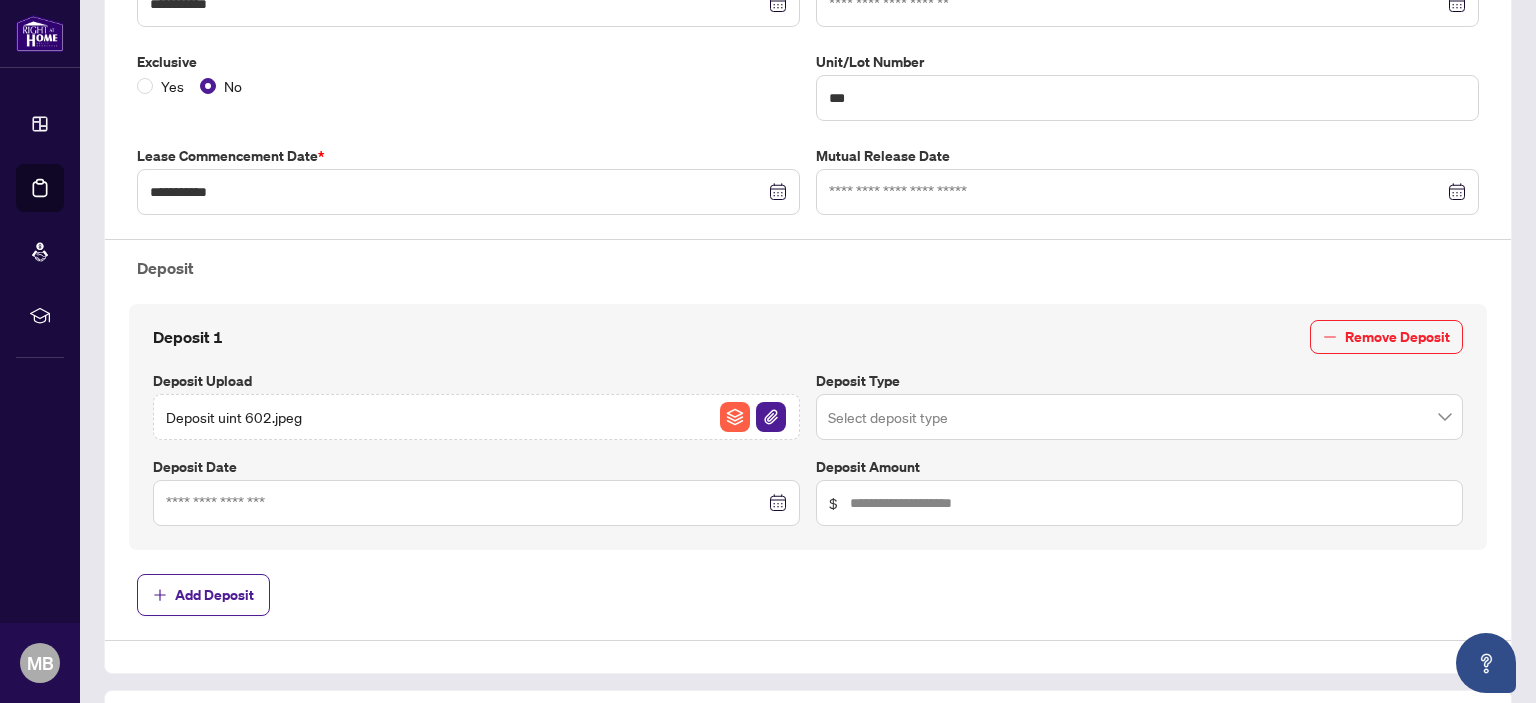 click at bounding box center [1139, 417] 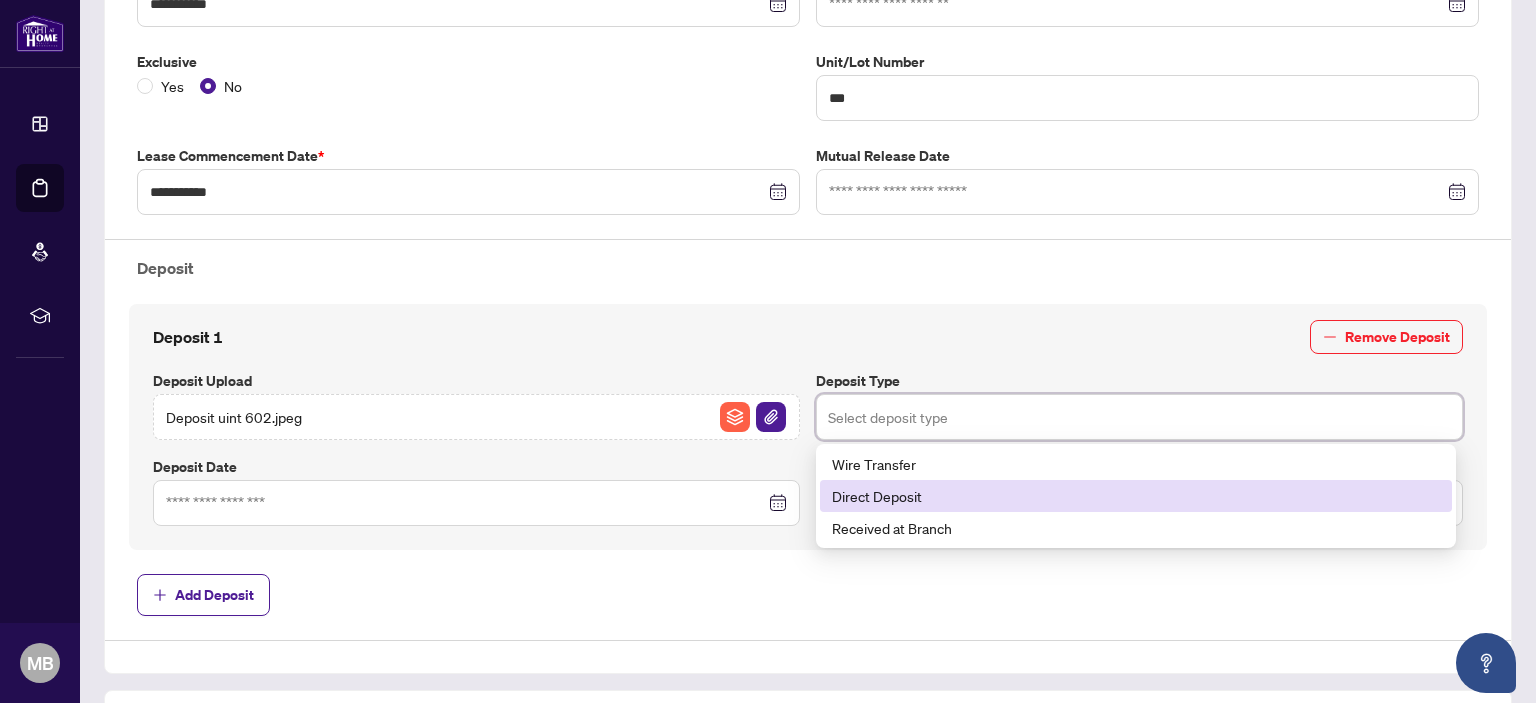 click on "Direct Deposit" at bounding box center [1136, 496] 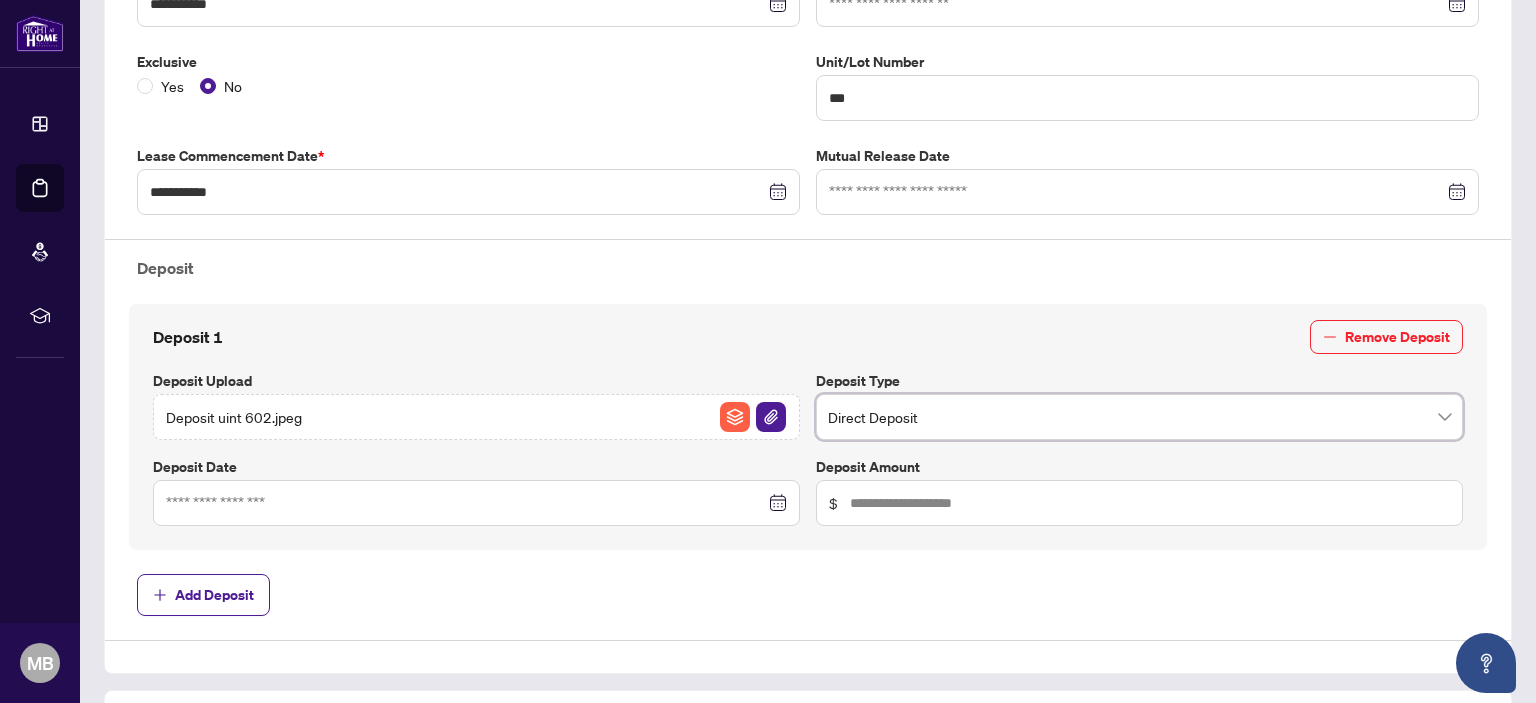 click on "Deposit 1 Remove Deposit Deposit Upload Deposit uint 602.jpeg Deposit Type Direct Deposit Direct Deposit 66 67 68 Wire Transfer Direct Deposit Received at Branch Deposit Date Deposit Amount $" at bounding box center [808, 427] 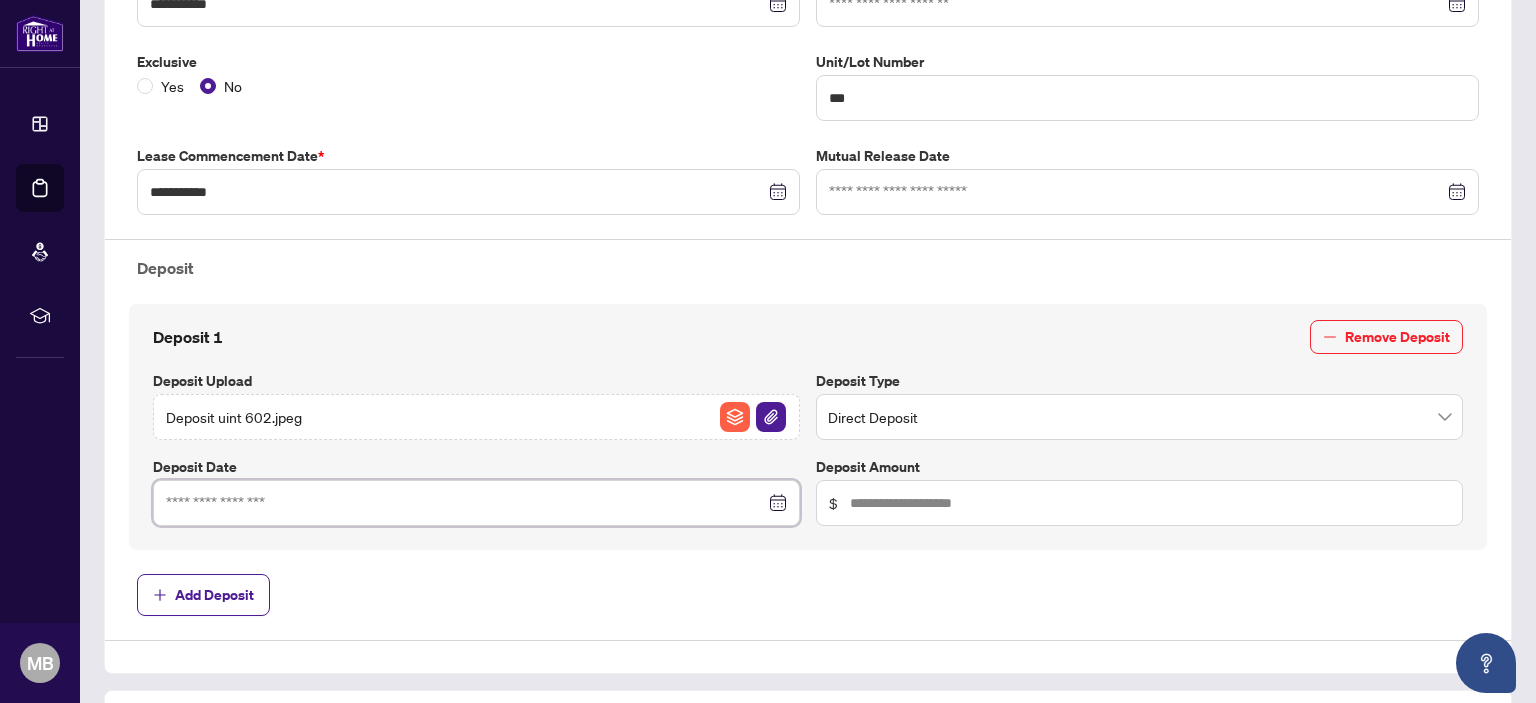 click at bounding box center (465, 503) 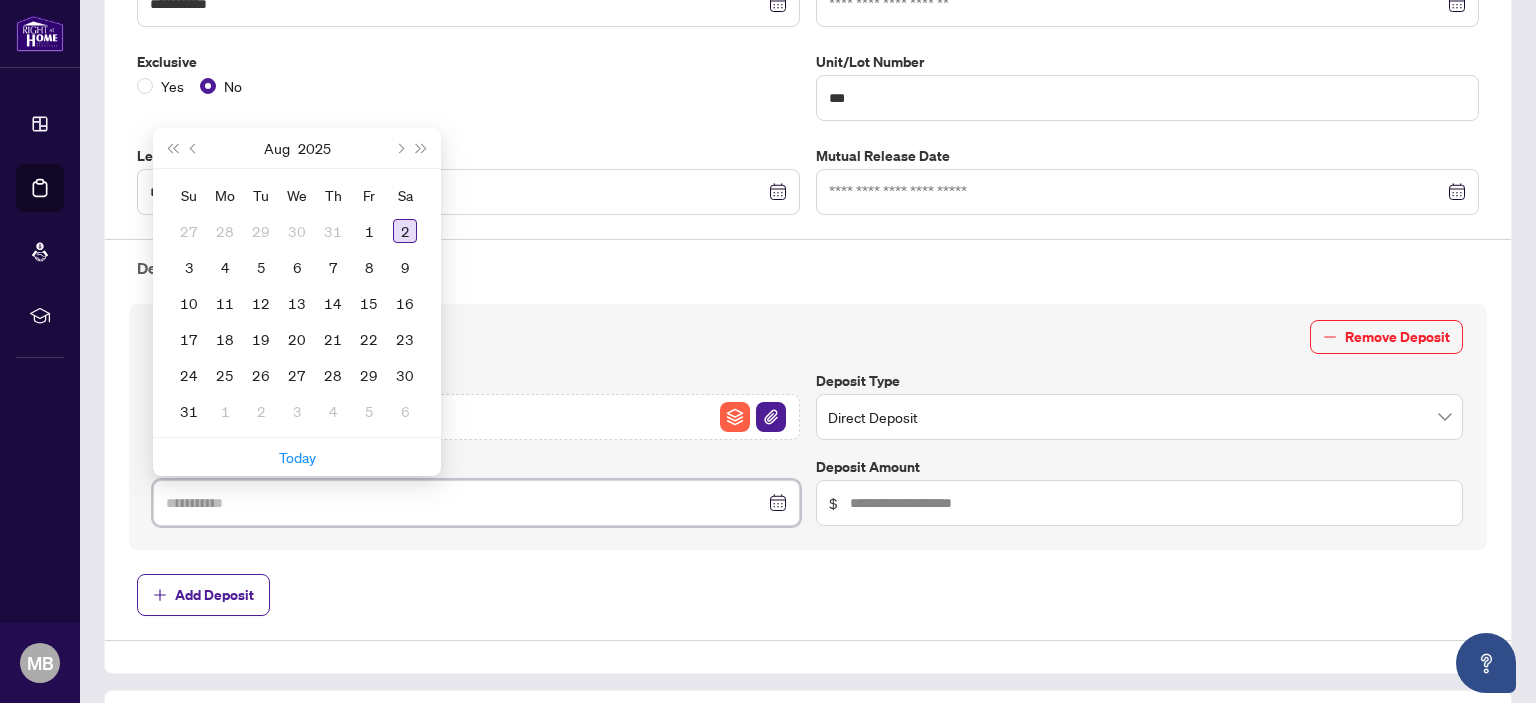 type on "**********" 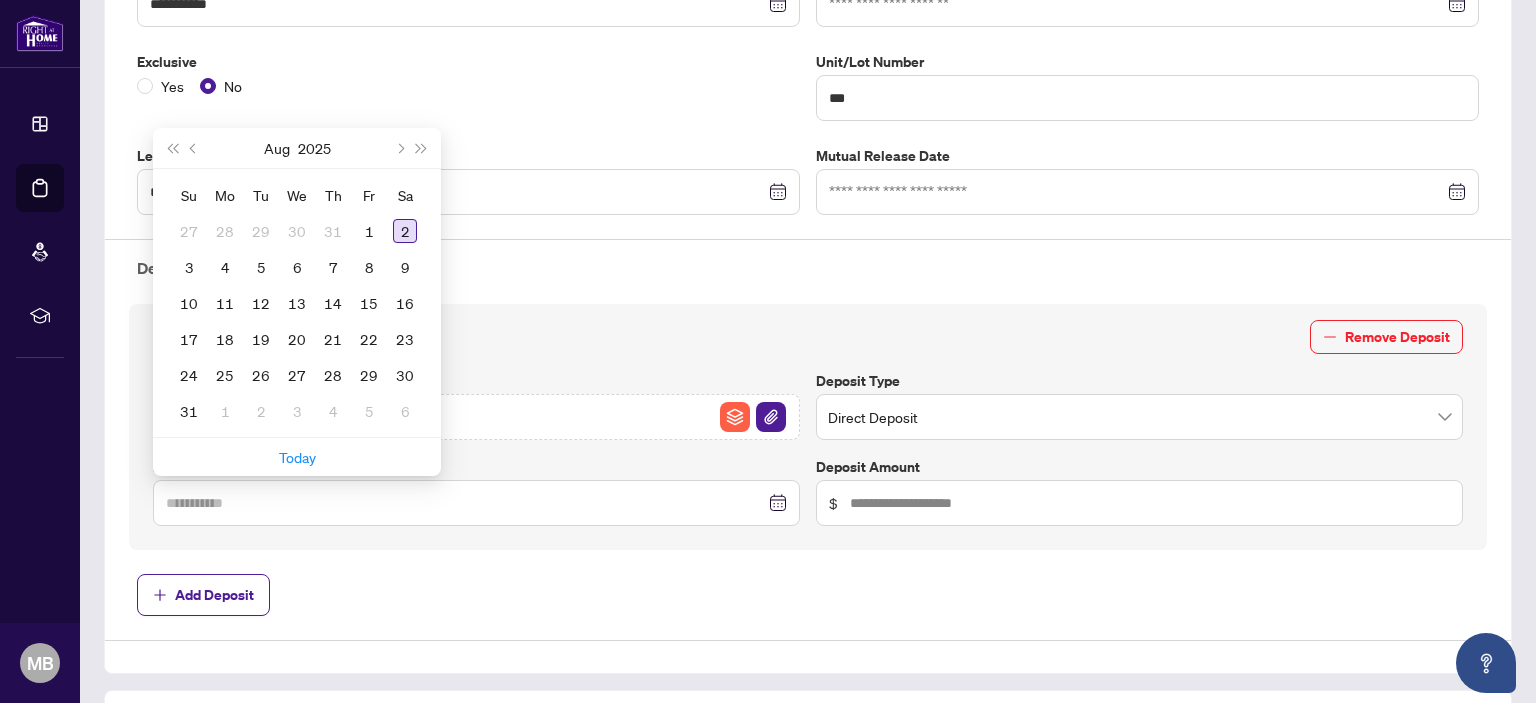 click on "2" at bounding box center [405, 231] 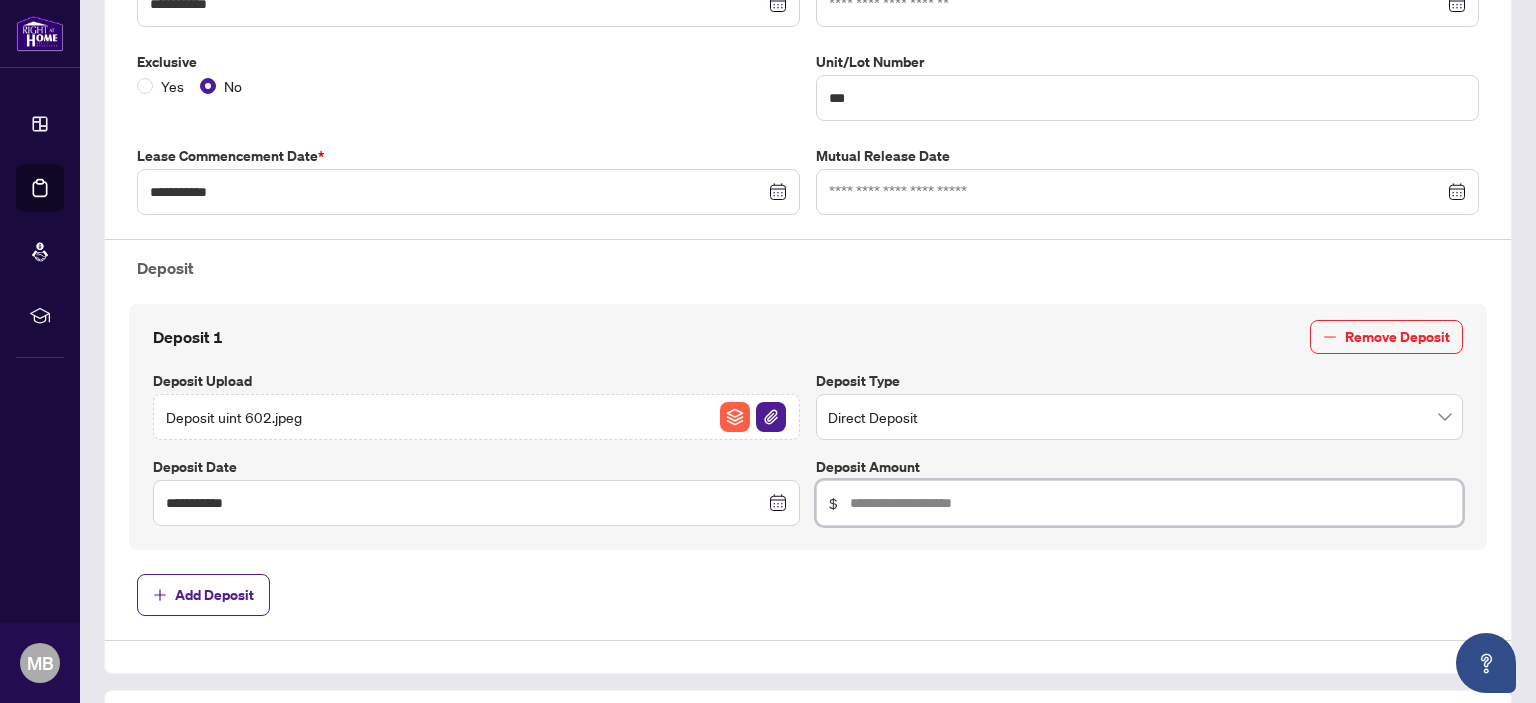 click at bounding box center [1150, 503] 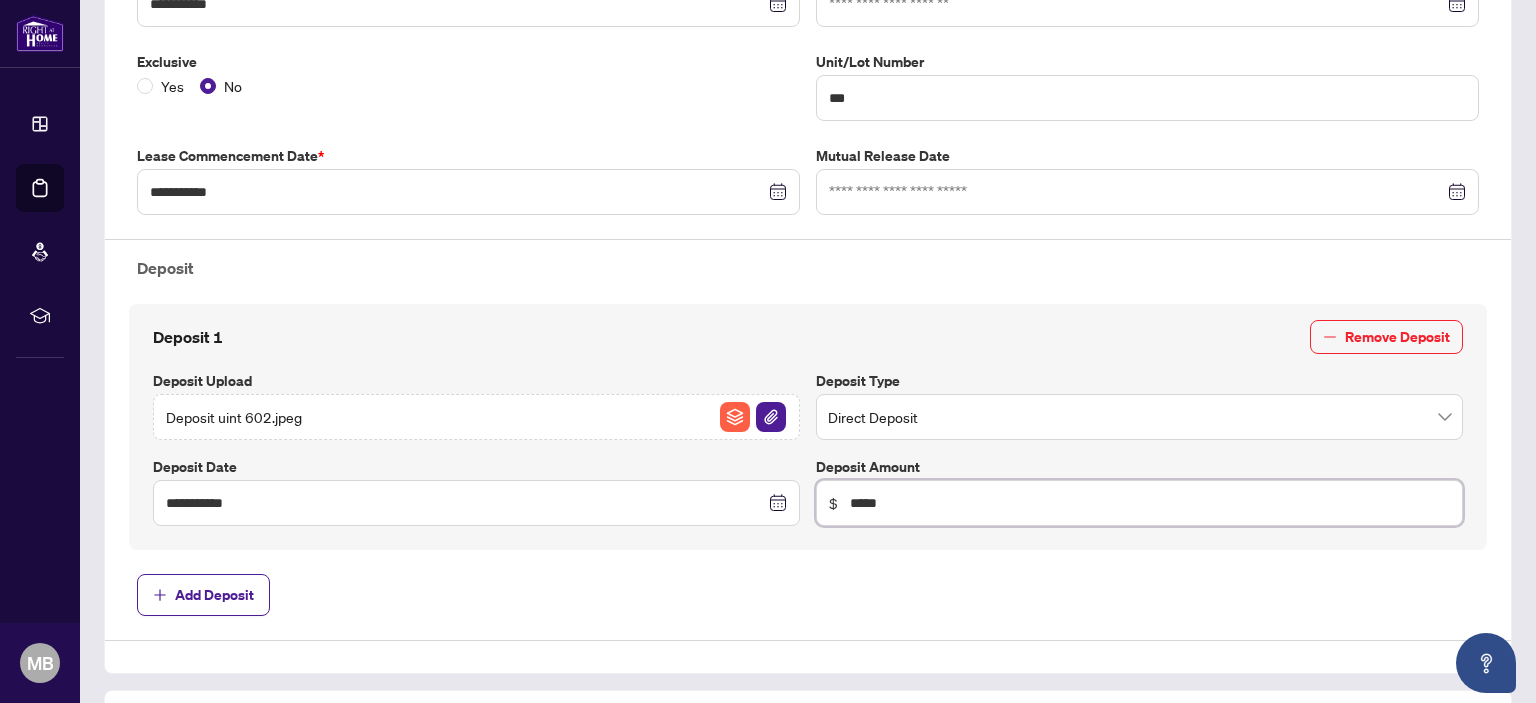type on "*****" 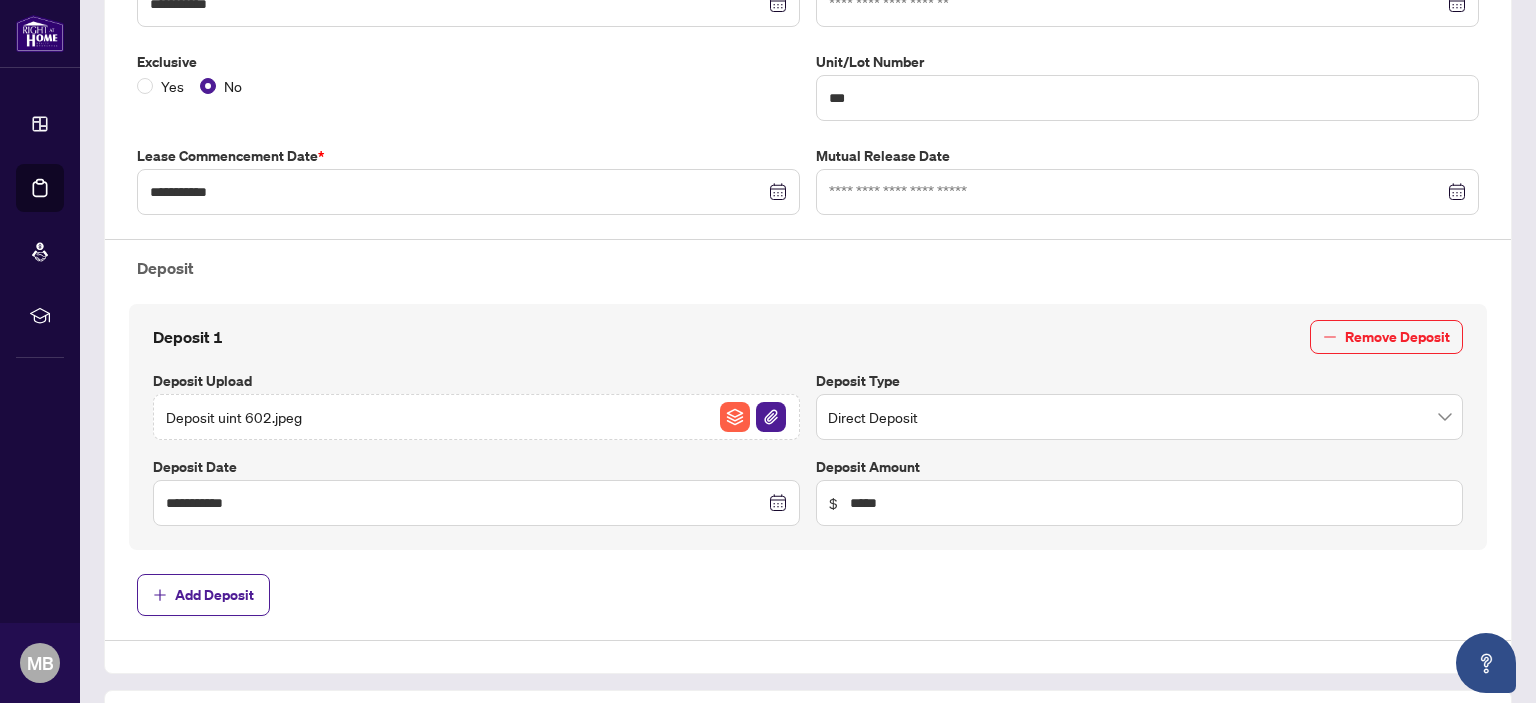 click on "Add Deposit" at bounding box center [808, 595] 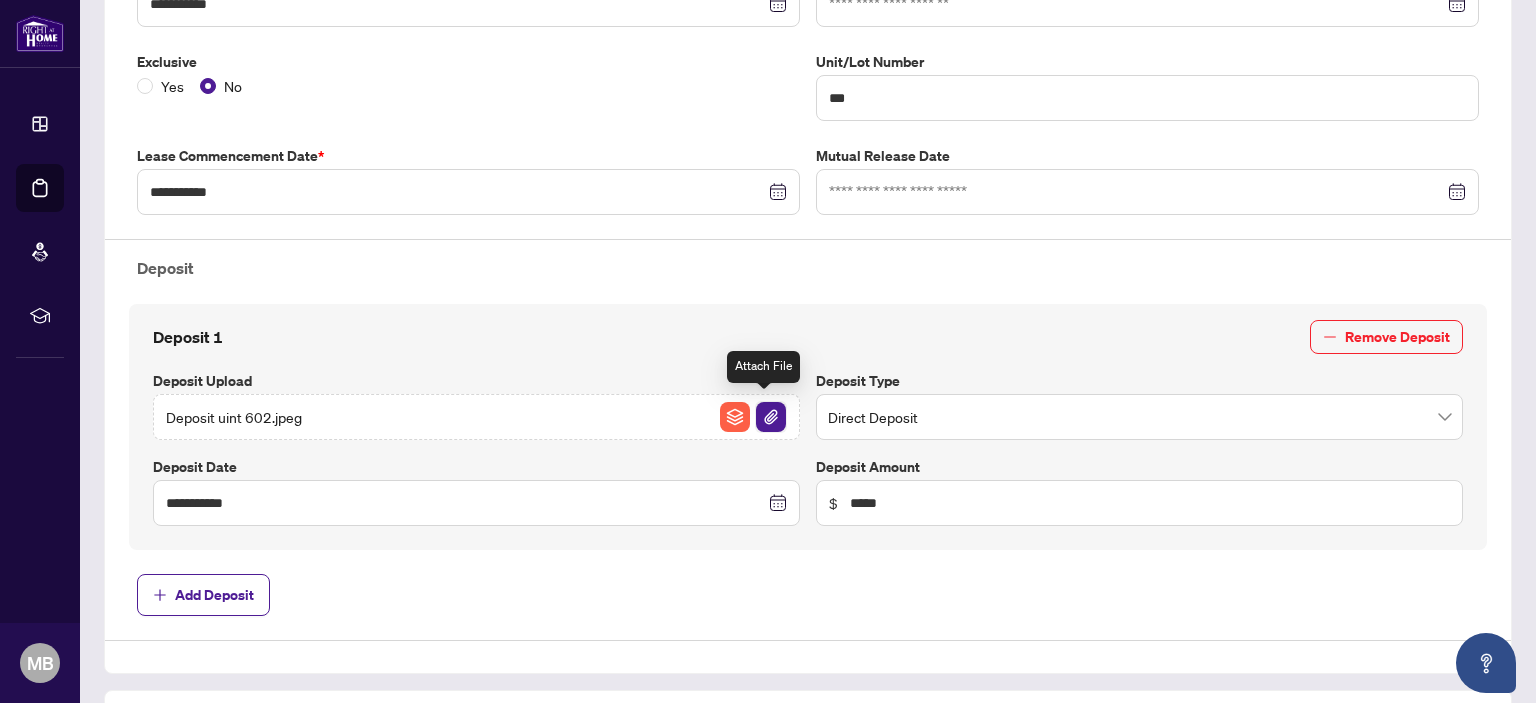 click at bounding box center [771, 417] 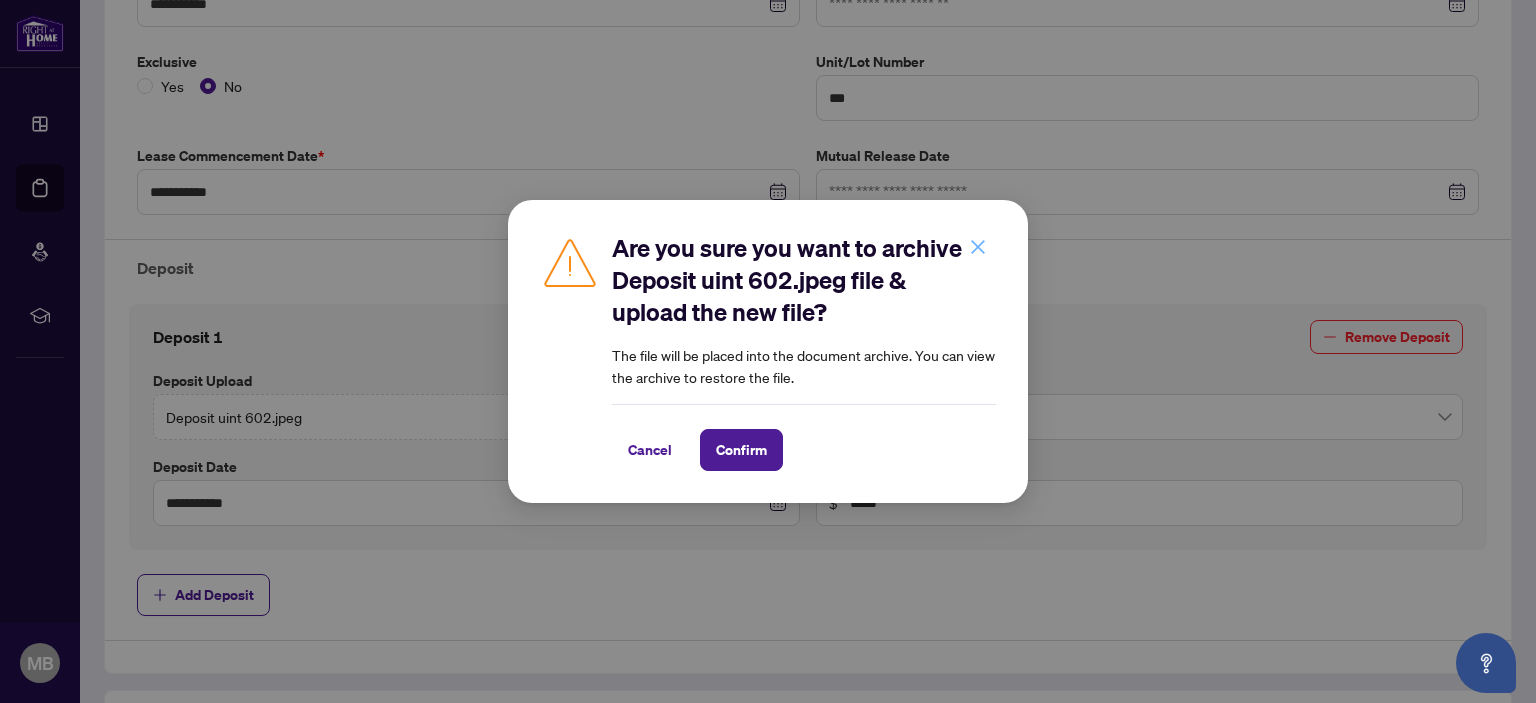 click 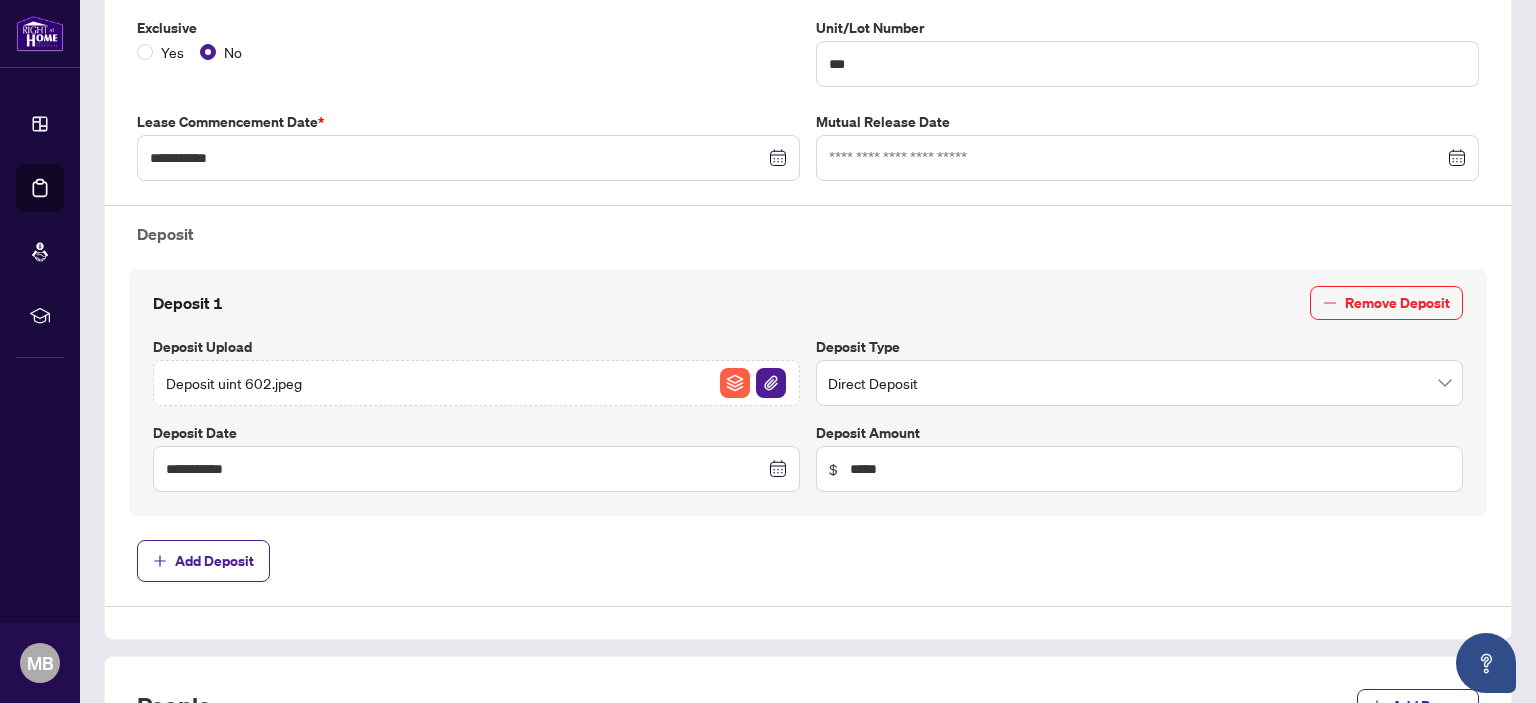 scroll, scrollTop: 500, scrollLeft: 0, axis: vertical 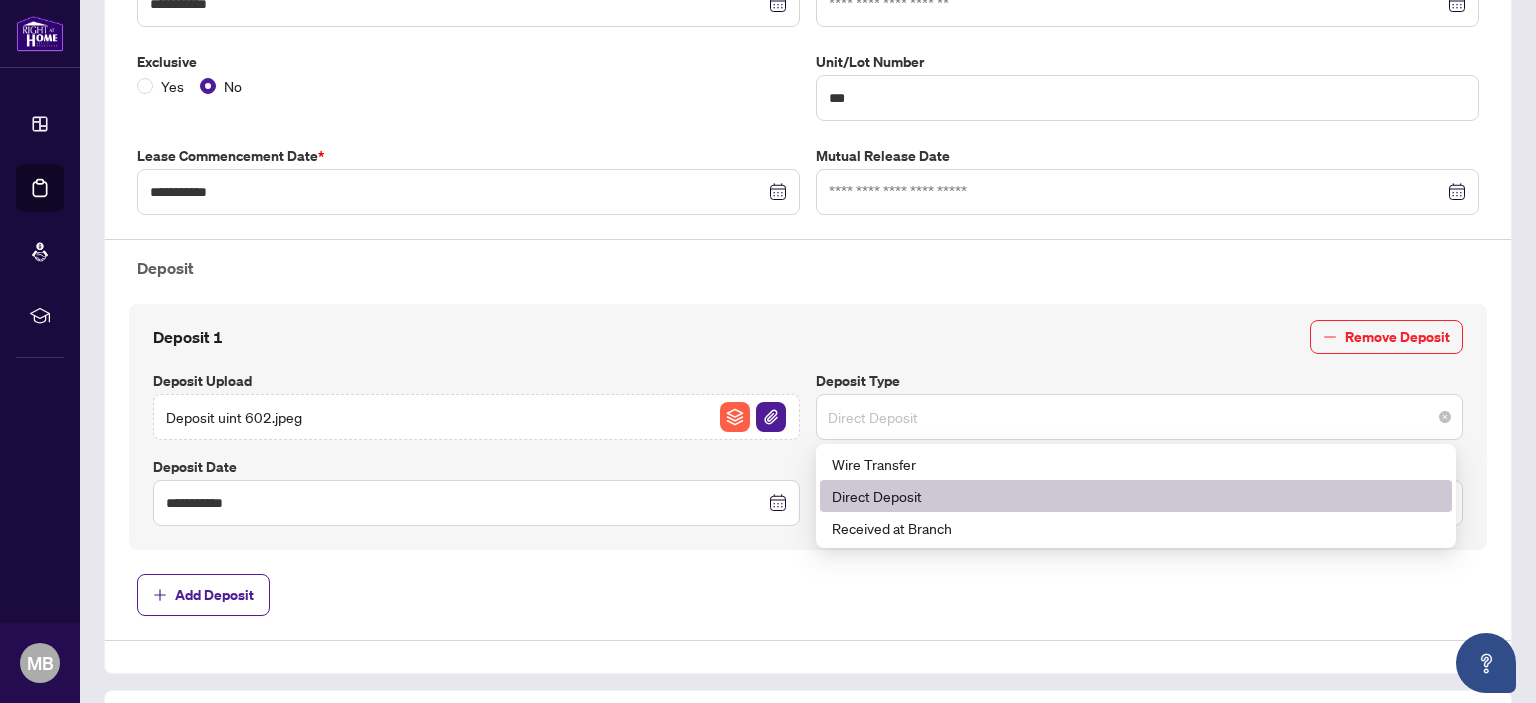 click on "Direct Deposit" at bounding box center [1139, 417] 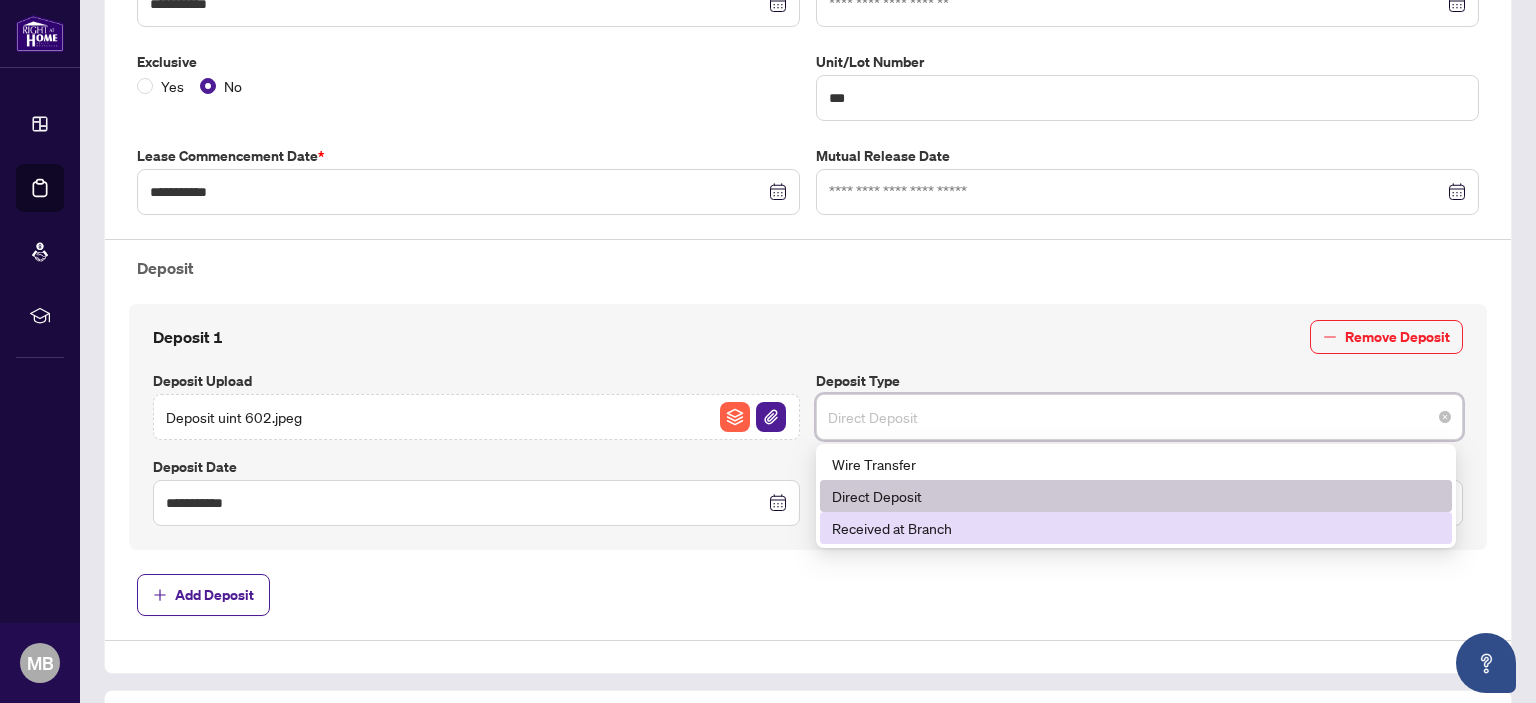 click on "Received at Branch" at bounding box center [1136, 528] 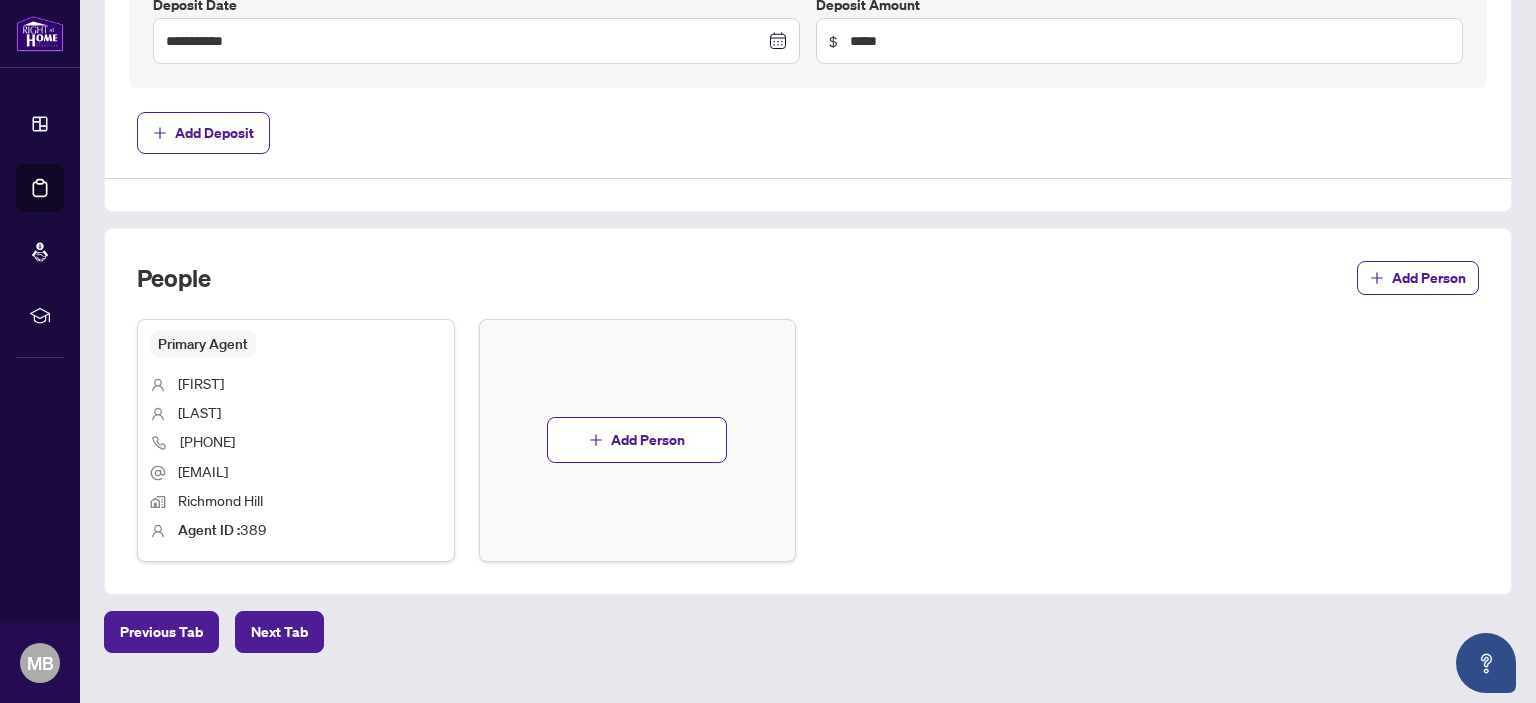 scroll, scrollTop: 997, scrollLeft: 0, axis: vertical 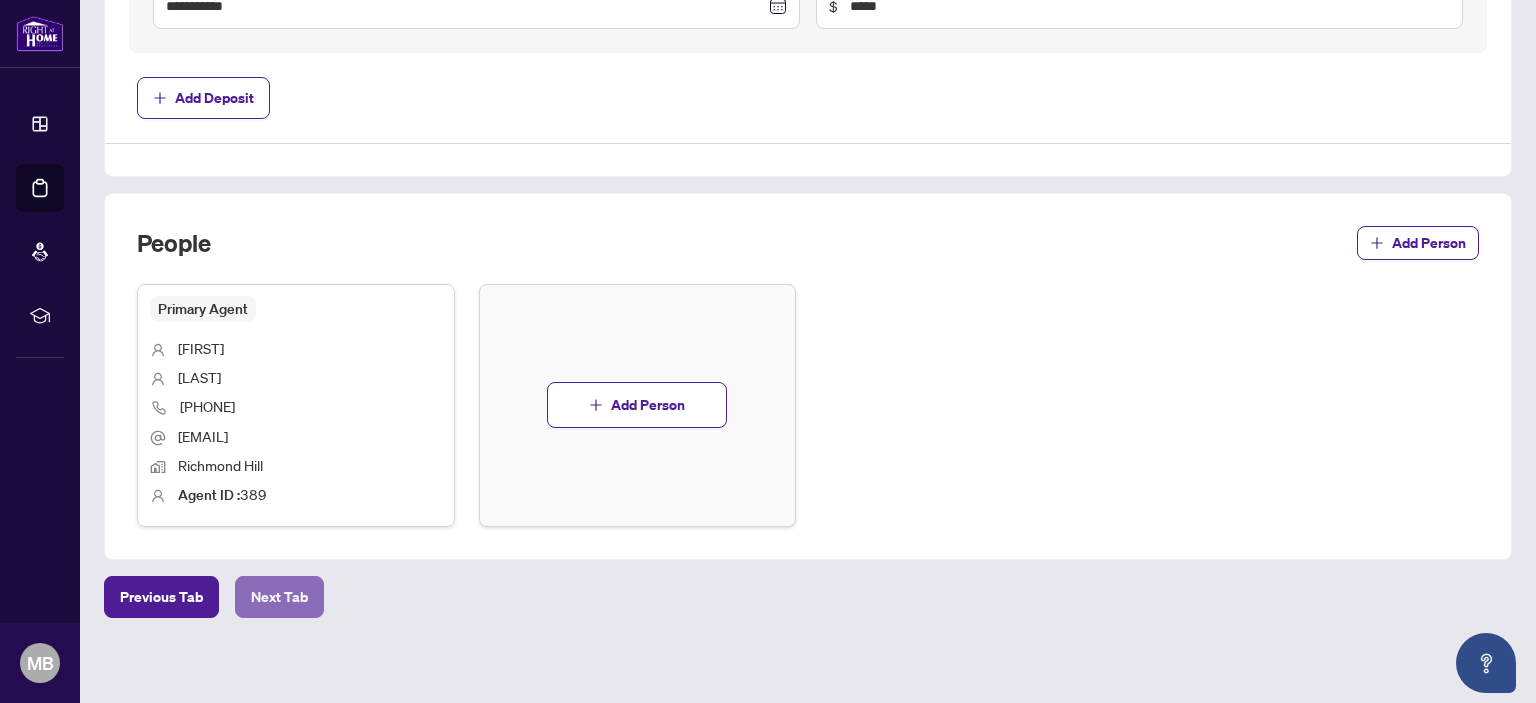 click on "Next Tab" at bounding box center (279, 597) 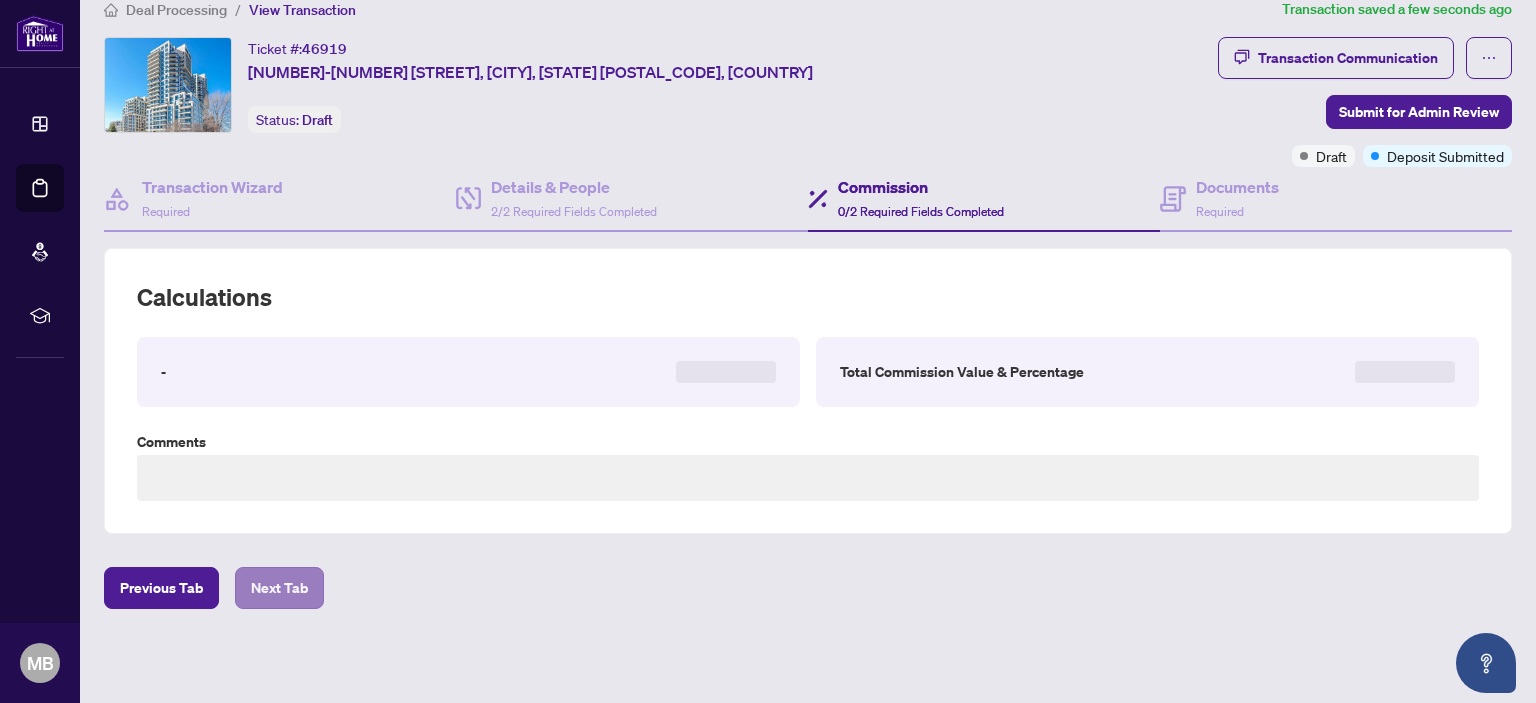 scroll, scrollTop: 0, scrollLeft: 0, axis: both 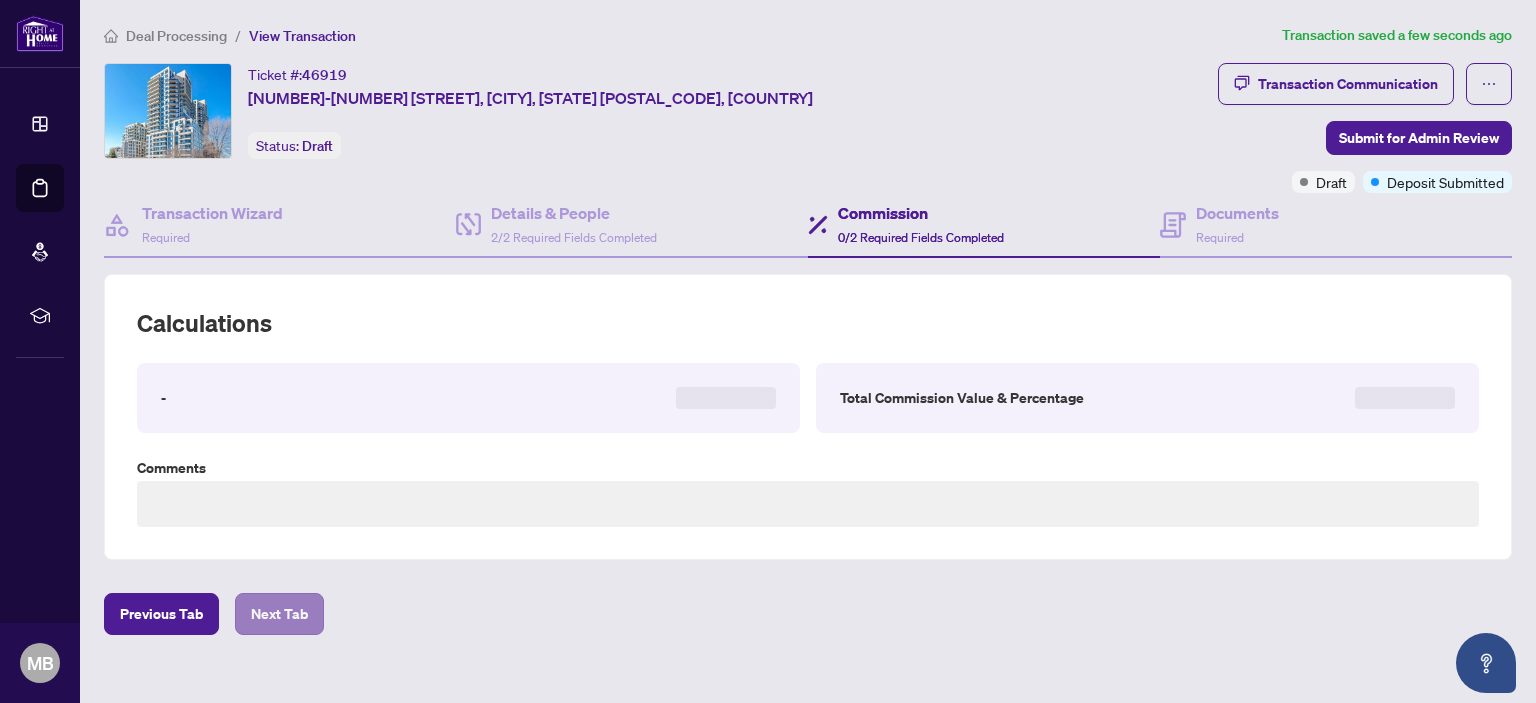 type on "**********" 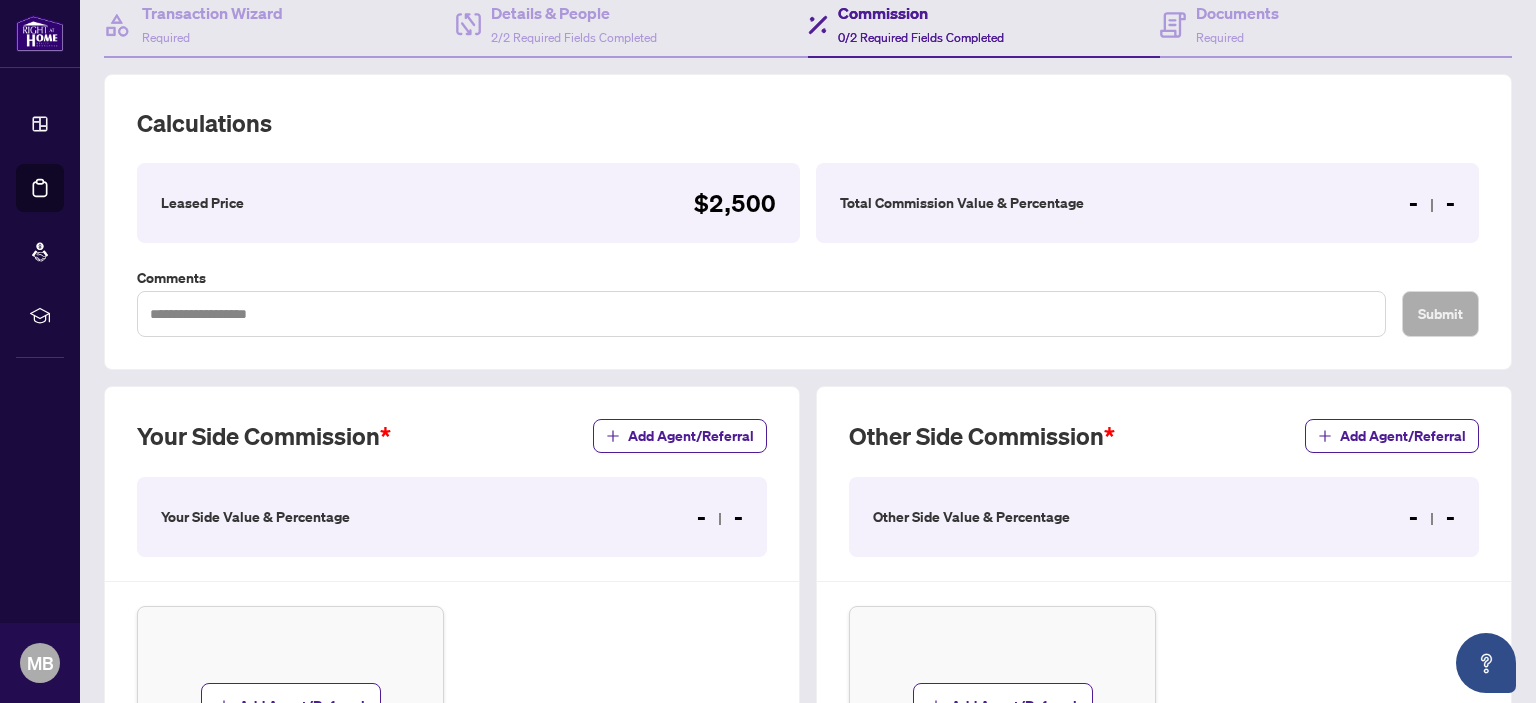 scroll, scrollTop: 300, scrollLeft: 0, axis: vertical 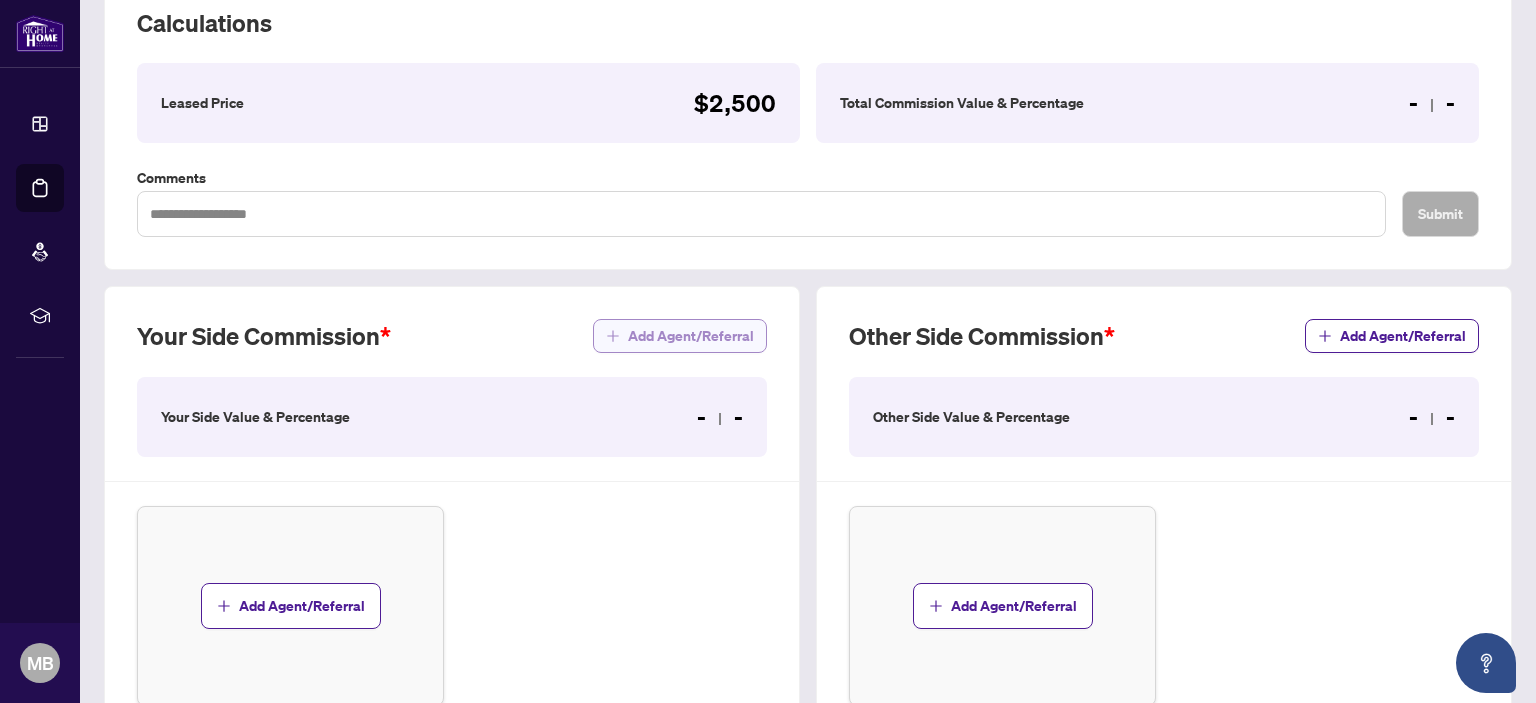 click on "Add Agent/Referral" at bounding box center [691, 336] 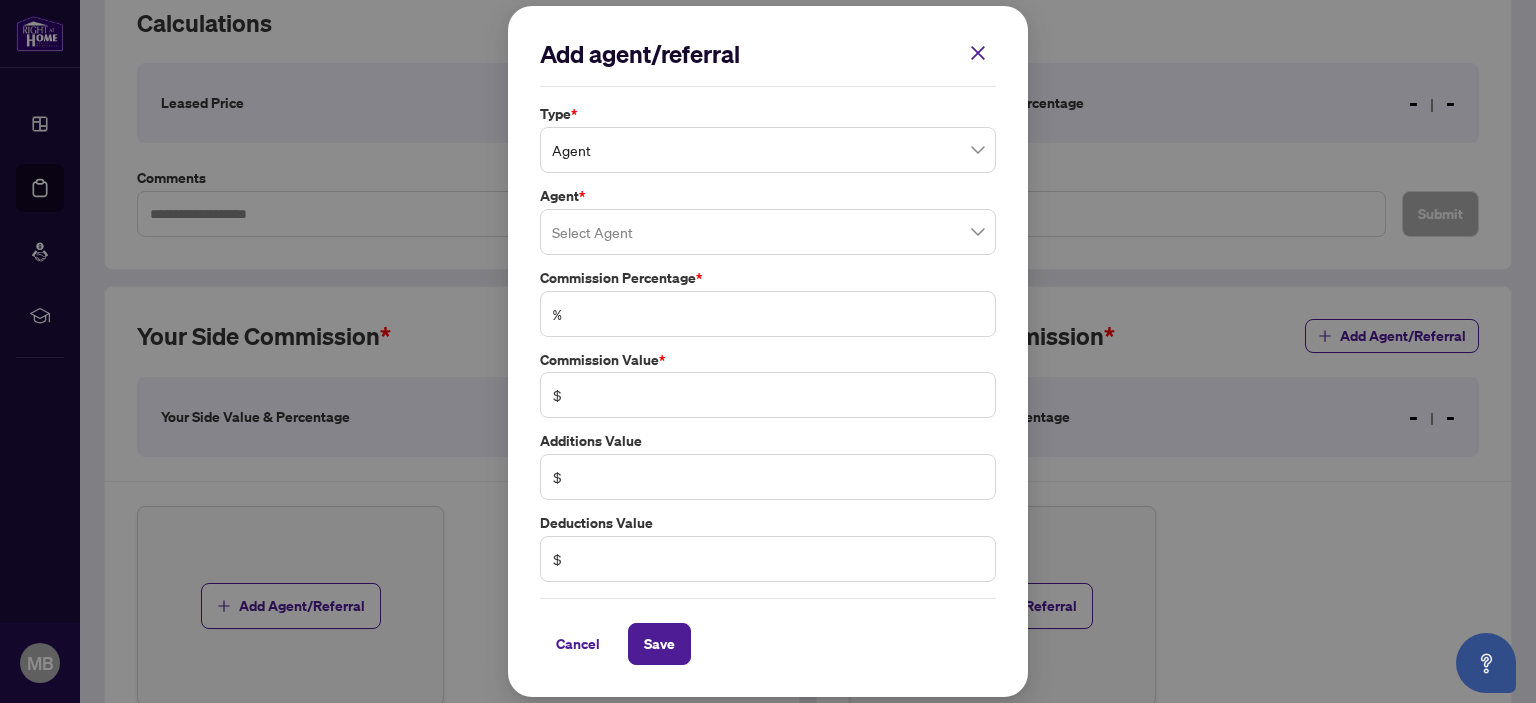 click on "Agent" at bounding box center [768, 150] 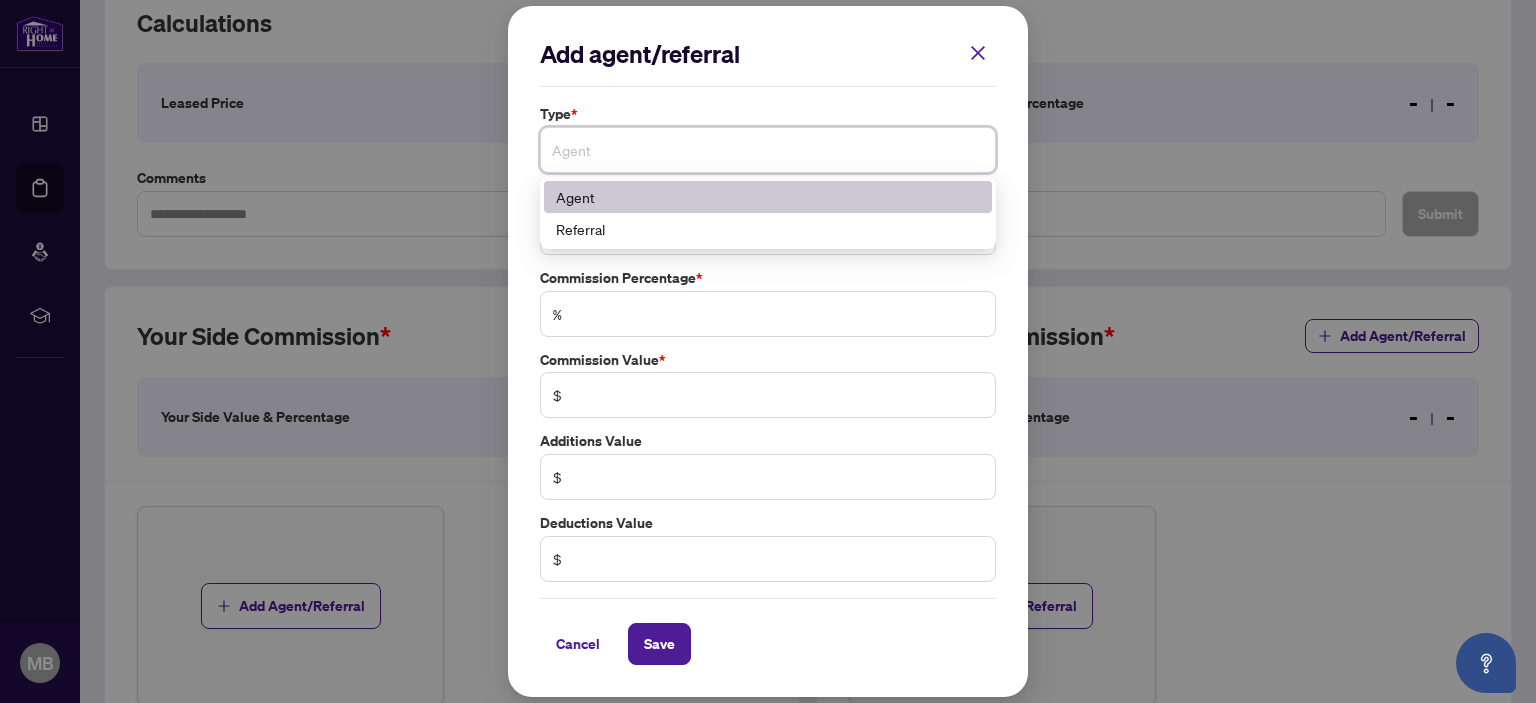click on "Agent" at bounding box center (768, 197) 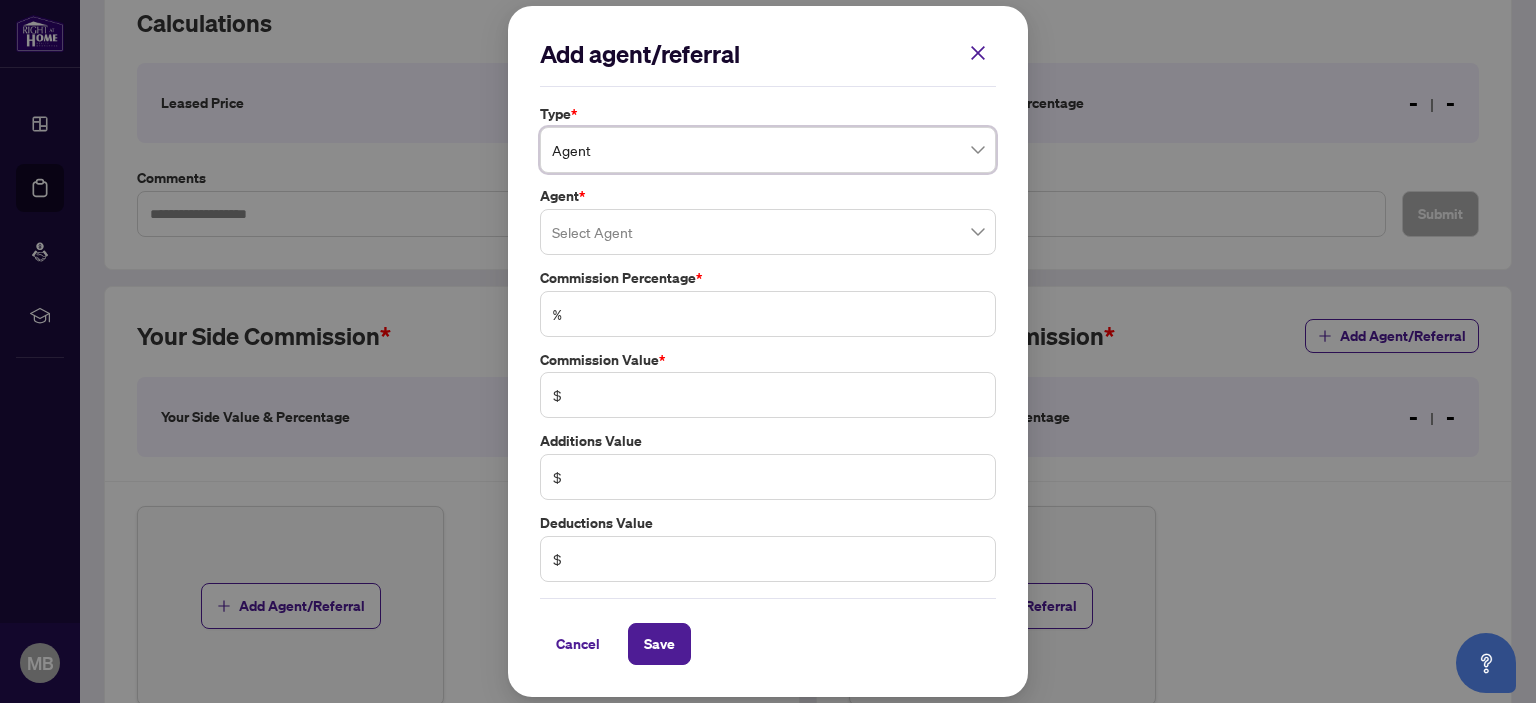 click at bounding box center [768, 232] 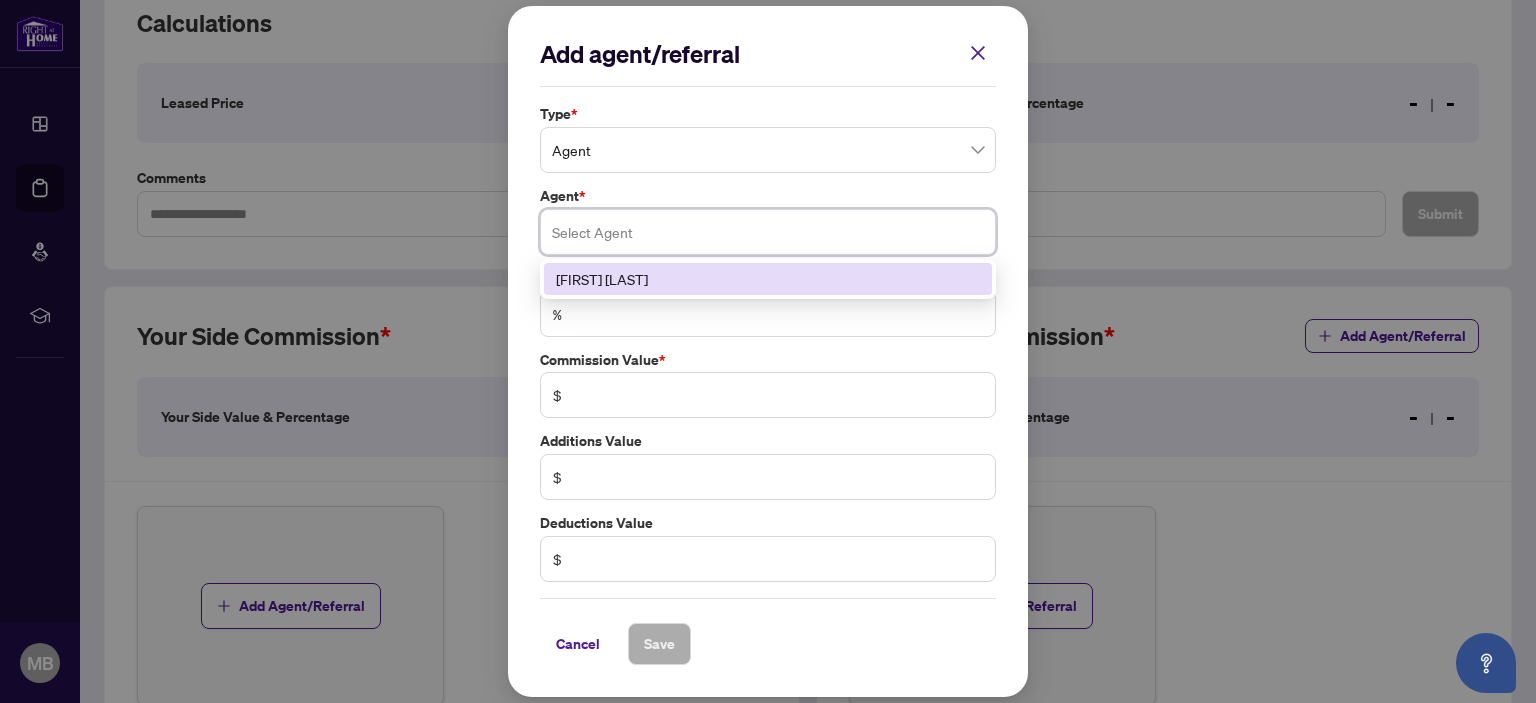 click on "[FIRST] [LAST]" at bounding box center [768, 279] 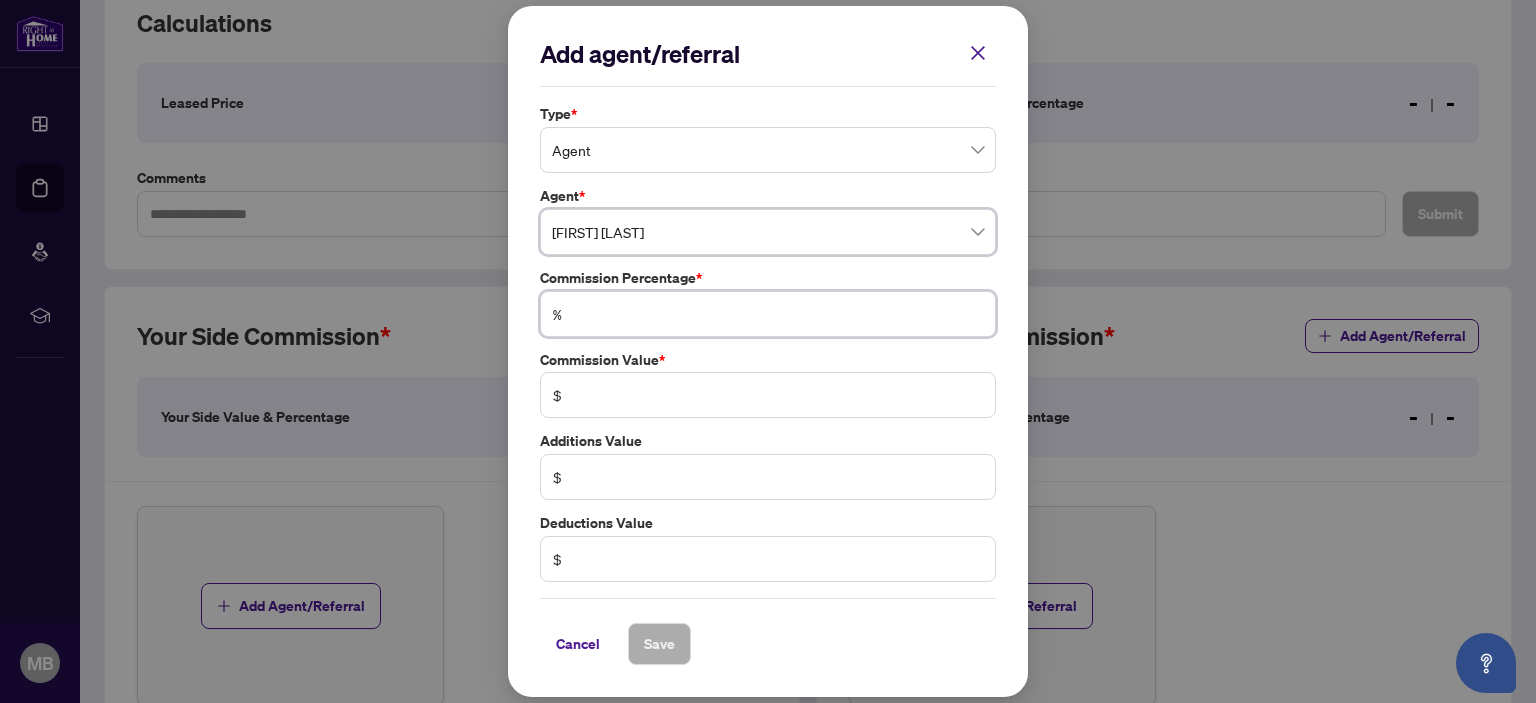 click at bounding box center (778, 314) 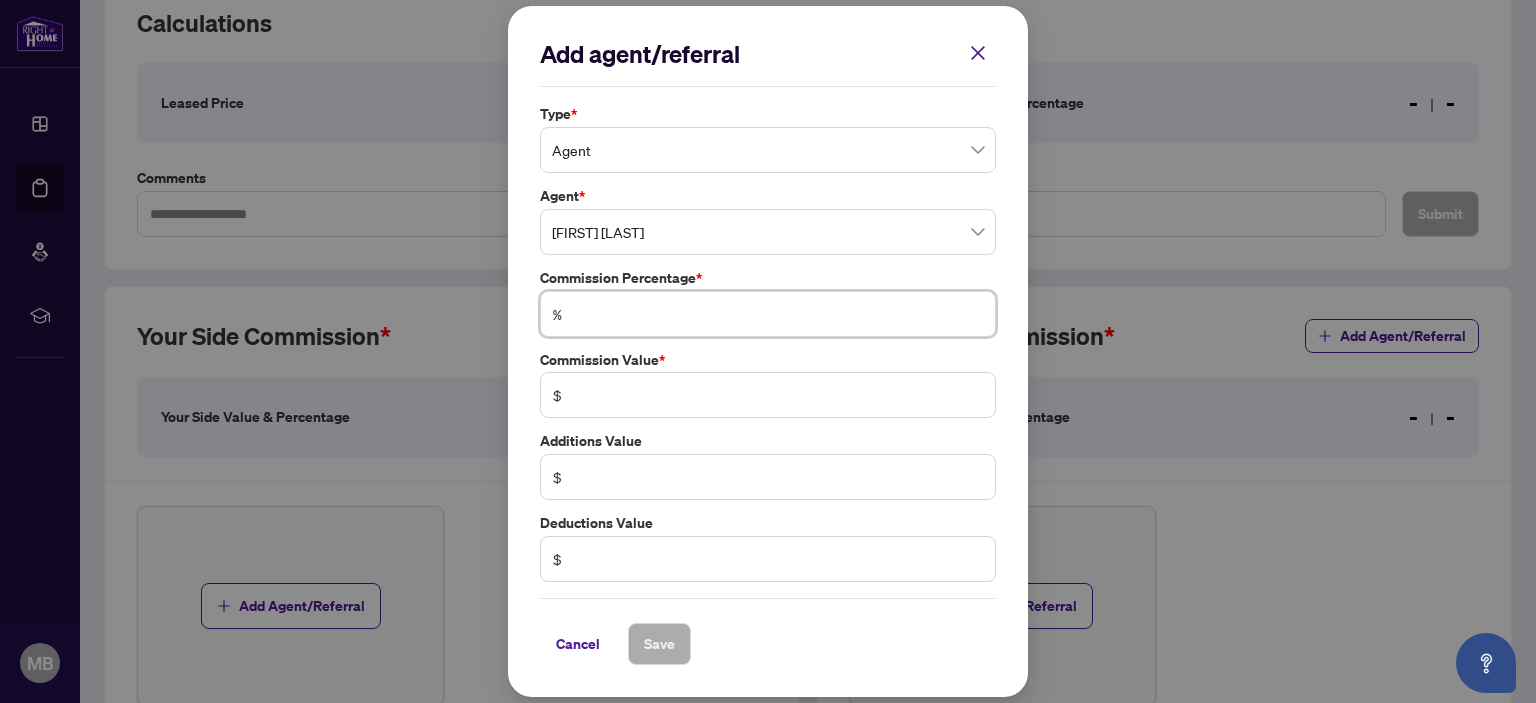type on "*" 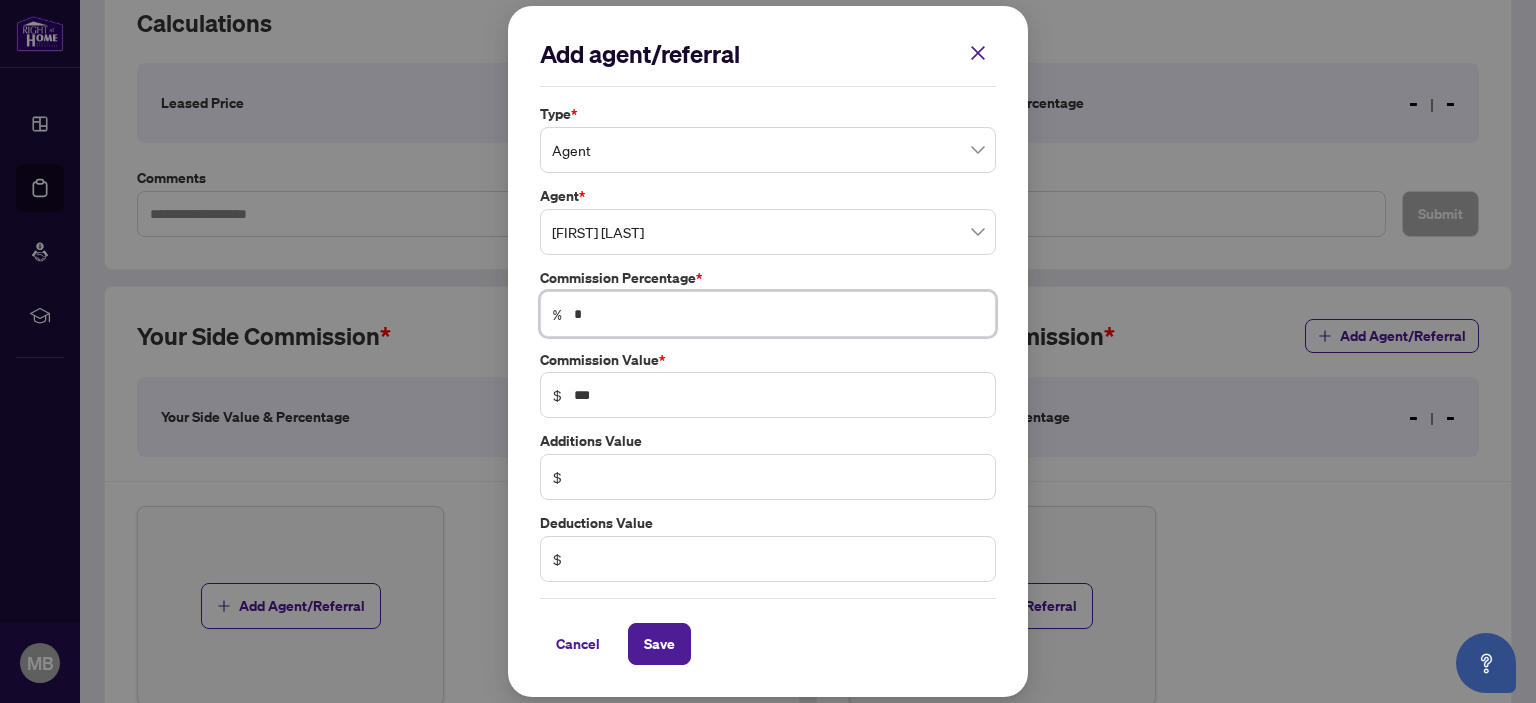 type on "**" 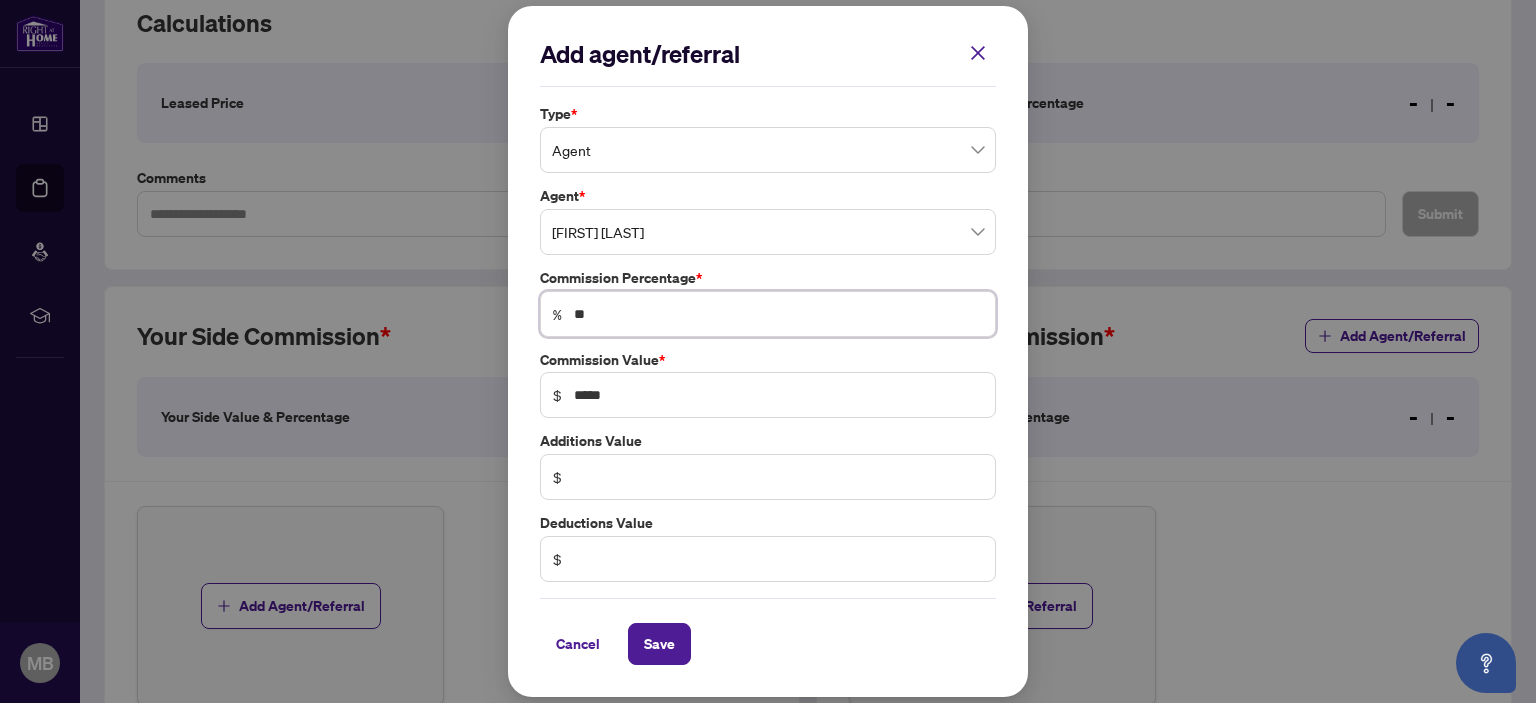 type on "**" 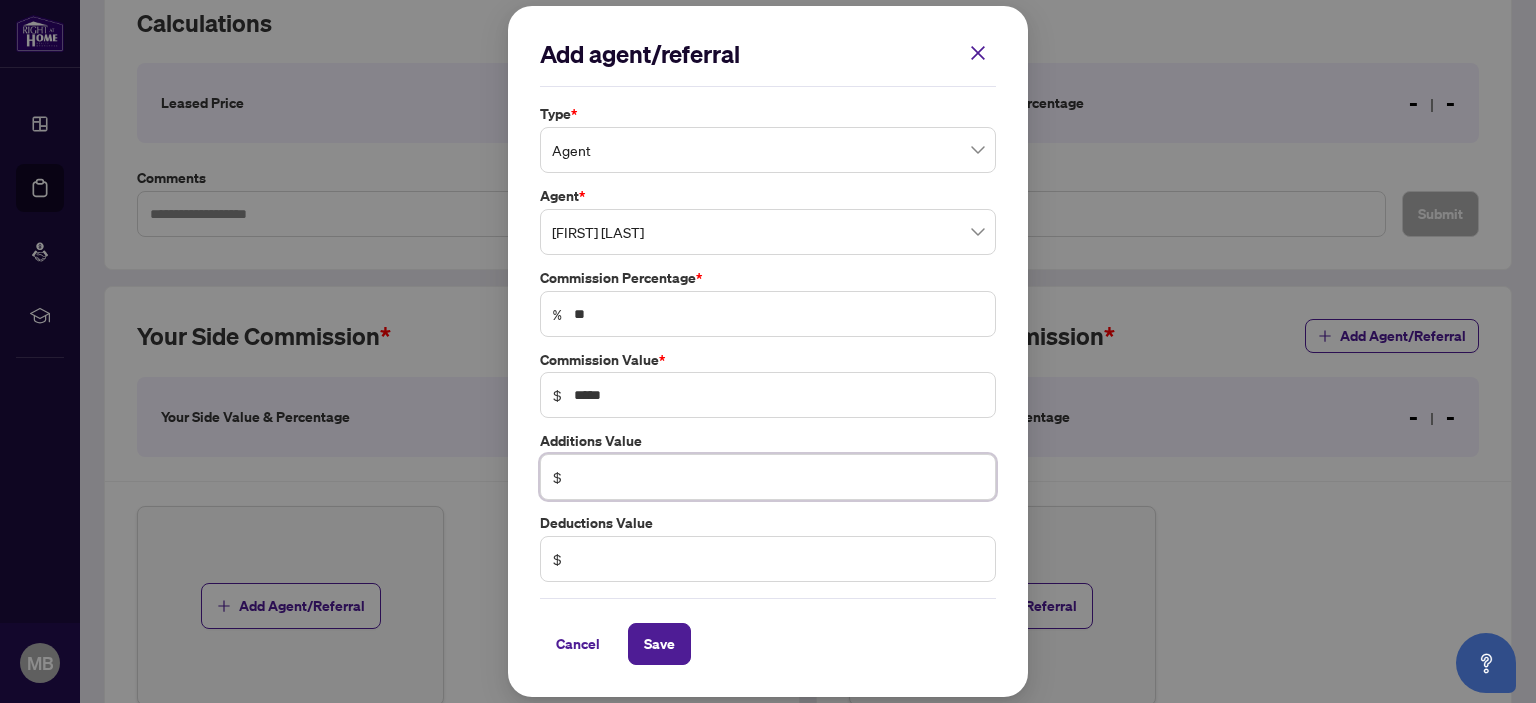 click at bounding box center [778, 477] 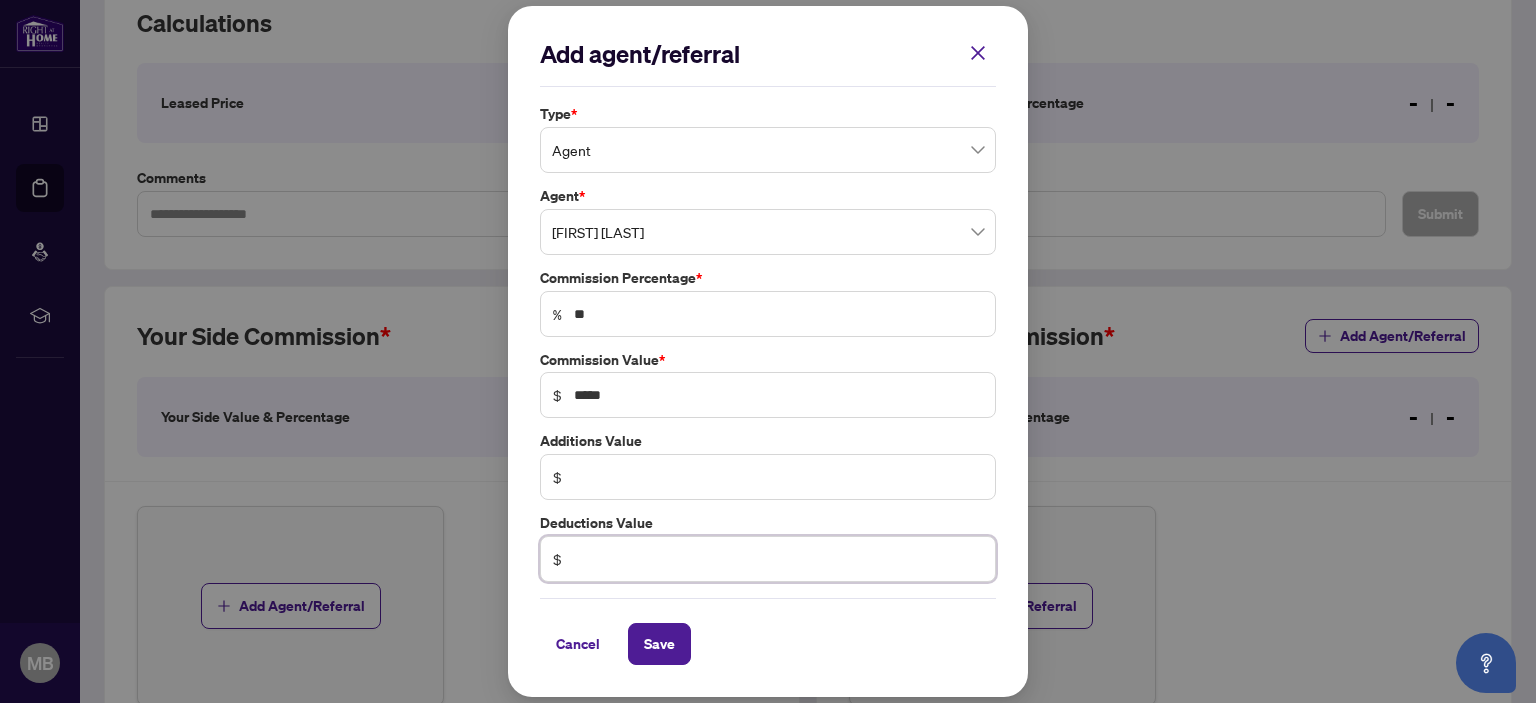 click at bounding box center (778, 559) 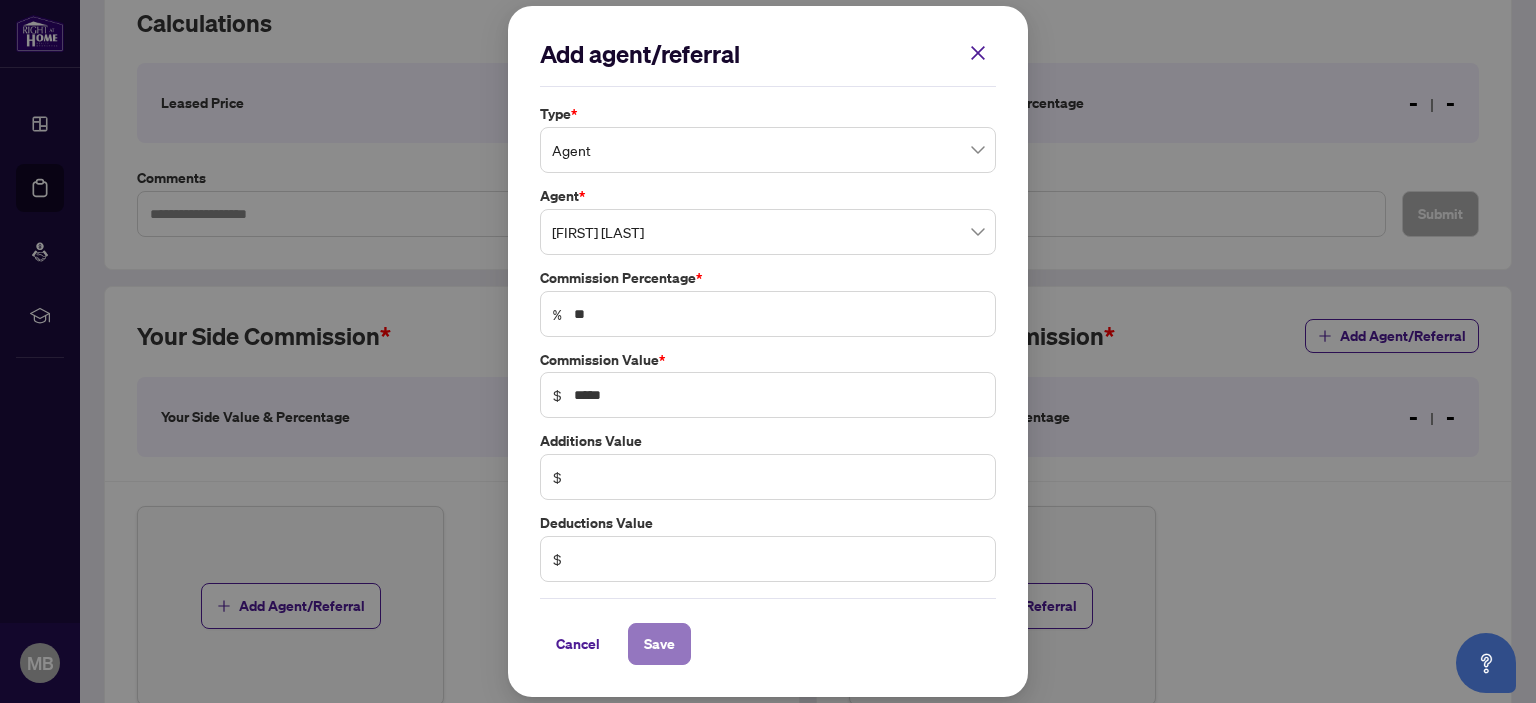 click on "Save" at bounding box center [659, 644] 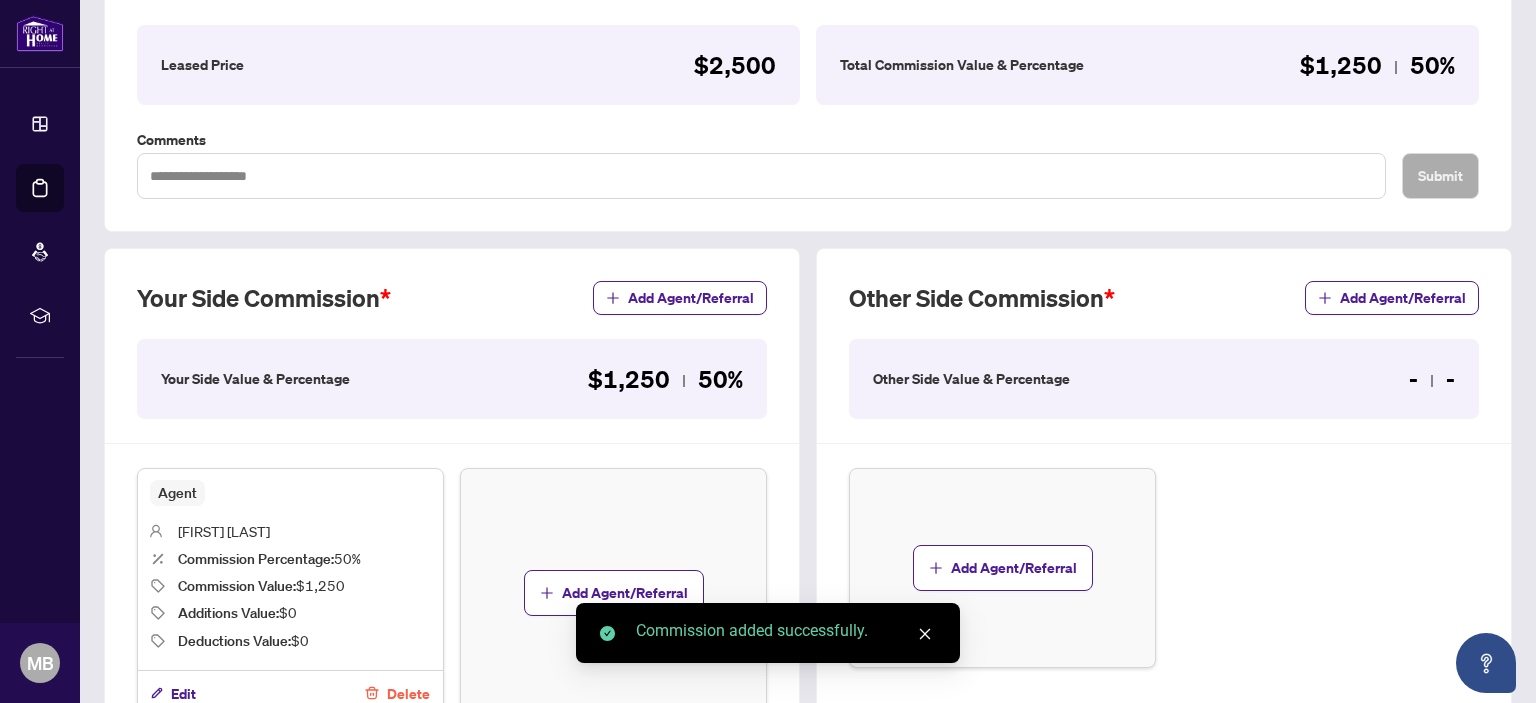 scroll, scrollTop: 327, scrollLeft: 0, axis: vertical 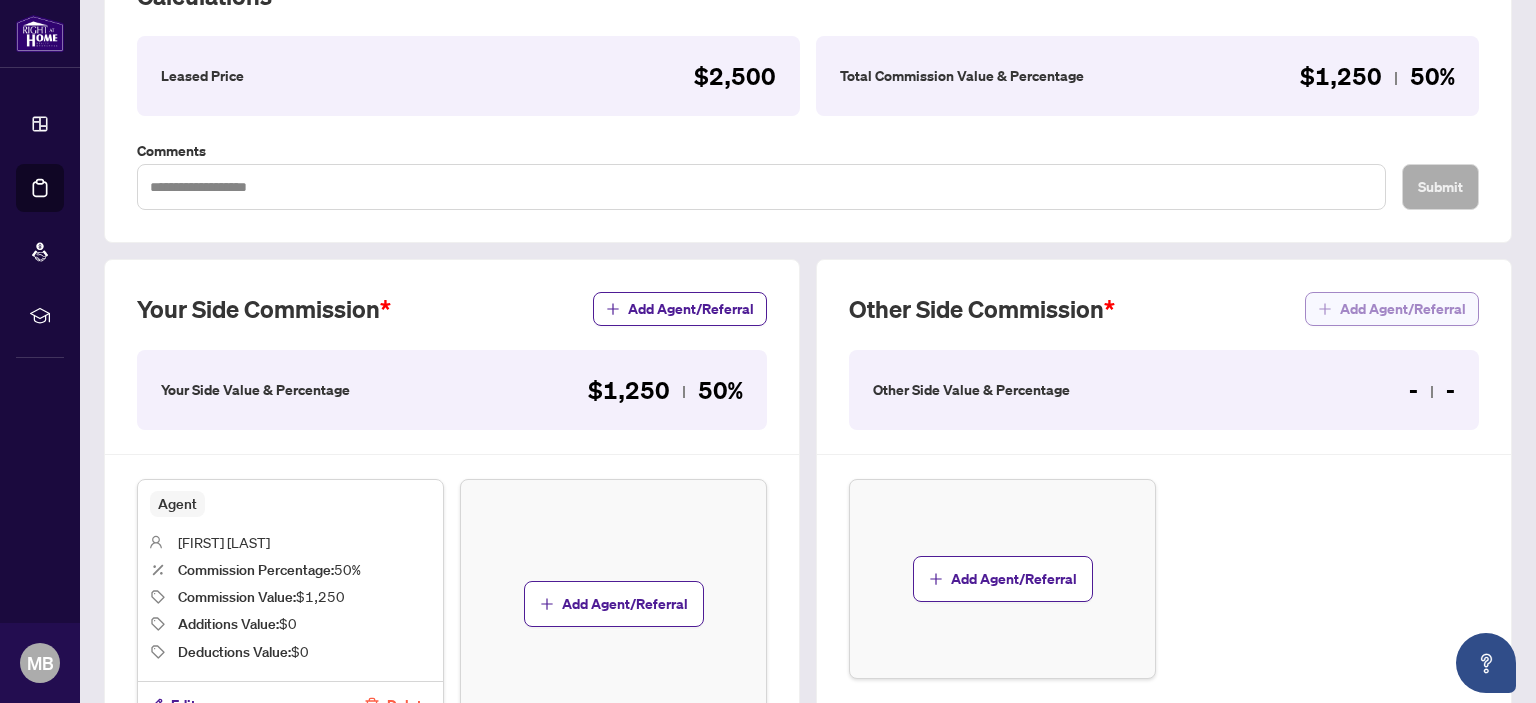 click on "Add Agent/Referral" at bounding box center [1403, 309] 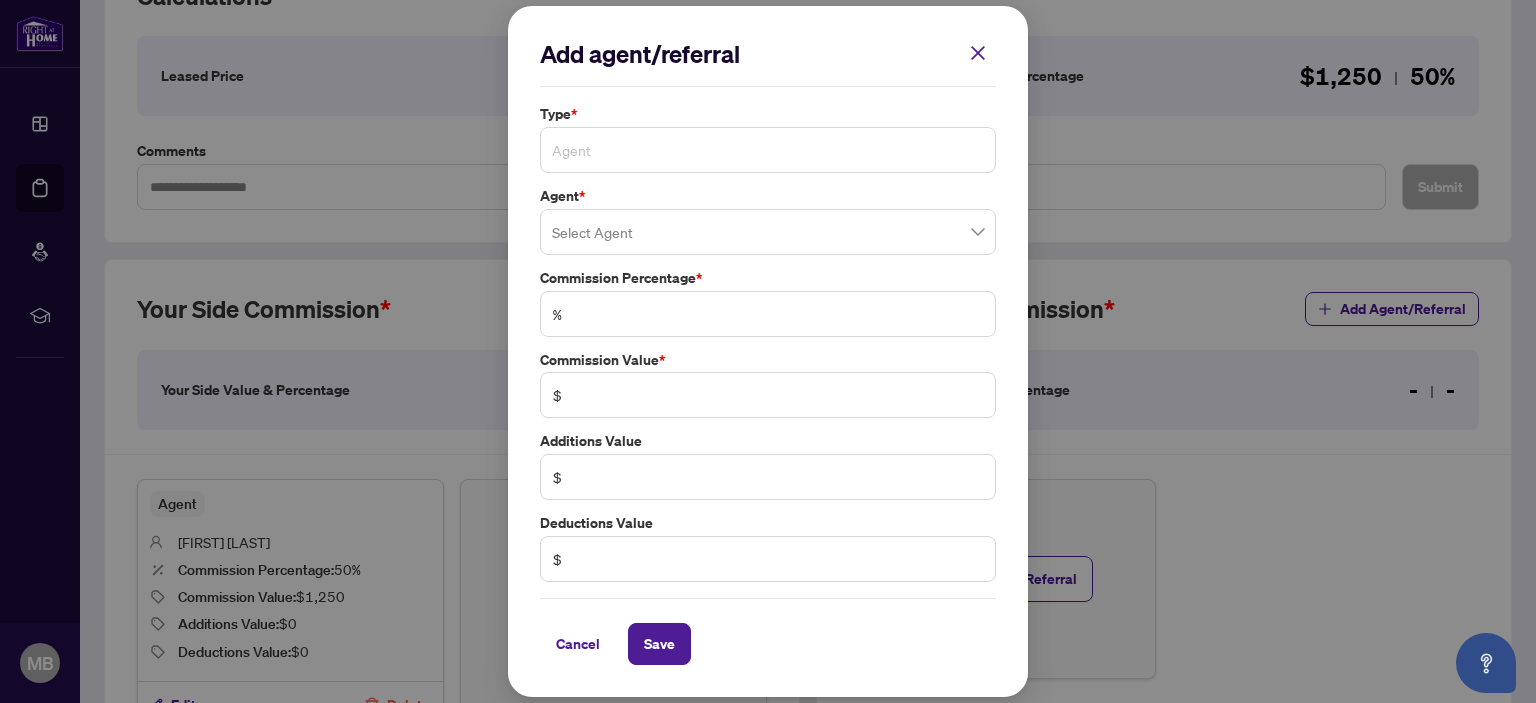 click on "Agent" at bounding box center [768, 150] 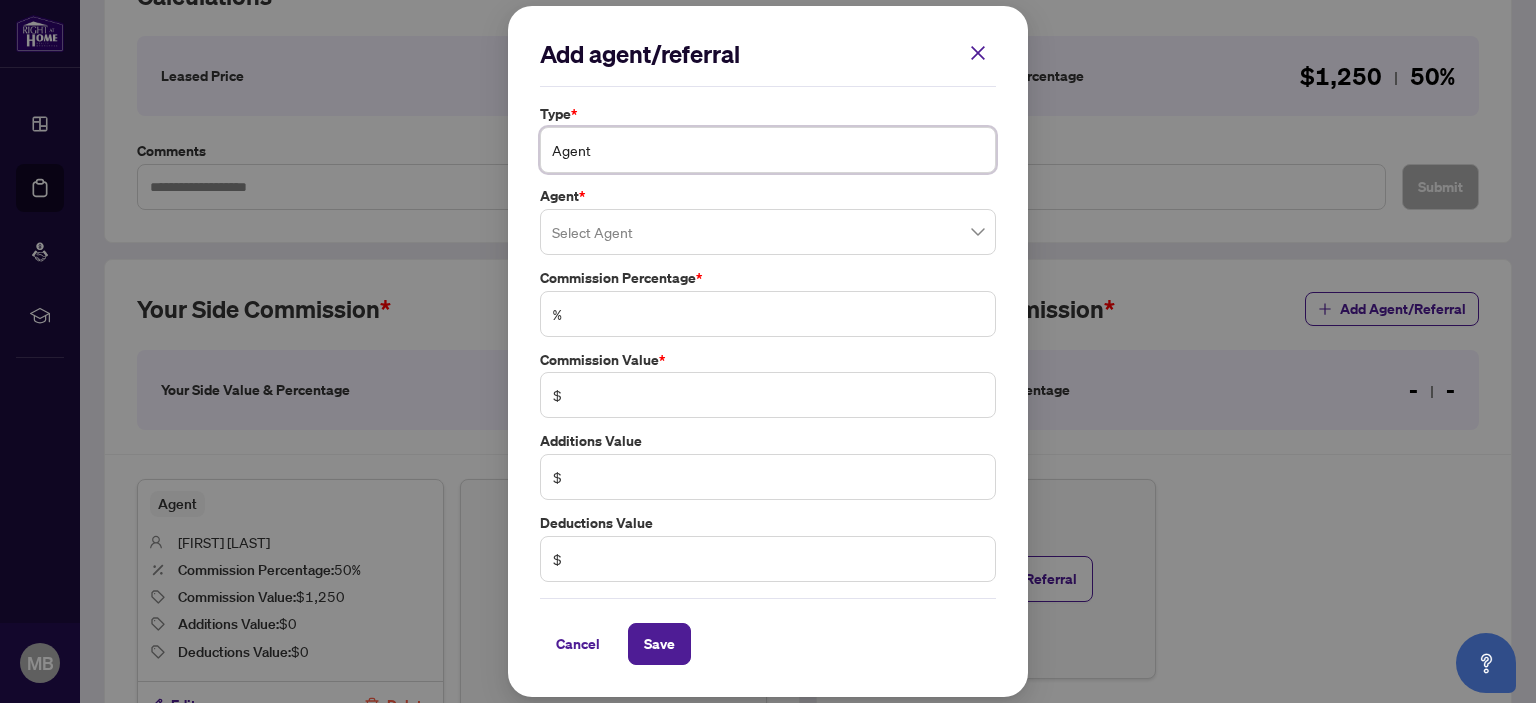 click on "Agent" at bounding box center (768, 150) 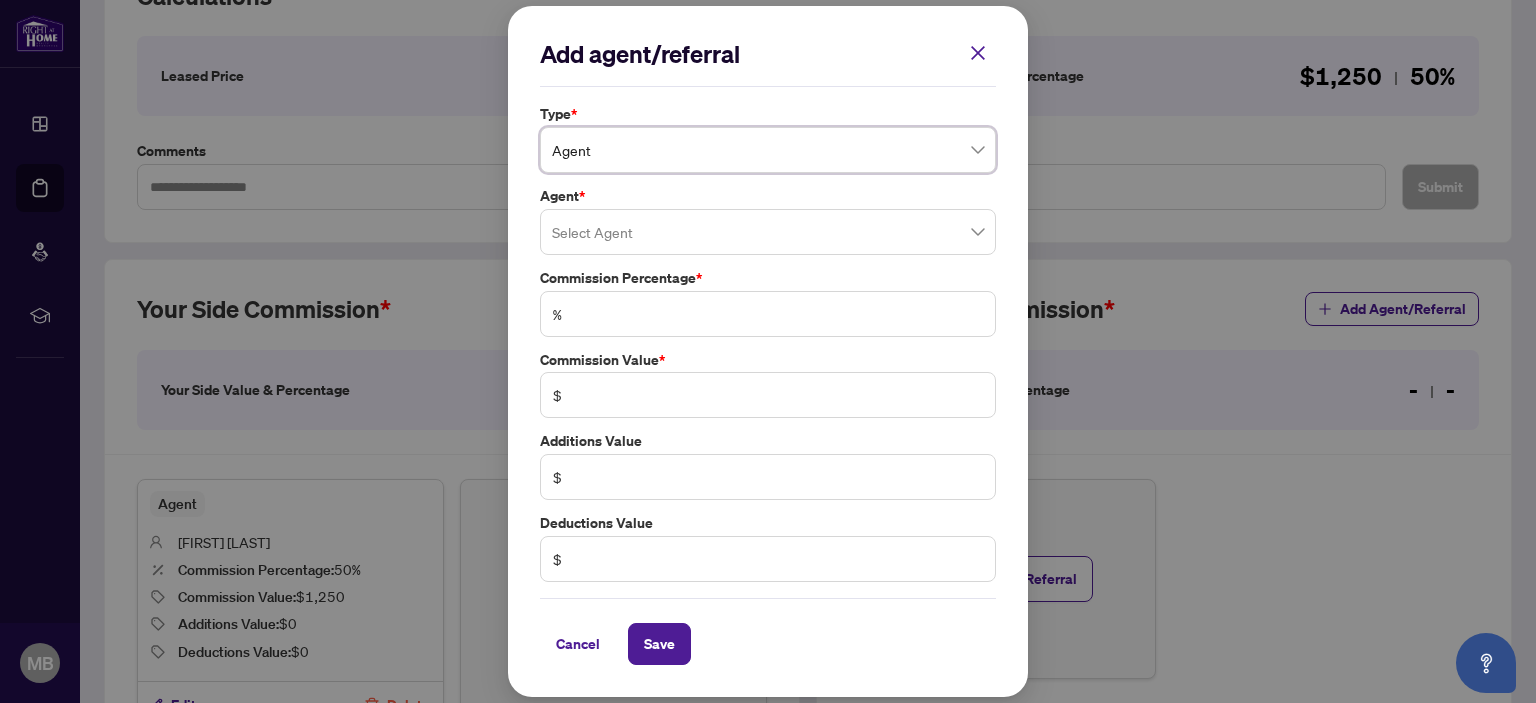 click at bounding box center [768, 232] 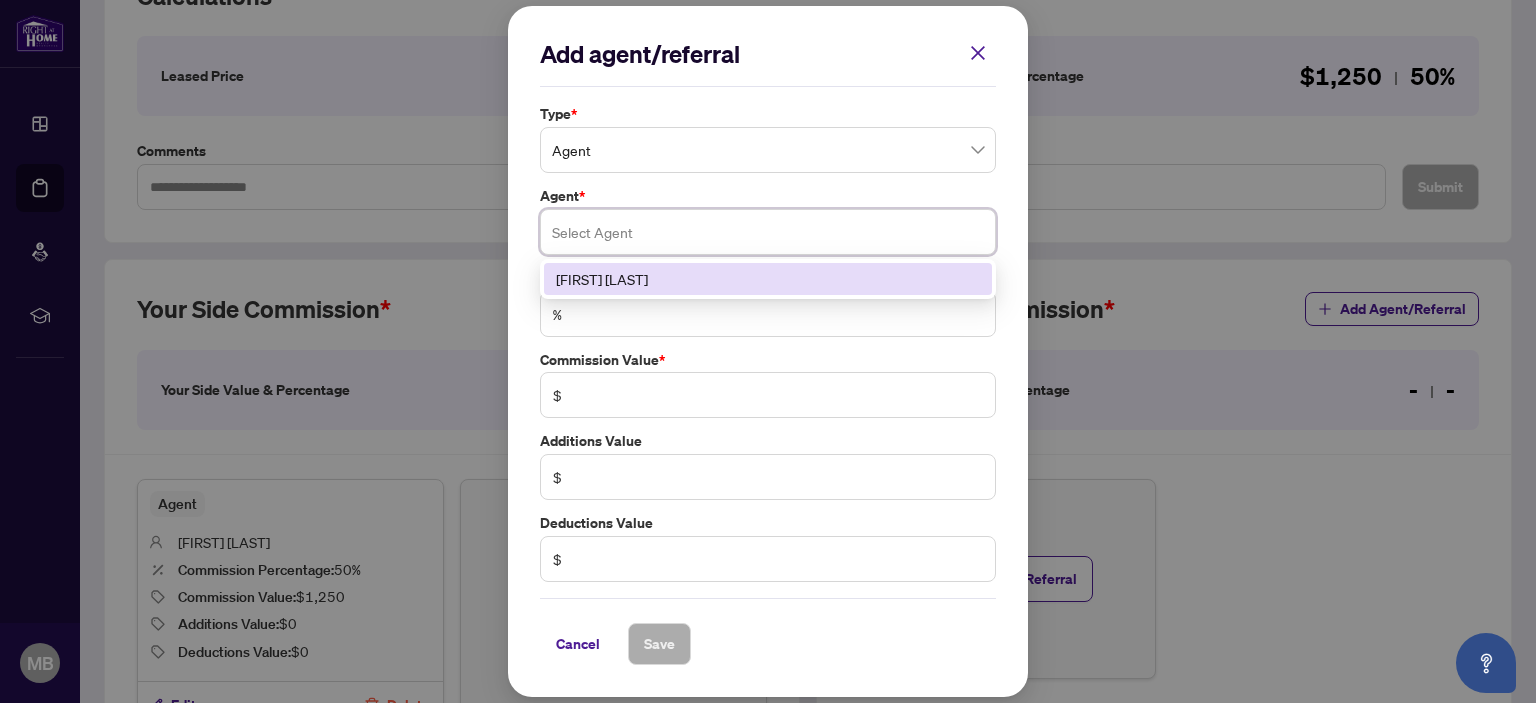 click at bounding box center (768, 232) 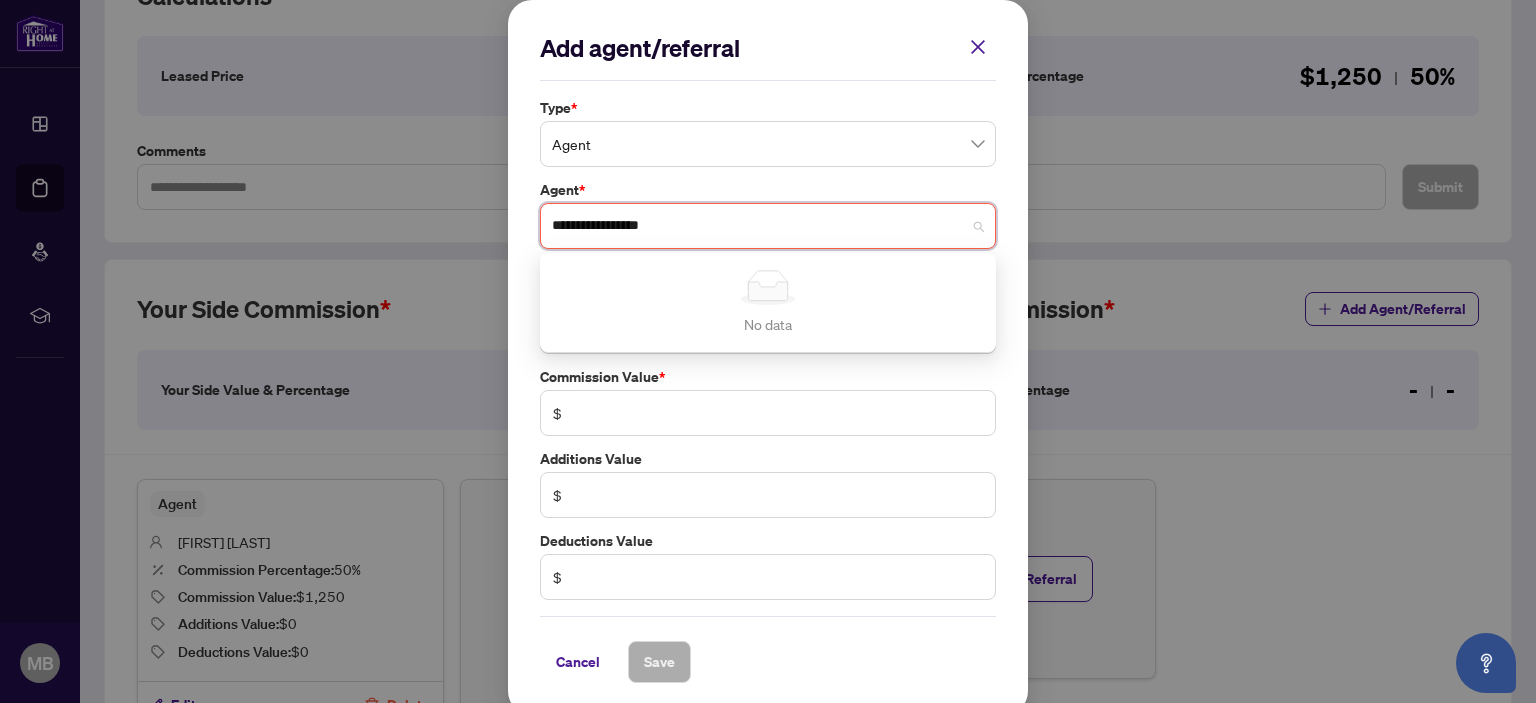 type on "**********" 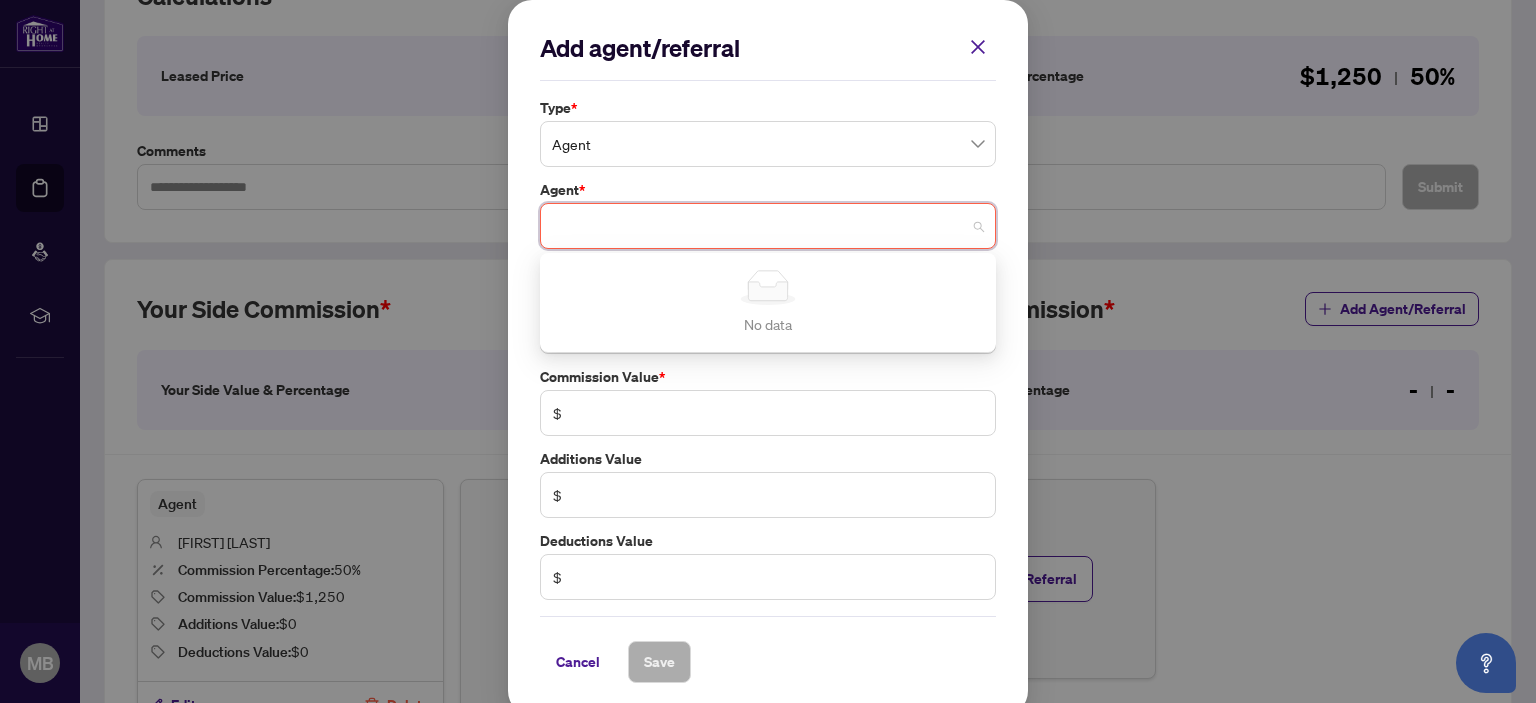 click on "Add agent/referral Type * Agent 0 1 Agent Referral Agent * Select Agent Simple Empty No data Agent is required Commission Percentage * % Commission Value * $ Additions Value $ Deductions Value $ Cancel Save Cancel OK" at bounding box center [768, 357] 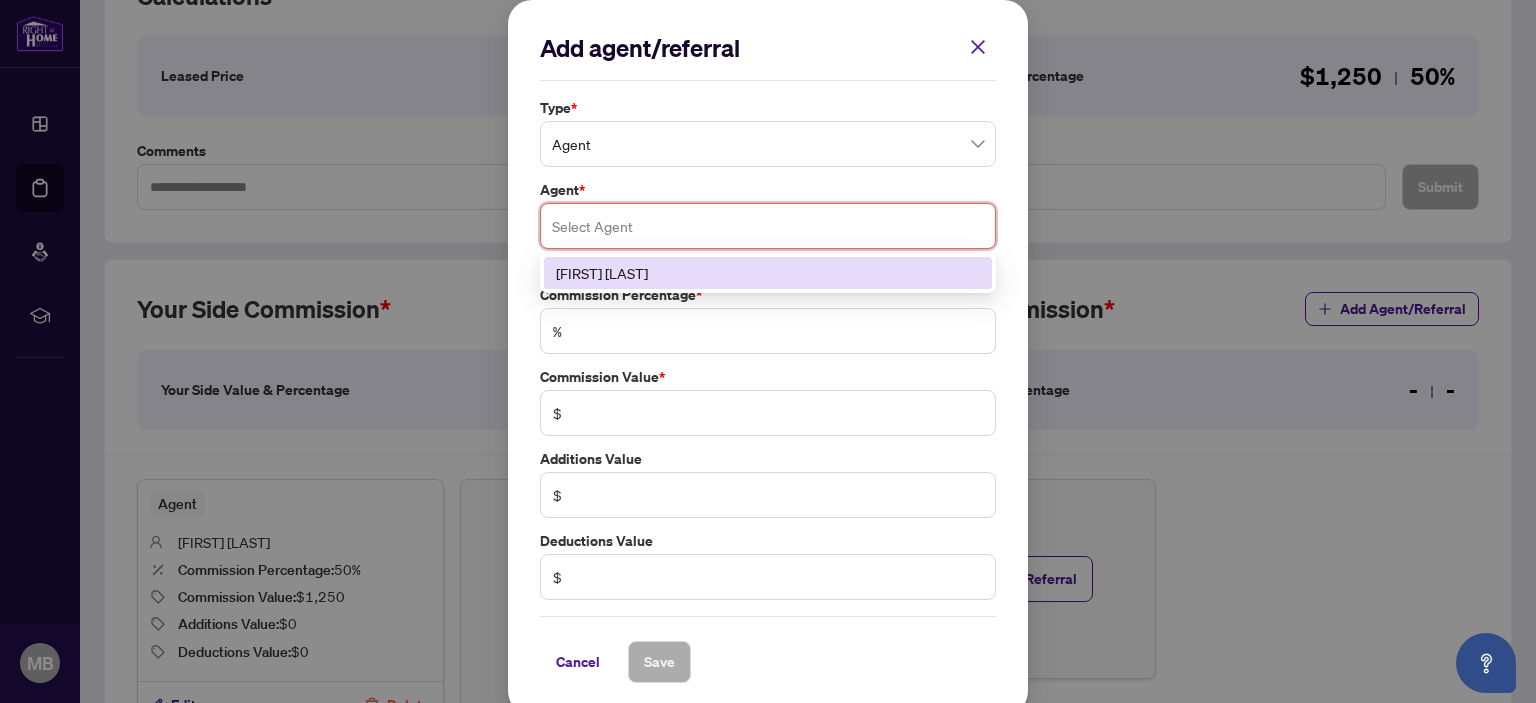 click at bounding box center [768, 226] 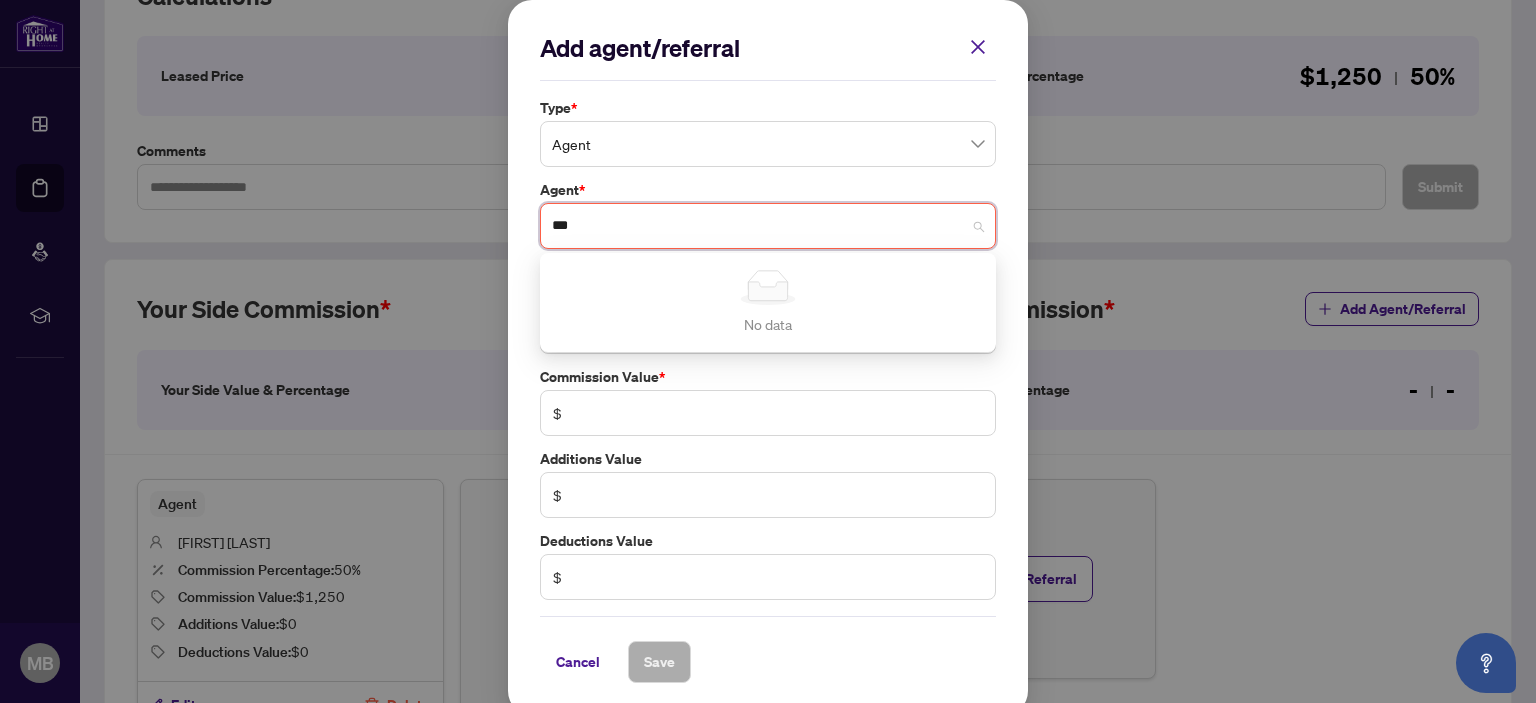 type on "***" 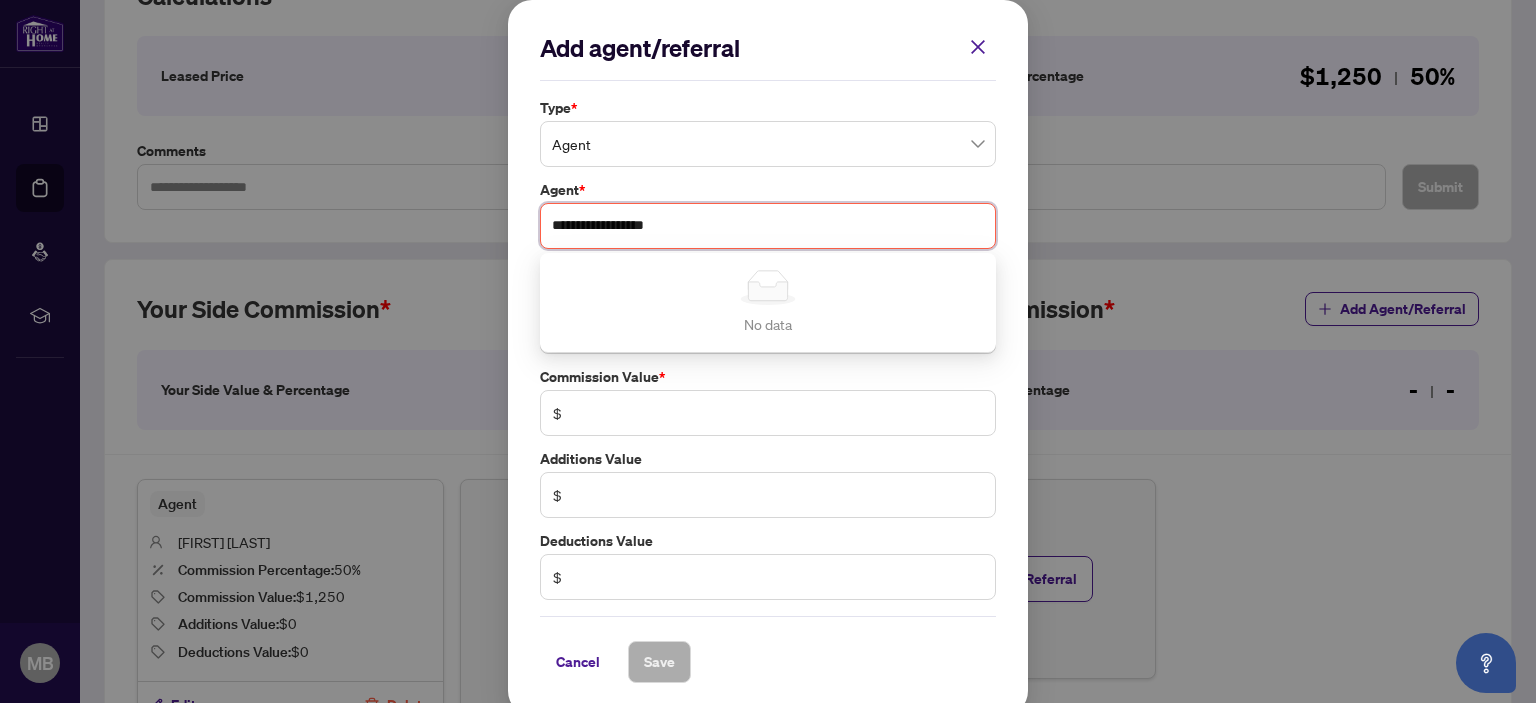 click on "Simple Empty" at bounding box center [768, 287] 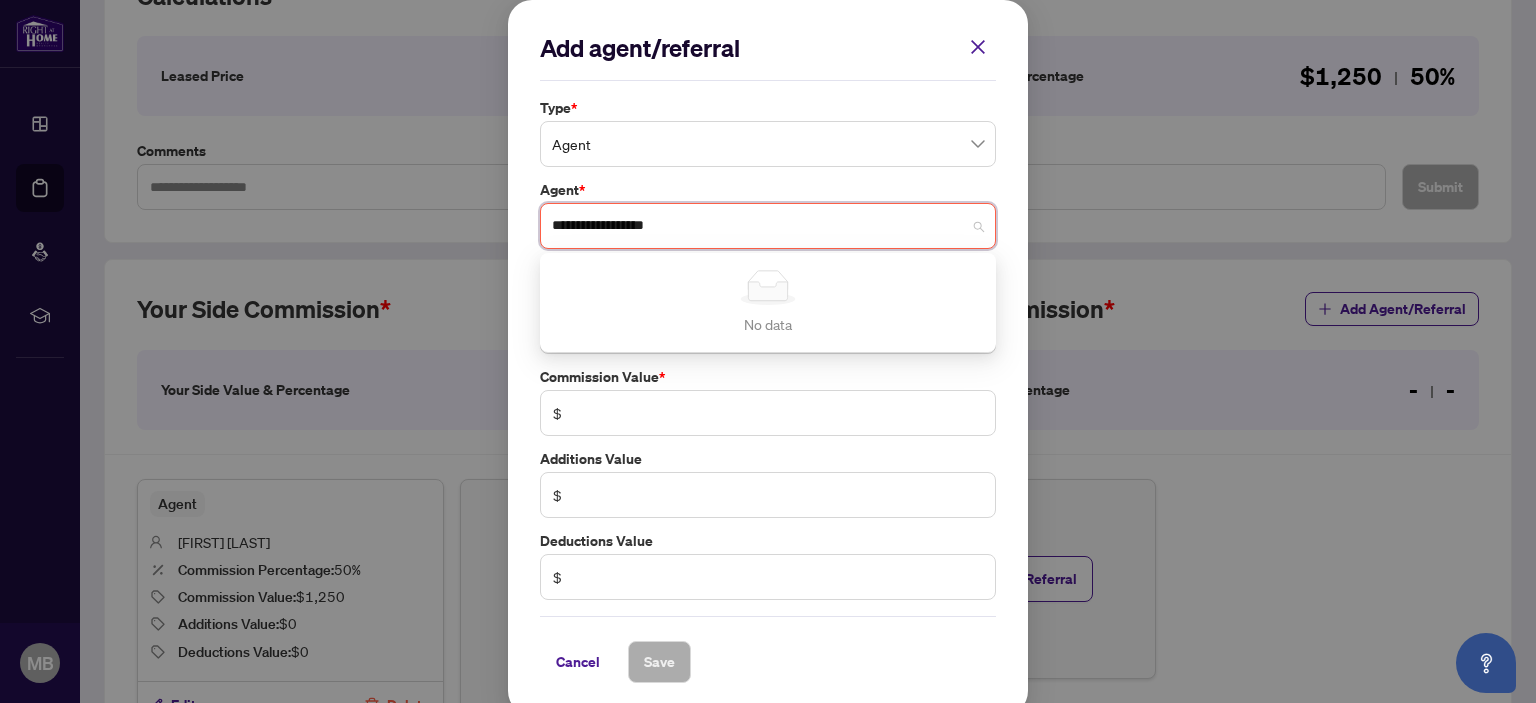 type on "**********" 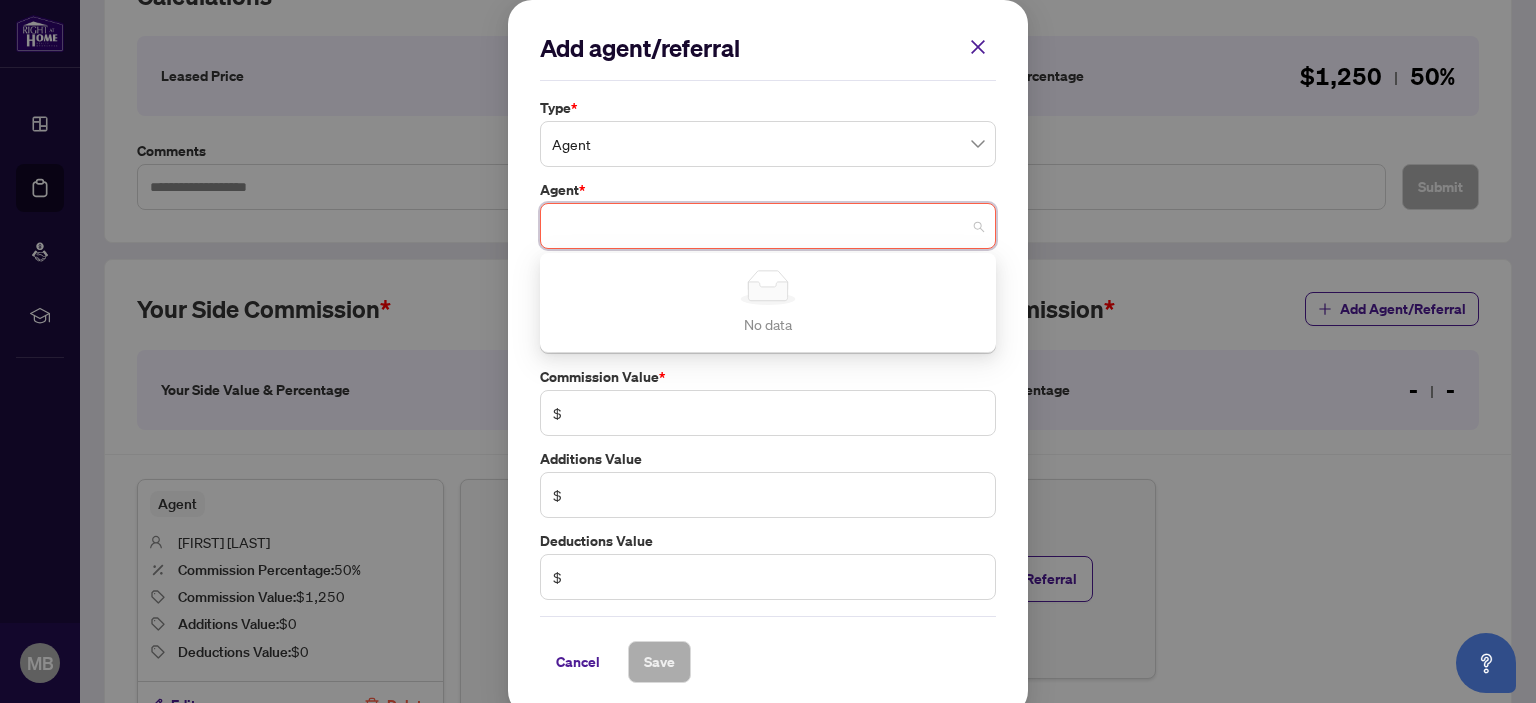 click on "Add agent/referral Type * Agent 0 1 Agent Referral Agent * Select Agent Simple Empty No data Agent is required Commission Percentage * % Commission Value * $ Additions Value $ Deductions Value $ Cancel Save Cancel OK" at bounding box center [768, 357] 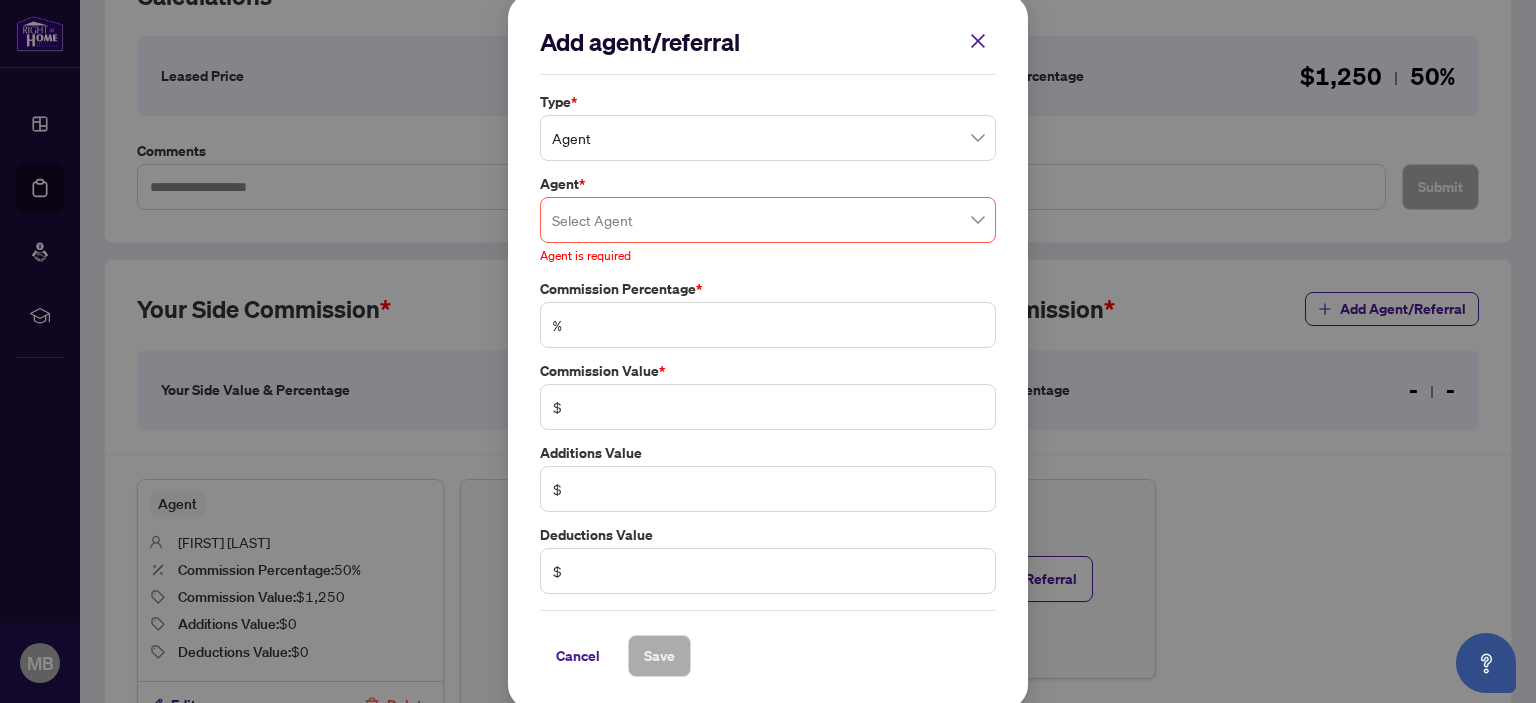 scroll, scrollTop: 8, scrollLeft: 0, axis: vertical 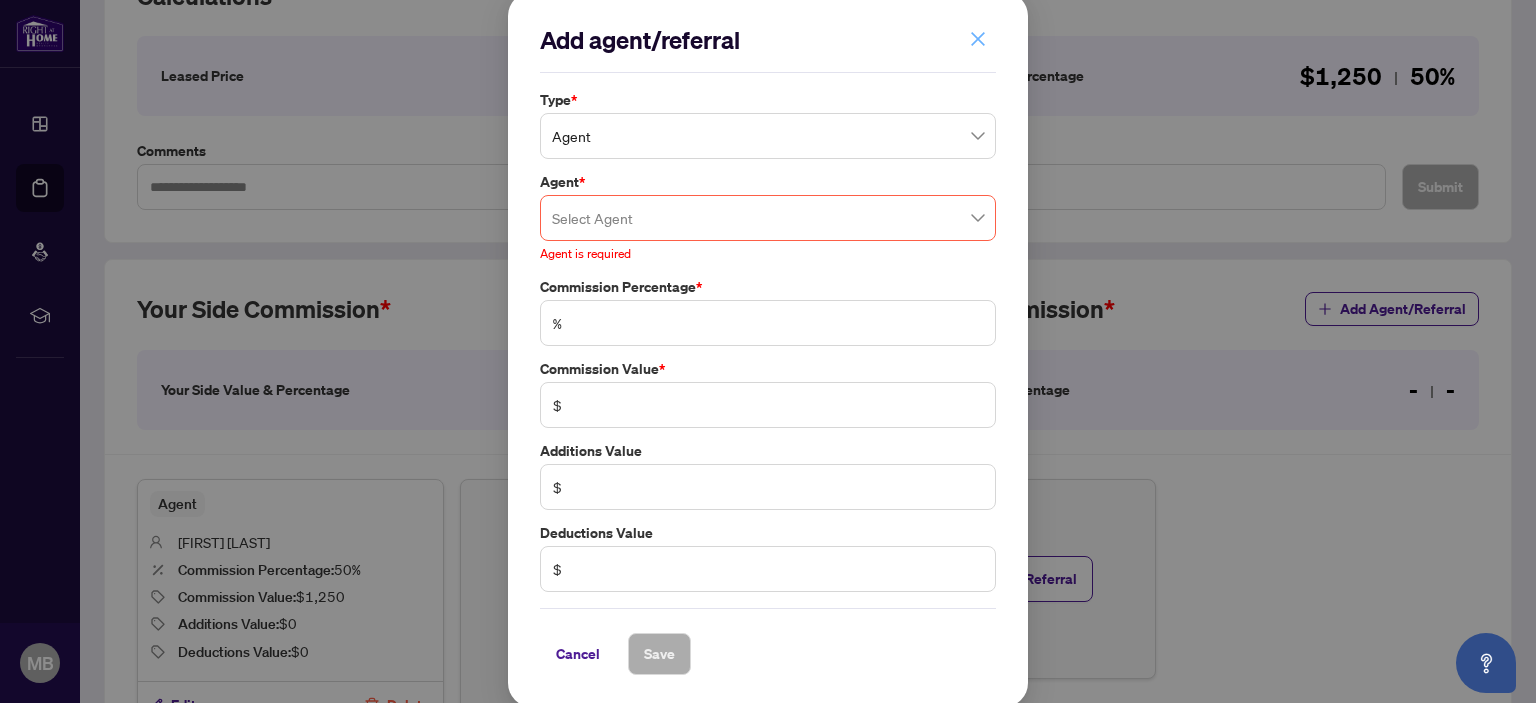 click 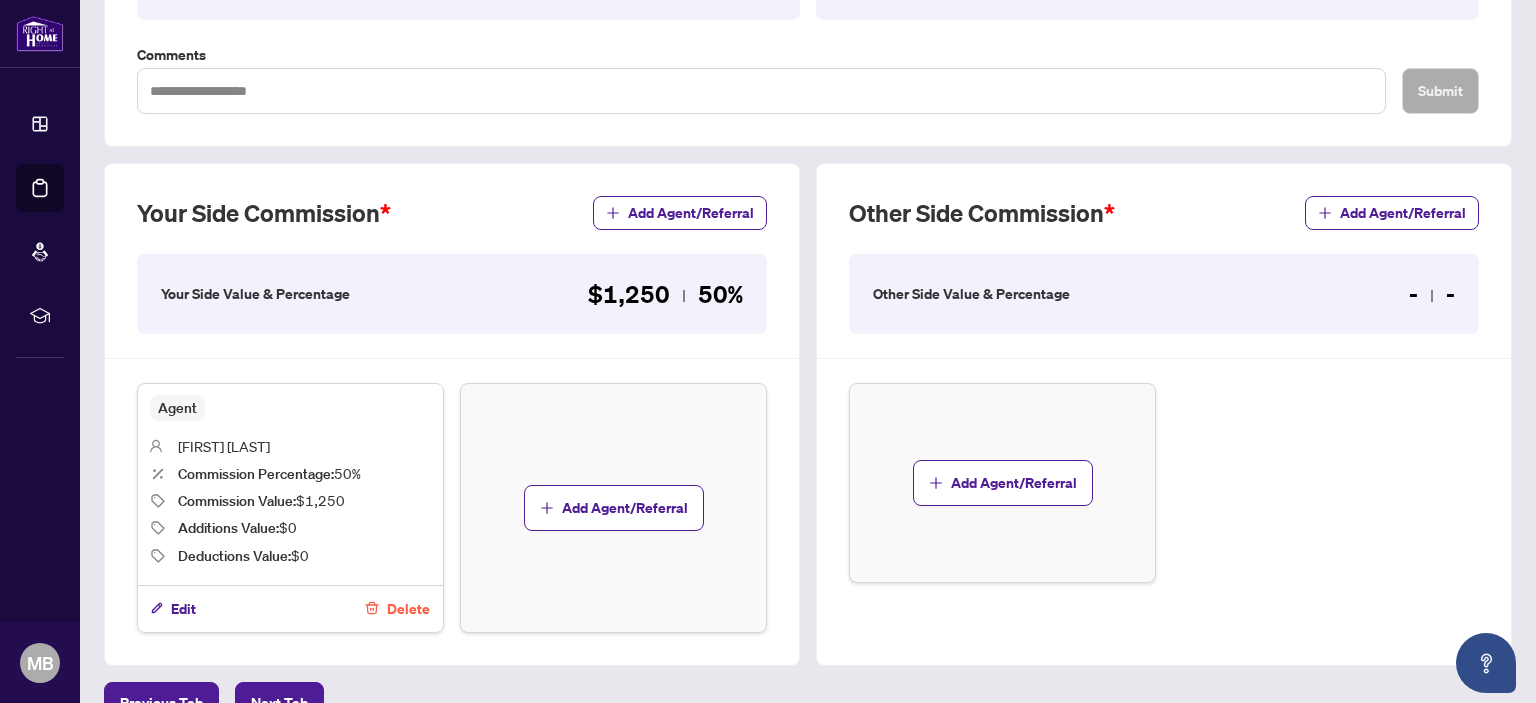 scroll, scrollTop: 527, scrollLeft: 0, axis: vertical 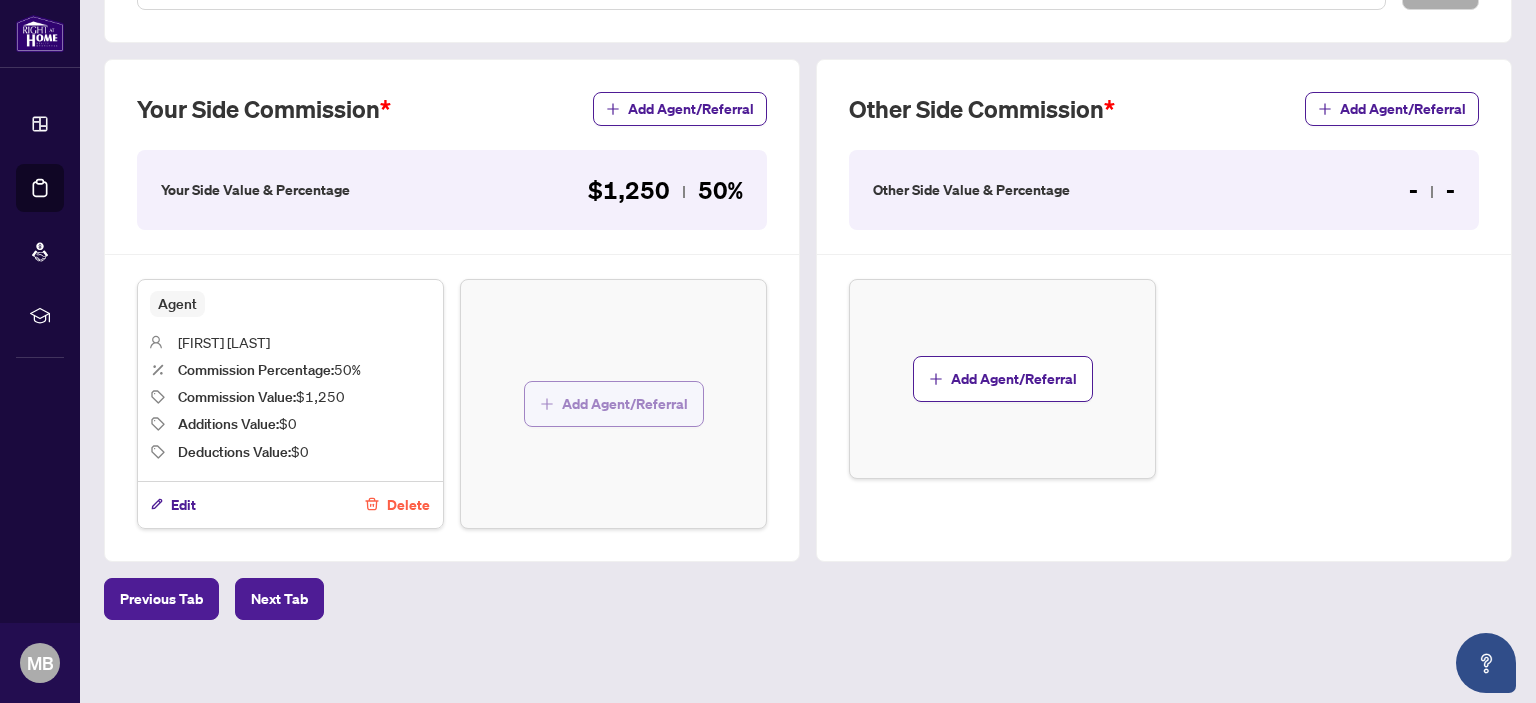 click on "Add Agent/Referral" at bounding box center [625, 404] 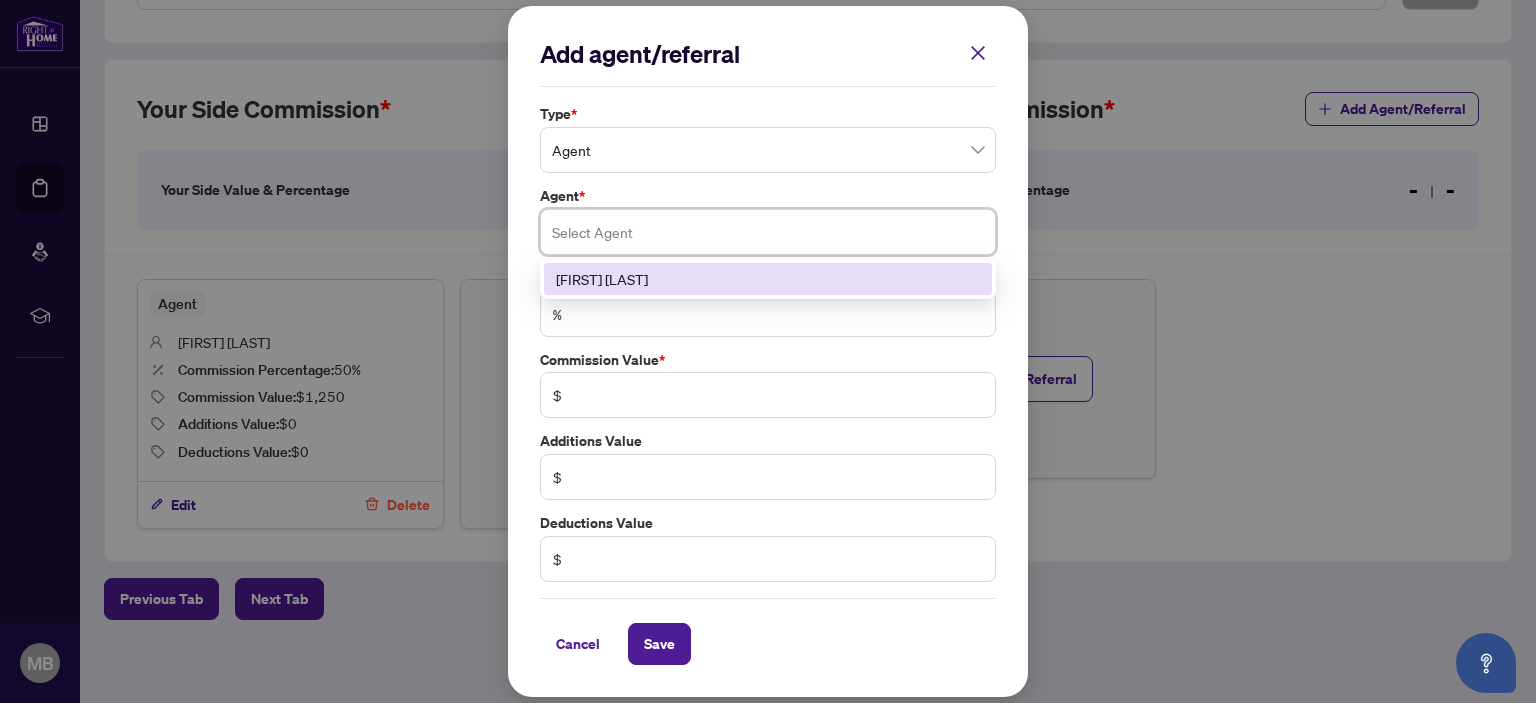 click at bounding box center [768, 232] 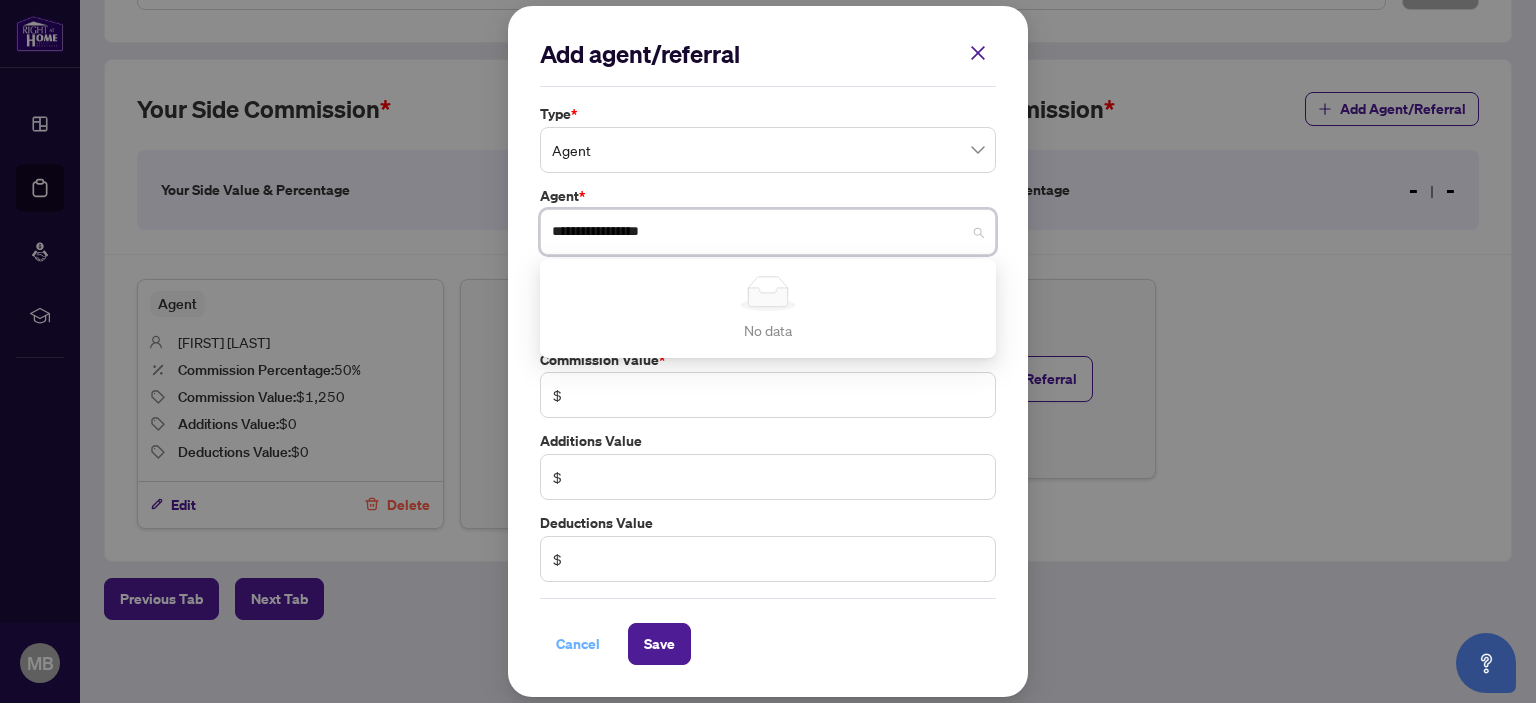 type on "**********" 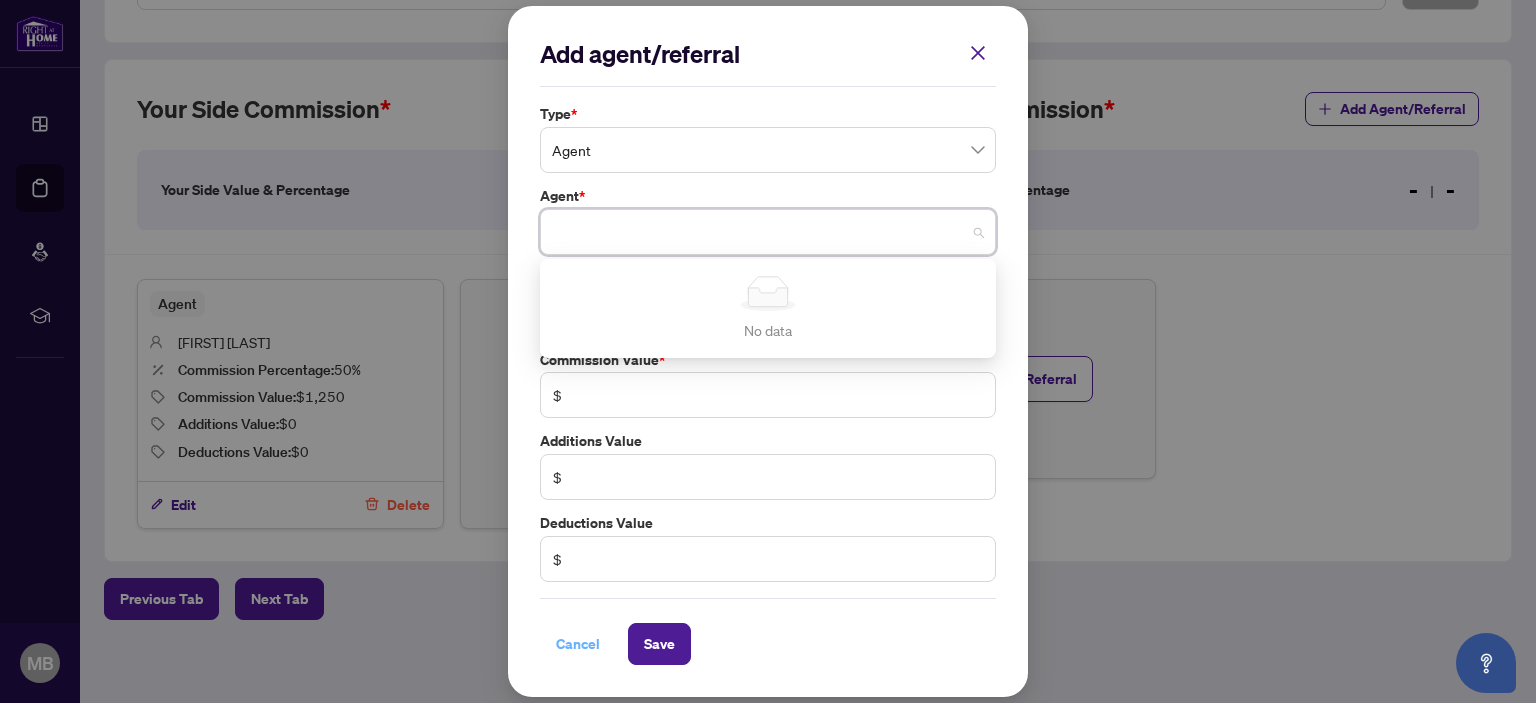 click on "Cancel" at bounding box center [578, 644] 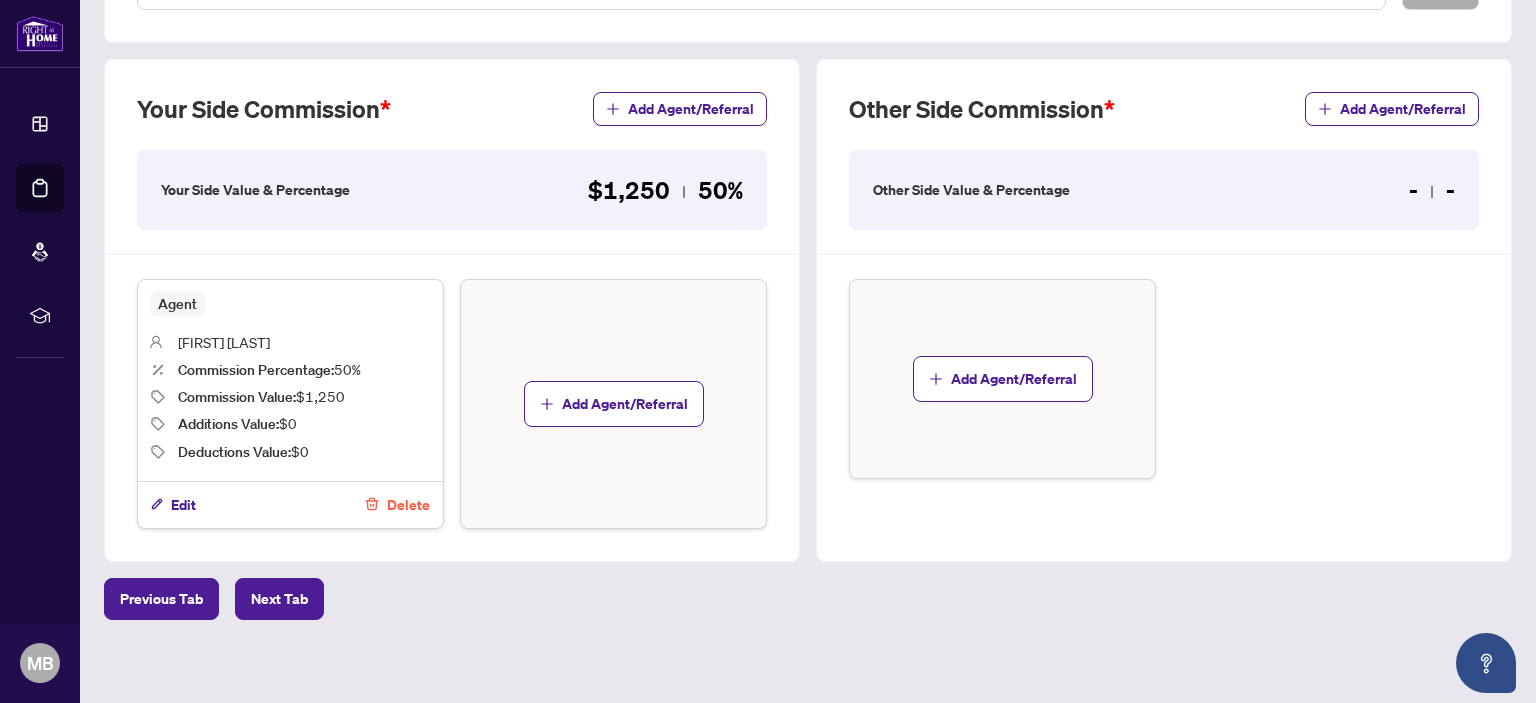 scroll, scrollTop: 427, scrollLeft: 0, axis: vertical 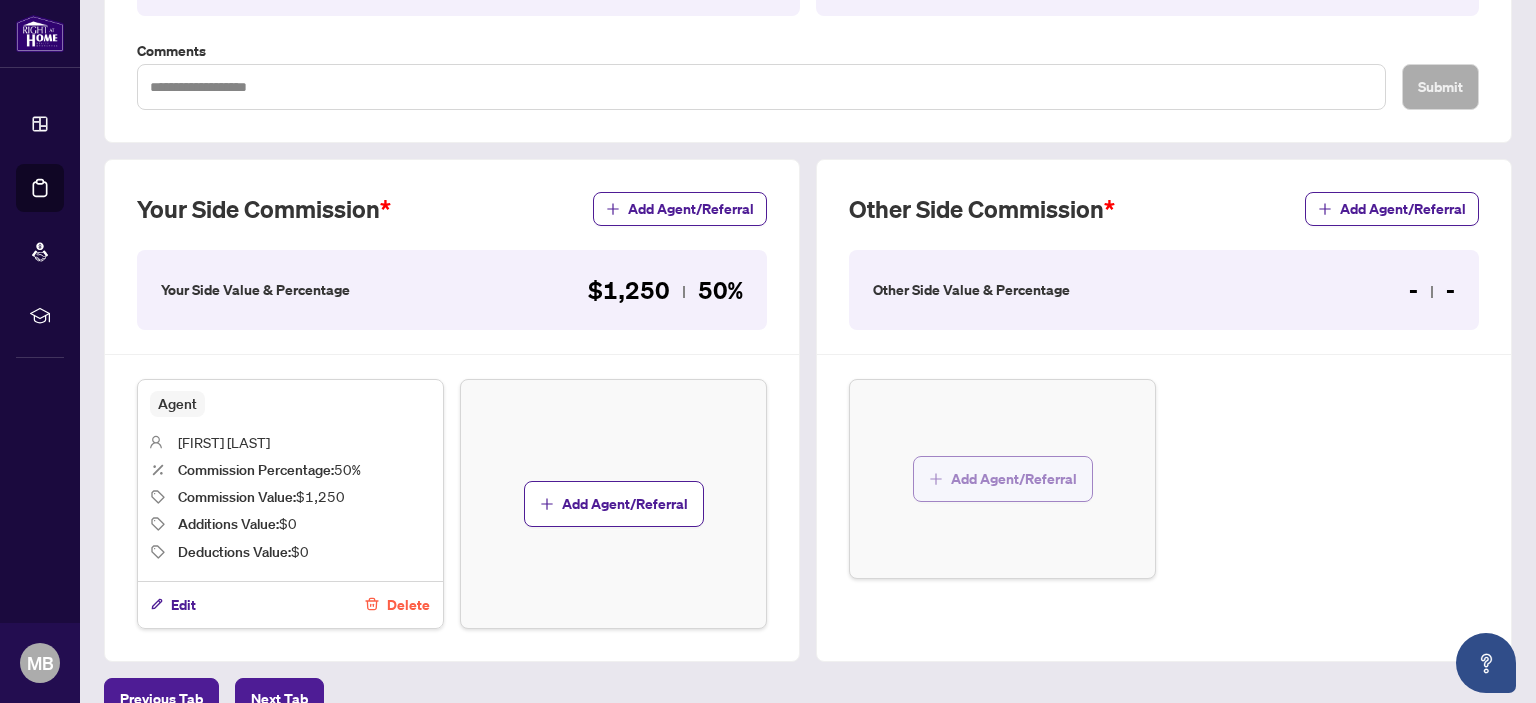 click on "Add Agent/Referral" at bounding box center [1014, 479] 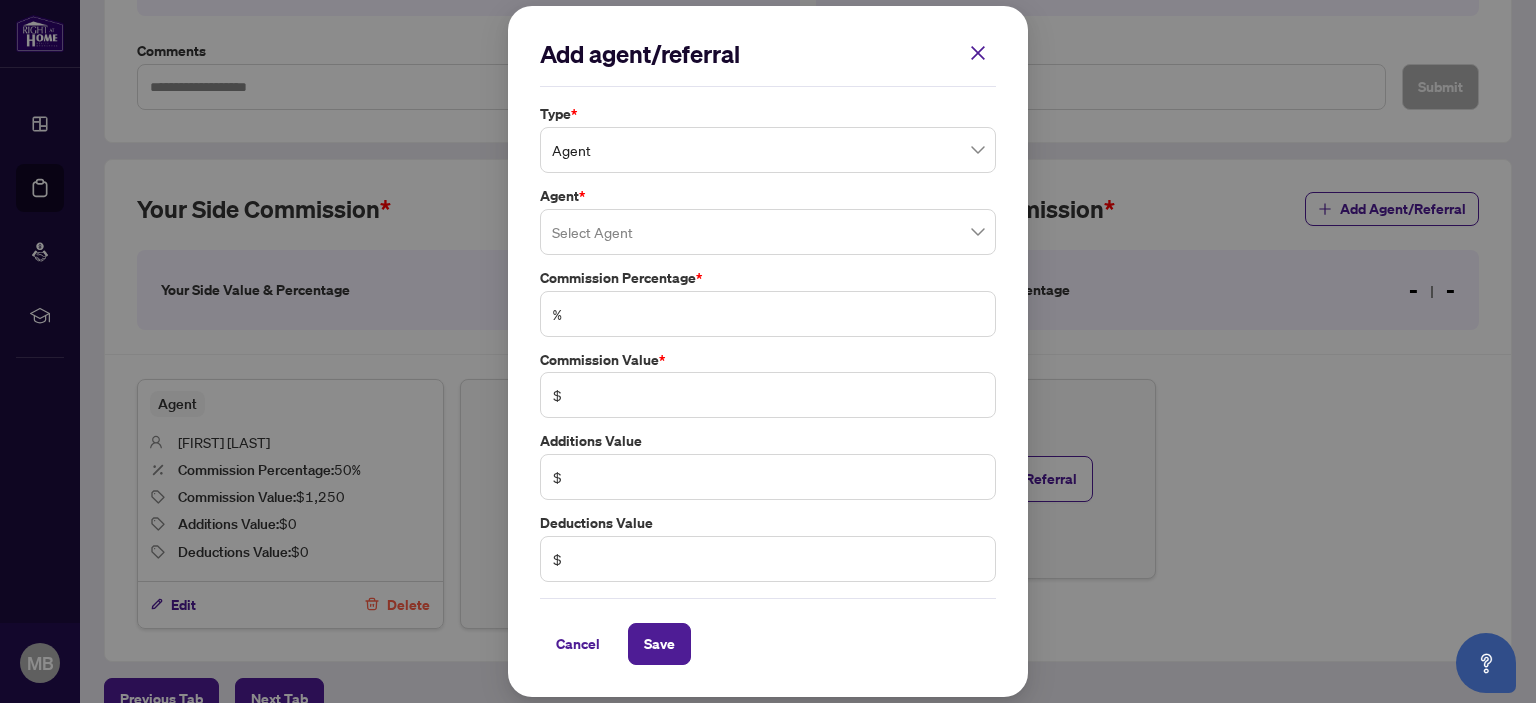 click on "Agent" at bounding box center (768, 150) 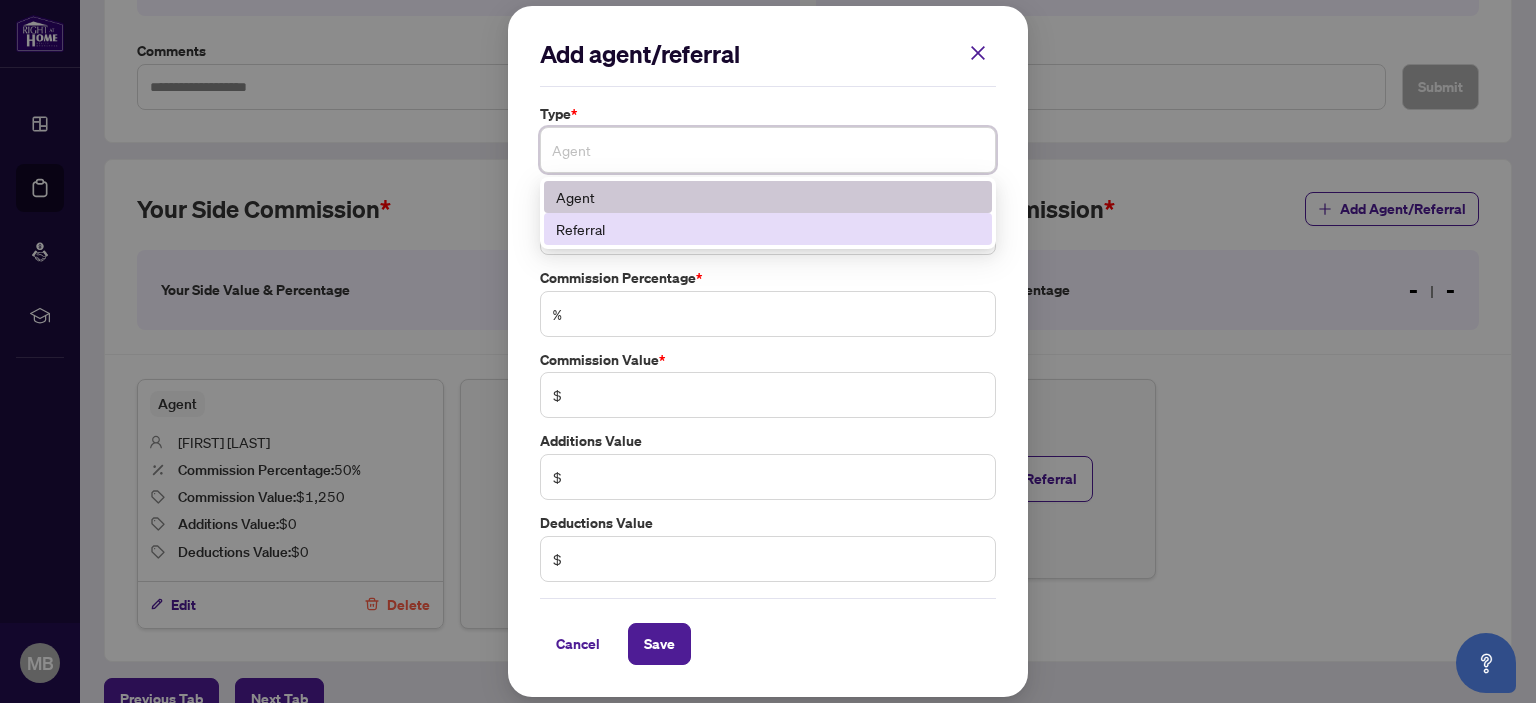 click on "Referral" at bounding box center (768, 229) 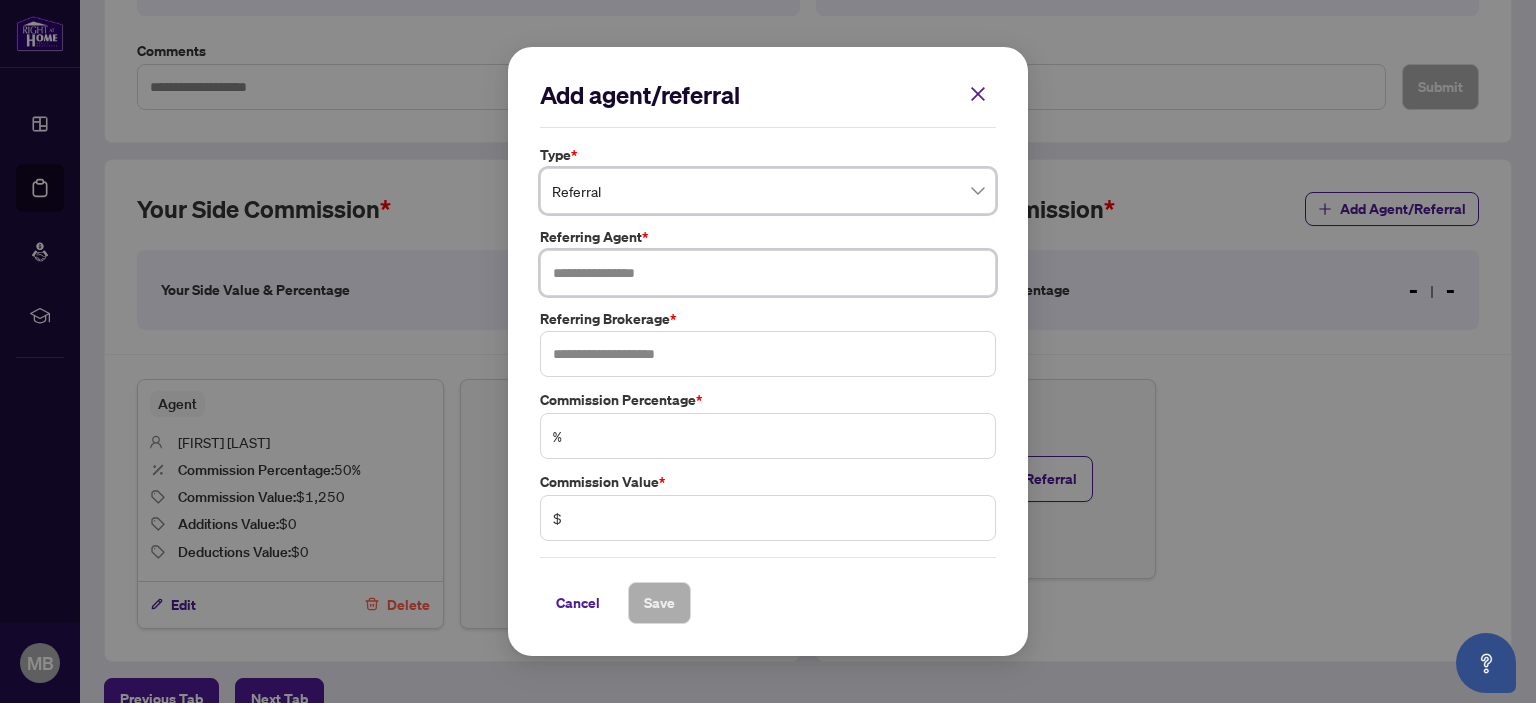 click at bounding box center (768, 273) 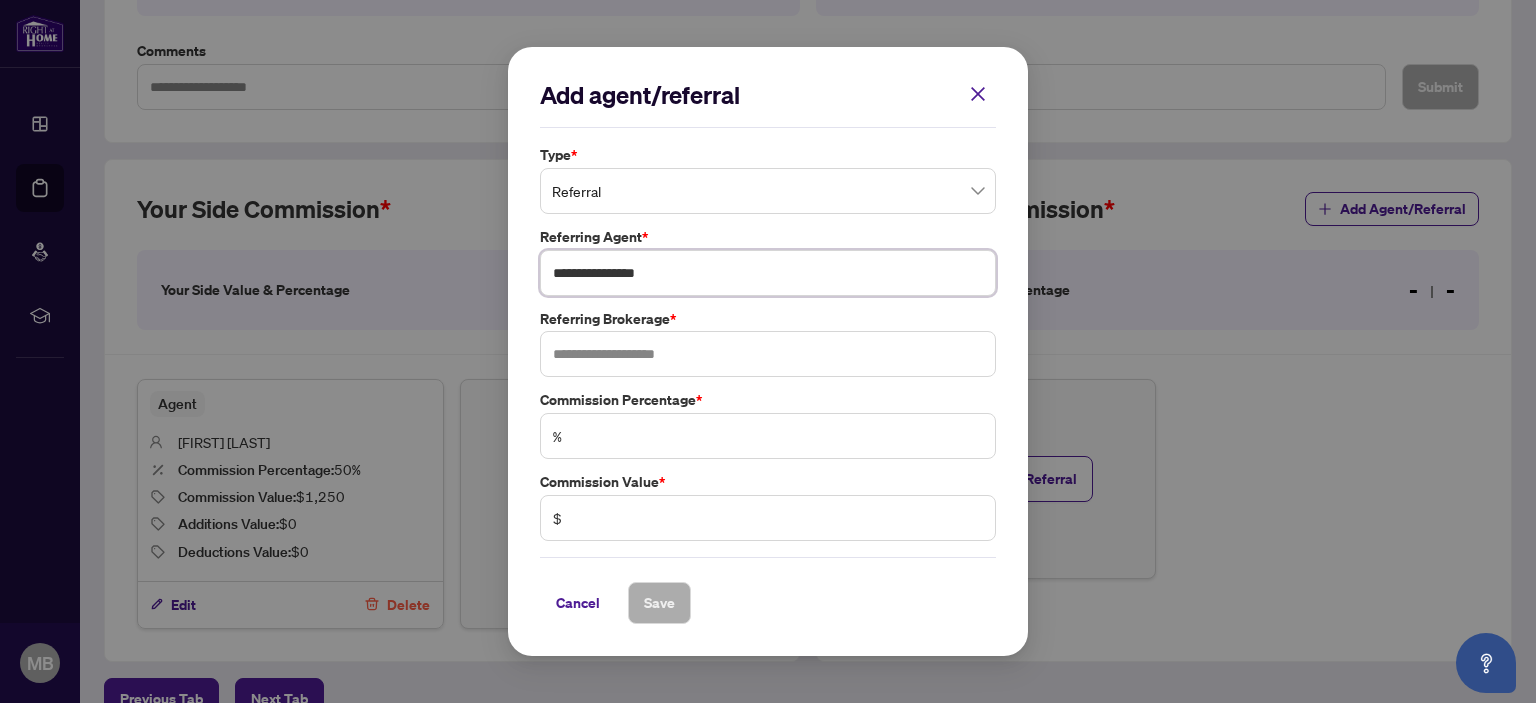 type on "**********" 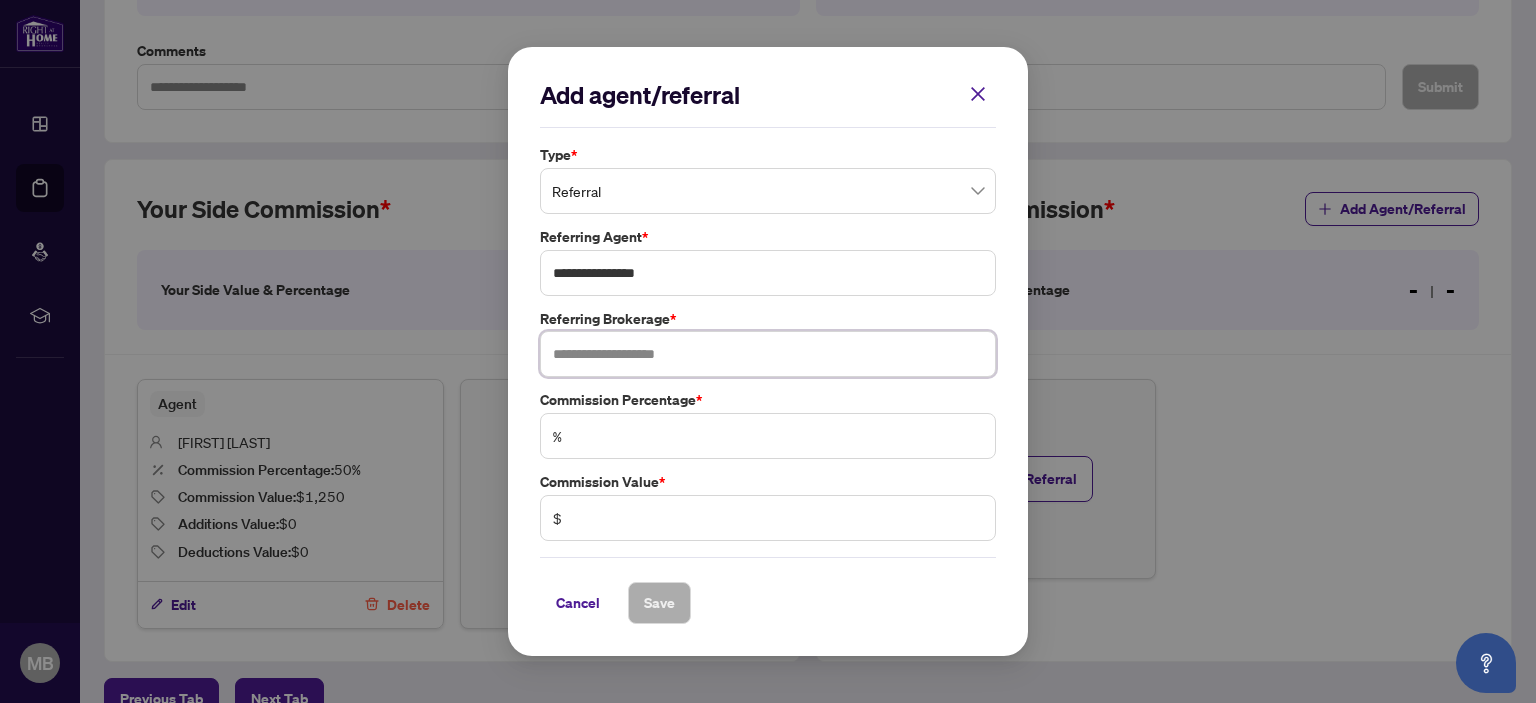 click at bounding box center (768, 354) 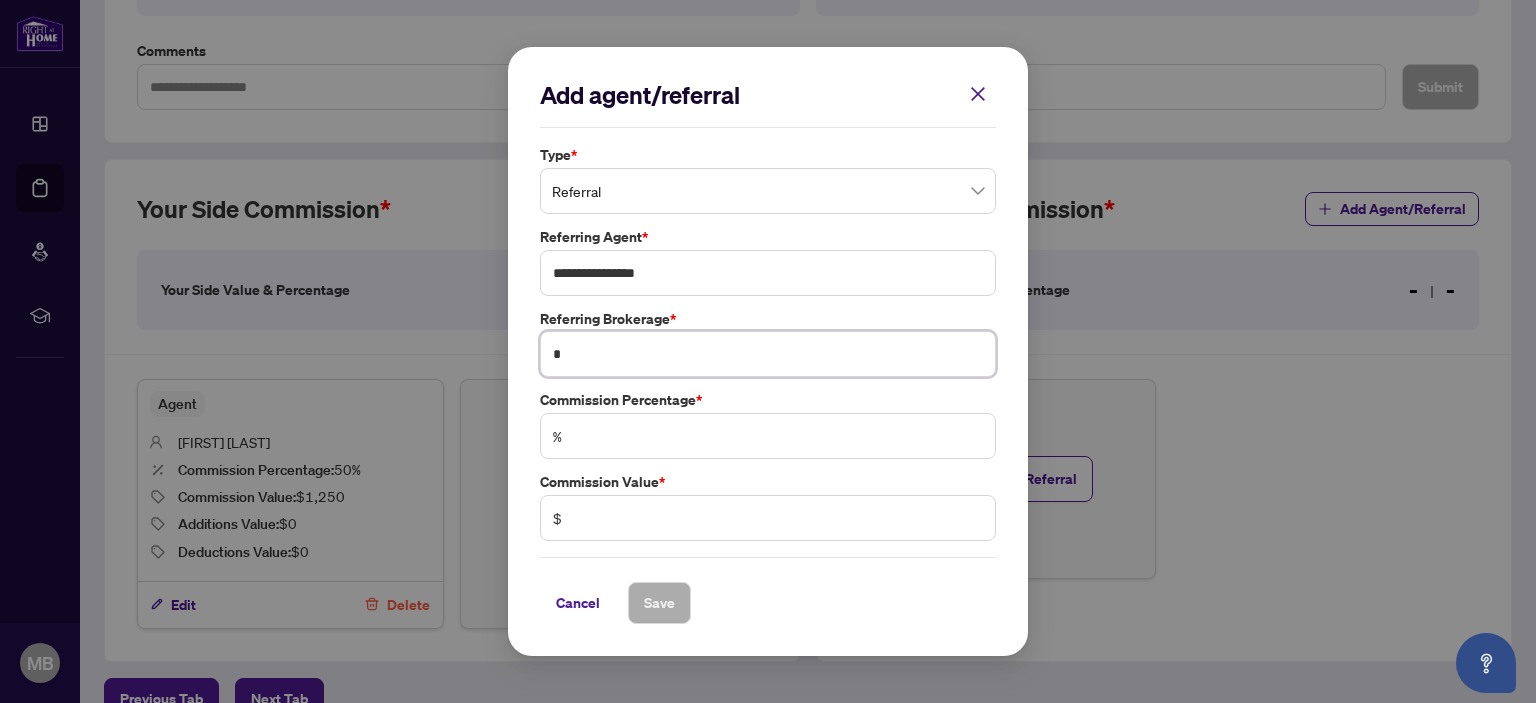type on "*" 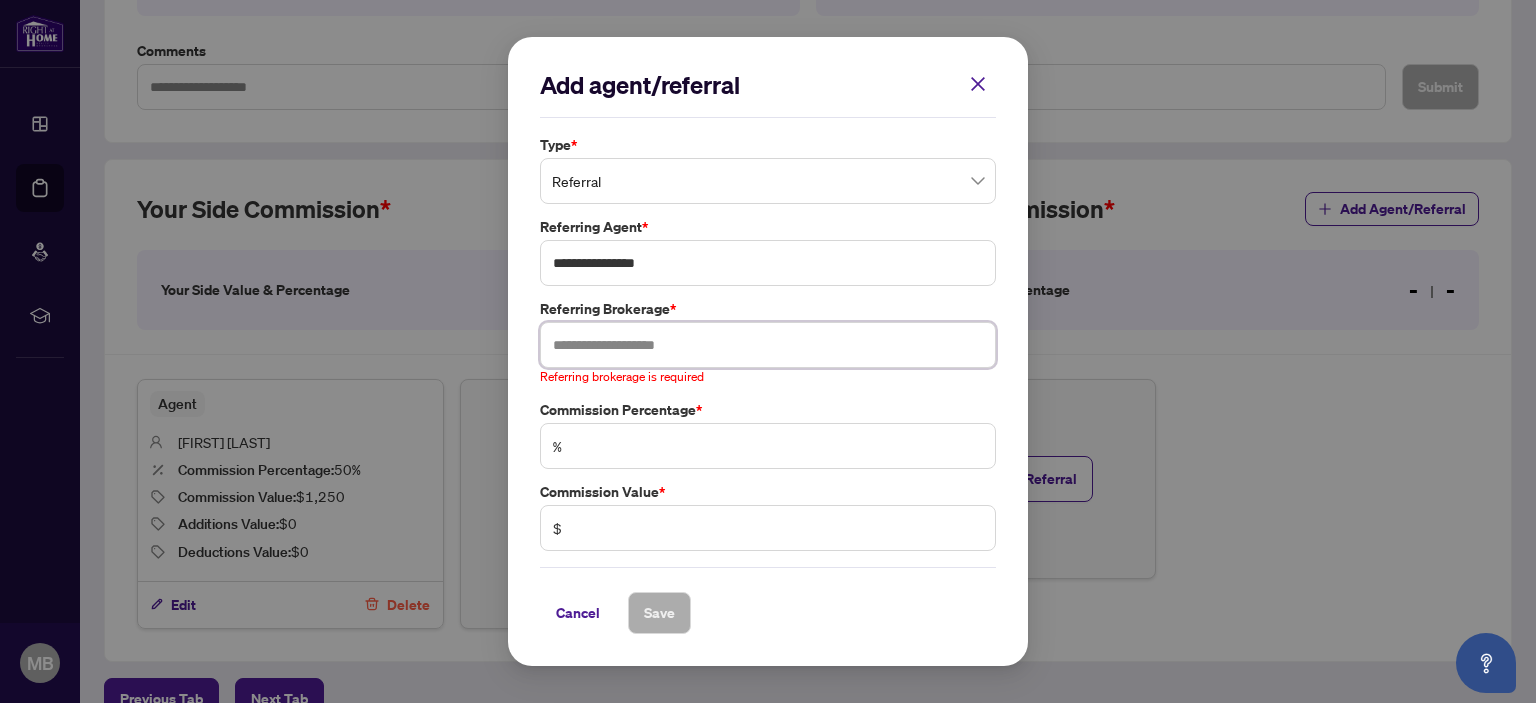 type on "*" 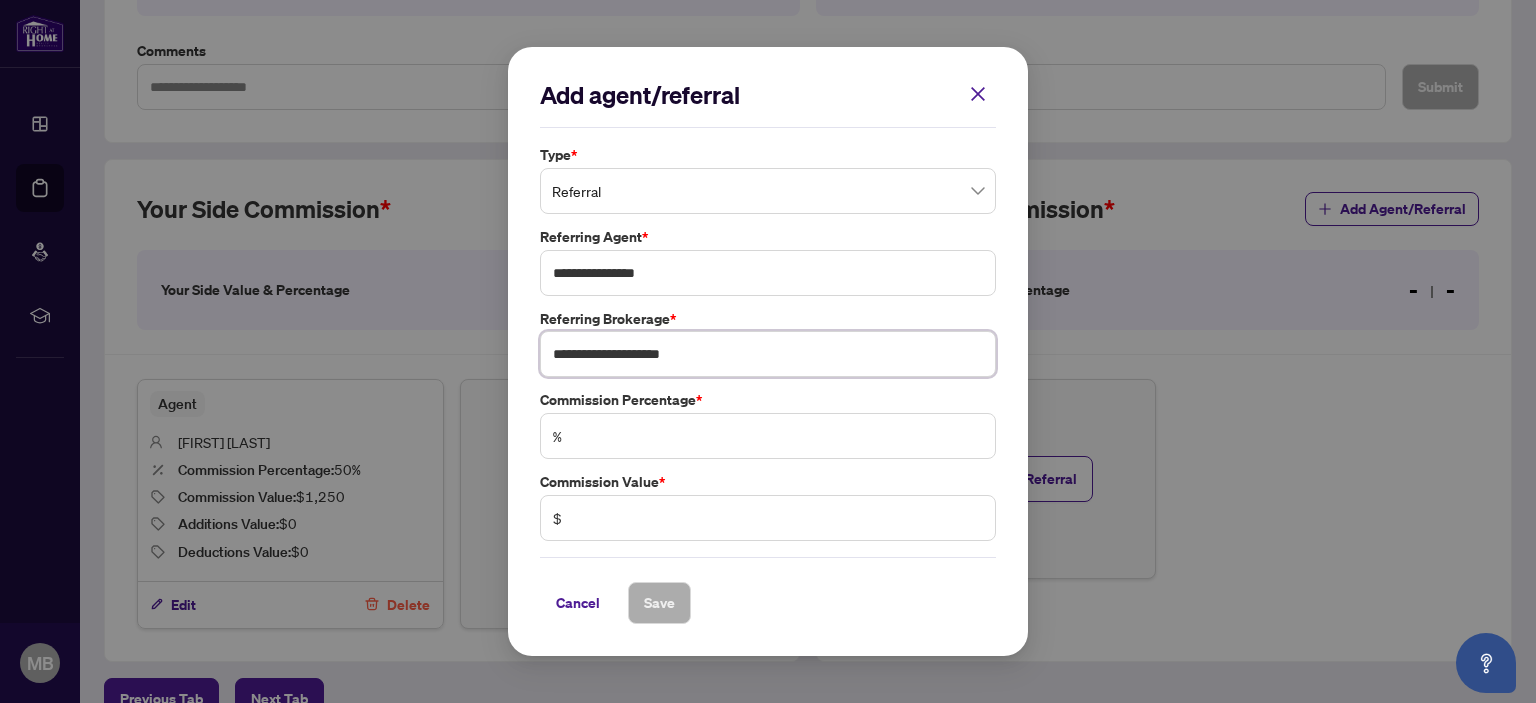 type on "**********" 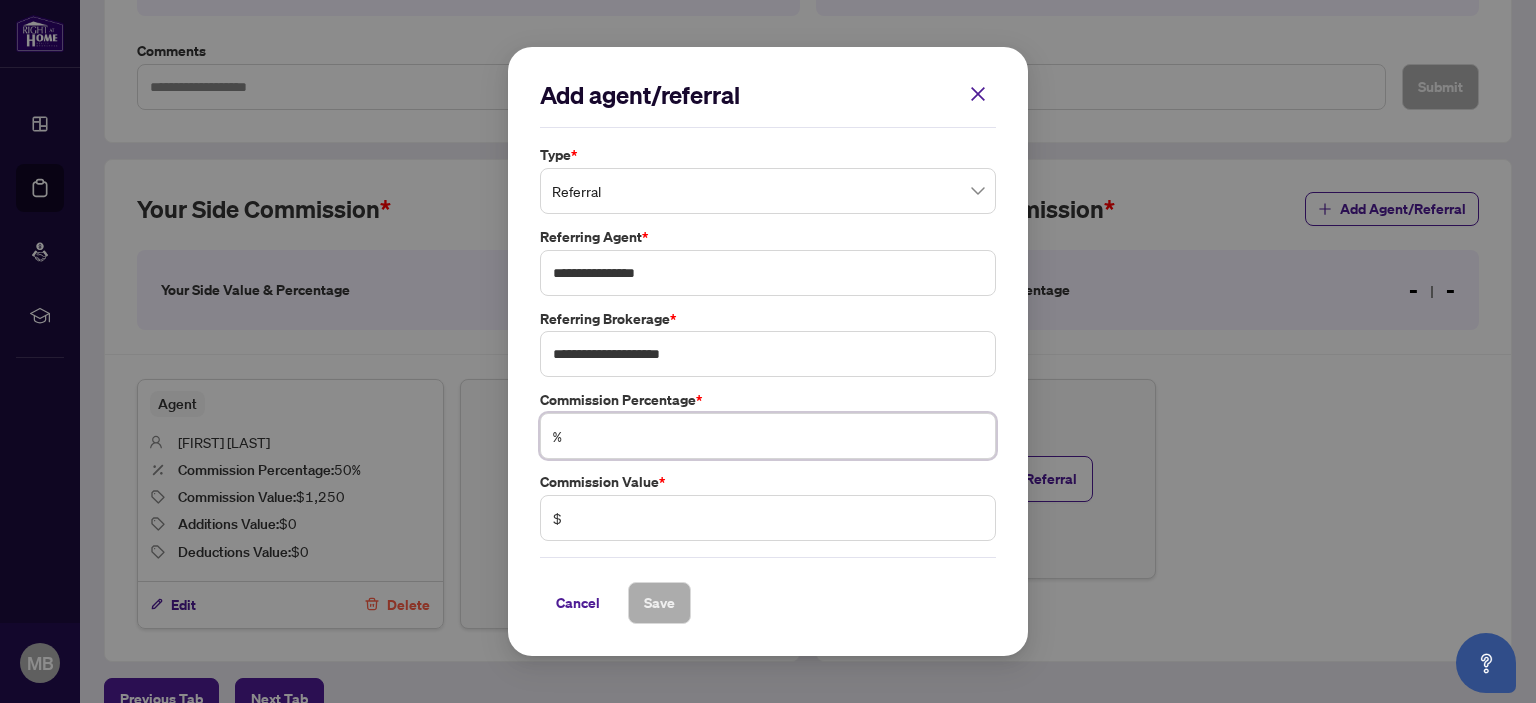 click at bounding box center [778, 436] 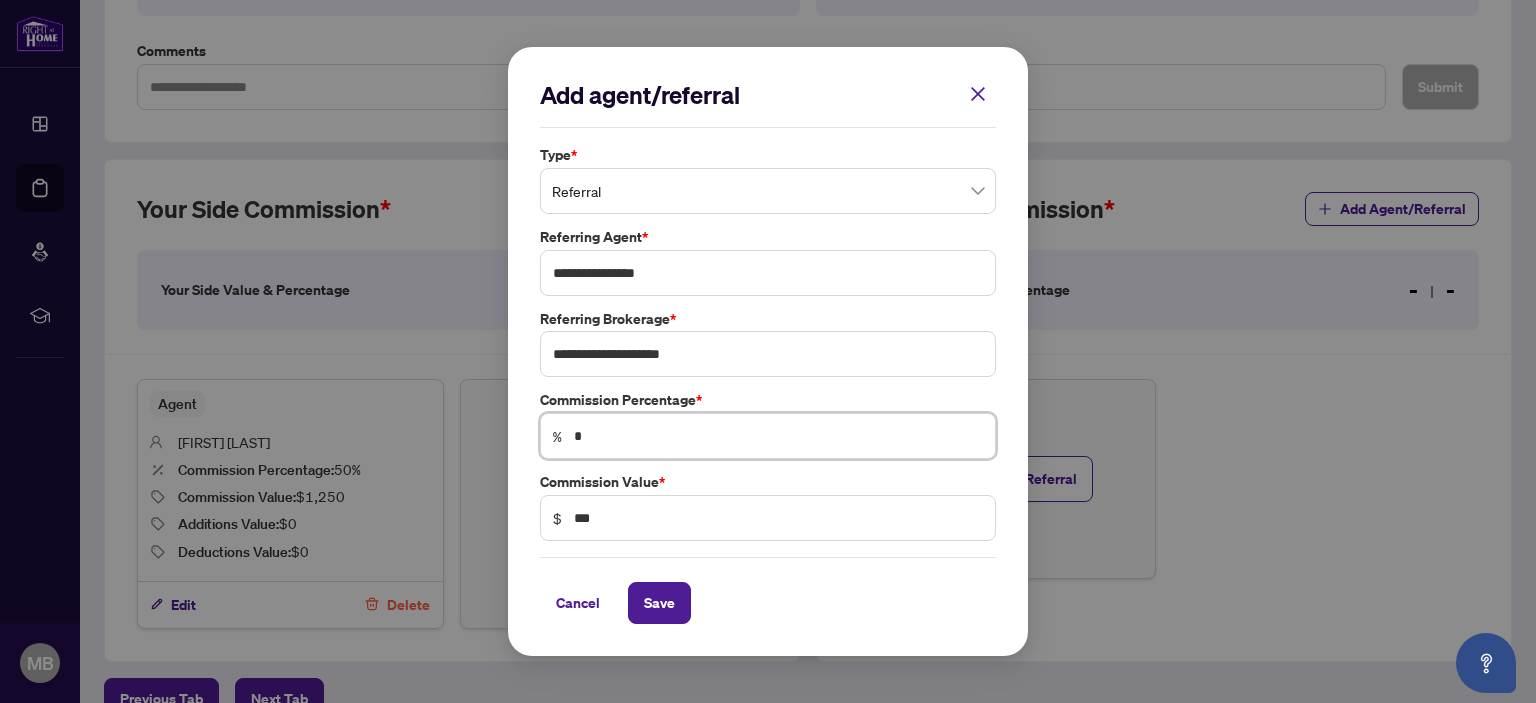 type on "**" 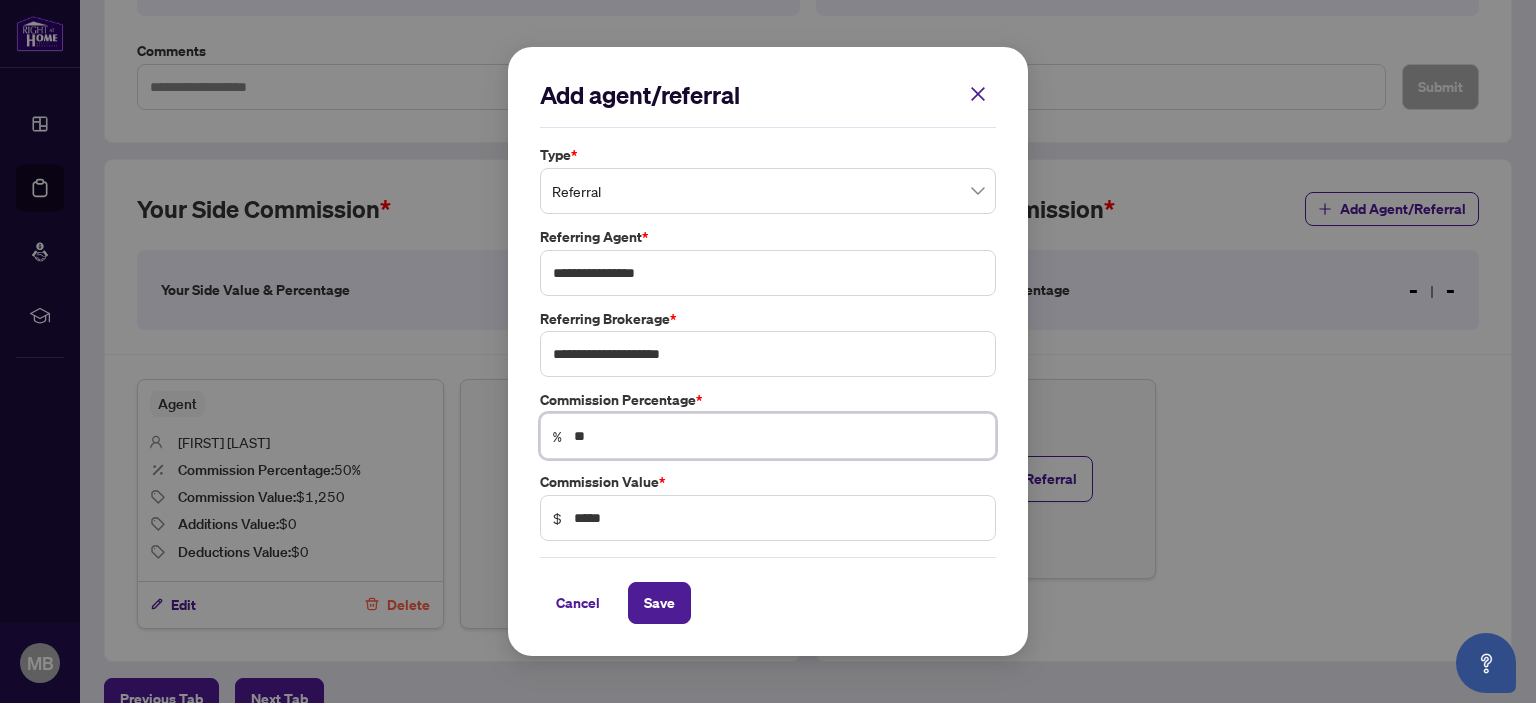 type on "**" 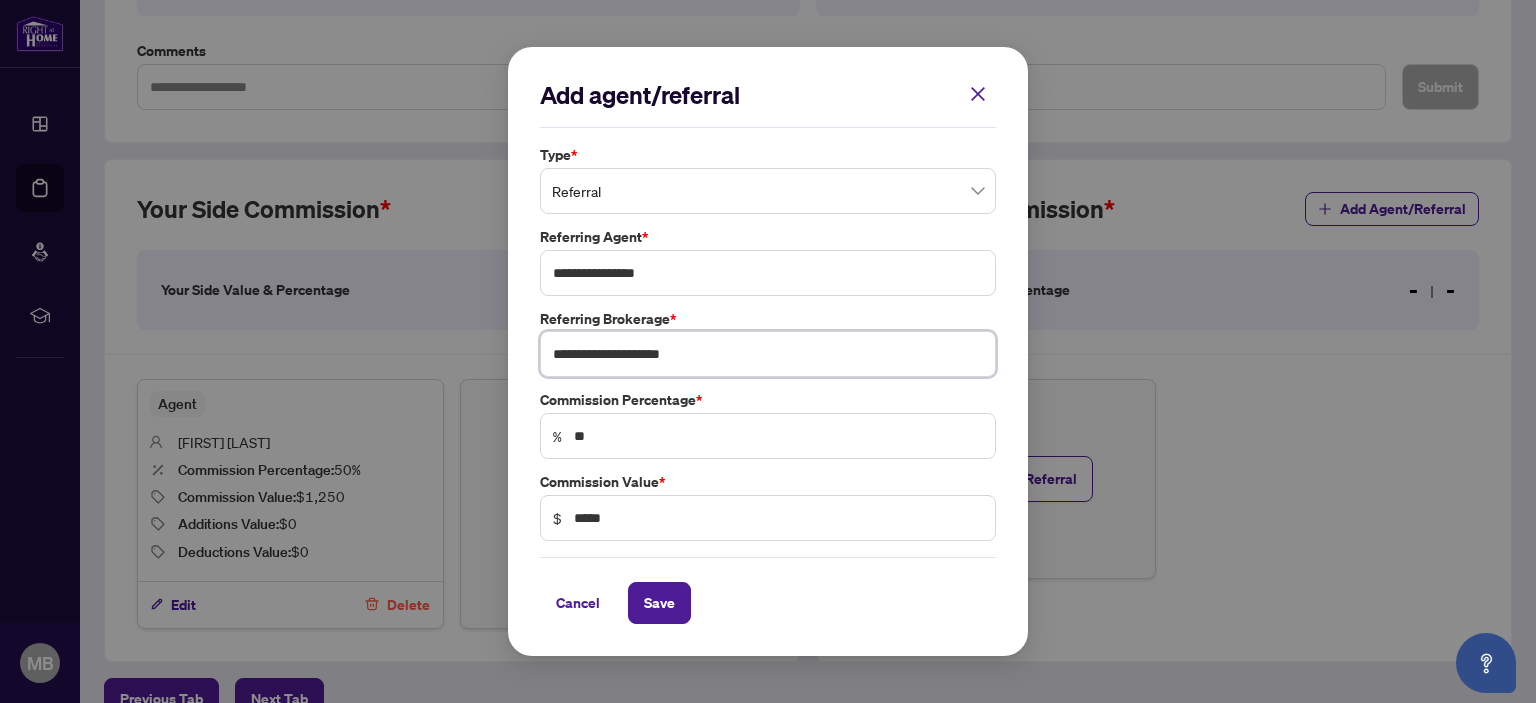 click on "**********" at bounding box center (768, 354) 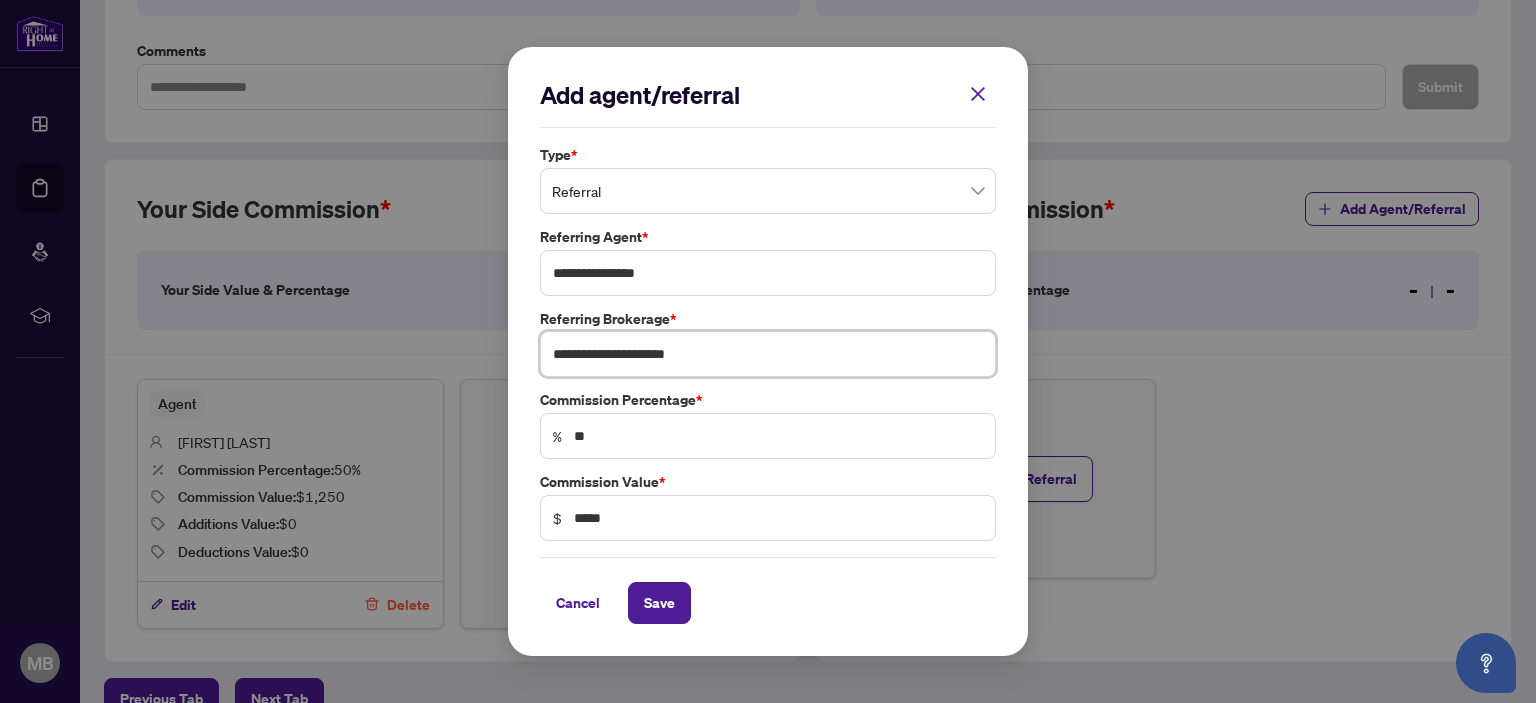 click on "**********" at bounding box center (768, 354) 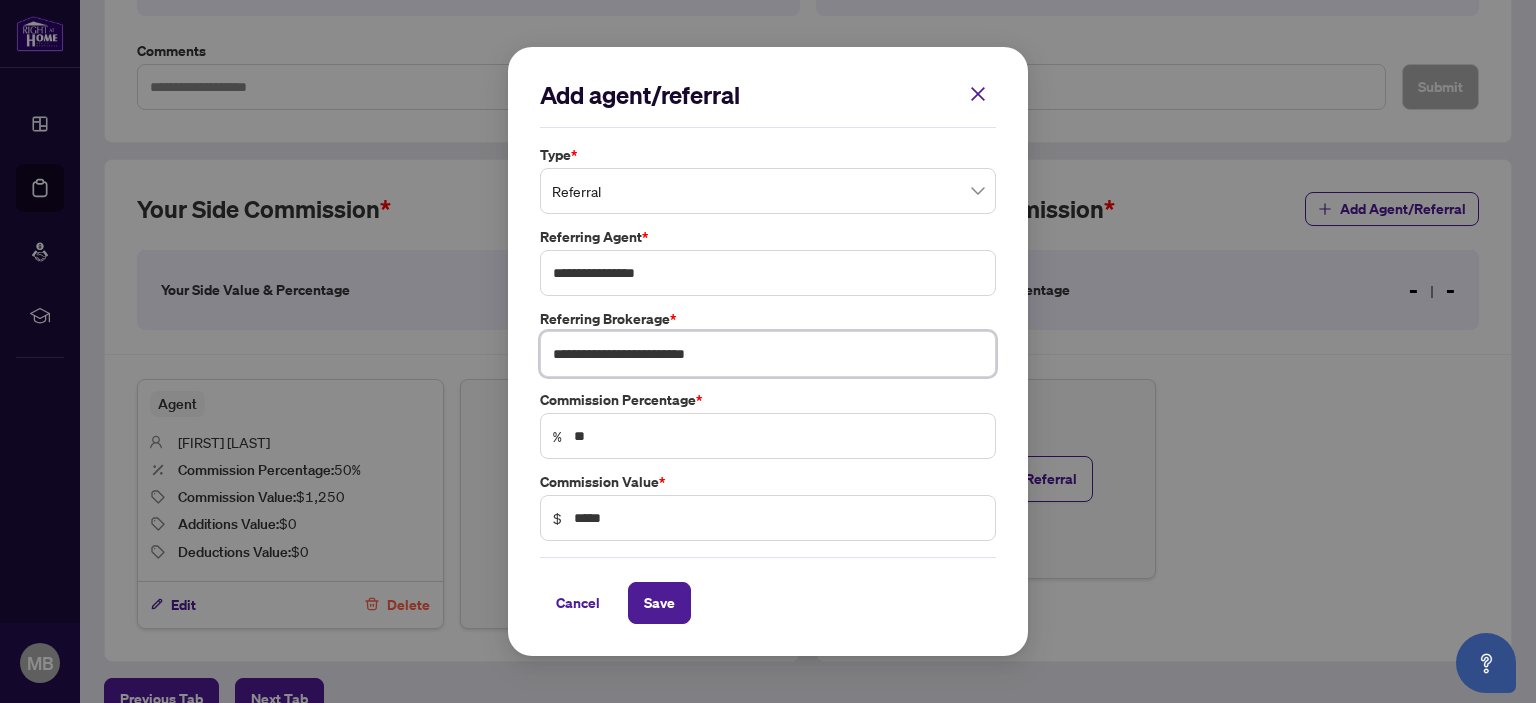 type on "**********" 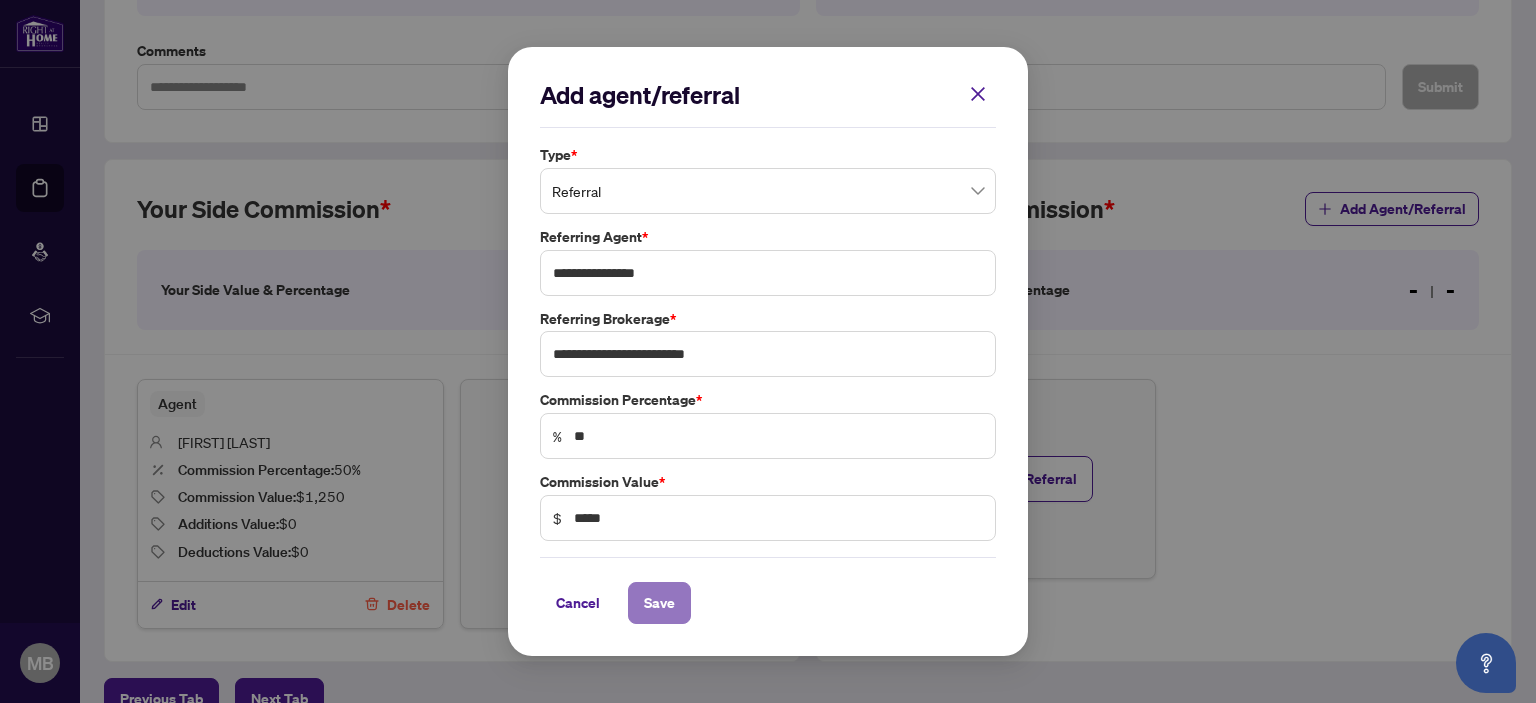 click on "Save" at bounding box center [659, 603] 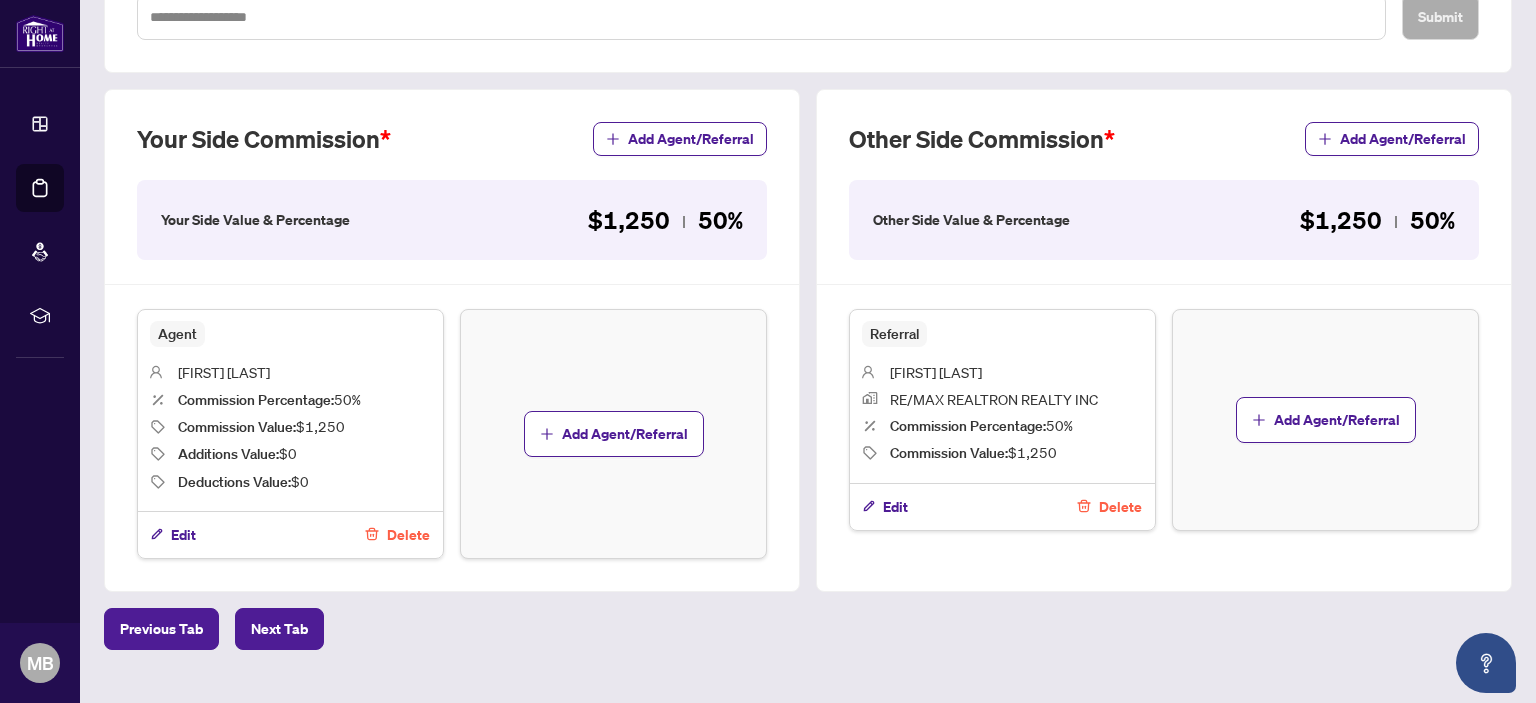 scroll, scrollTop: 527, scrollLeft: 0, axis: vertical 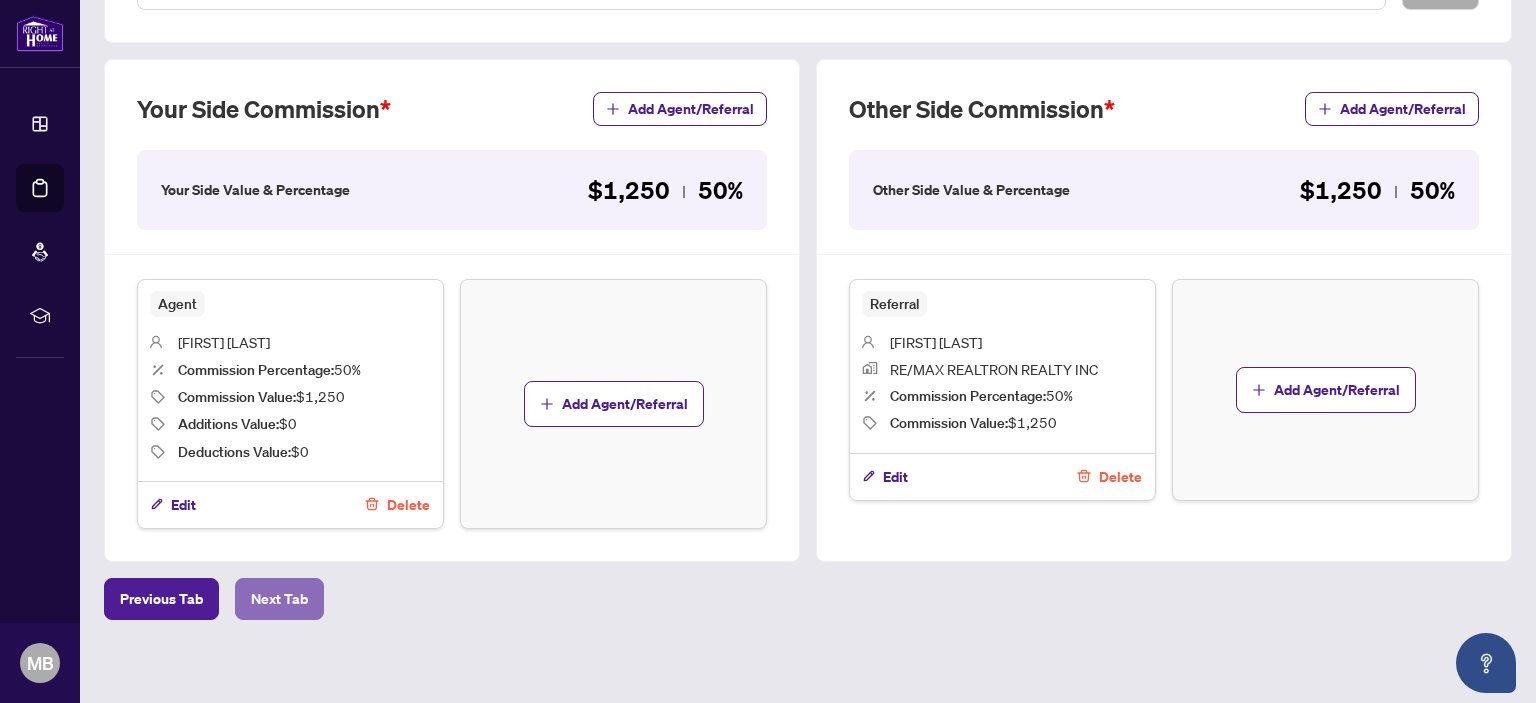 click on "Next Tab" at bounding box center (279, 599) 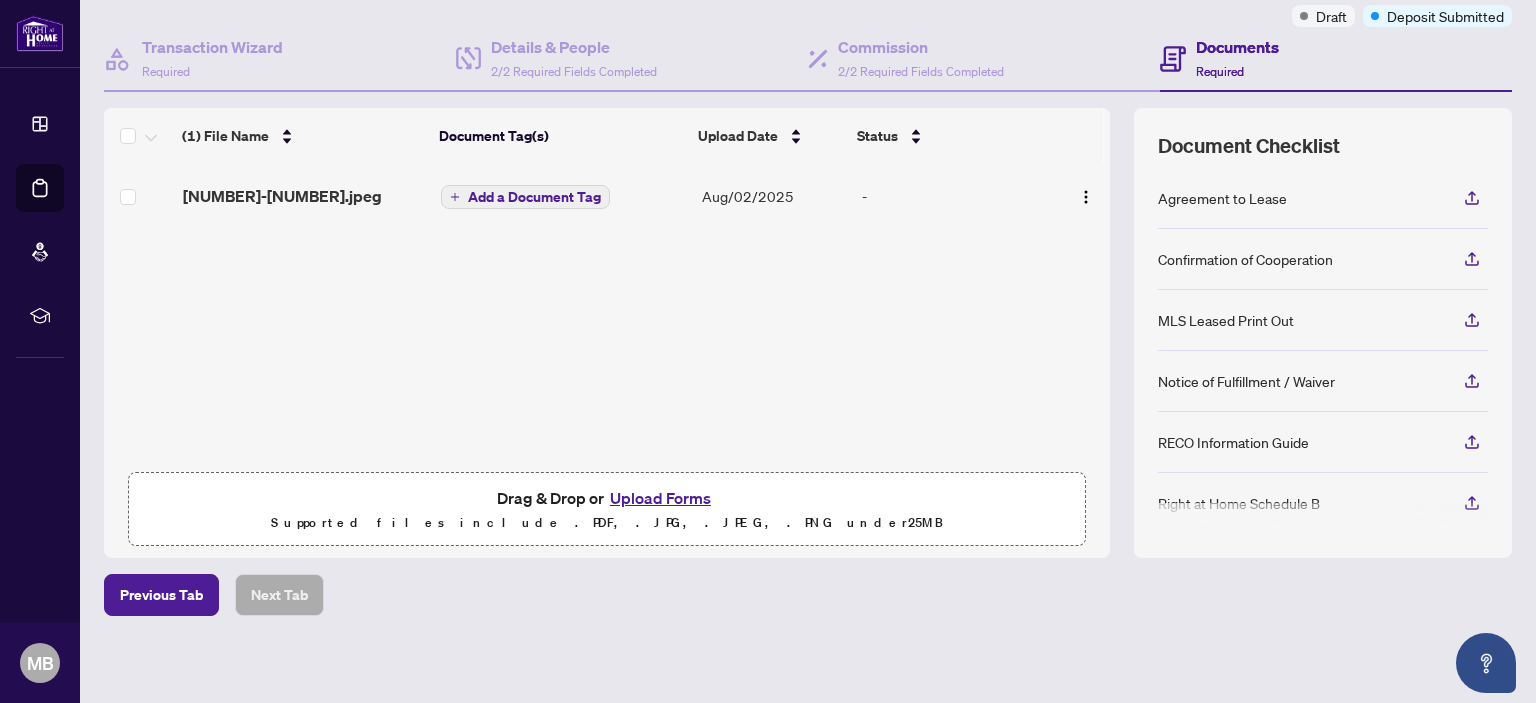 scroll, scrollTop: 169, scrollLeft: 0, axis: vertical 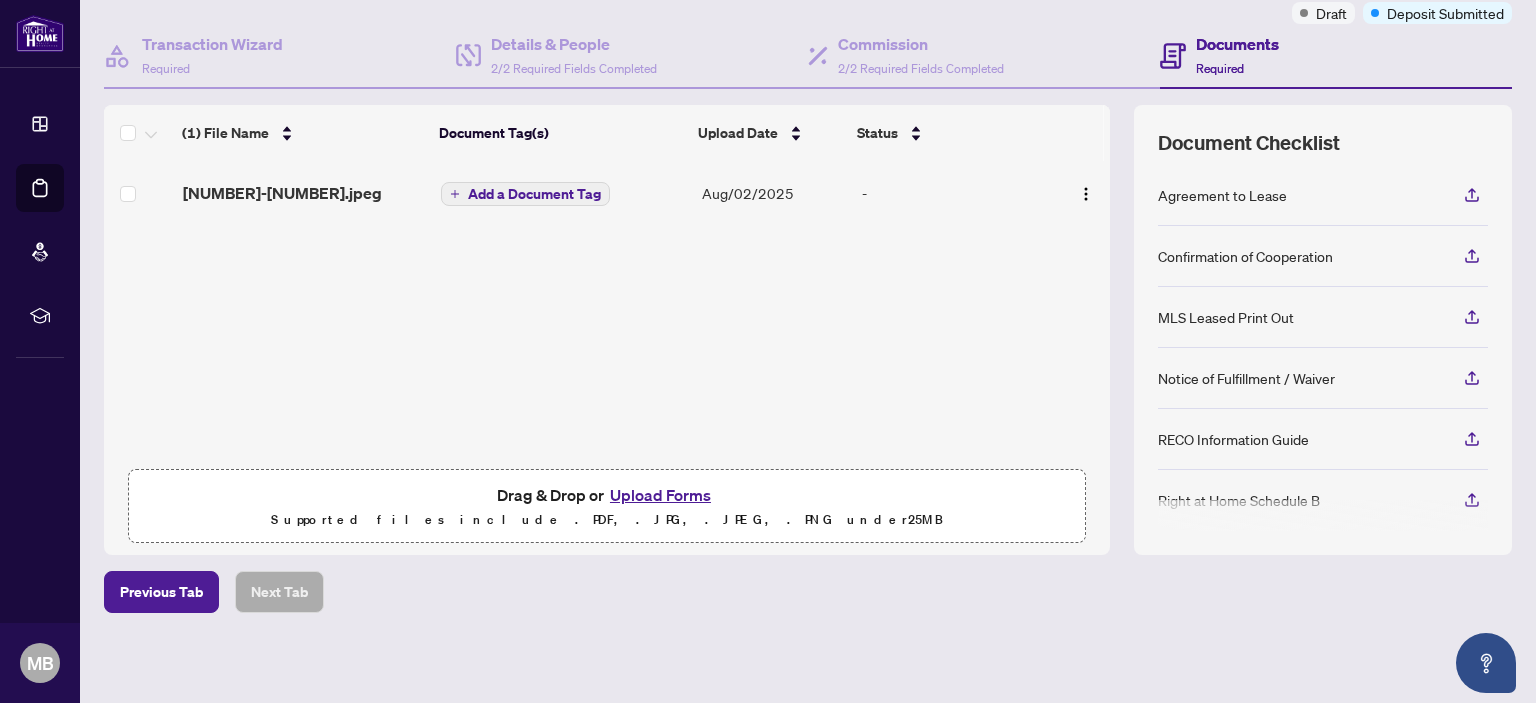 click on "Upload Forms" at bounding box center (660, 495) 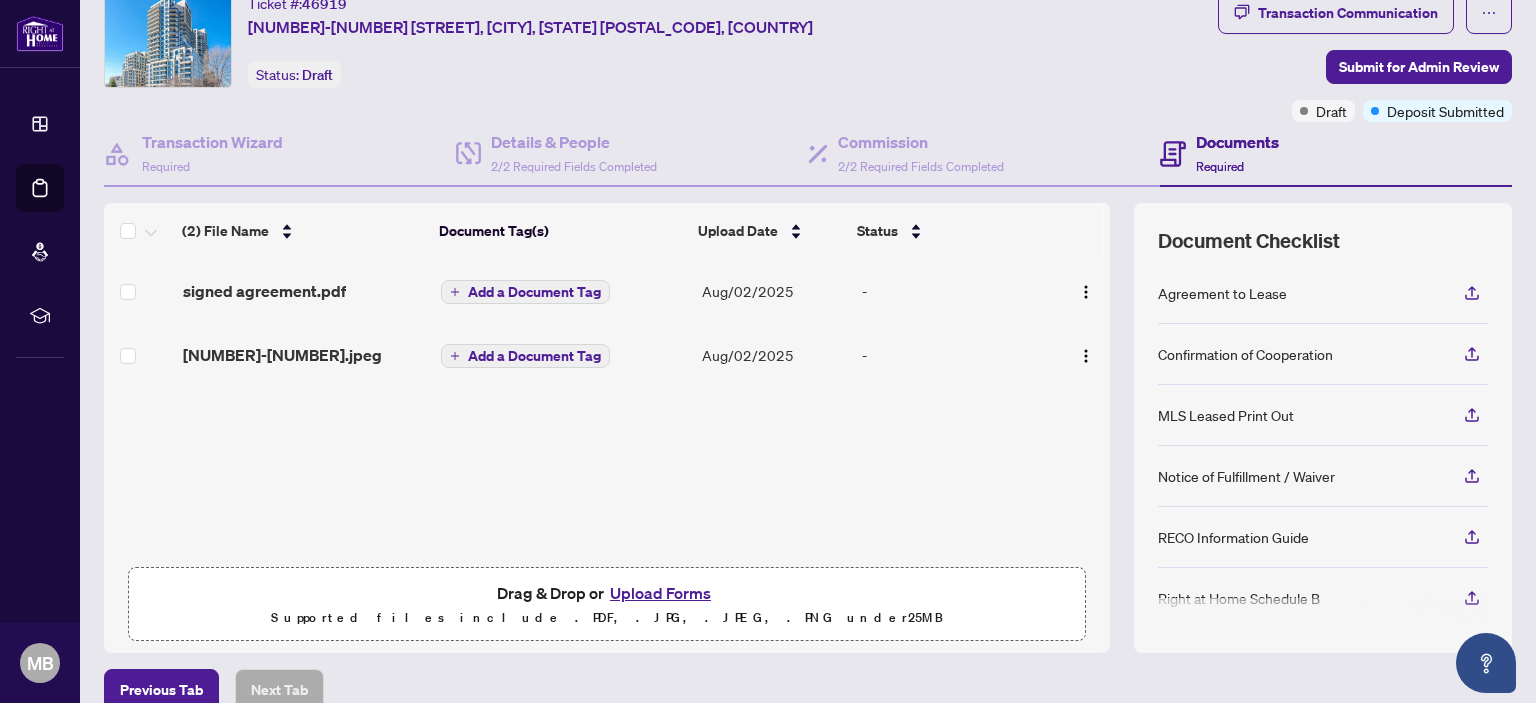scroll, scrollTop: 0, scrollLeft: 0, axis: both 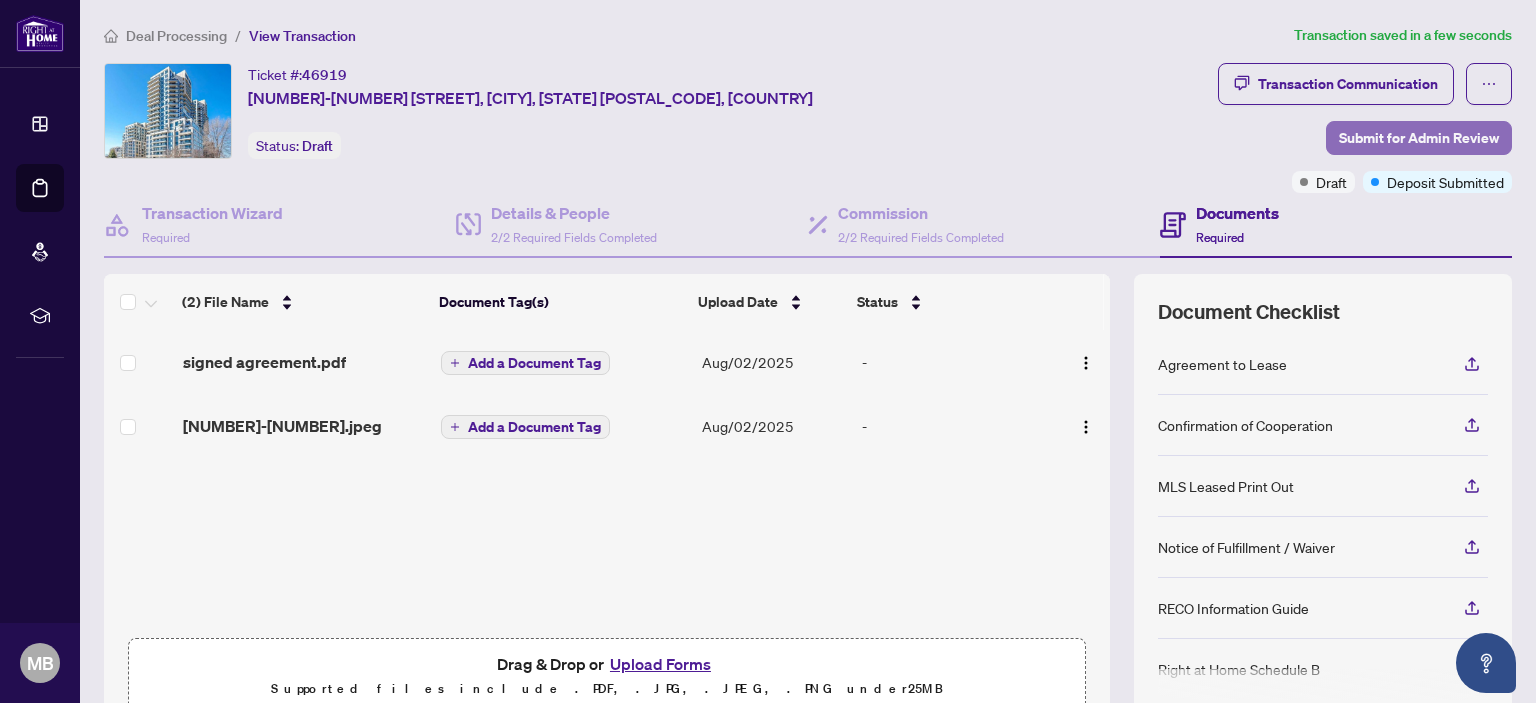 click on "Submit for Admin Review" at bounding box center [1419, 138] 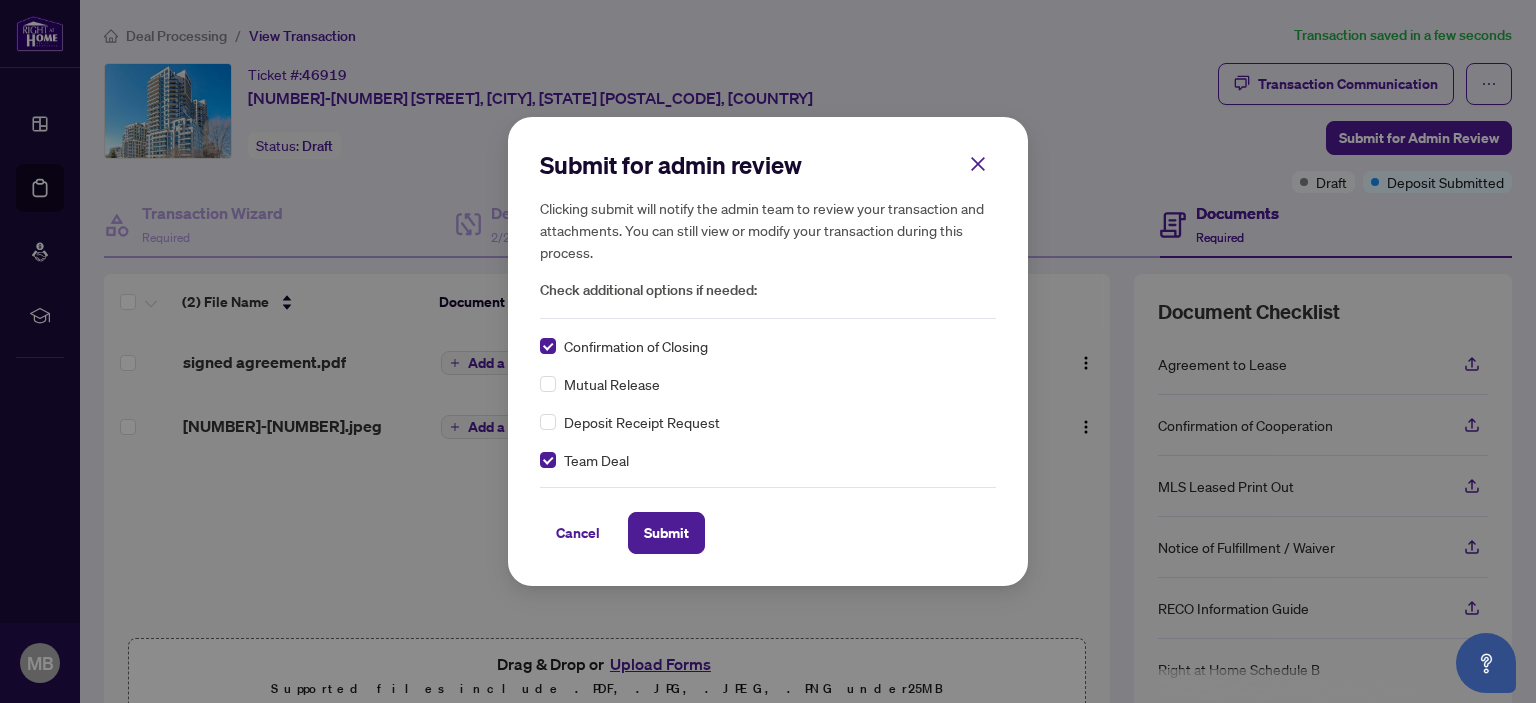 click on "Submit for admin review Clicking submit will notify the admin team to review your transaction and attachments. You can still view or modify your transaction during this process.   Check additional options if needed: Confirmation of Closing Mutual Release Deposit Receipt Request Team Deal Cancel Submit Cancel OK" at bounding box center (768, 351) 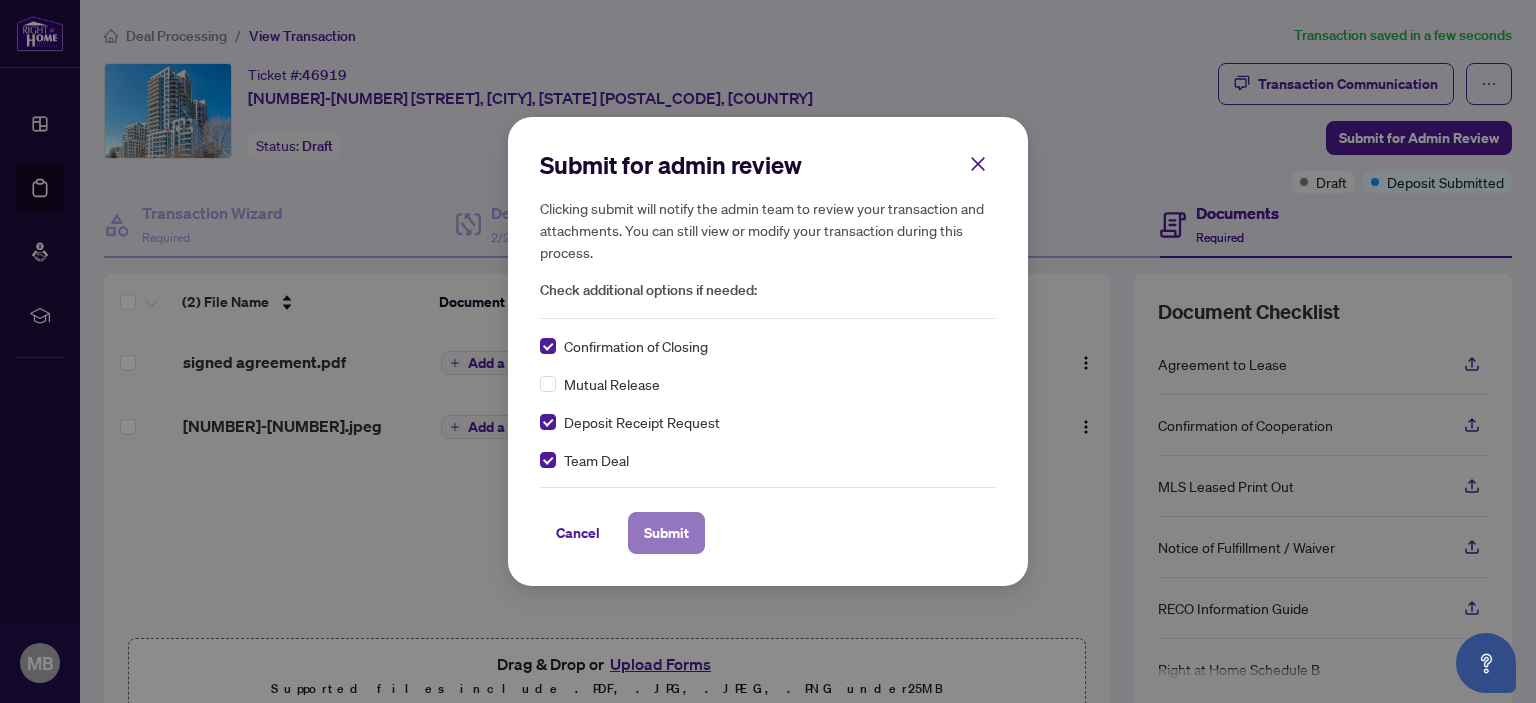 click on "Submit" at bounding box center [666, 533] 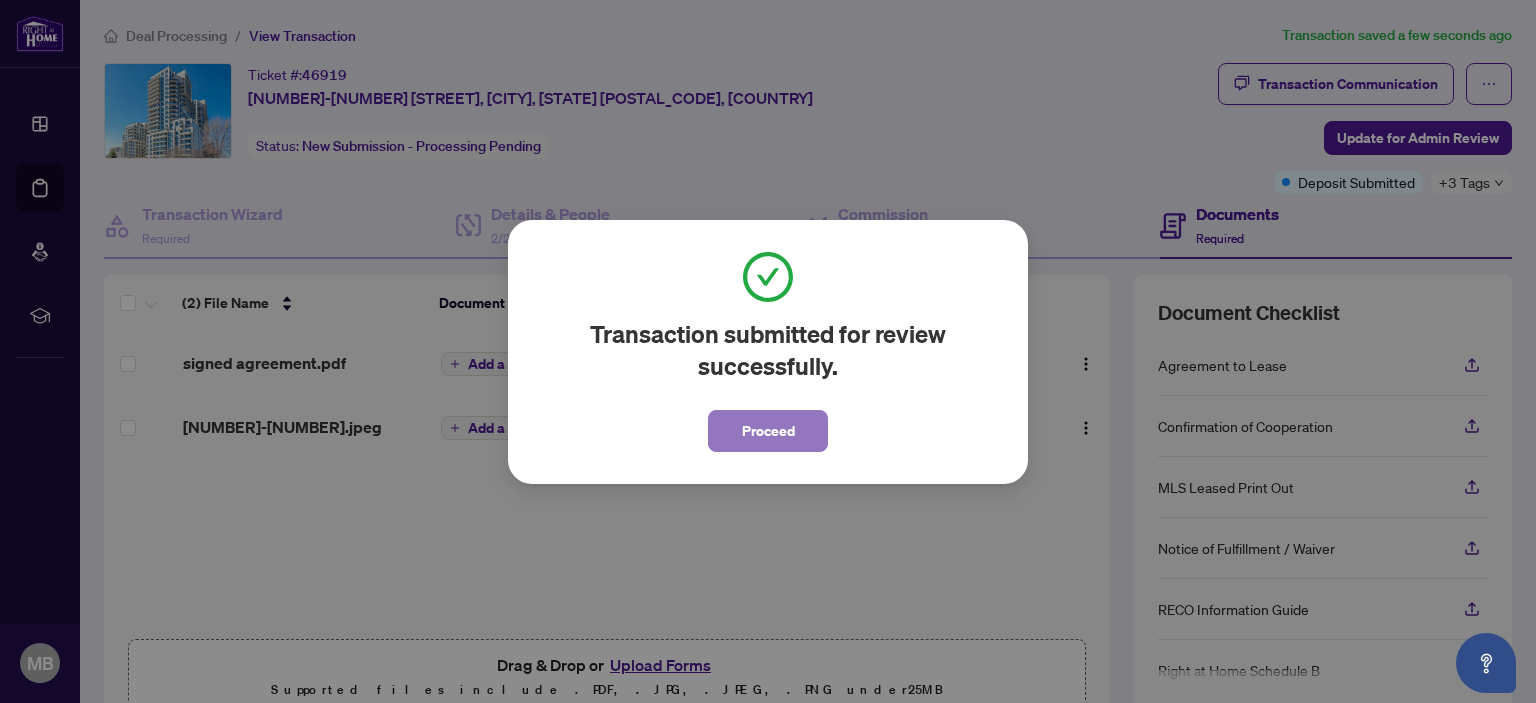 click on "Proceed" at bounding box center [768, 431] 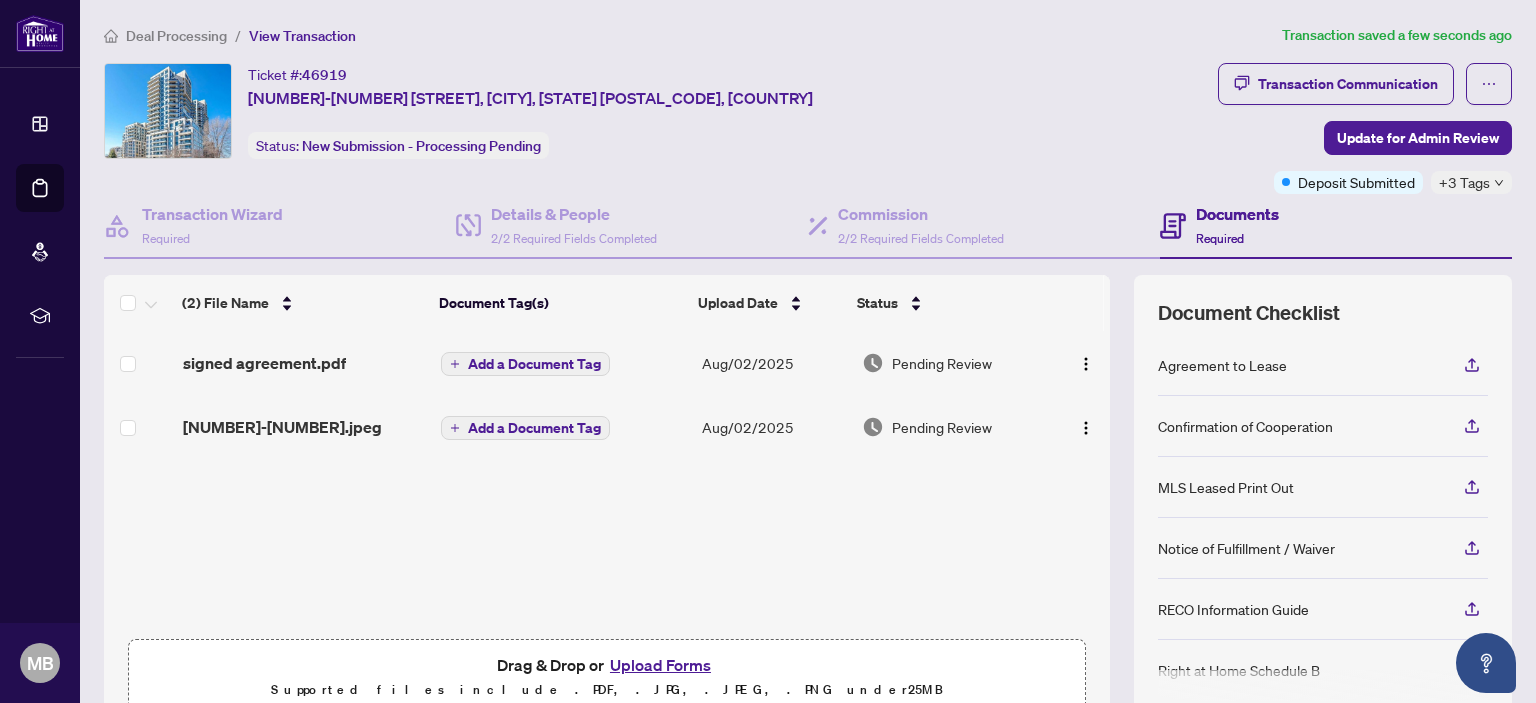 click on "Deal Processing" at bounding box center [176, 36] 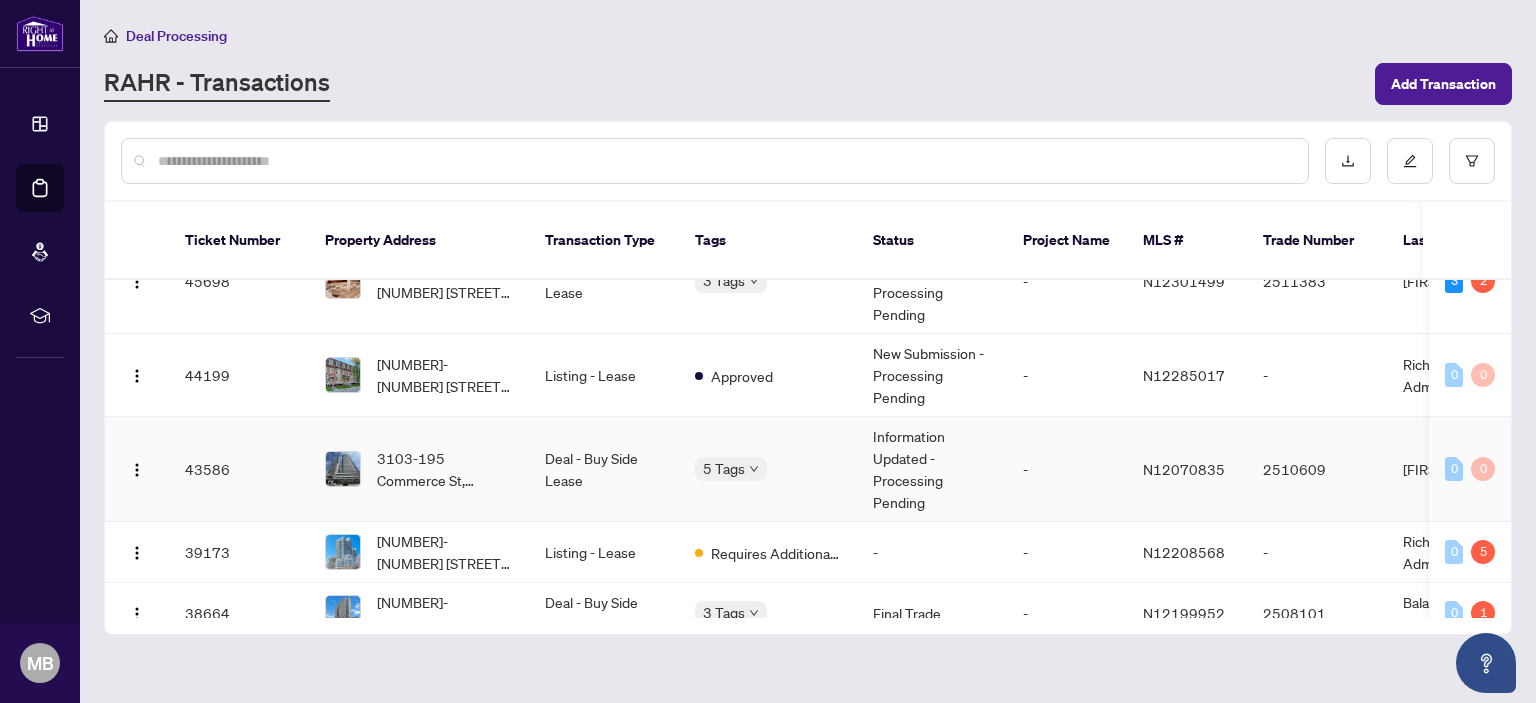 scroll, scrollTop: 400, scrollLeft: 0, axis: vertical 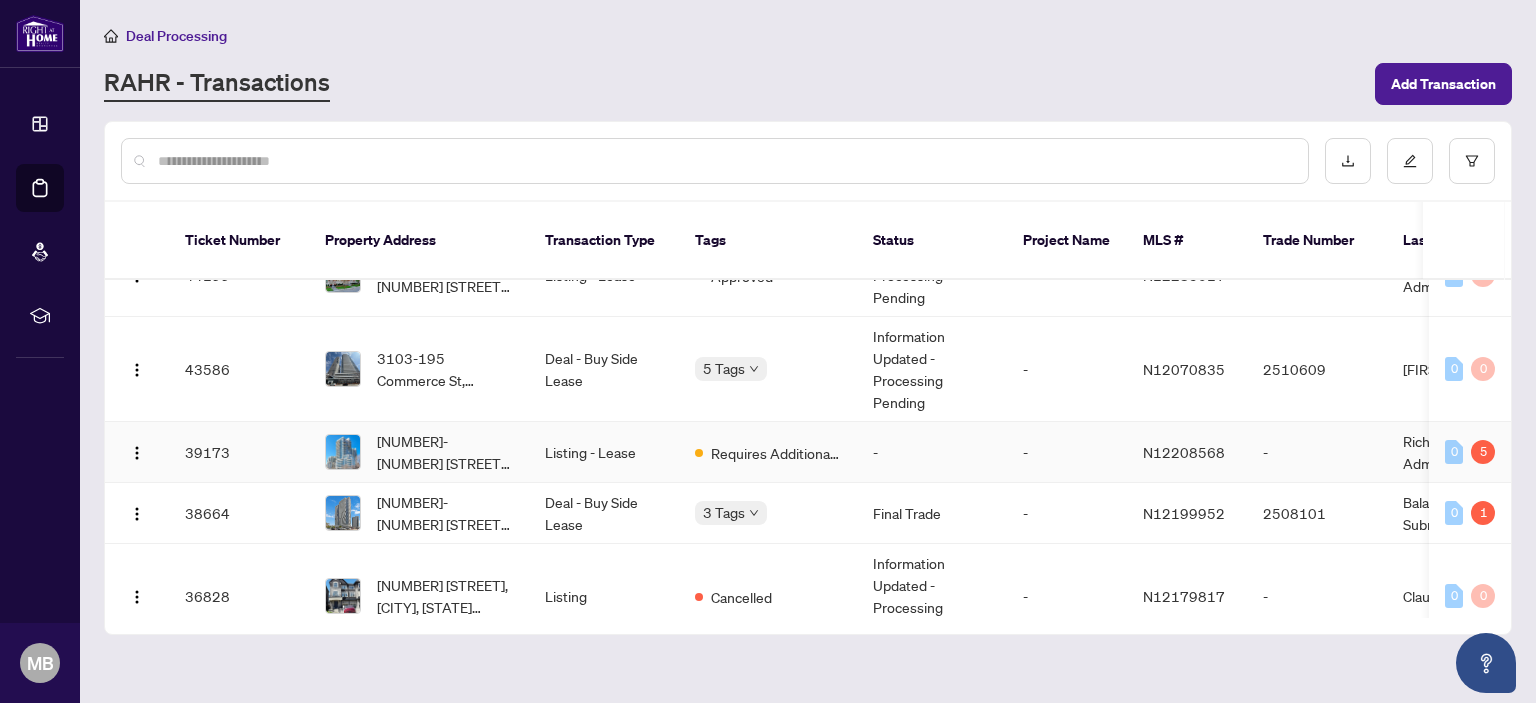 click on "Listing - Lease" at bounding box center (604, 452) 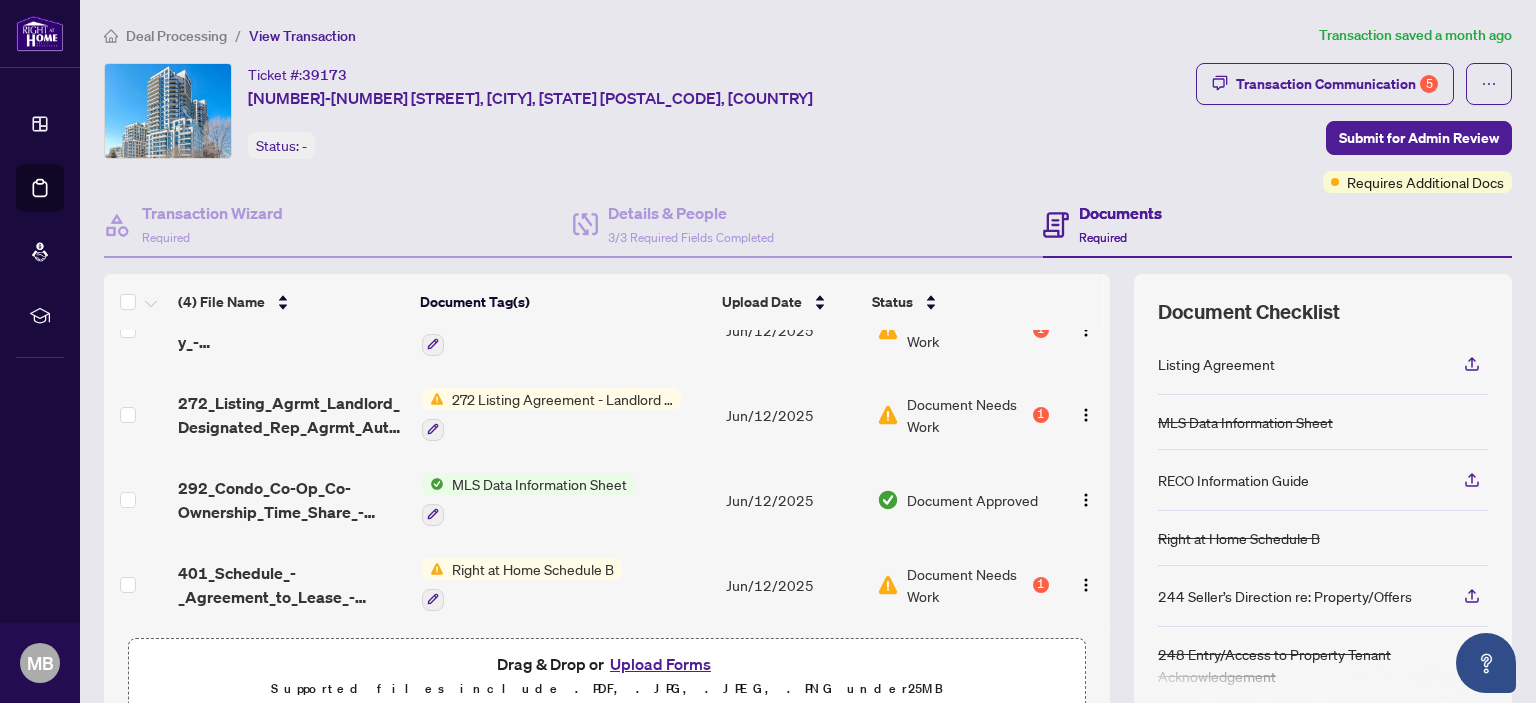 scroll, scrollTop: 0, scrollLeft: 0, axis: both 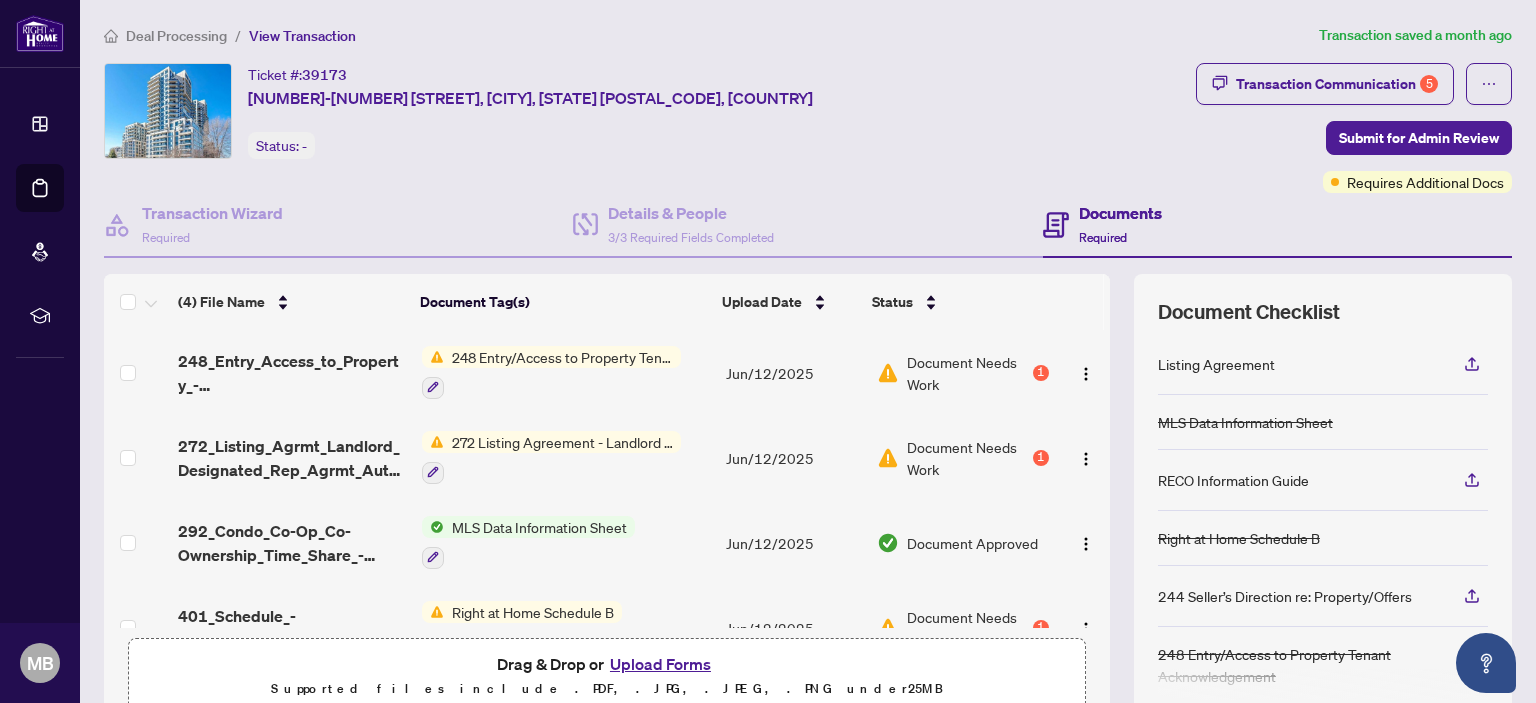 click on "248 Entry/Access to Property Tenant Acknowledgement" at bounding box center [562, 357] 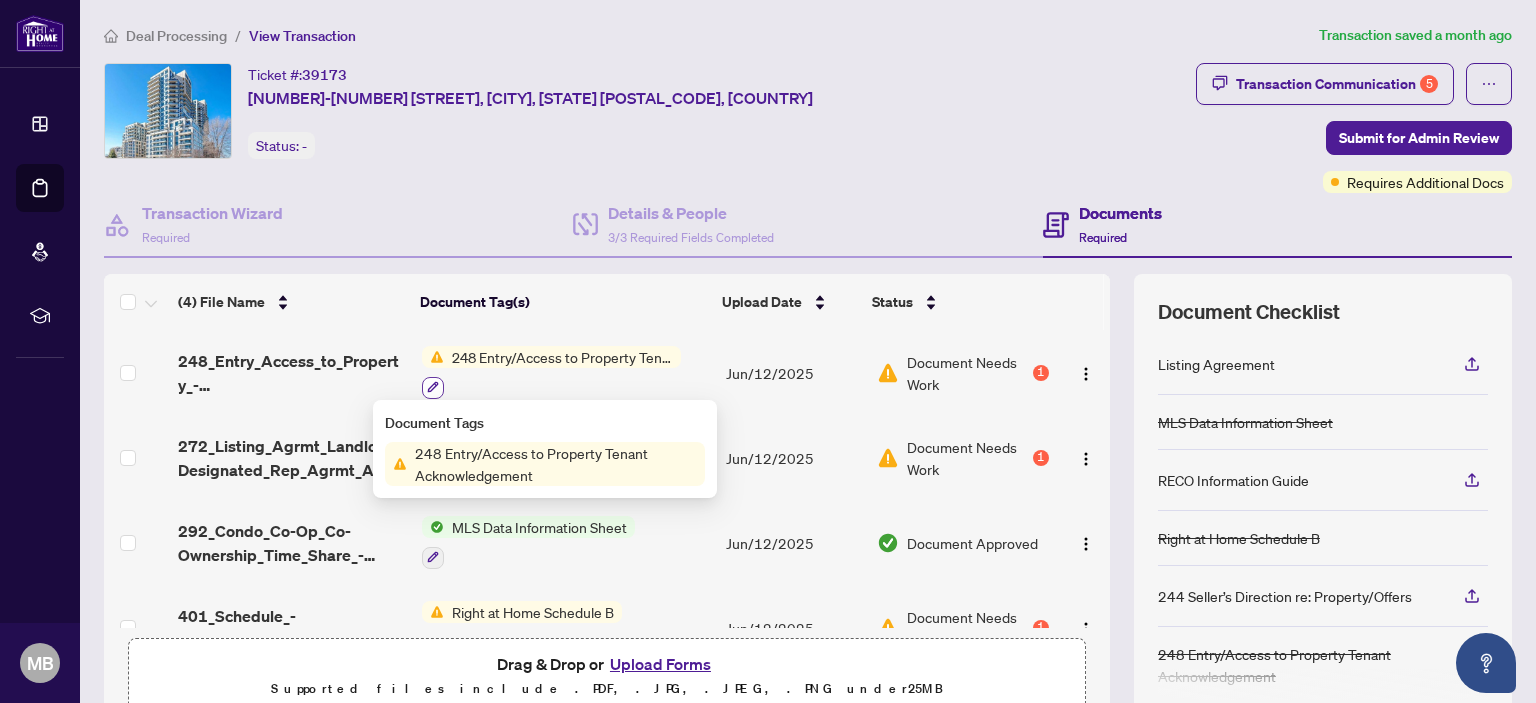 click 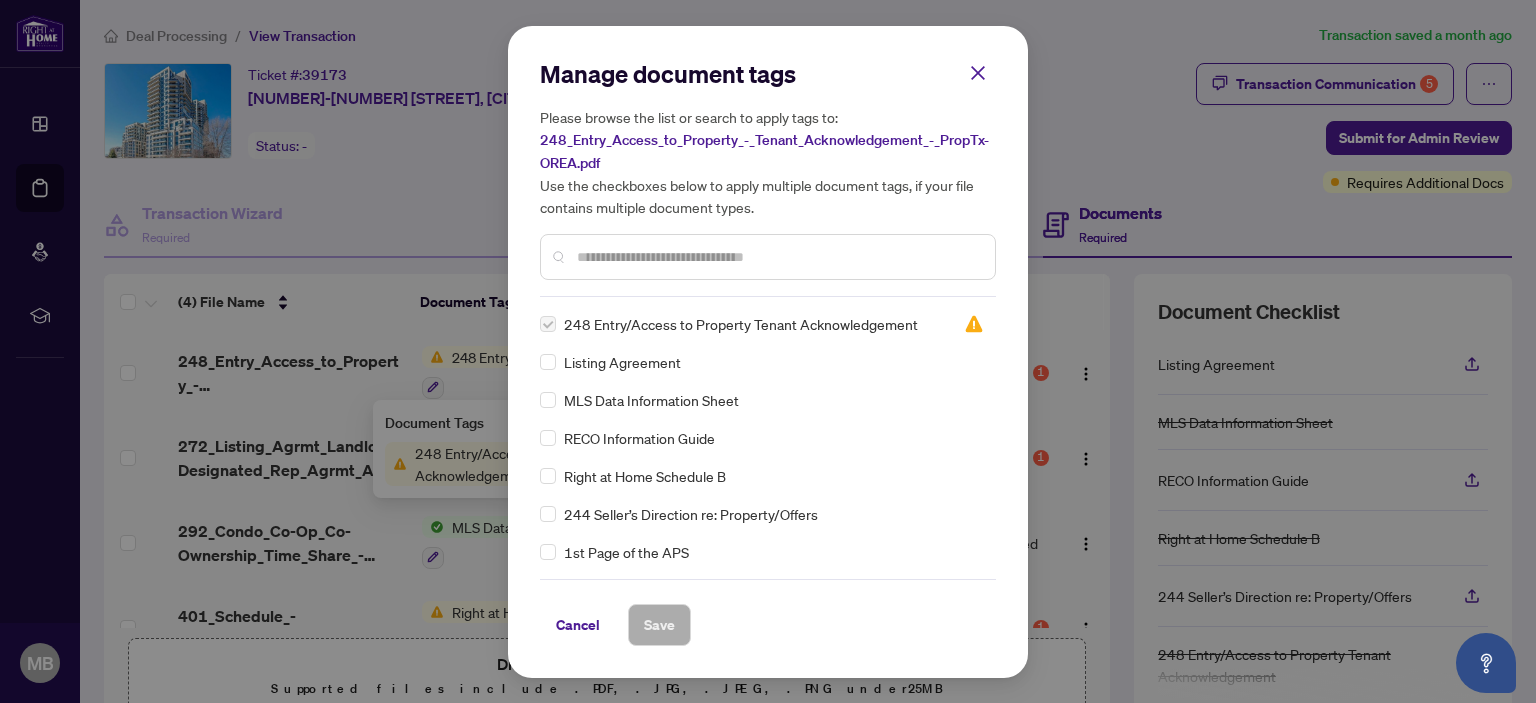click at bounding box center [548, 324] 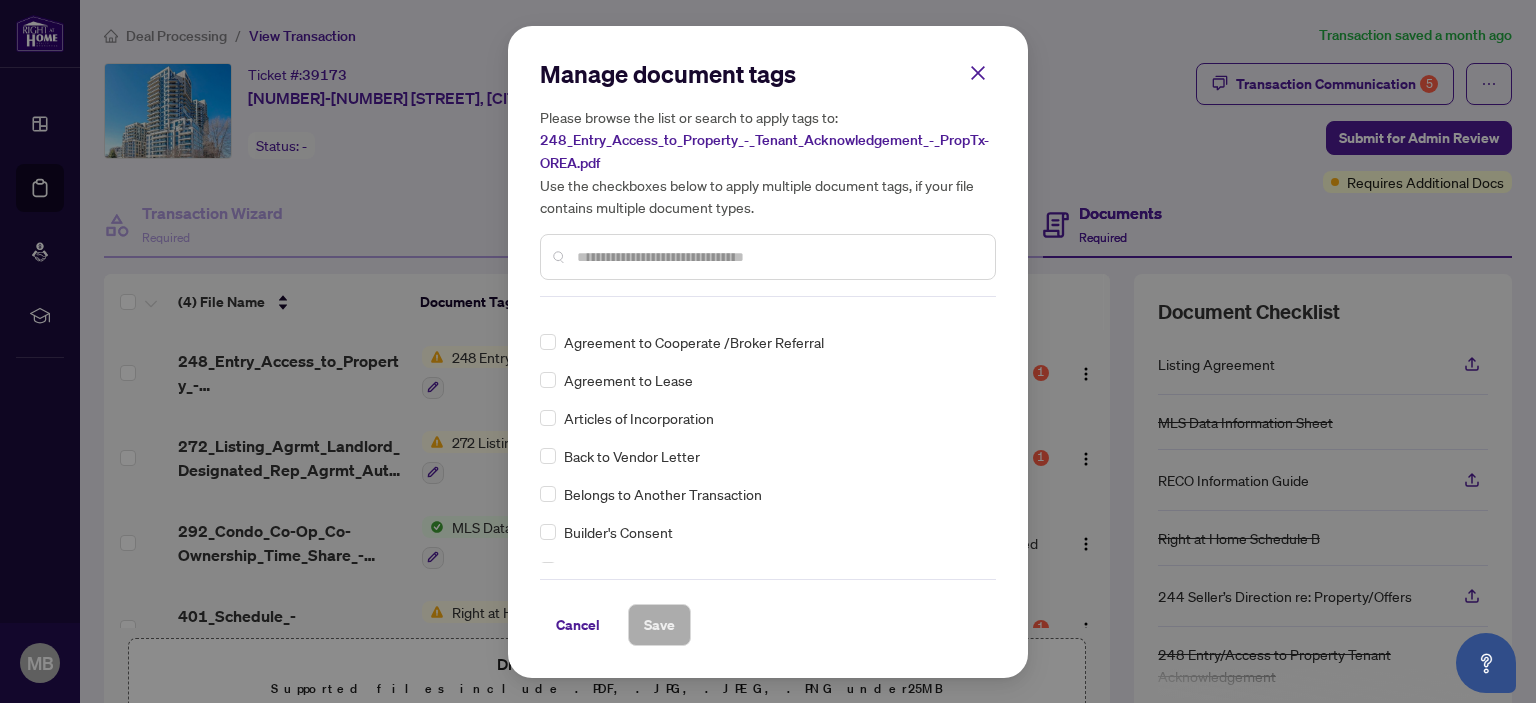 scroll, scrollTop: 0, scrollLeft: 0, axis: both 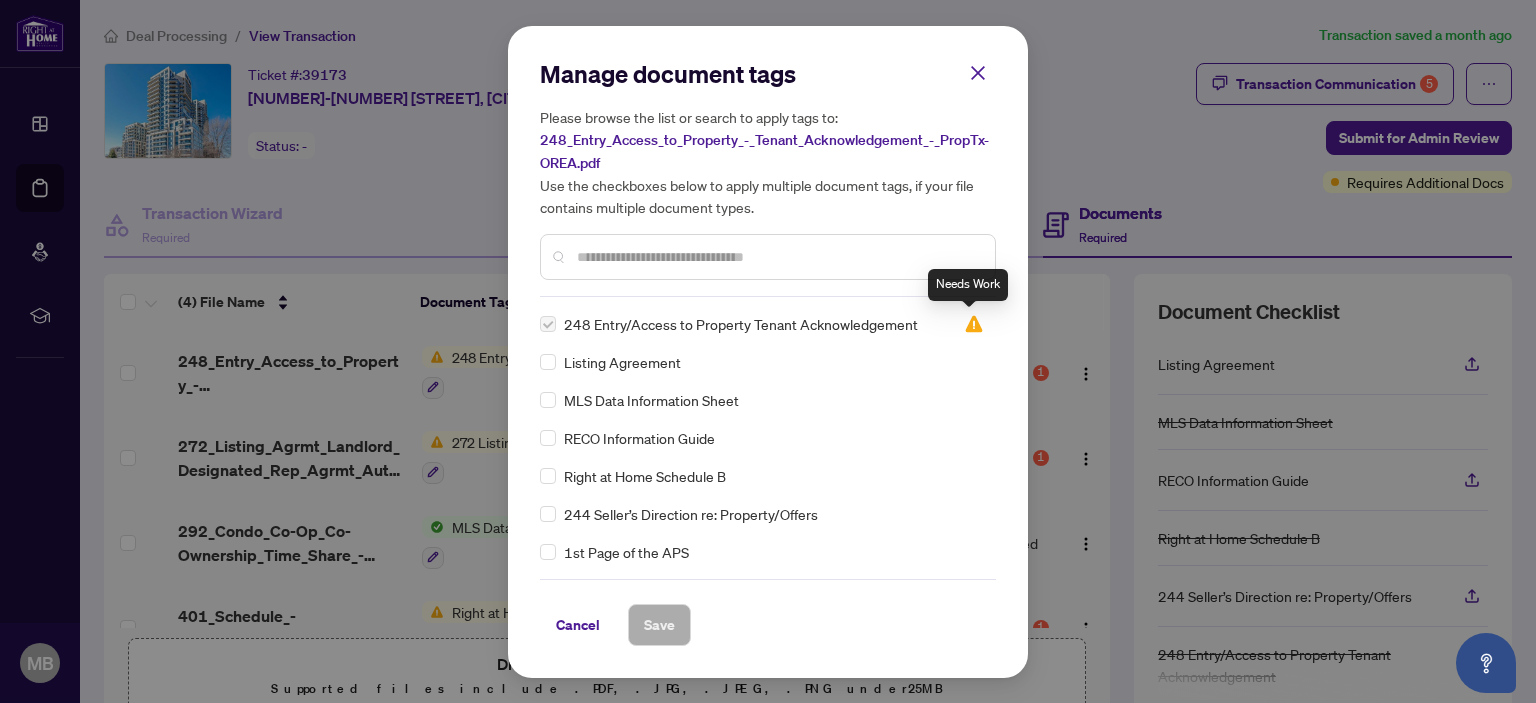click at bounding box center (974, 324) 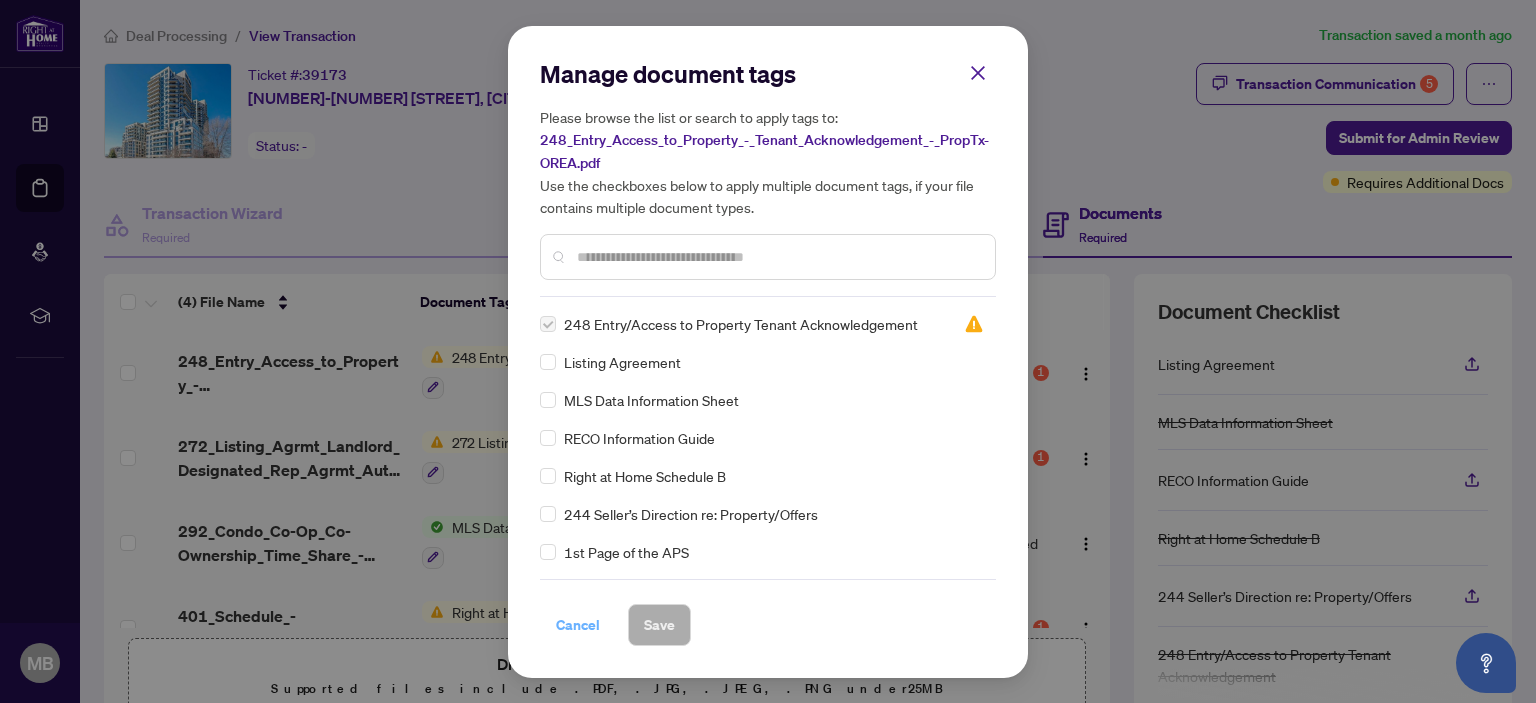 click on "Cancel" at bounding box center (578, 625) 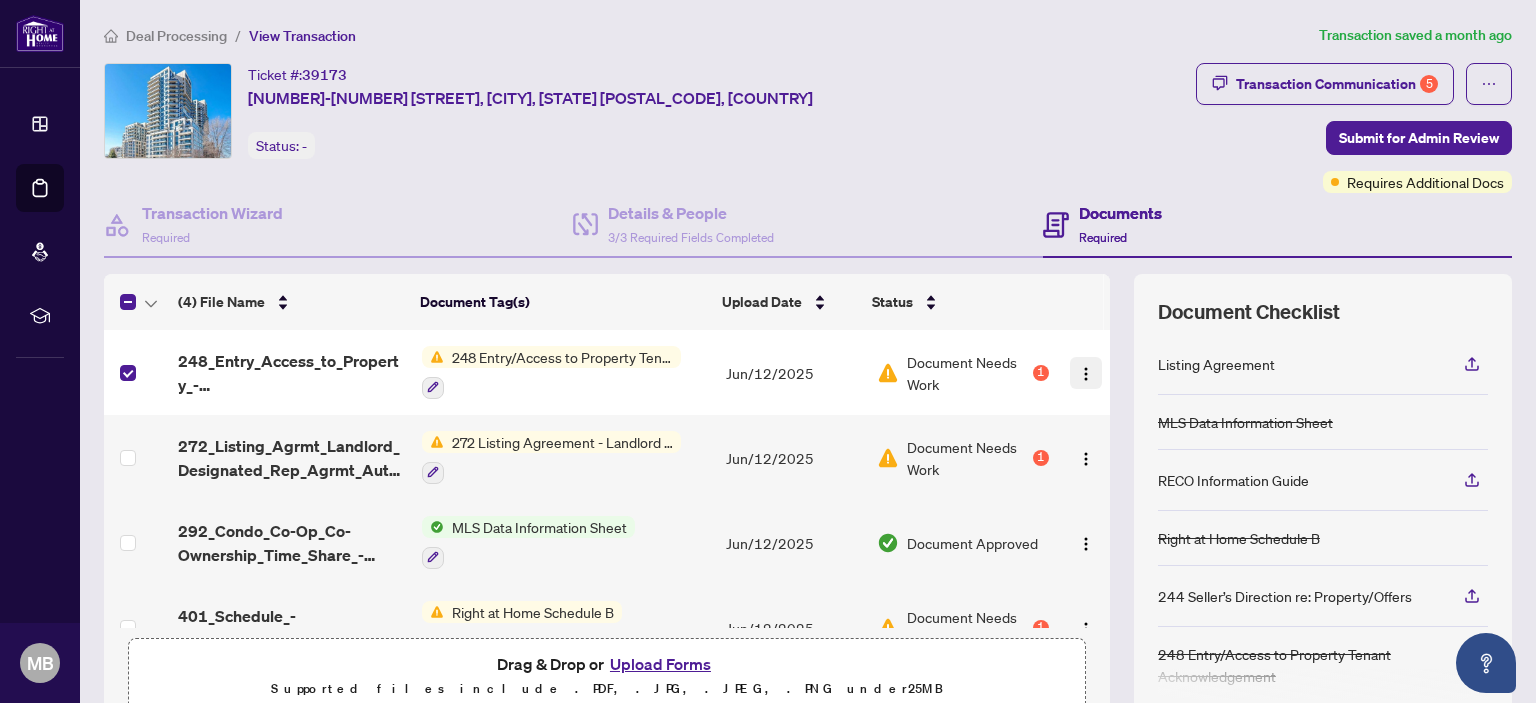 click at bounding box center (1086, 374) 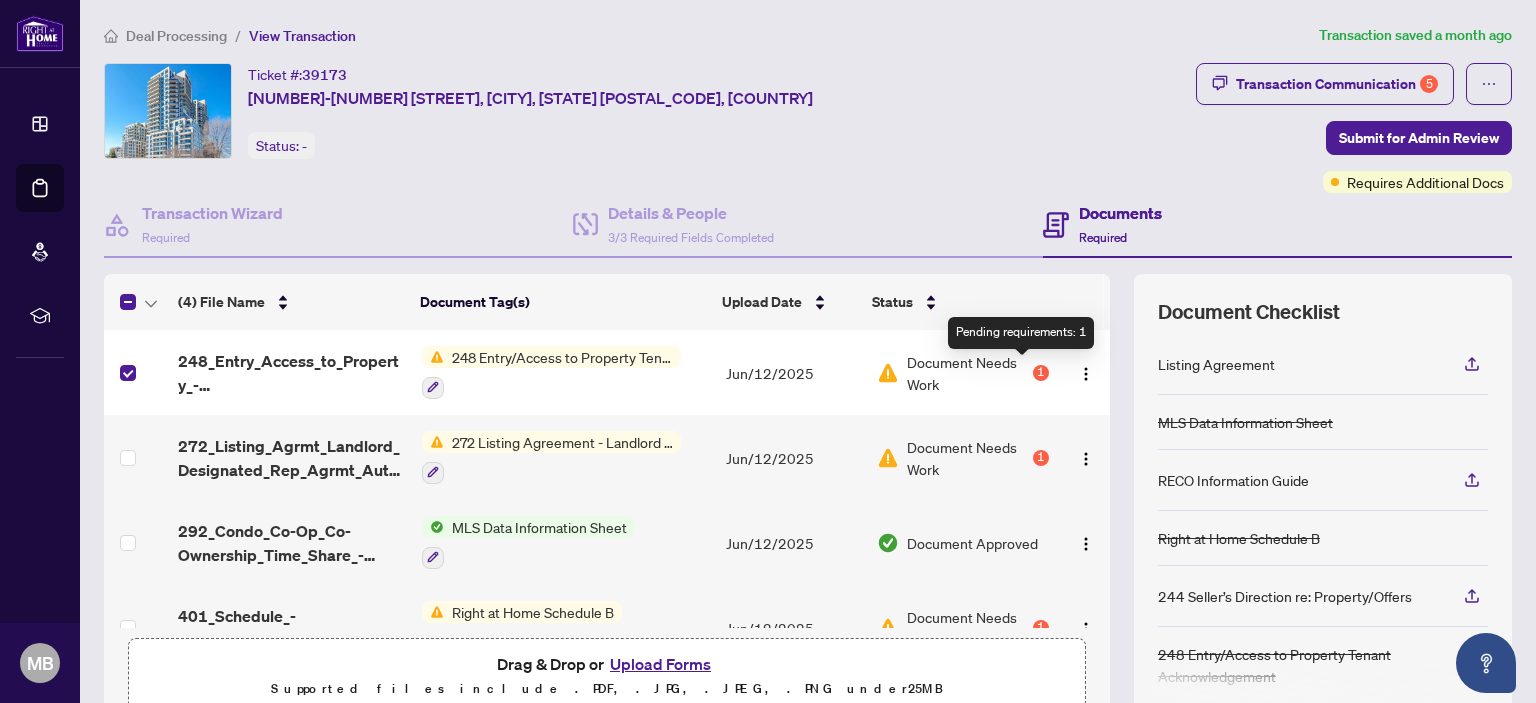 click on "1" at bounding box center [1041, 373] 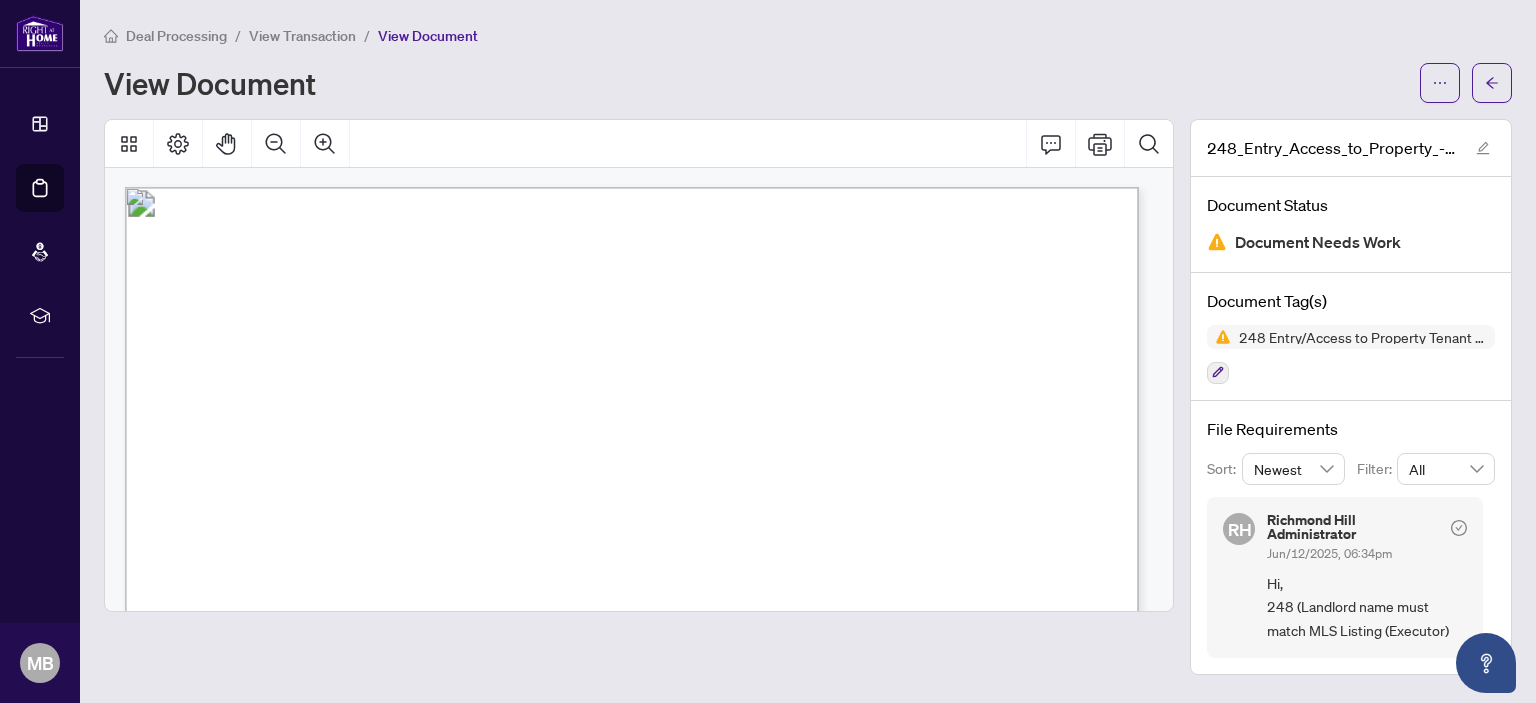 scroll, scrollTop: 0, scrollLeft: 0, axis: both 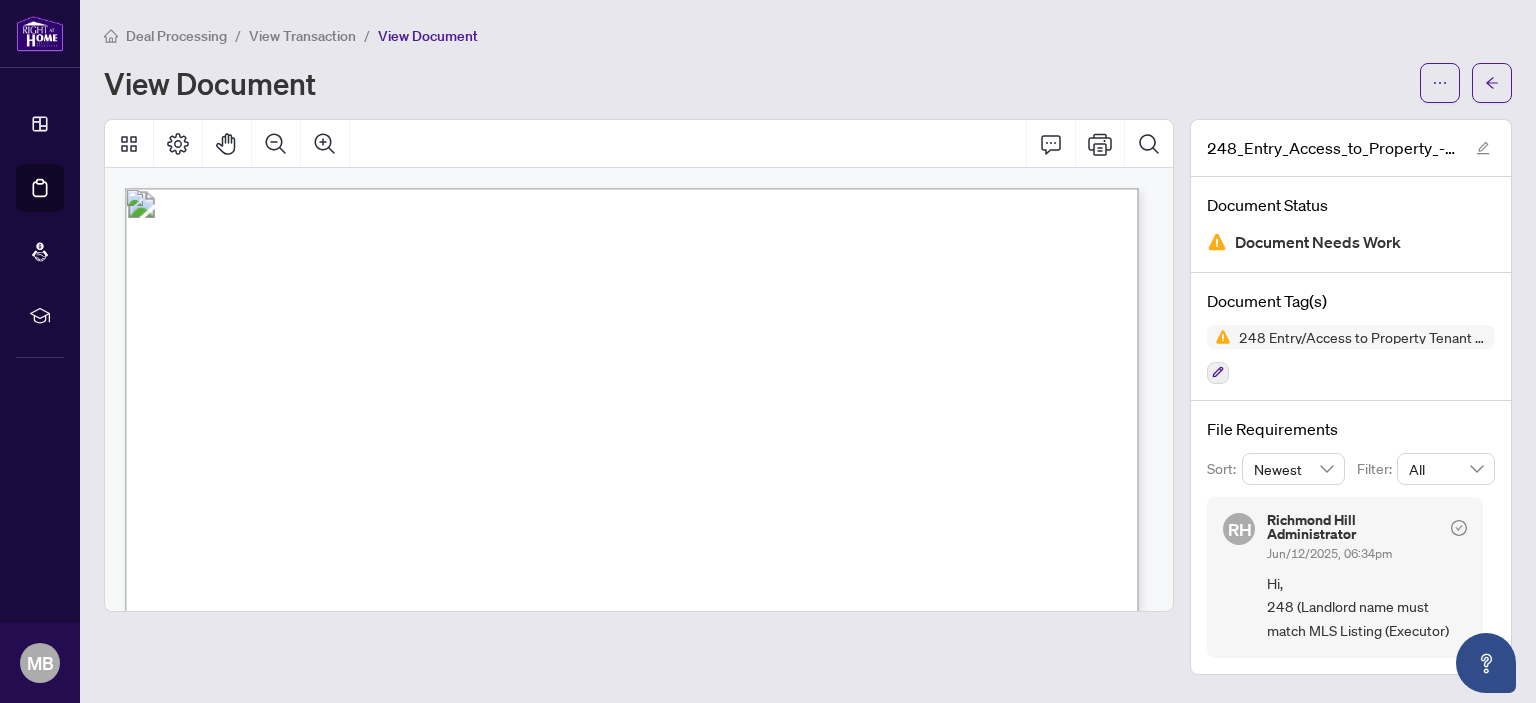 drag, startPoint x: 633, startPoint y: 422, endPoint x: 663, endPoint y: 421, distance: 30.016663 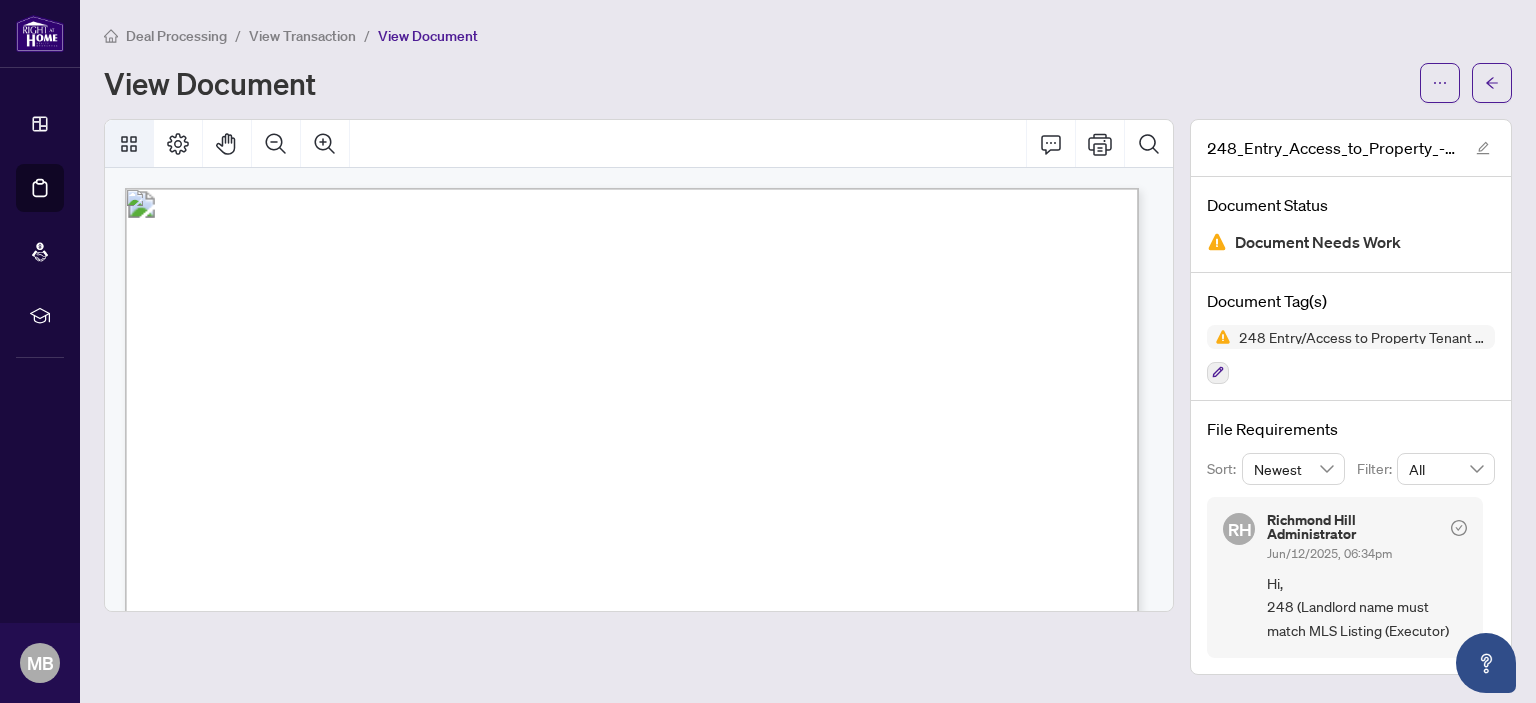 click 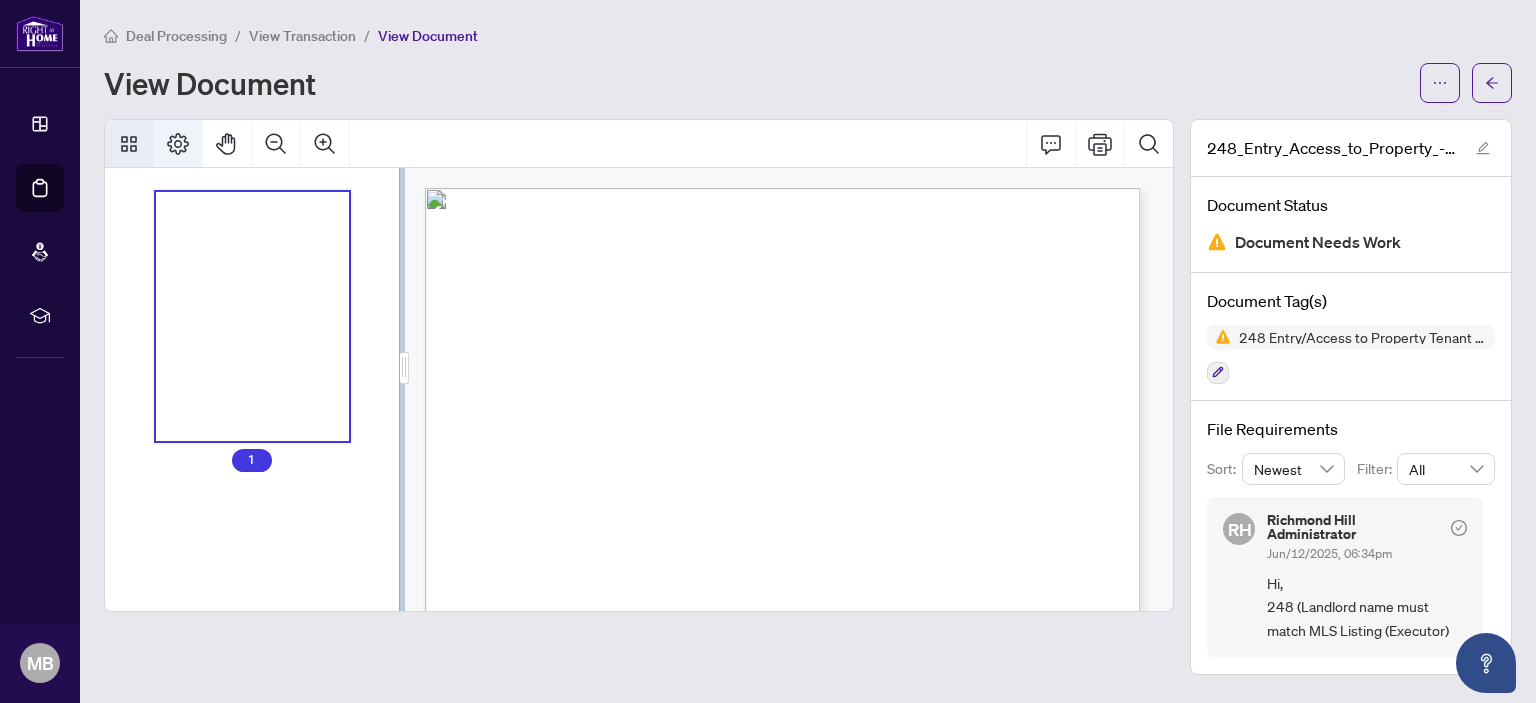 click 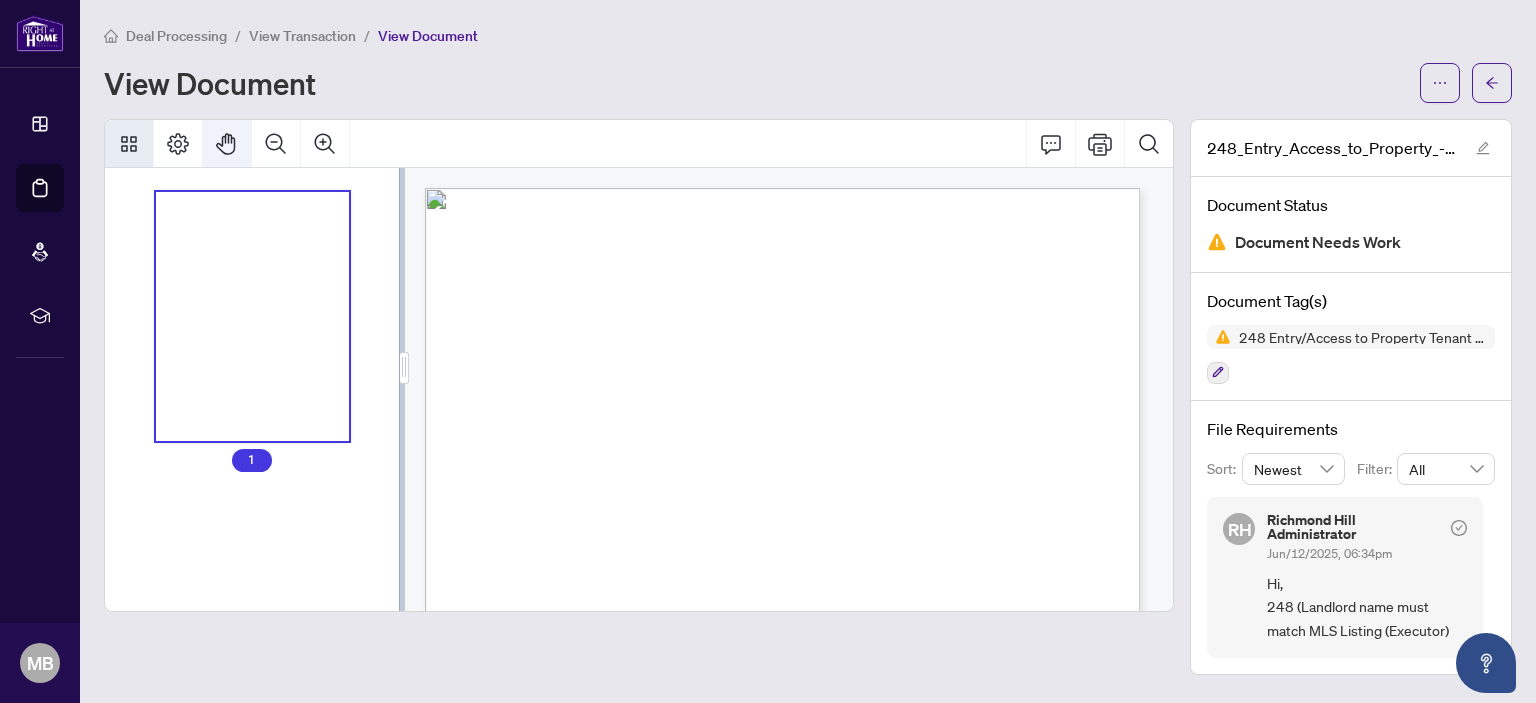click 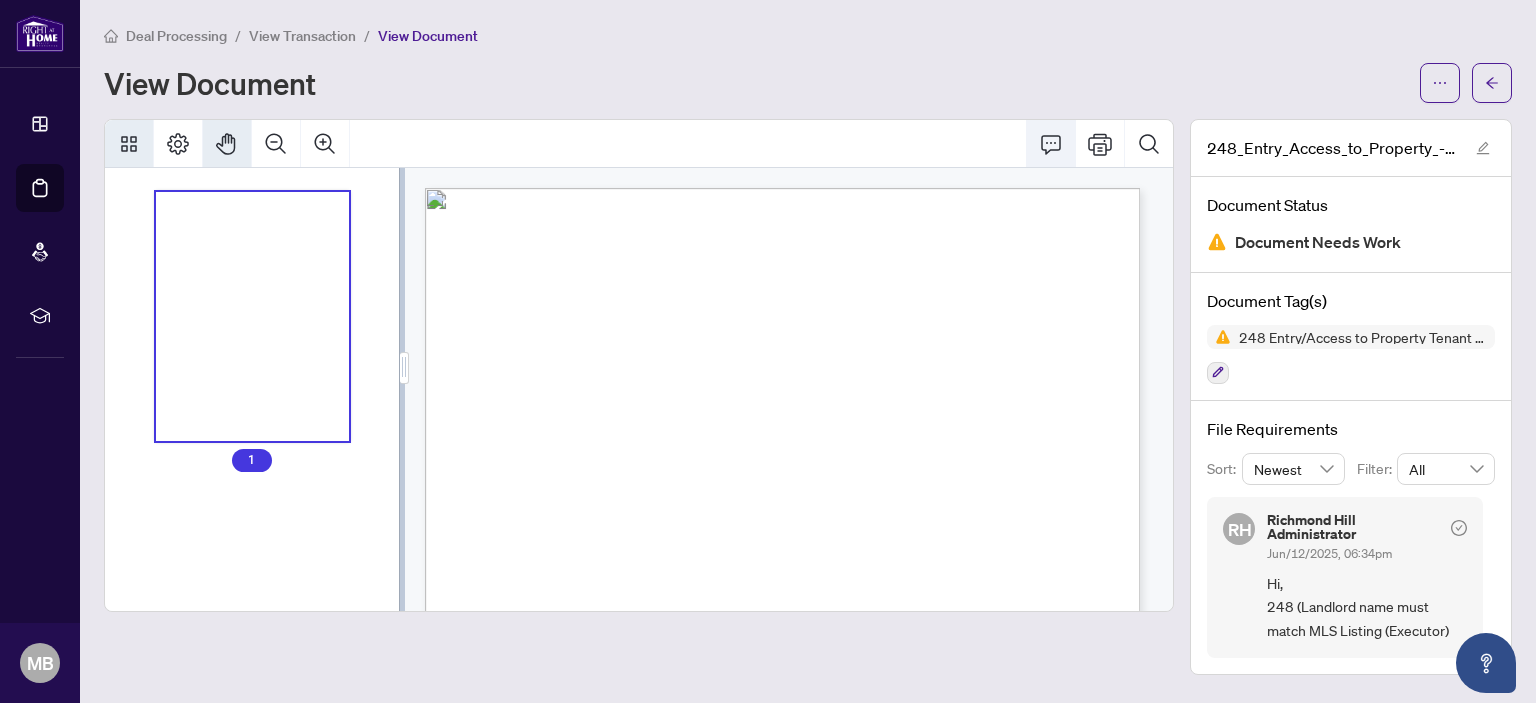click 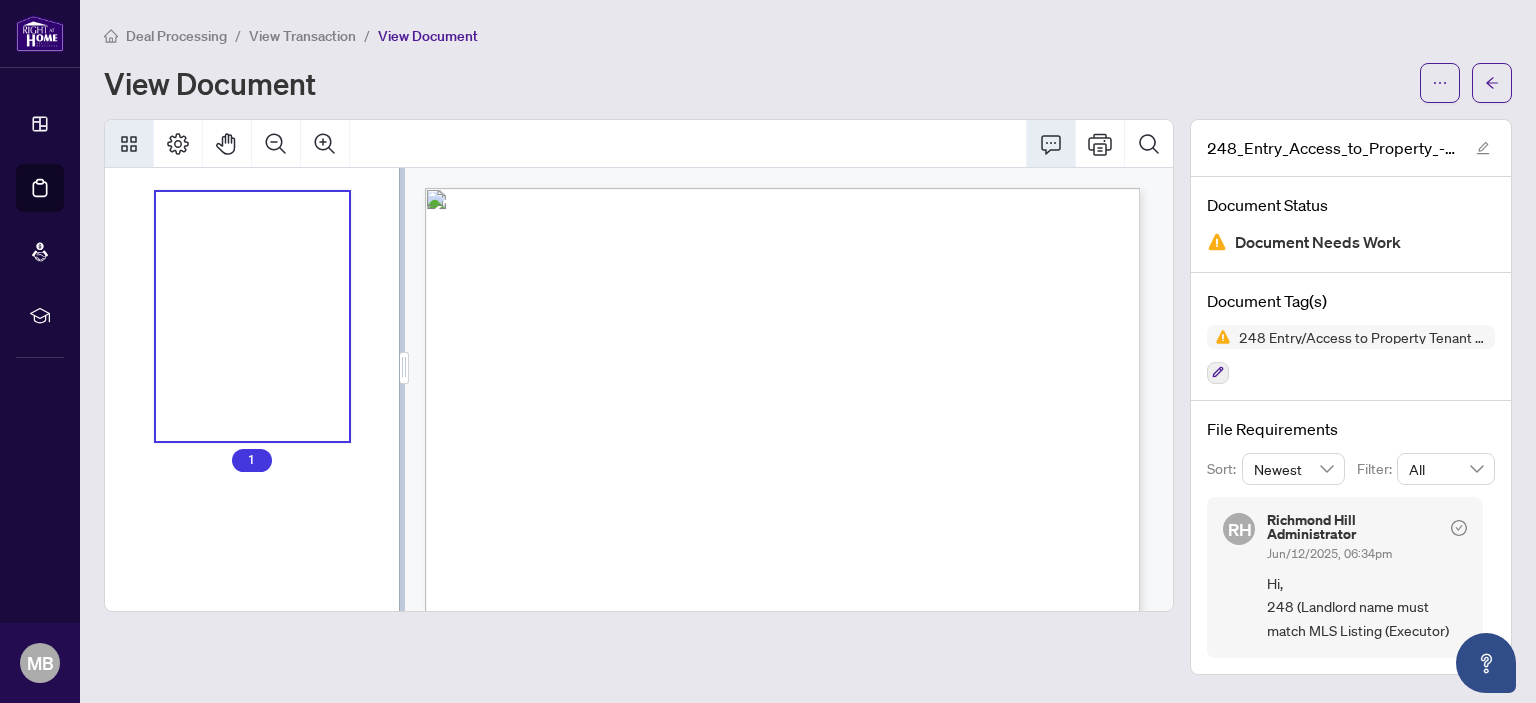 click 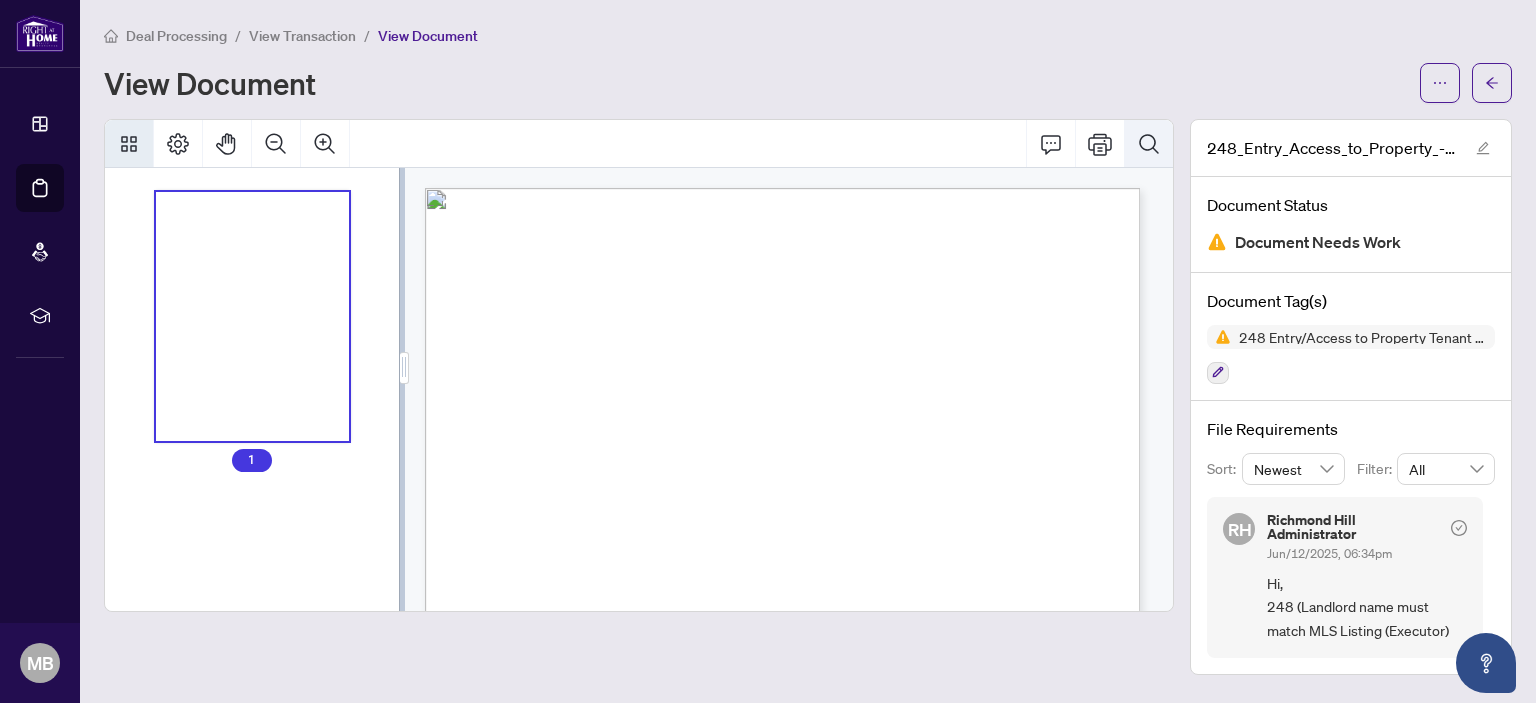 click 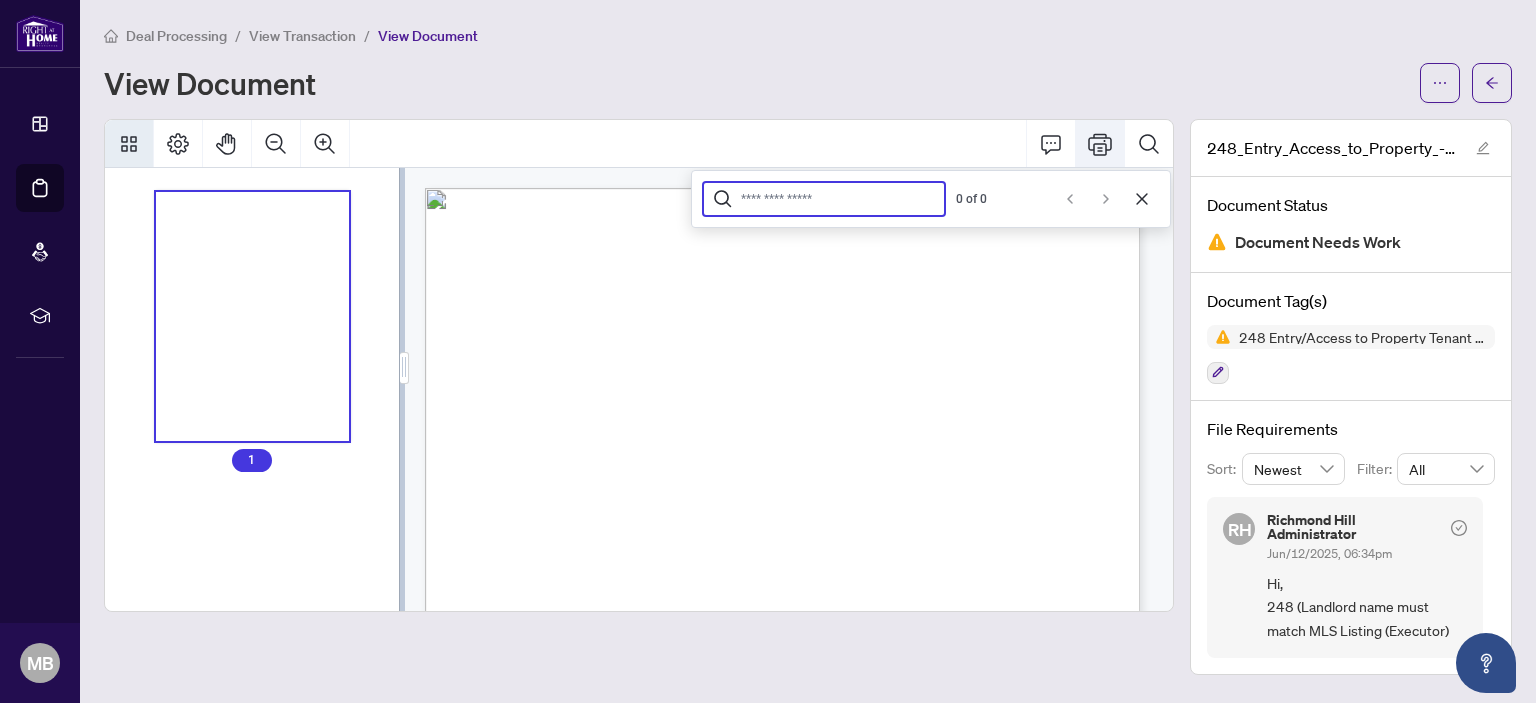 click 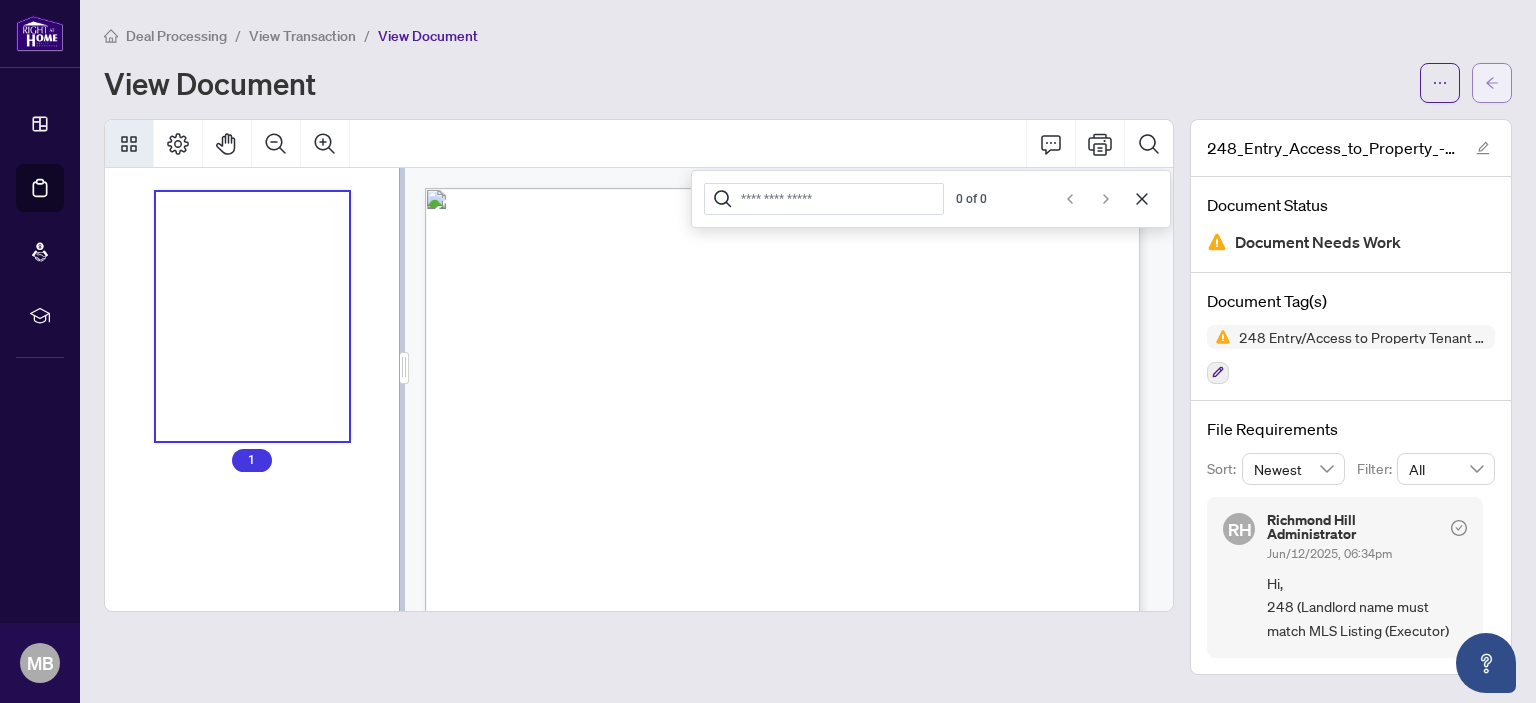 click at bounding box center [1492, 83] 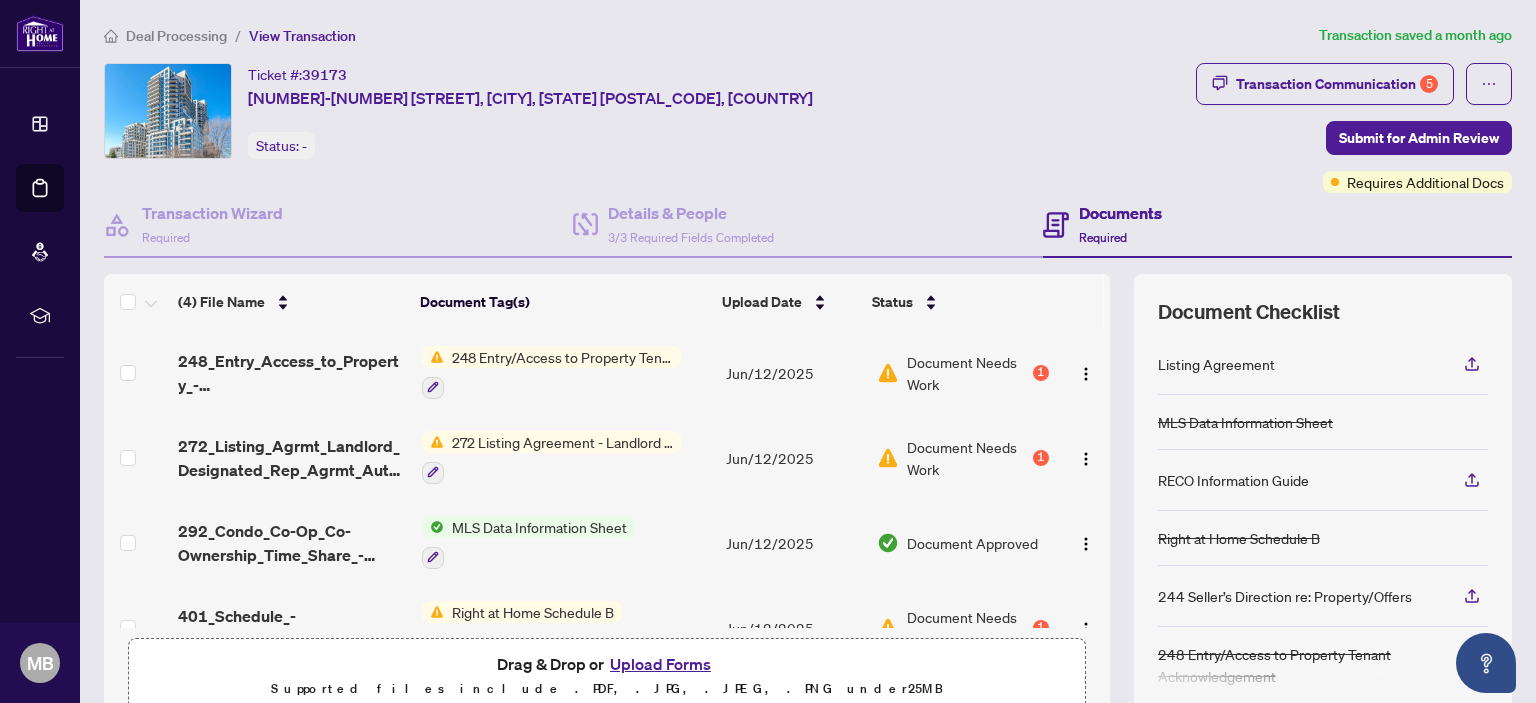 click on "Upload Forms" at bounding box center [660, 664] 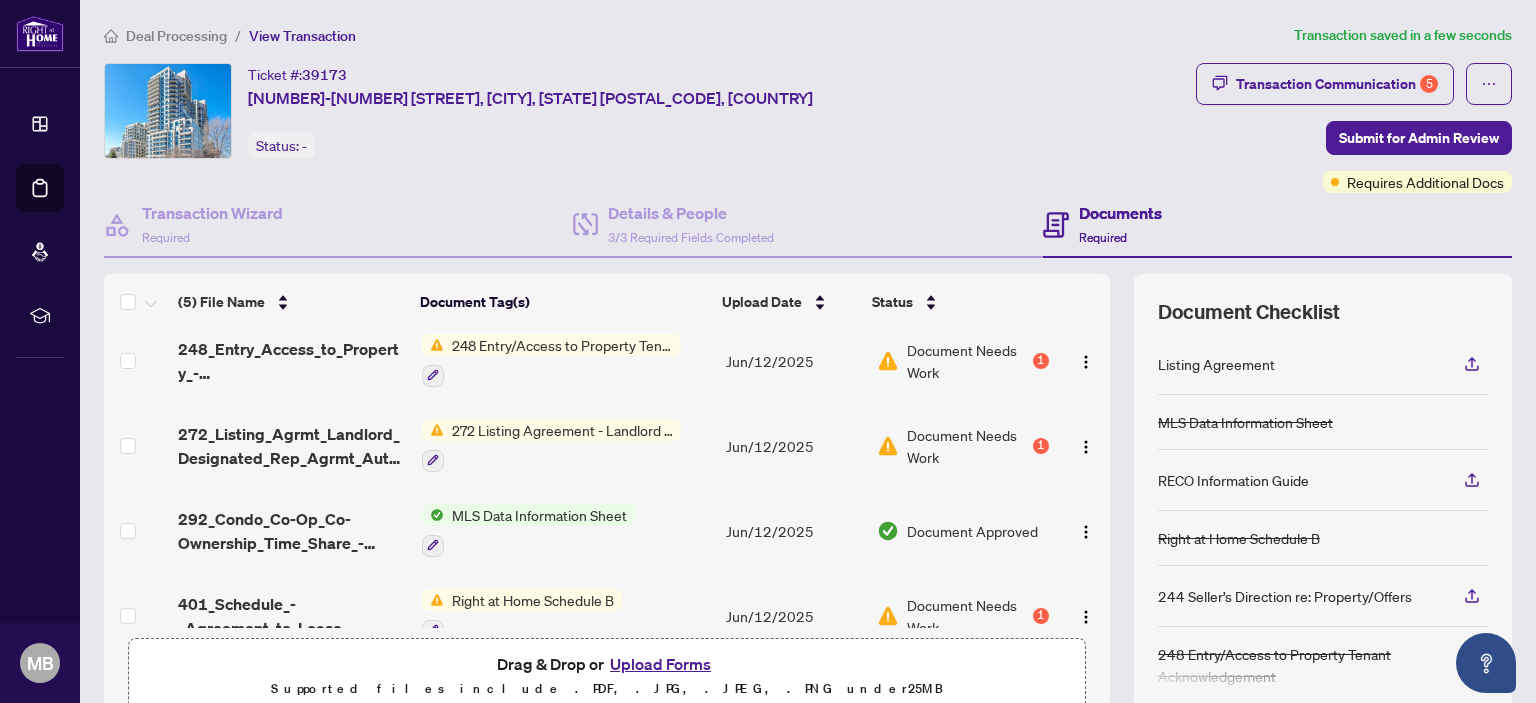 scroll, scrollTop: 125, scrollLeft: 0, axis: vertical 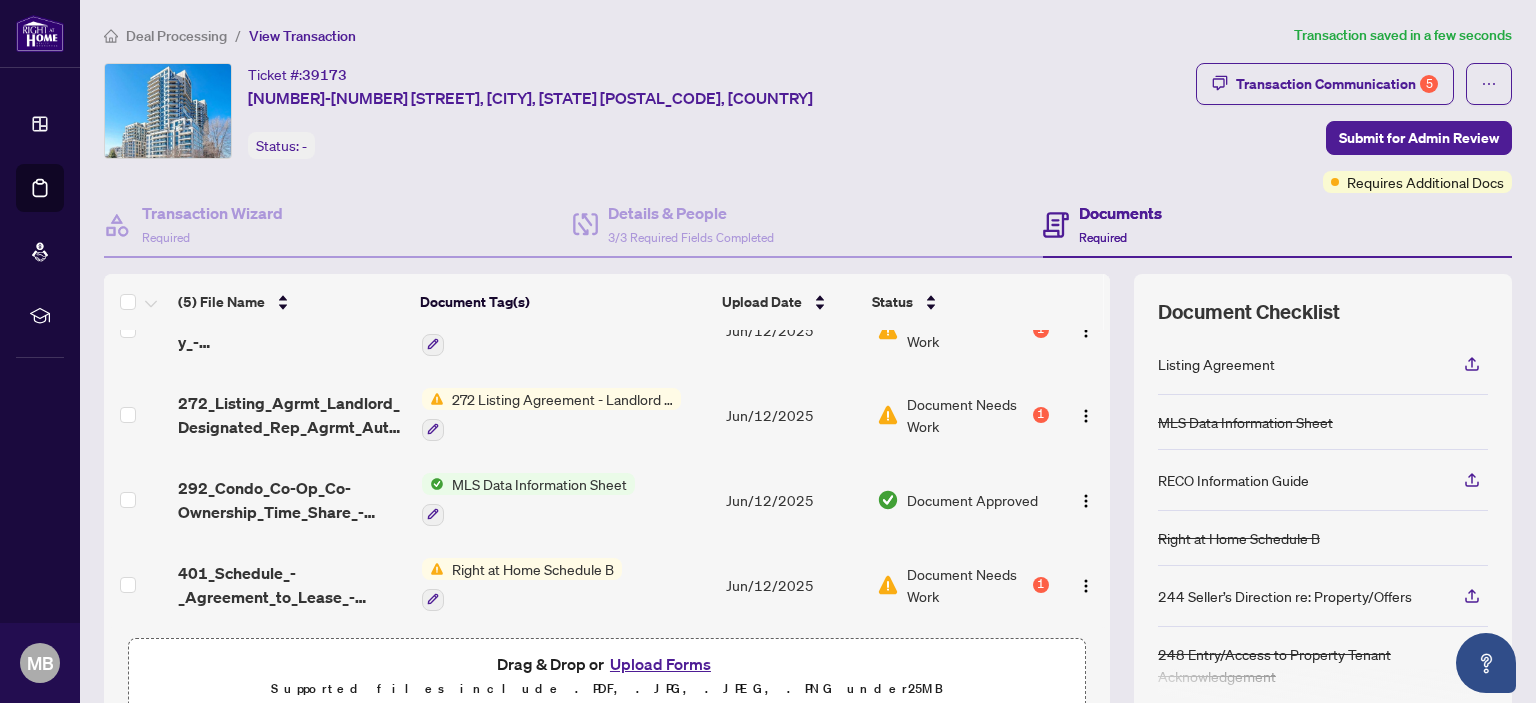 click on "272 Listing Agreement - Landlord Designated Representation Agreement Authority
to Offer for Lease" at bounding box center (562, 399) 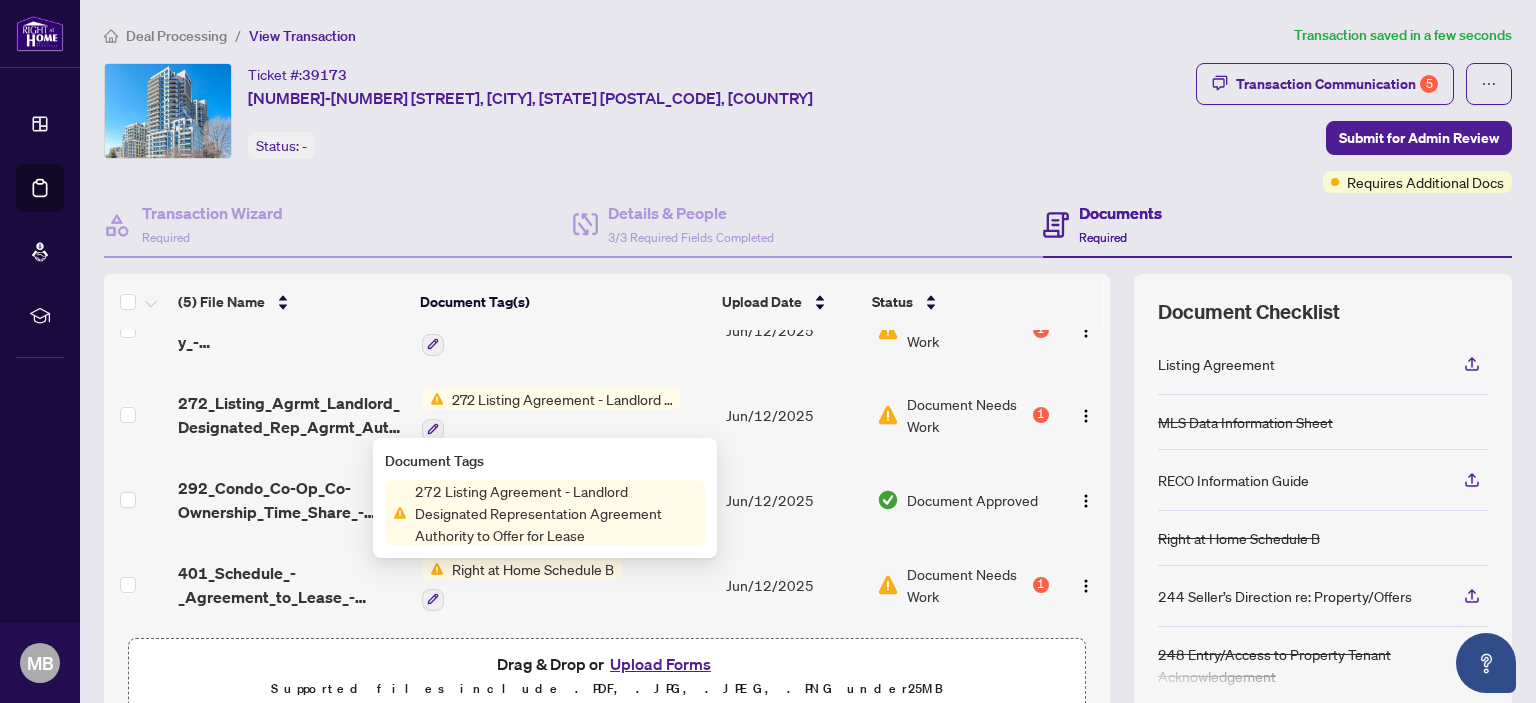 click on "272 Listing Agreement - Landlord Designated Representation Agreement Authority
to Offer for Lease" at bounding box center [556, 513] 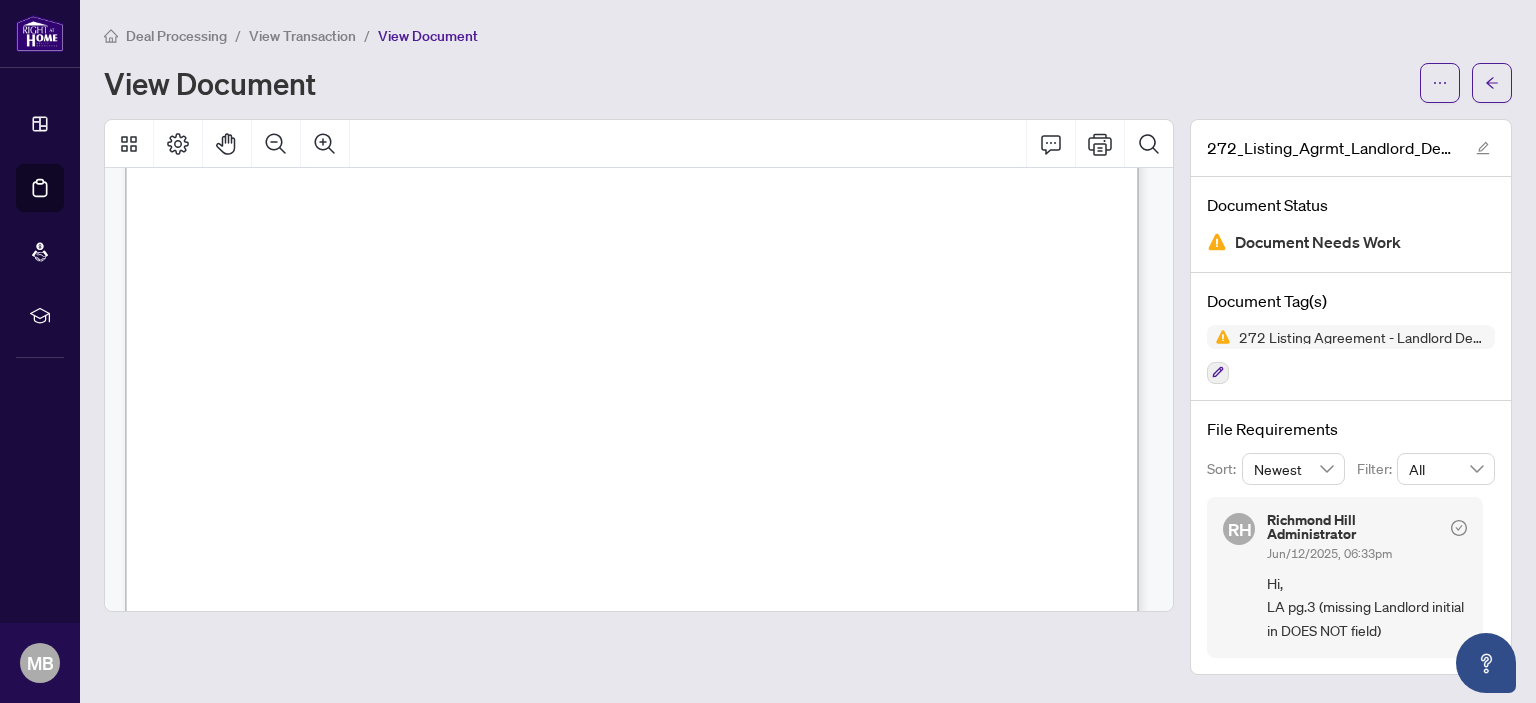 scroll, scrollTop: 5788, scrollLeft: 0, axis: vertical 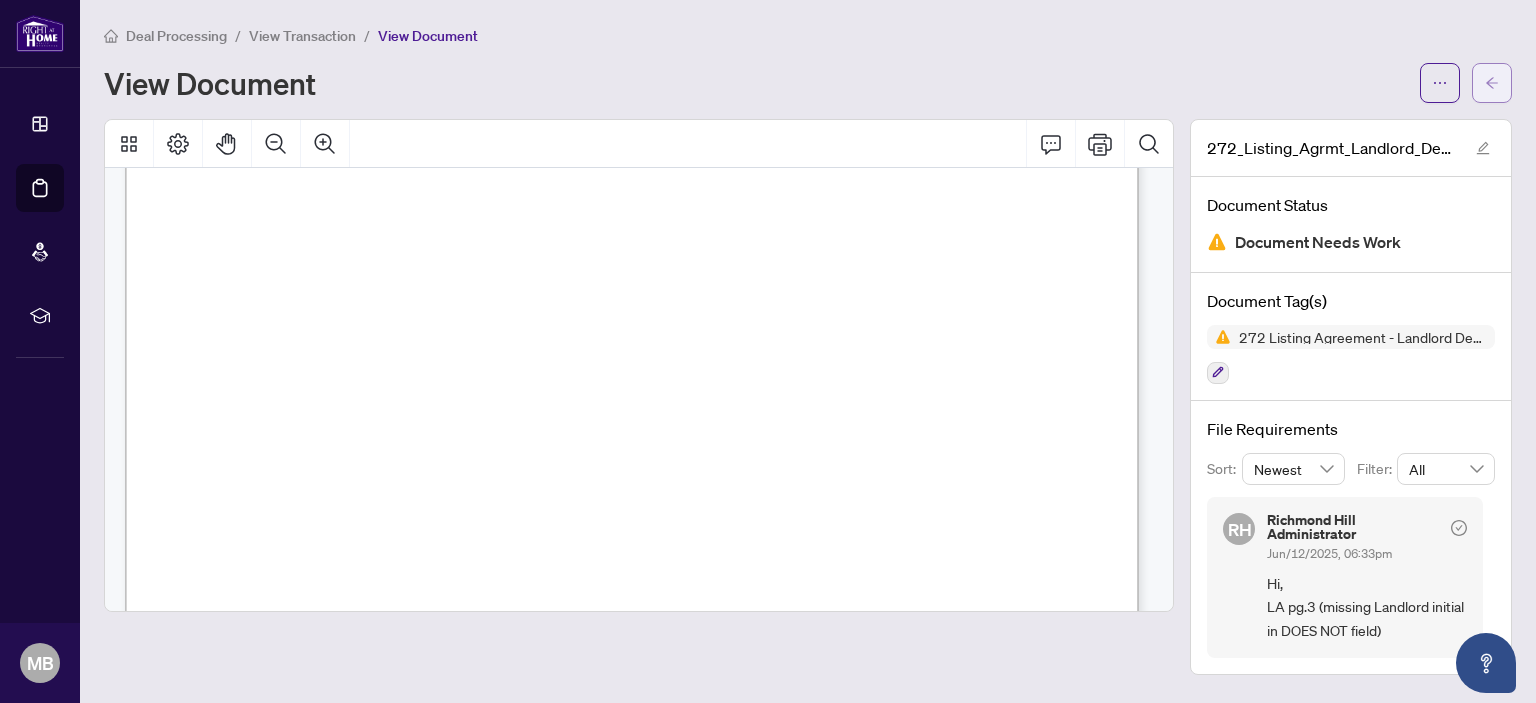 click 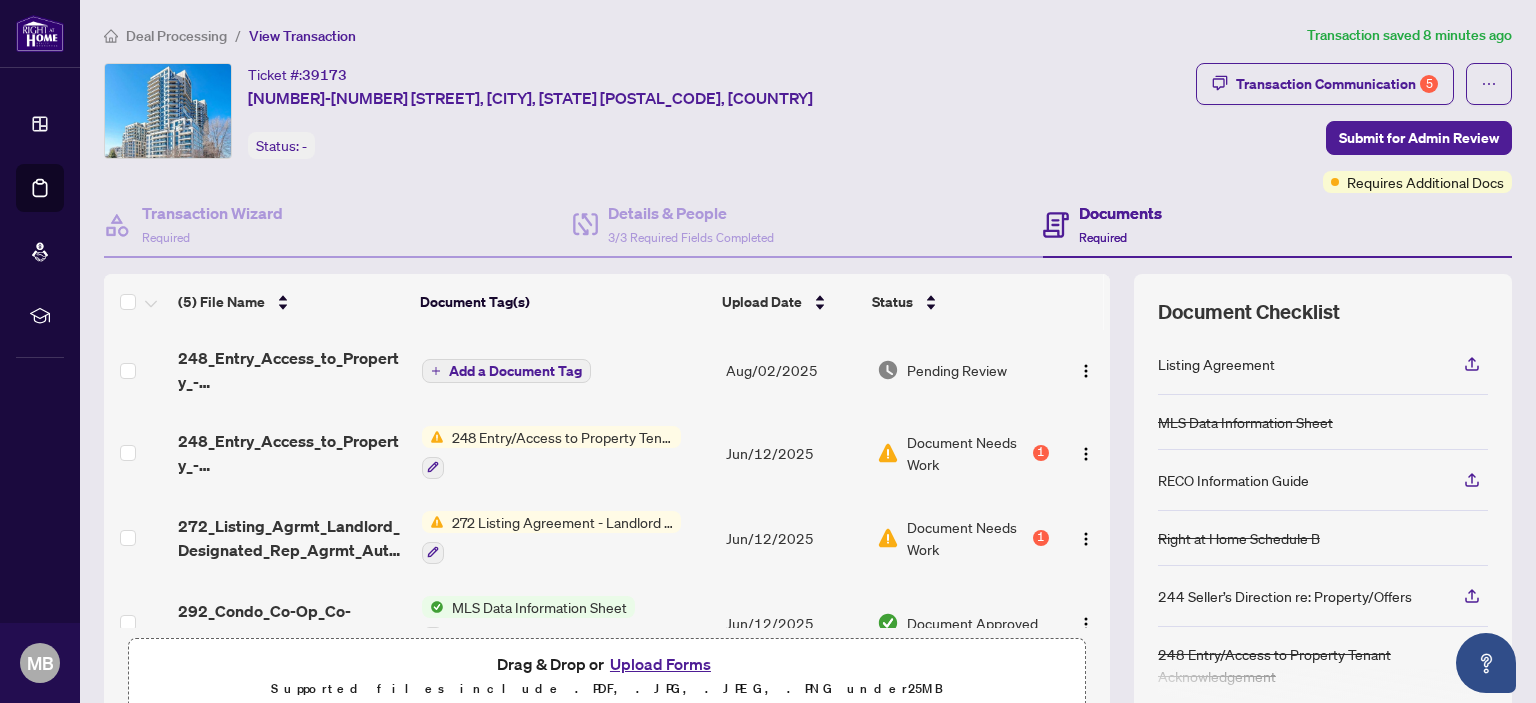 click on "Upload Forms" at bounding box center [660, 664] 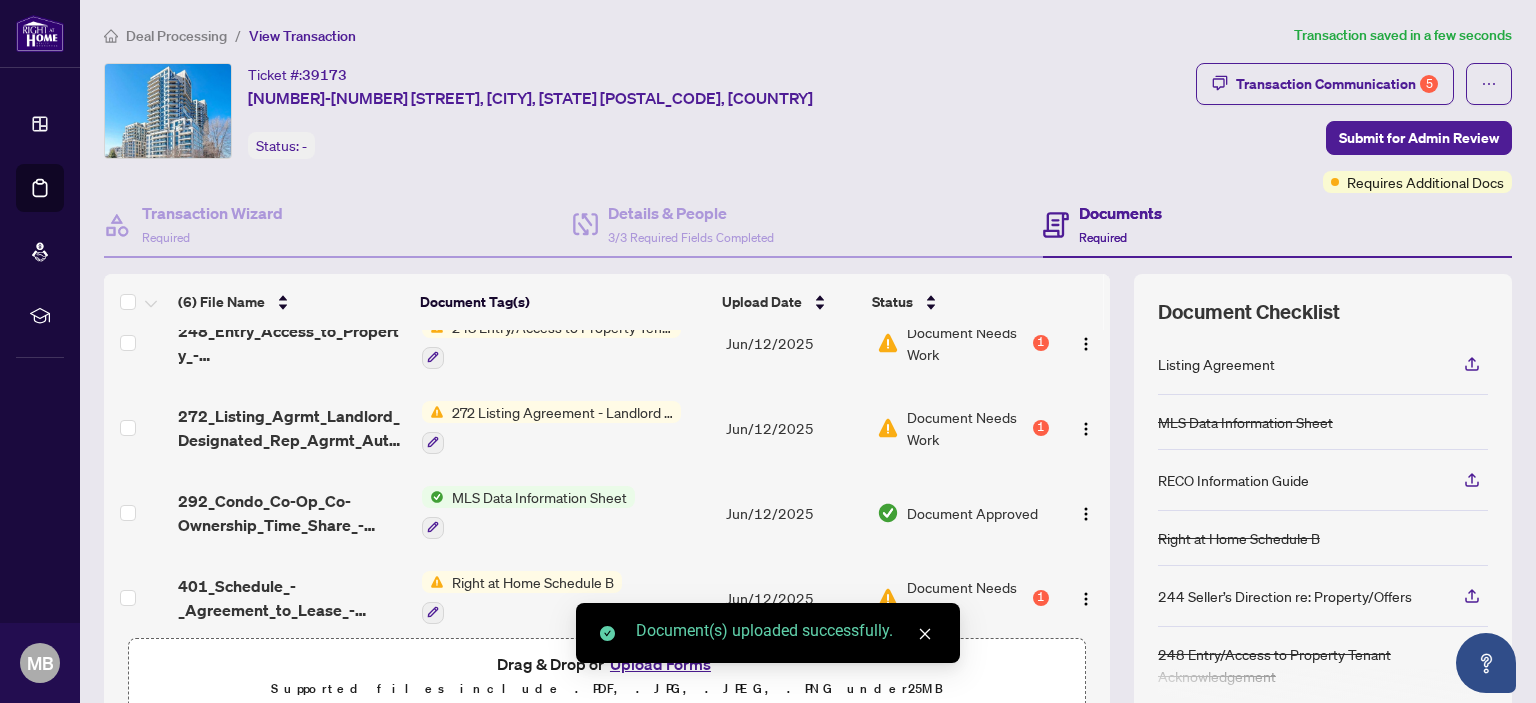 scroll, scrollTop: 205, scrollLeft: 0, axis: vertical 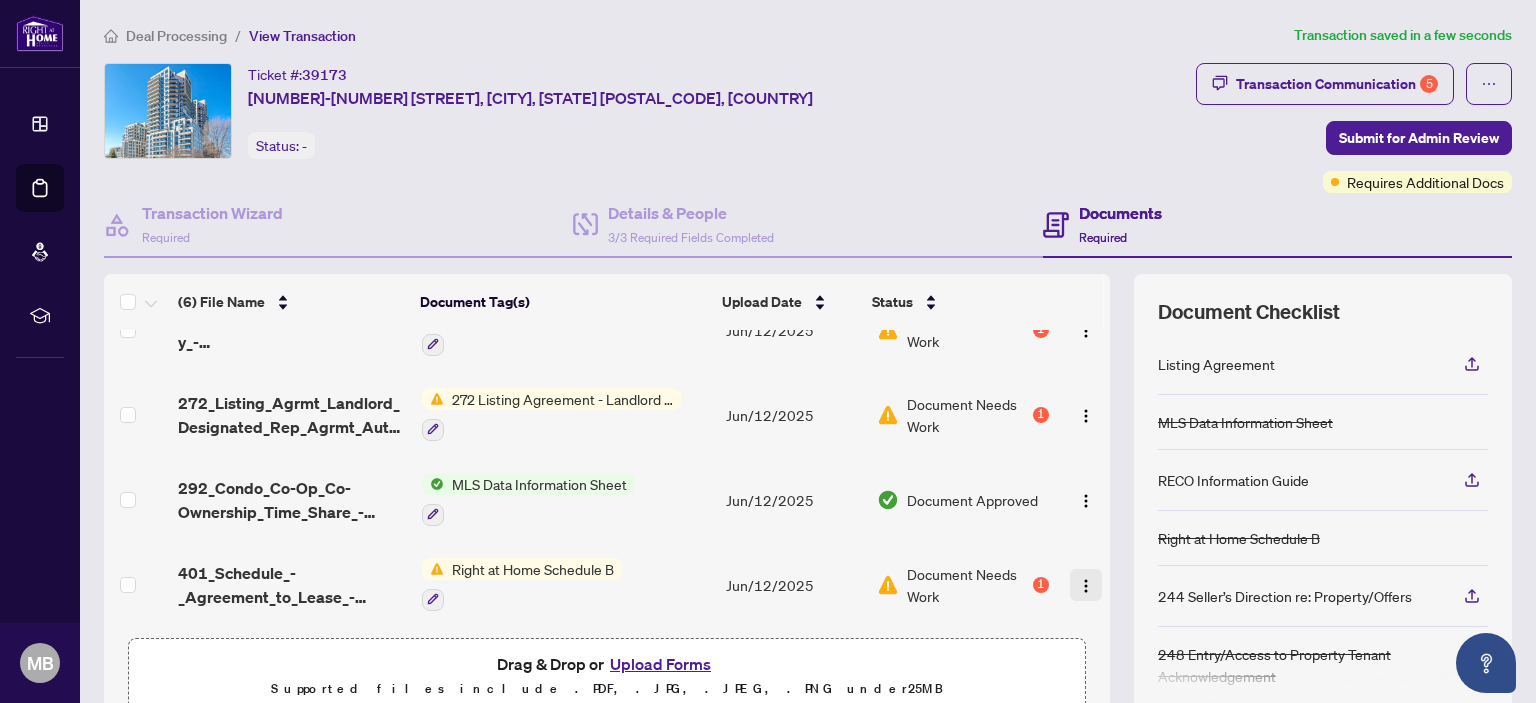 click at bounding box center [1086, 586] 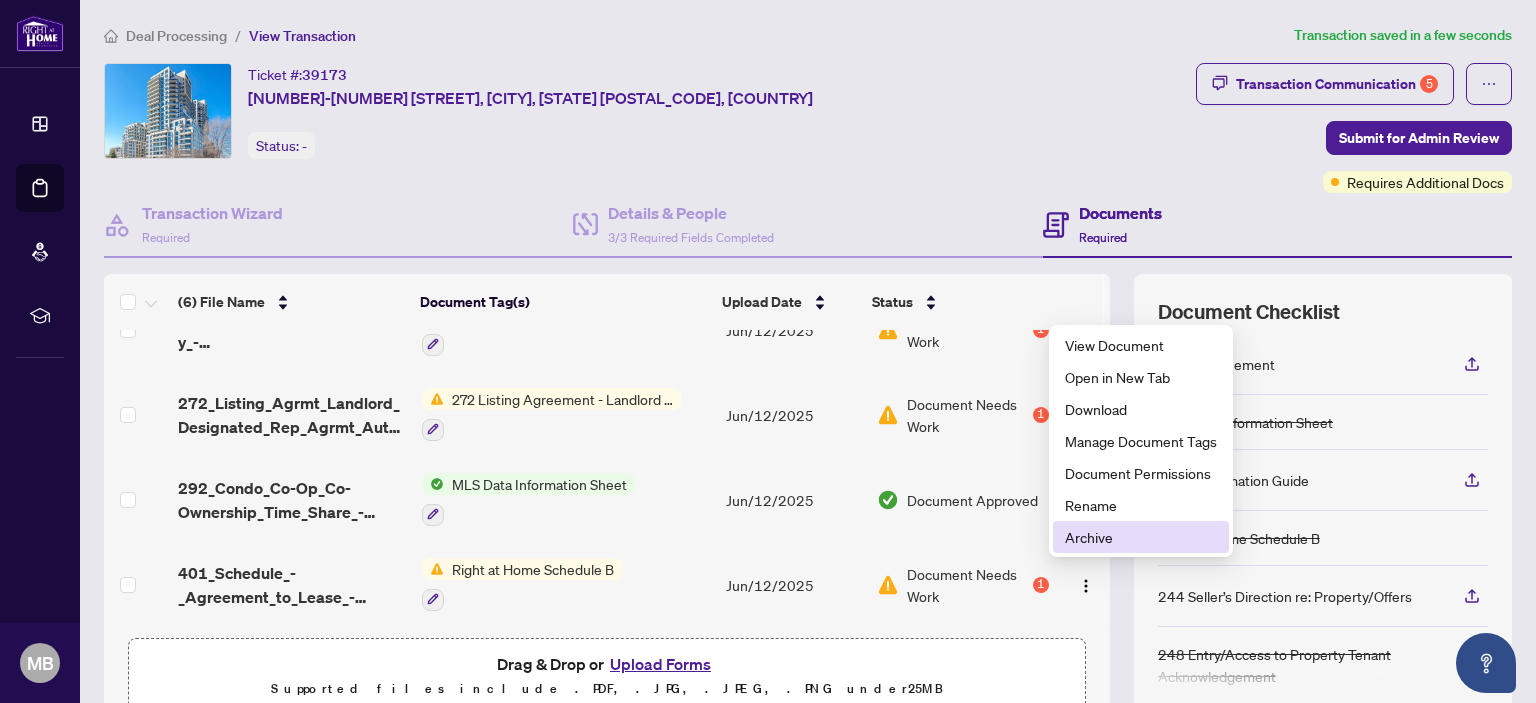 click on "Archive" at bounding box center (1141, 537) 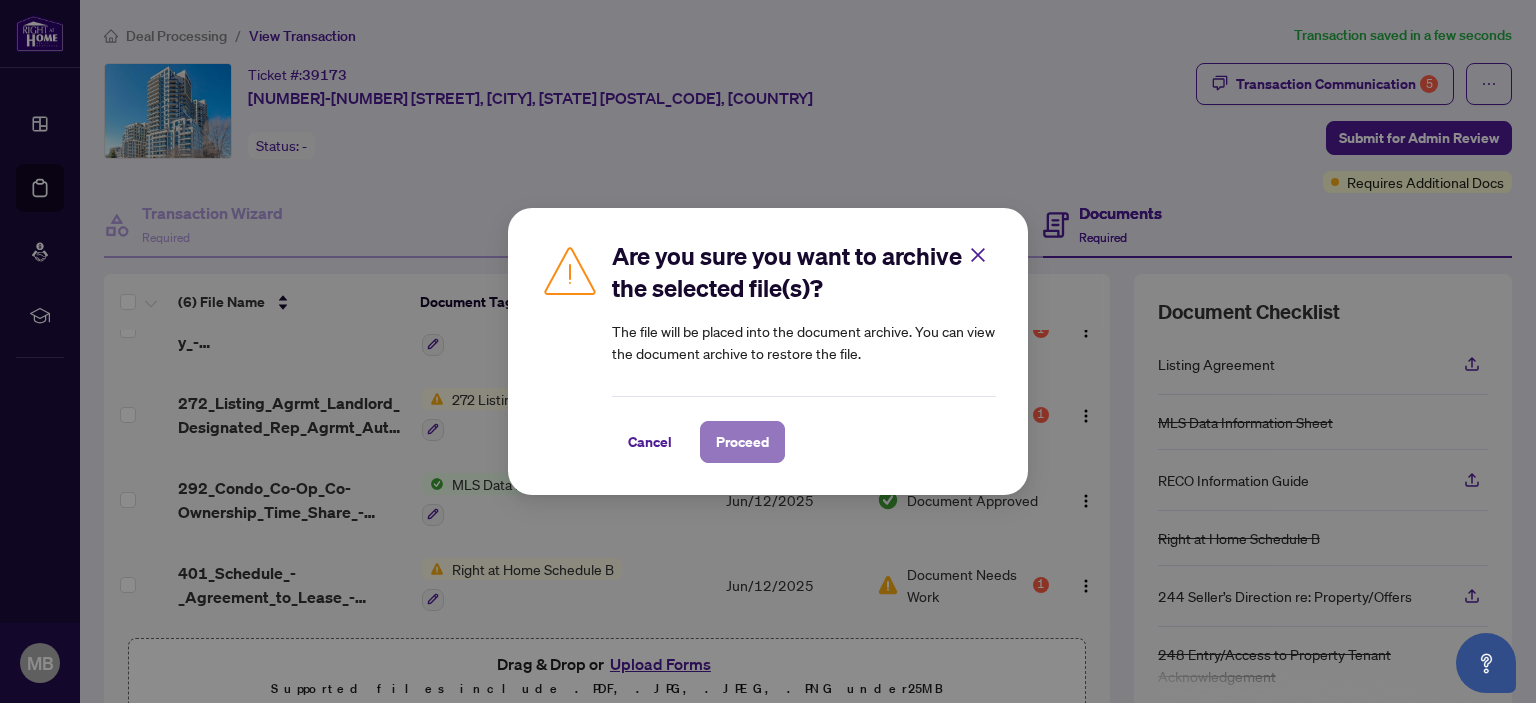 click on "Proceed" at bounding box center (742, 442) 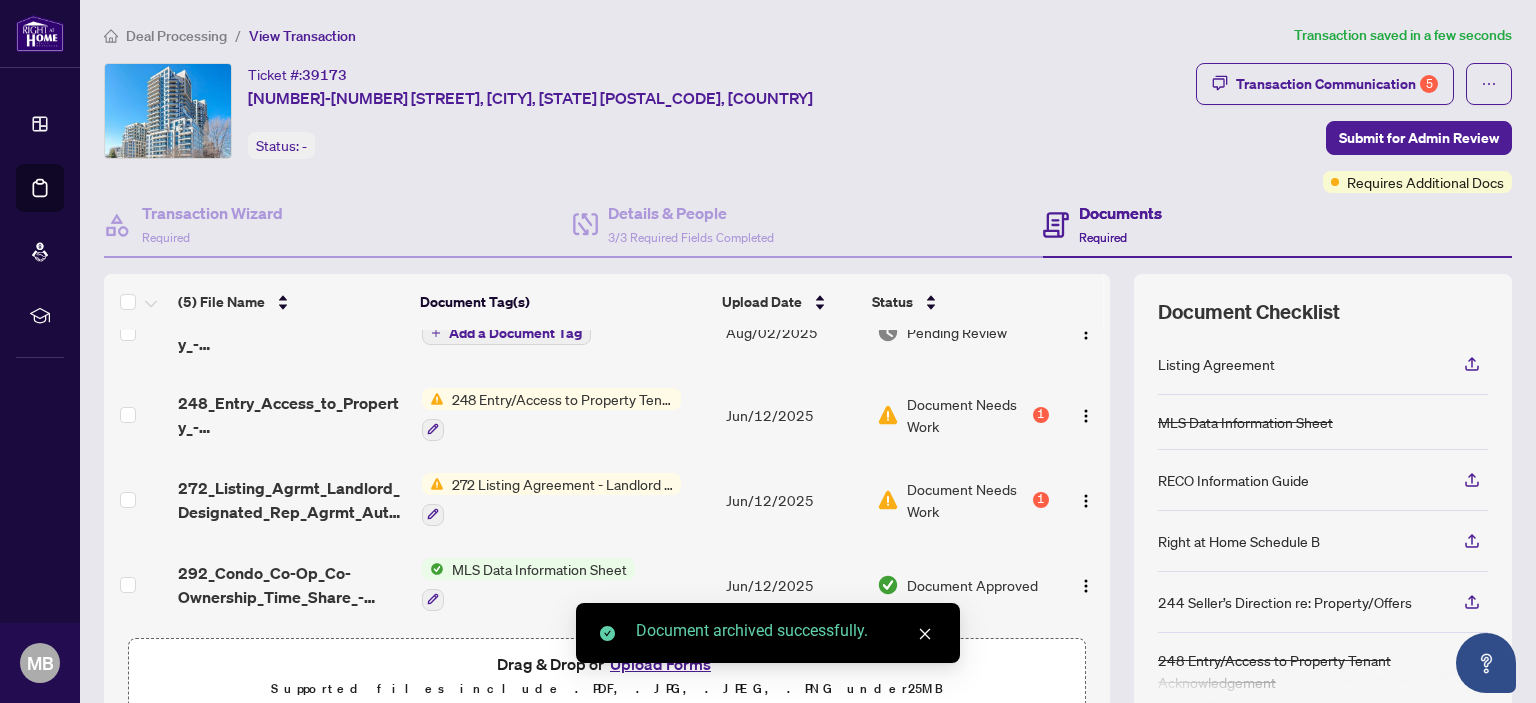 scroll, scrollTop: 121, scrollLeft: 0, axis: vertical 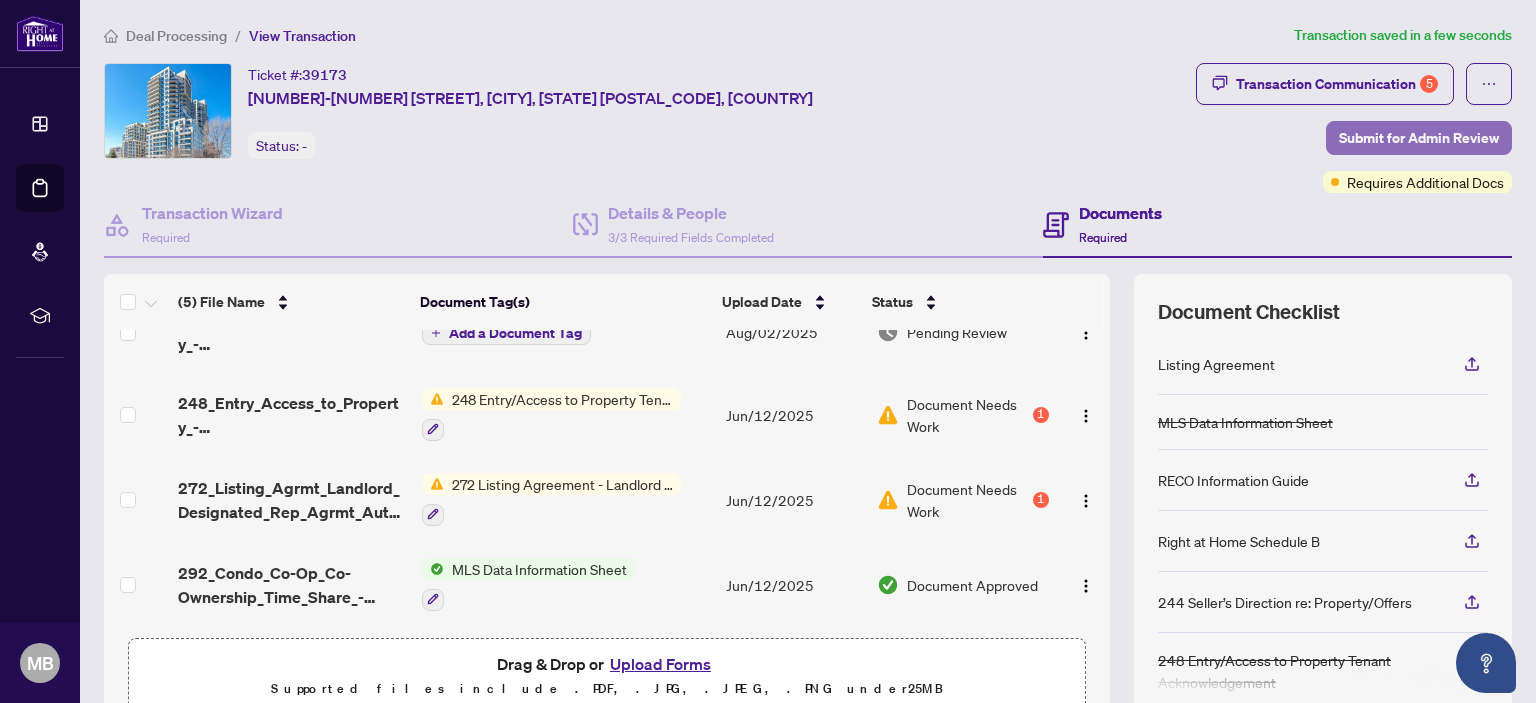 click on "Submit for Admin Review" at bounding box center (1419, 138) 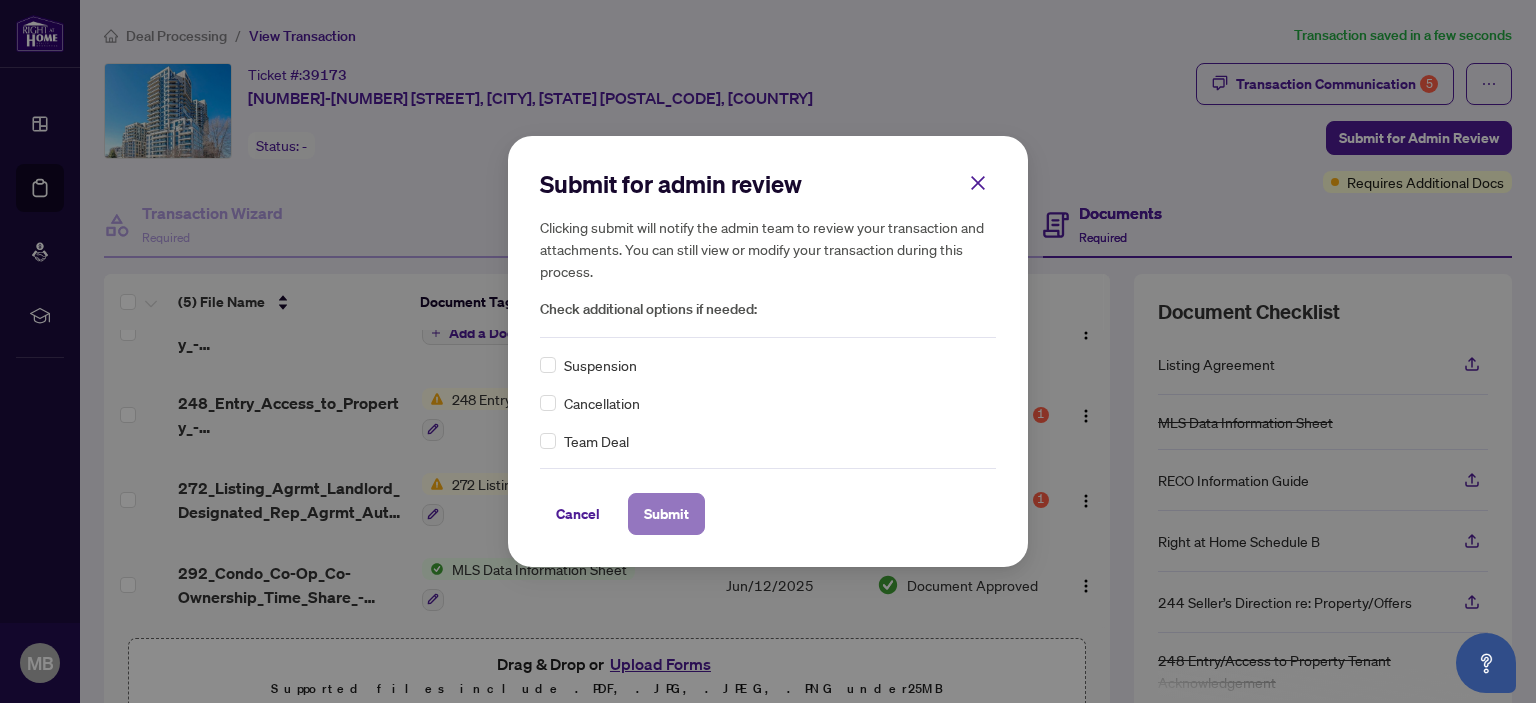 click on "Submit" at bounding box center [666, 514] 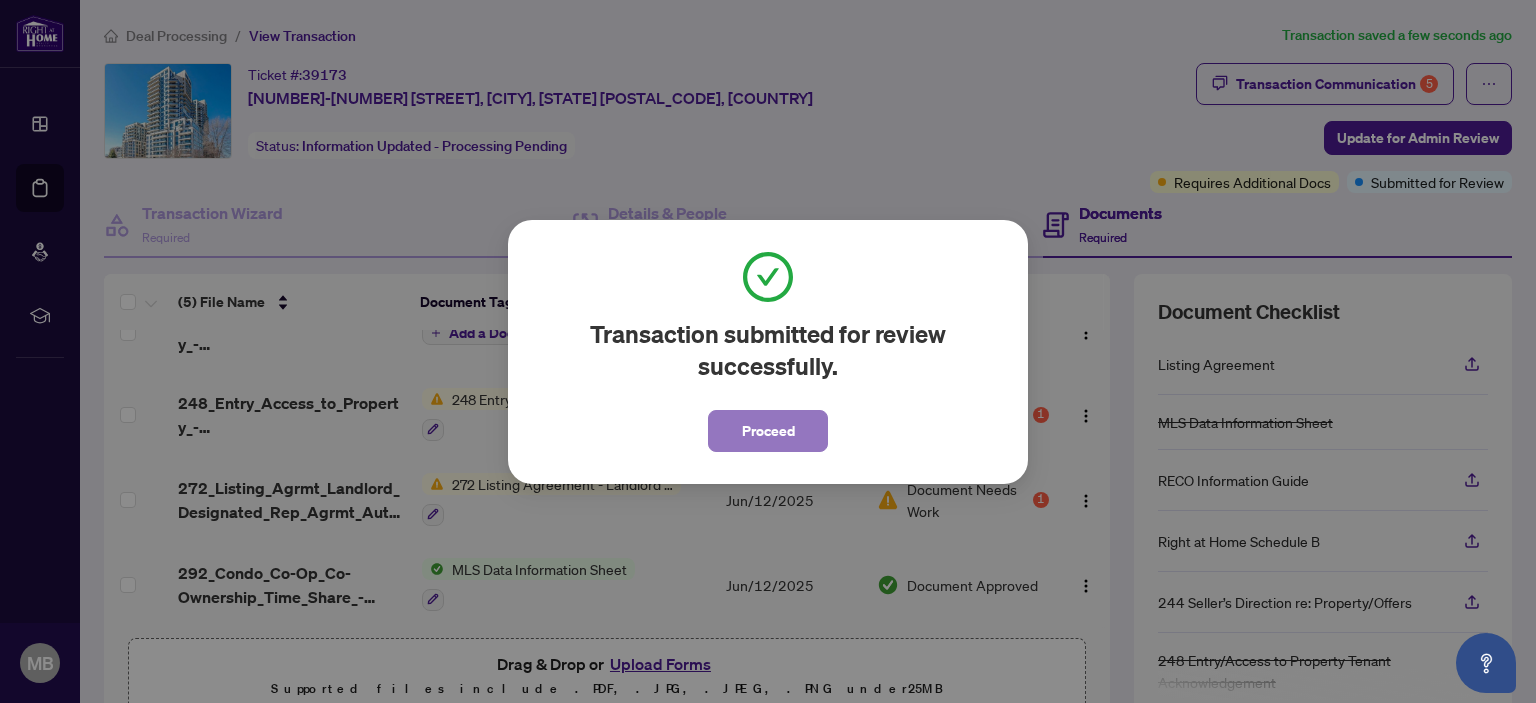click on "Proceed" at bounding box center (768, 431) 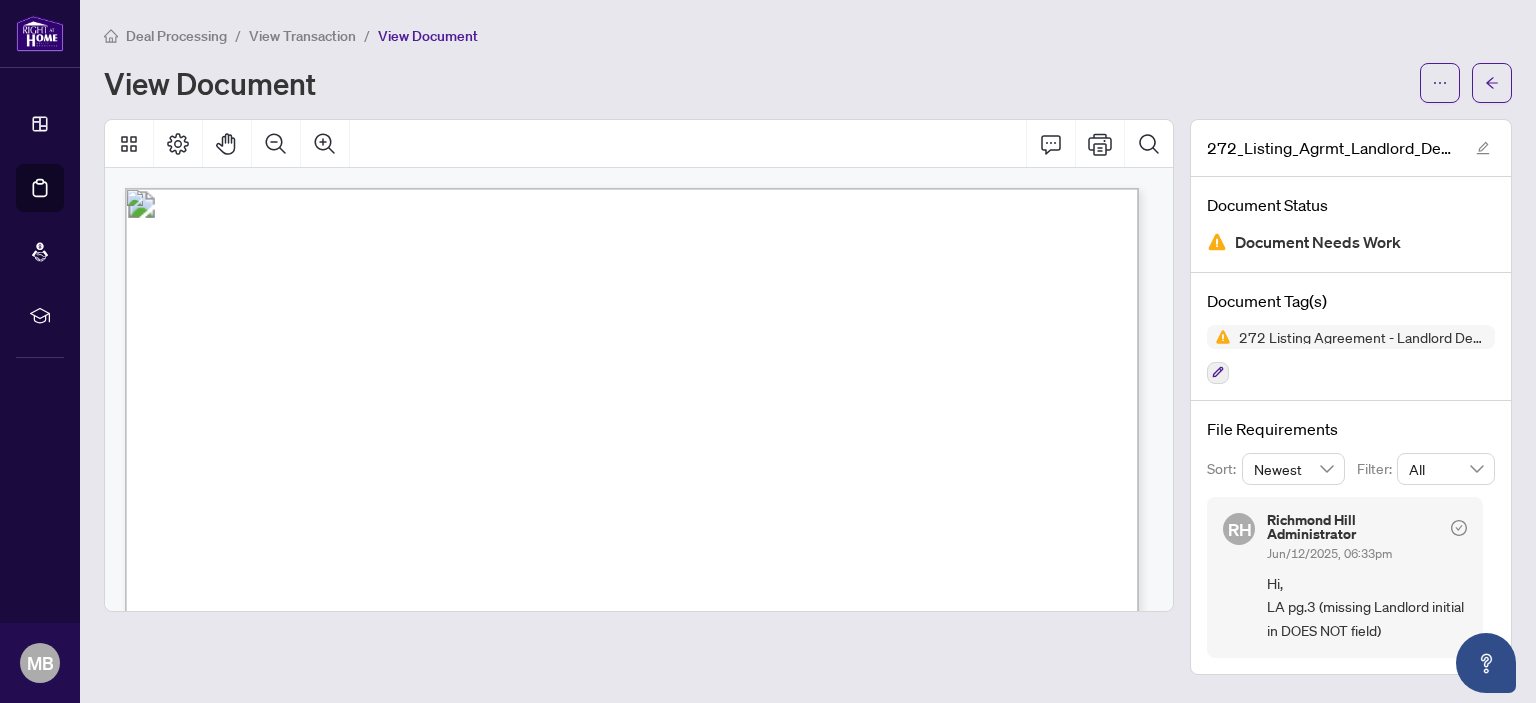 click on "View Transaction" at bounding box center [302, 36] 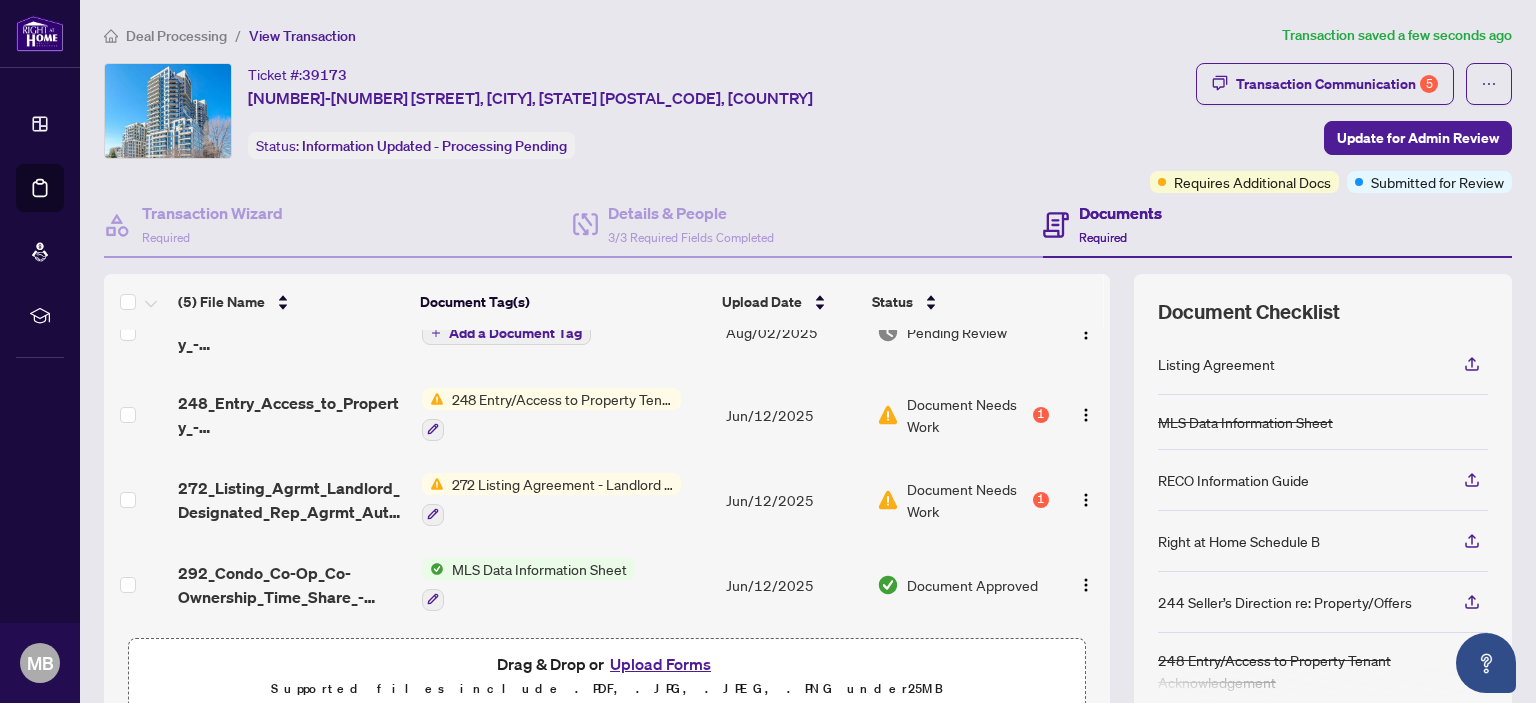 scroll, scrollTop: 121, scrollLeft: 0, axis: vertical 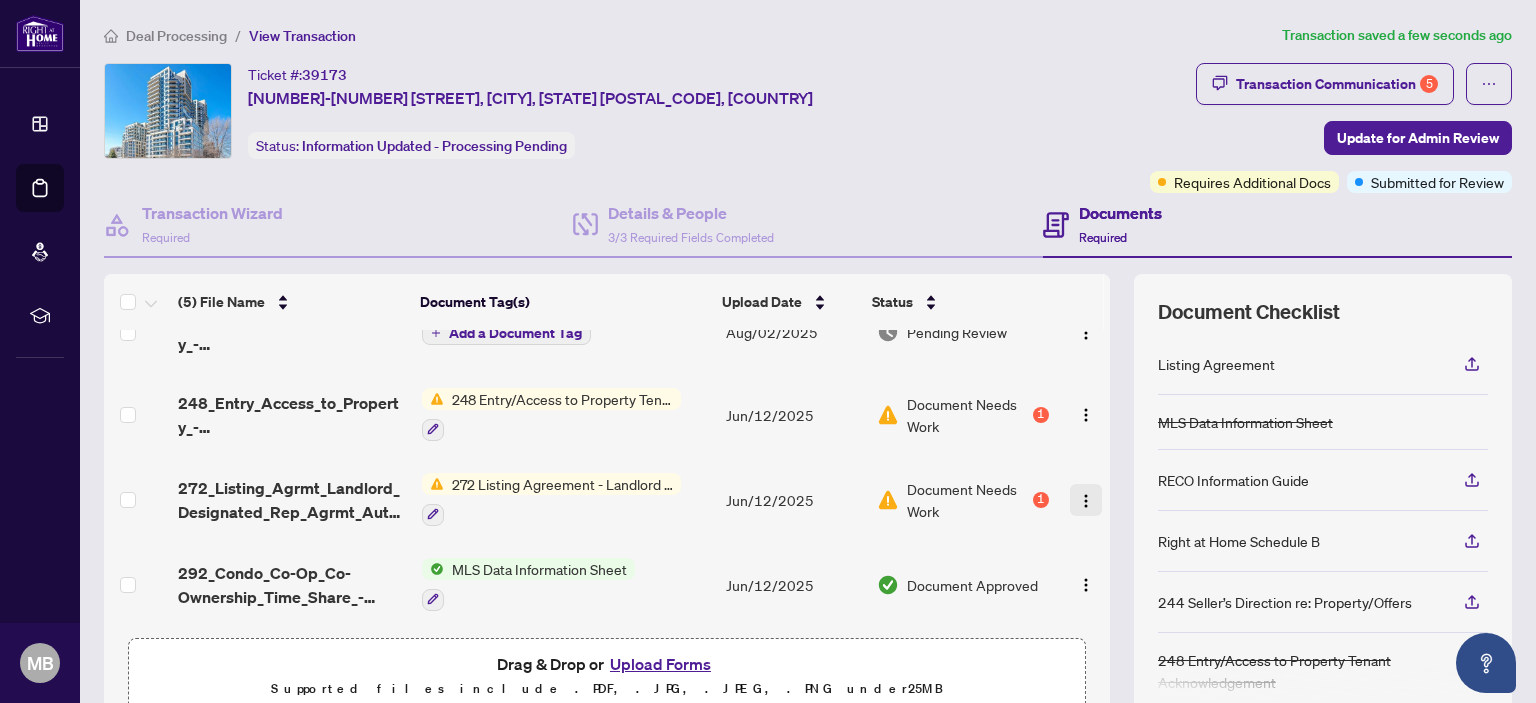 click at bounding box center [1086, 501] 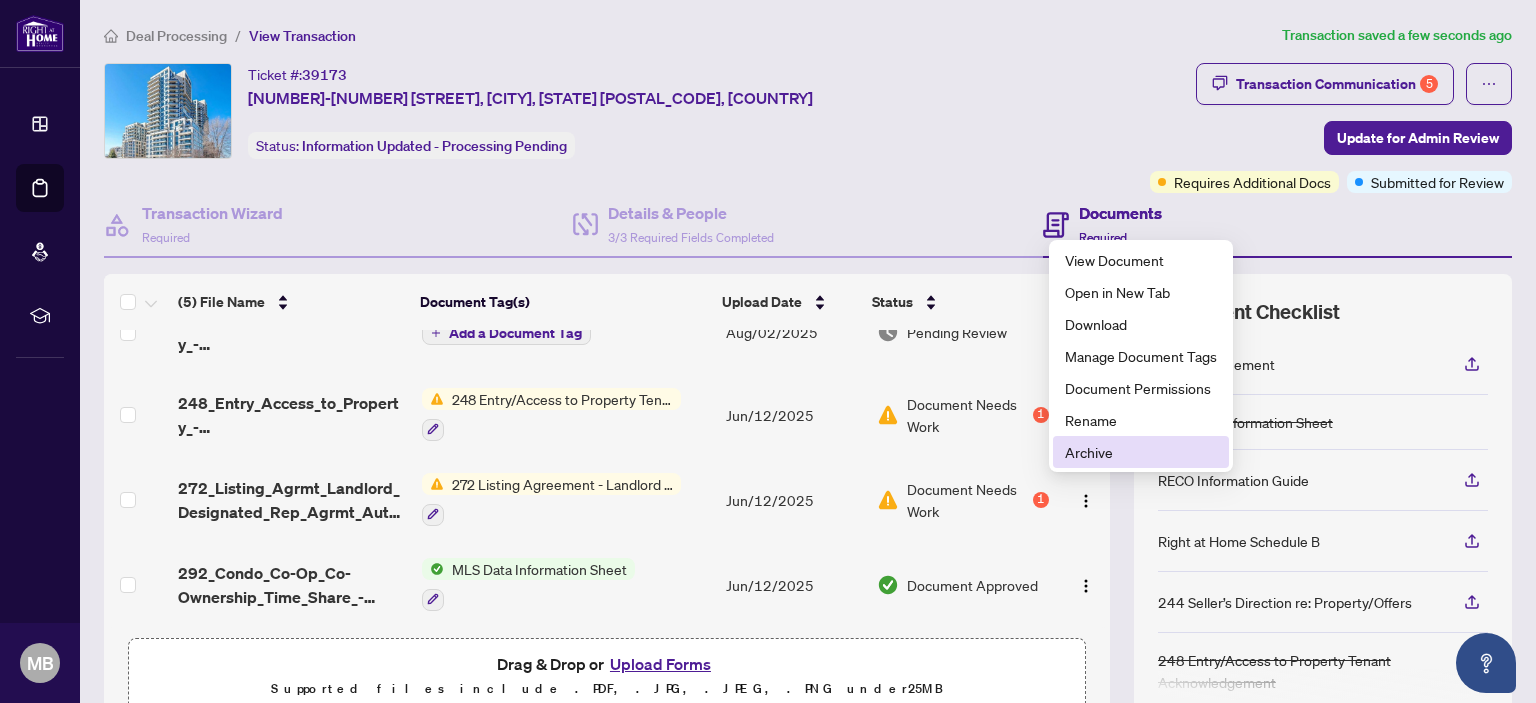 click on "Archive" at bounding box center (1141, 452) 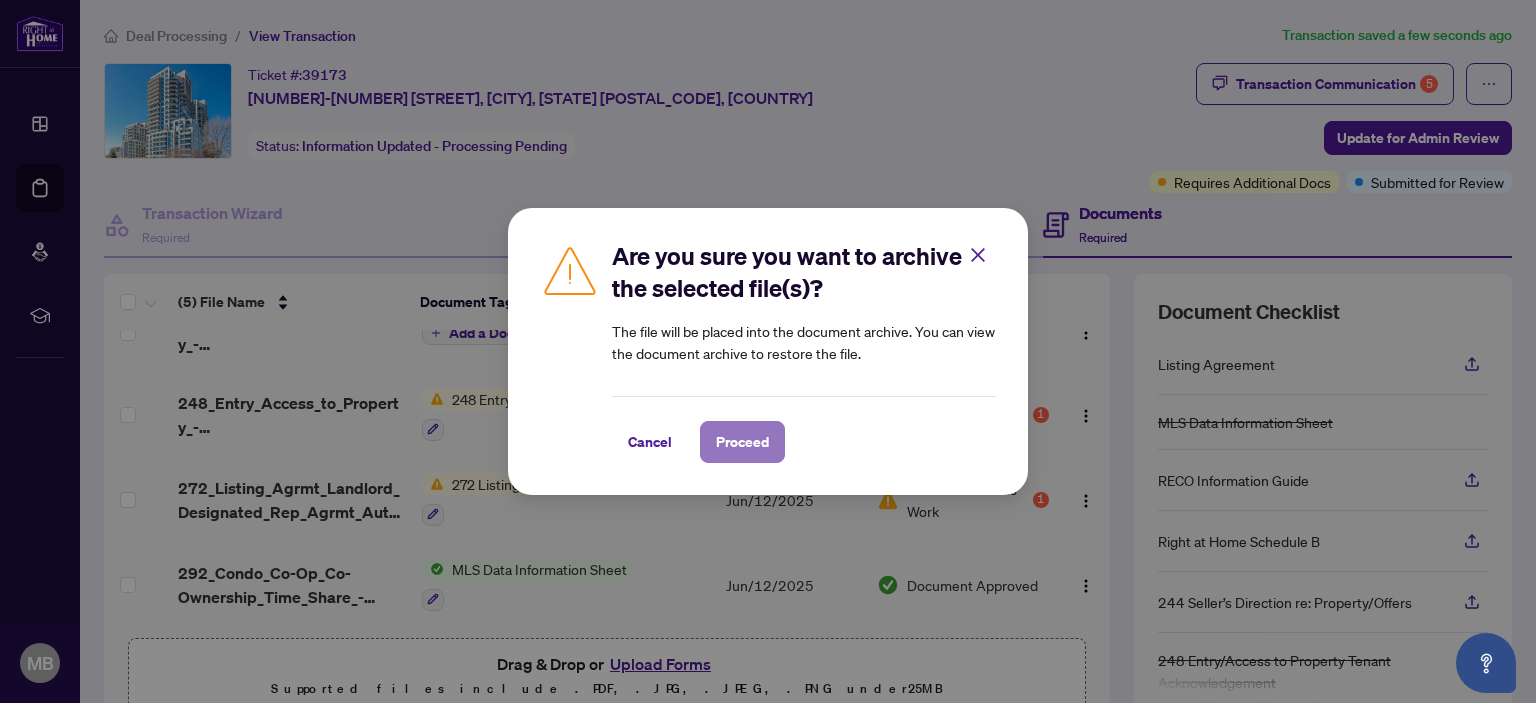 click on "Proceed" at bounding box center [742, 442] 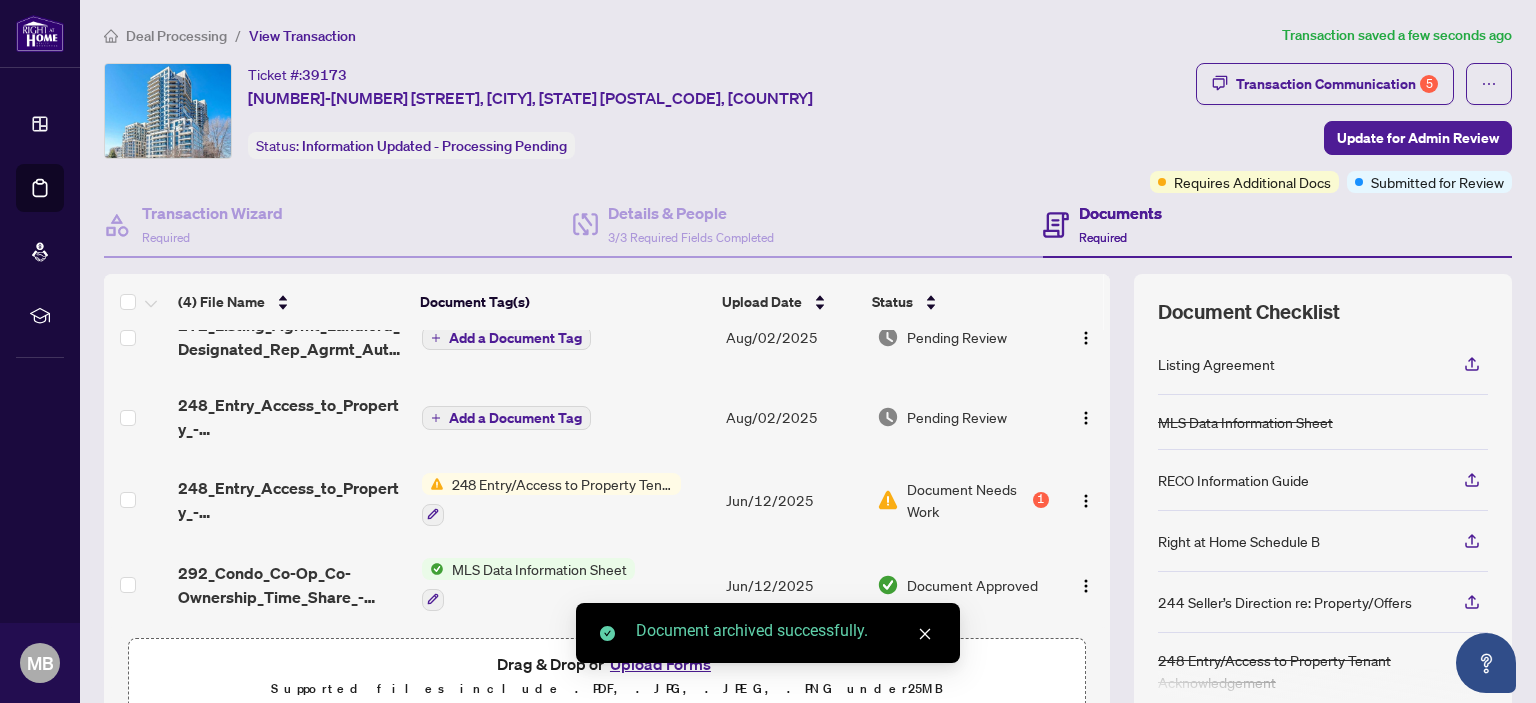 scroll, scrollTop: 36, scrollLeft: 0, axis: vertical 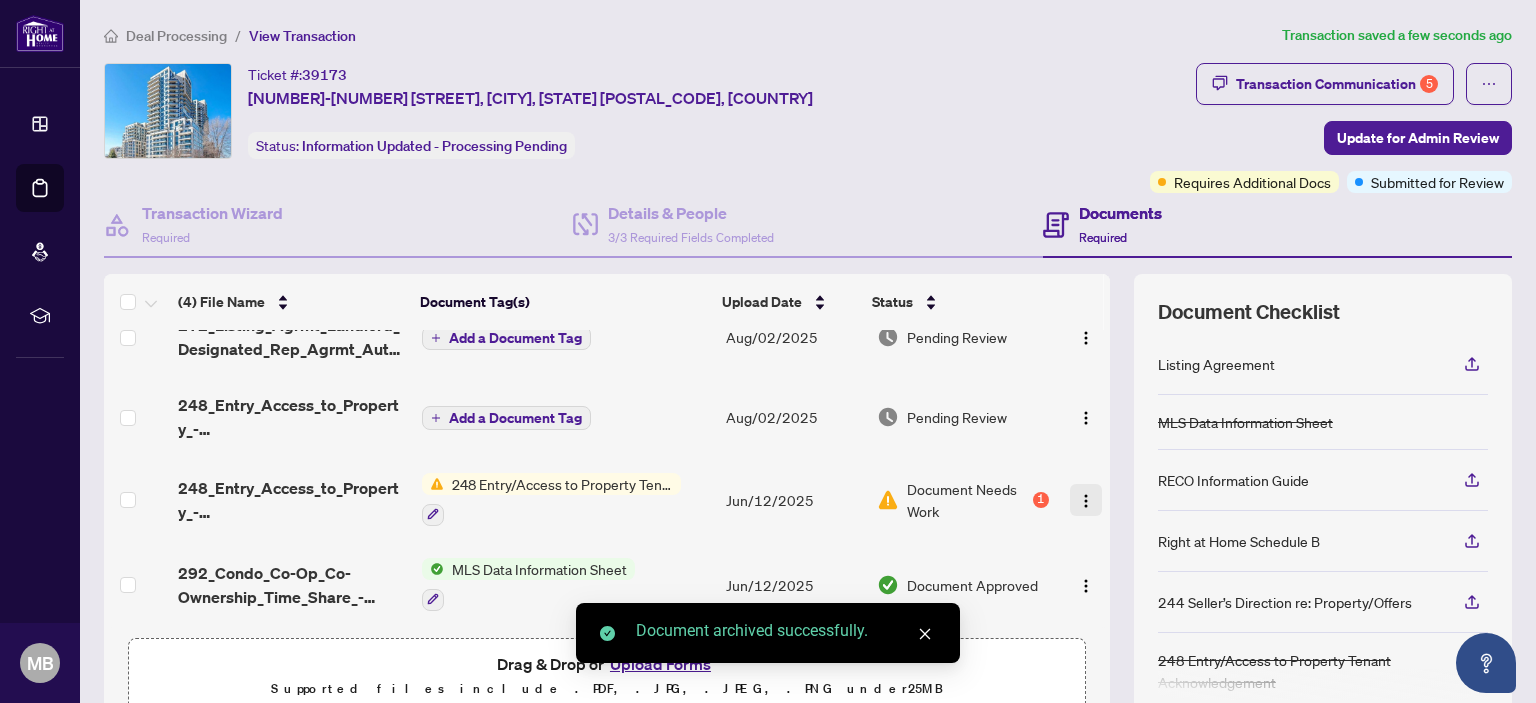 click at bounding box center (1086, 501) 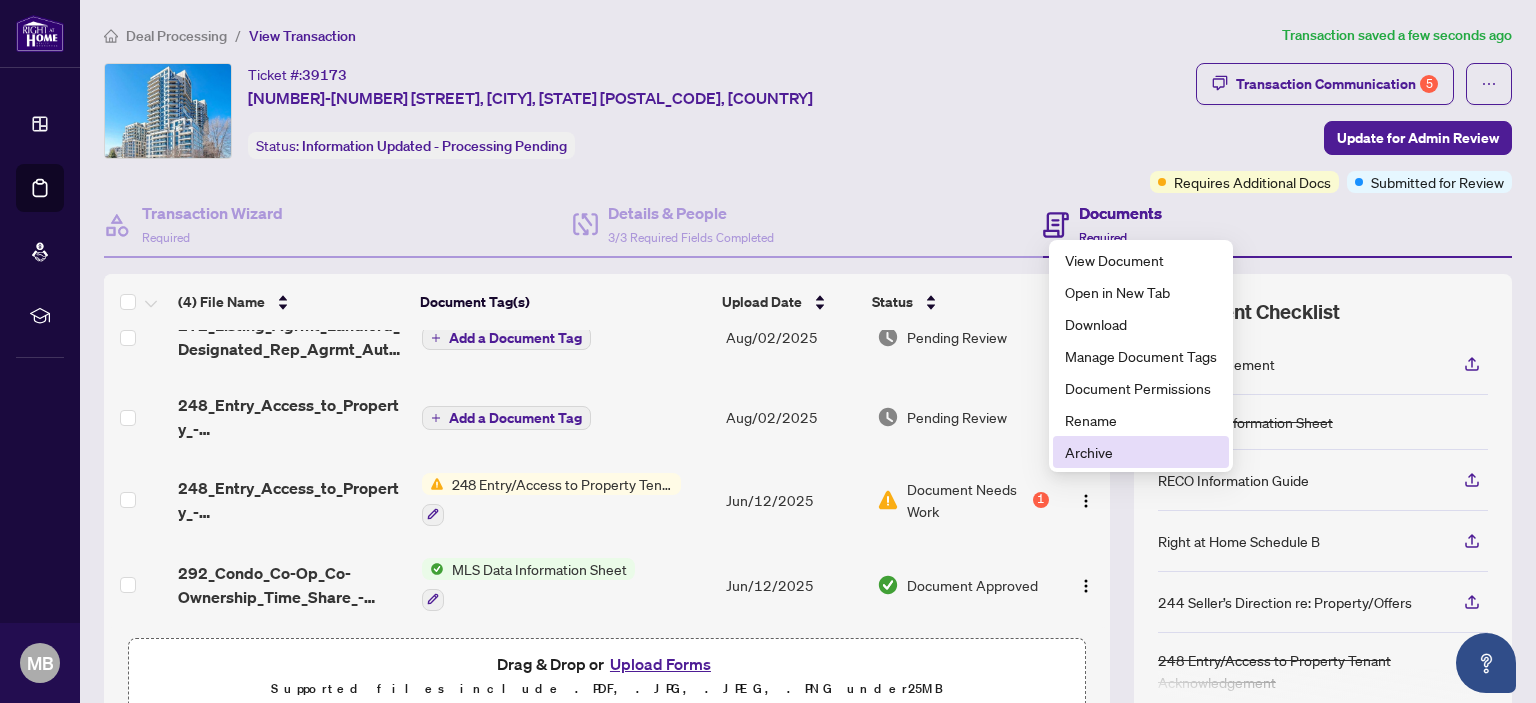 click on "Archive" at bounding box center [1141, 452] 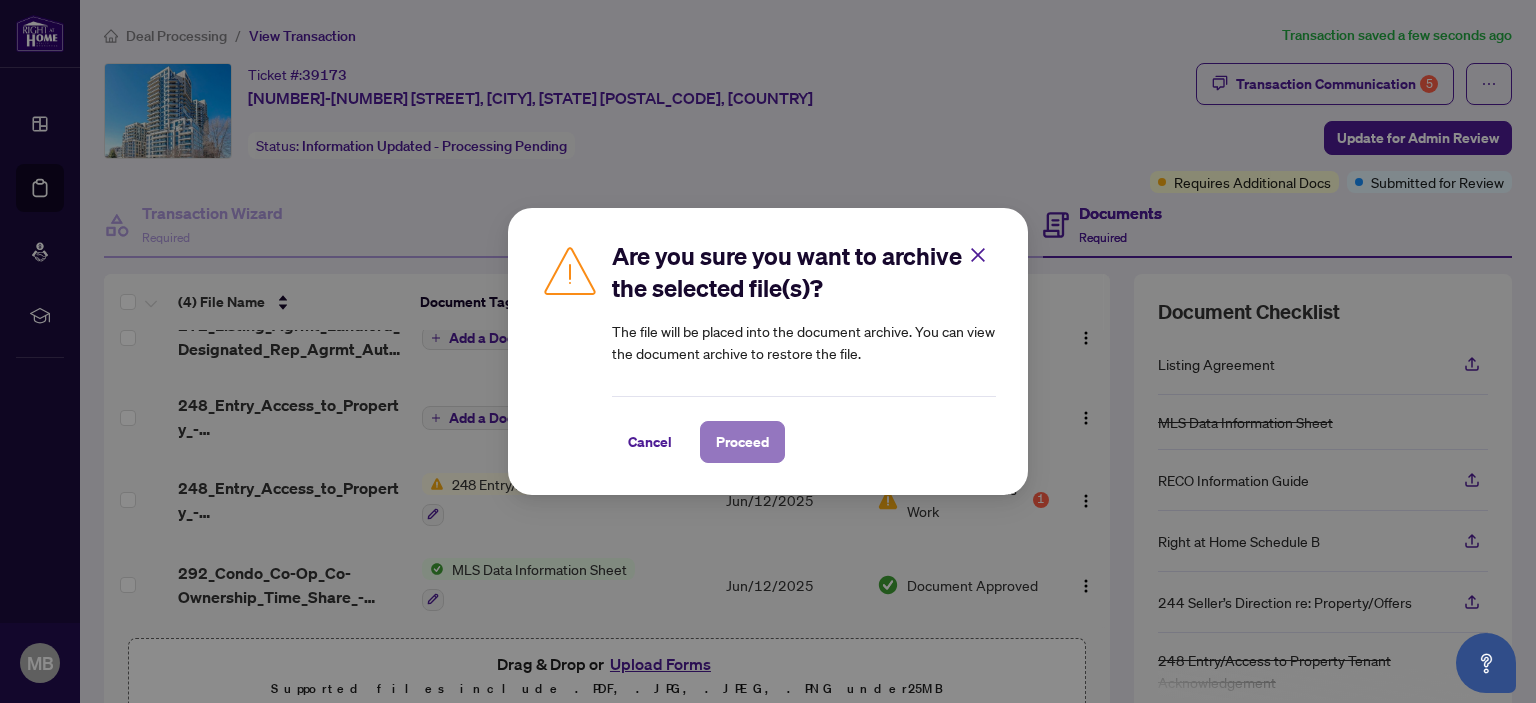 click on "Proceed" at bounding box center (742, 442) 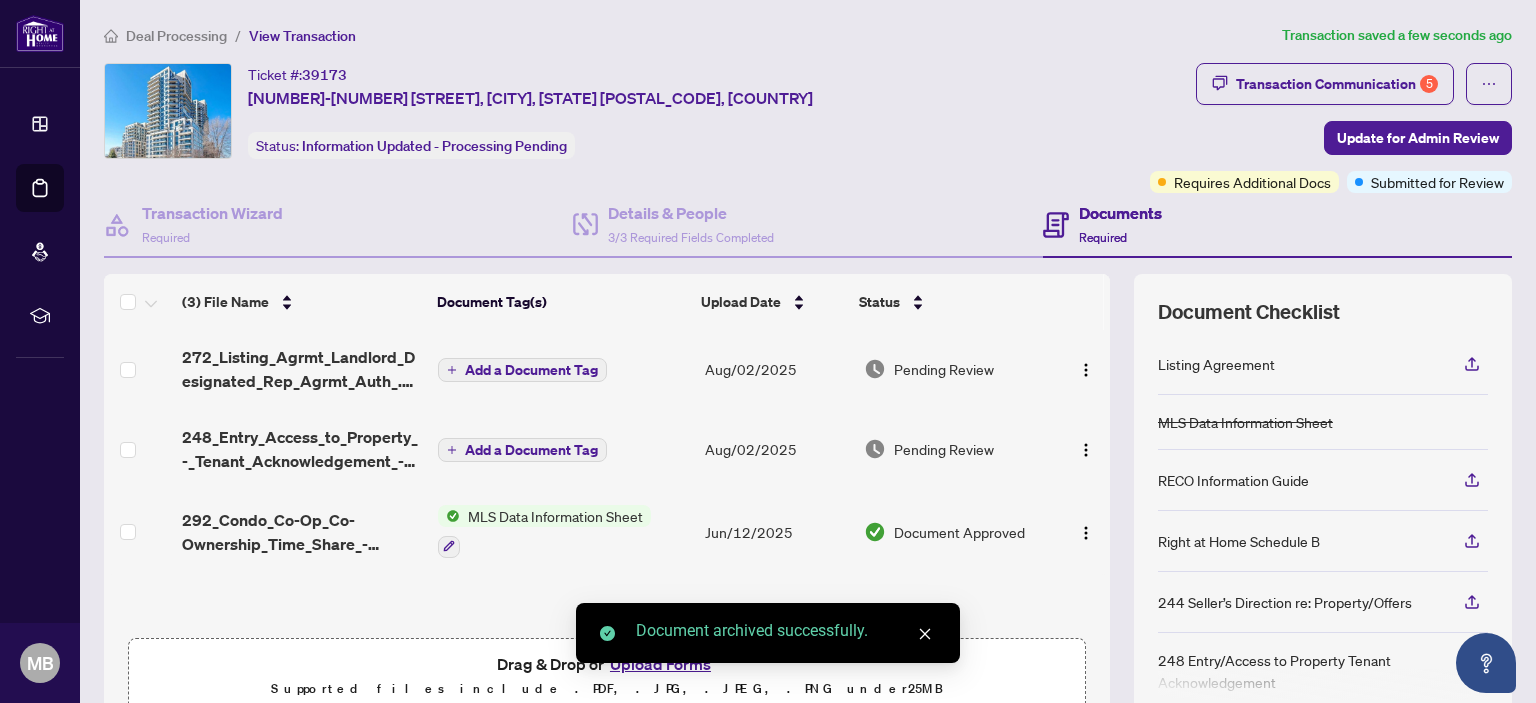 scroll, scrollTop: 0, scrollLeft: 0, axis: both 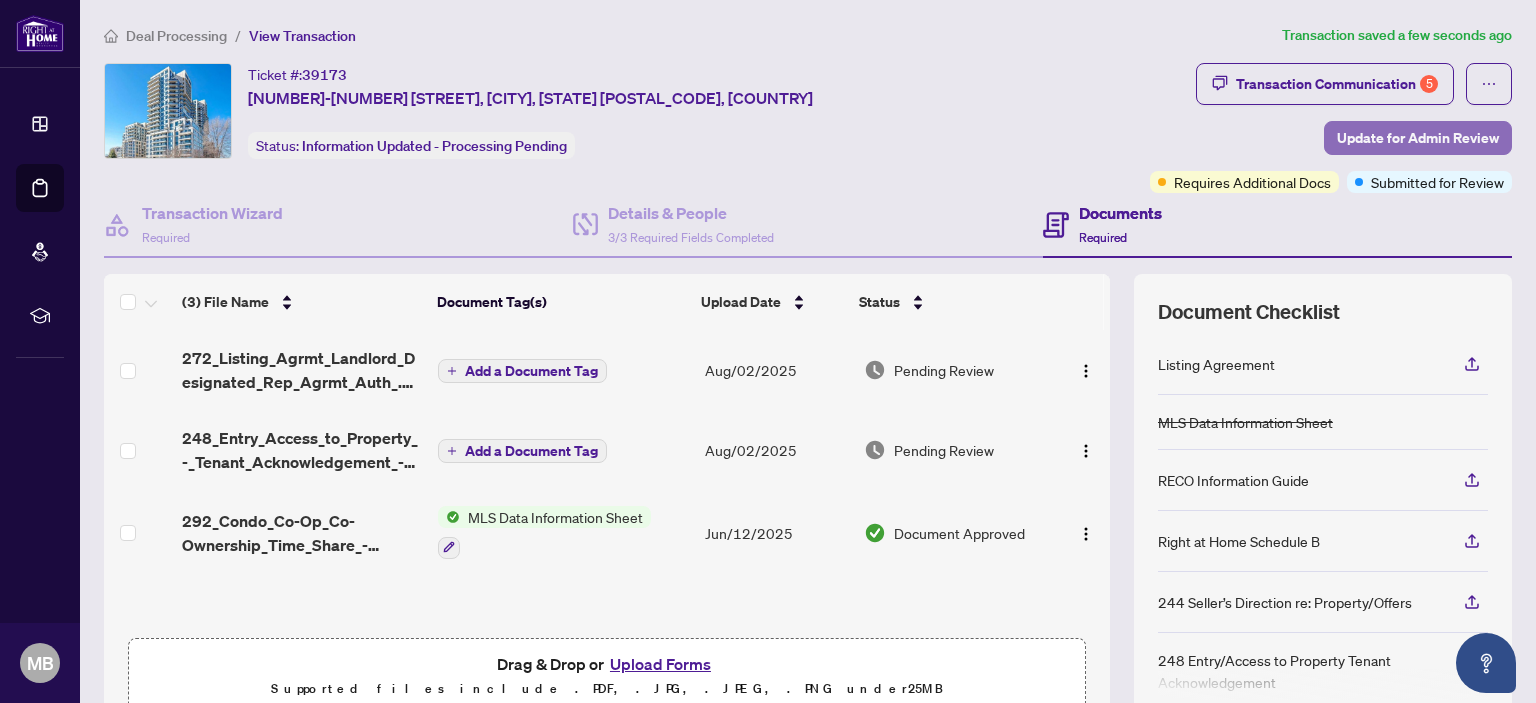 click on "Update for Admin Review" at bounding box center [1418, 138] 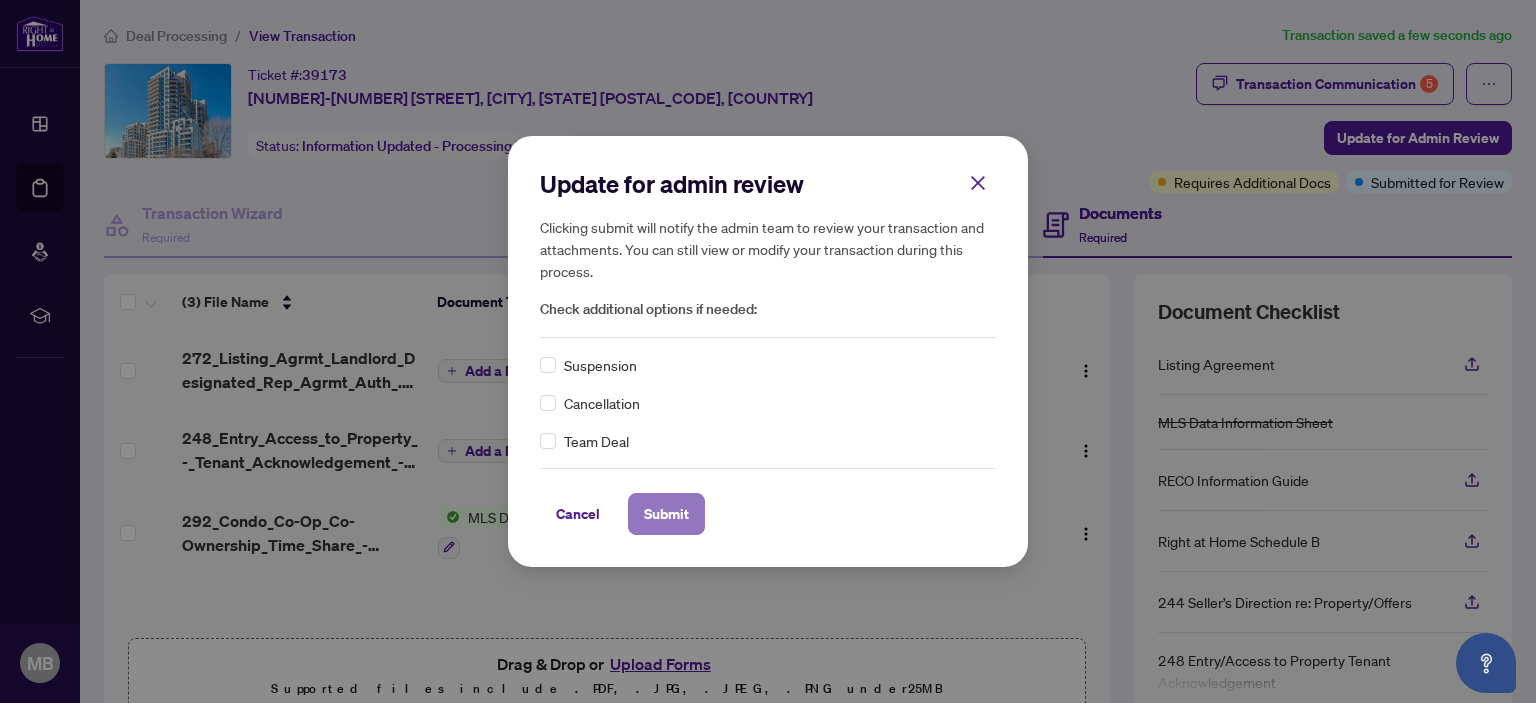 click on "Submit" at bounding box center [666, 514] 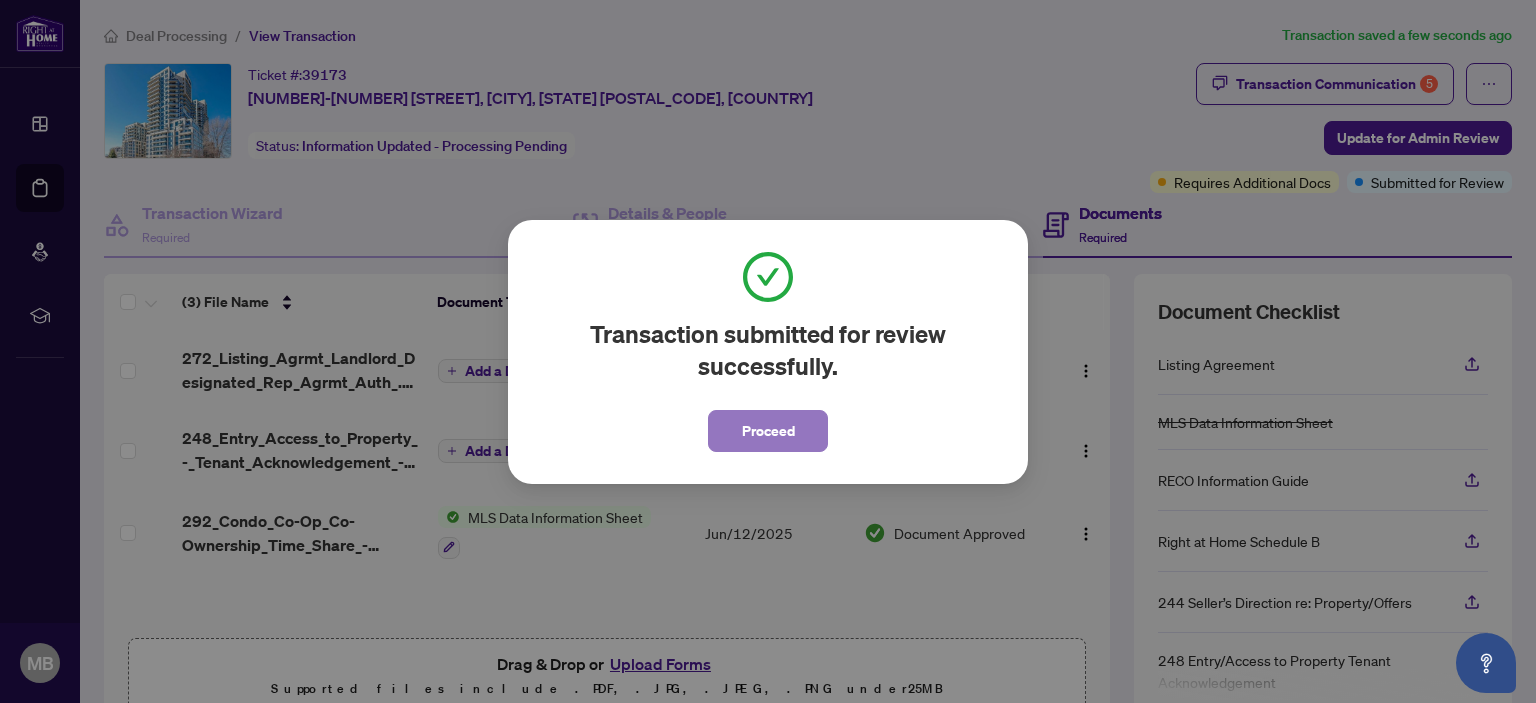 click on "Proceed" at bounding box center (768, 431) 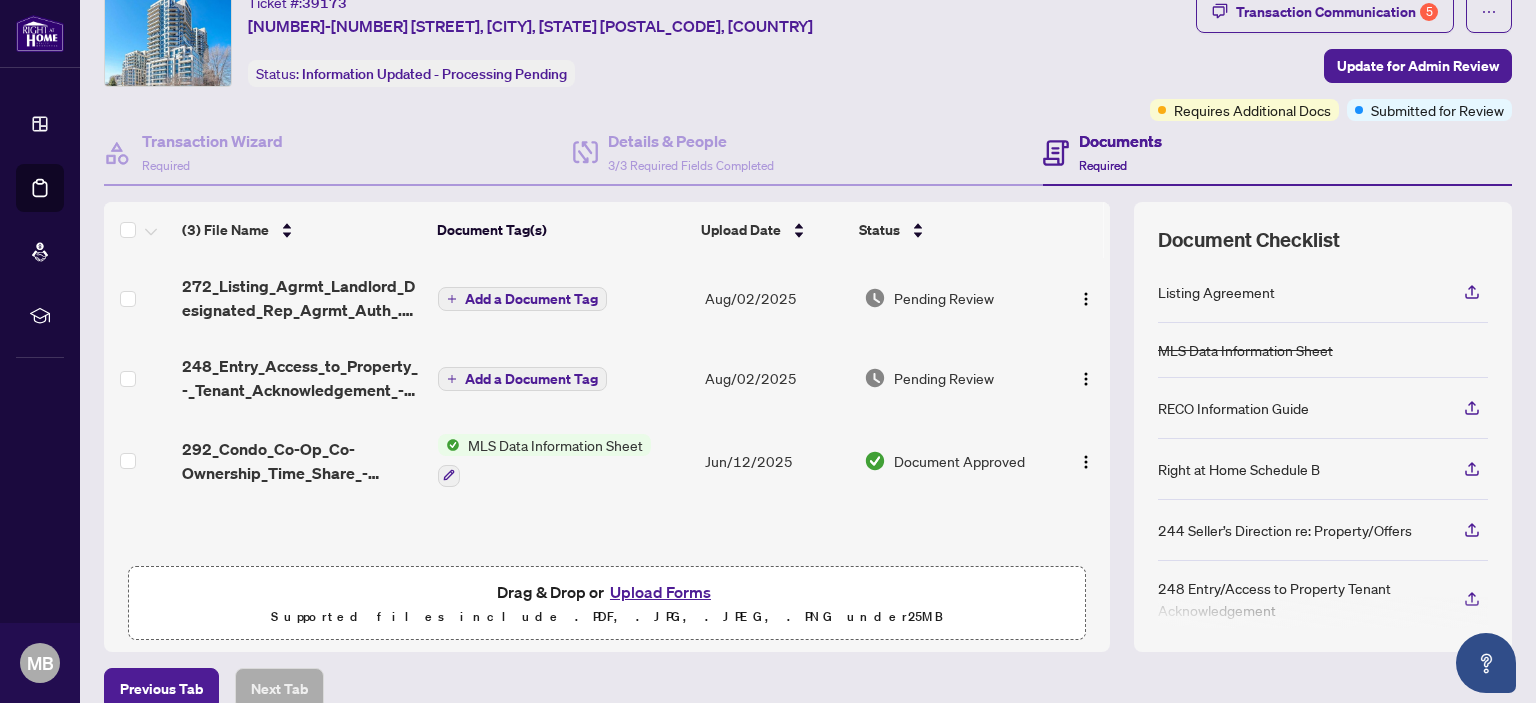 scroll, scrollTop: 0, scrollLeft: 0, axis: both 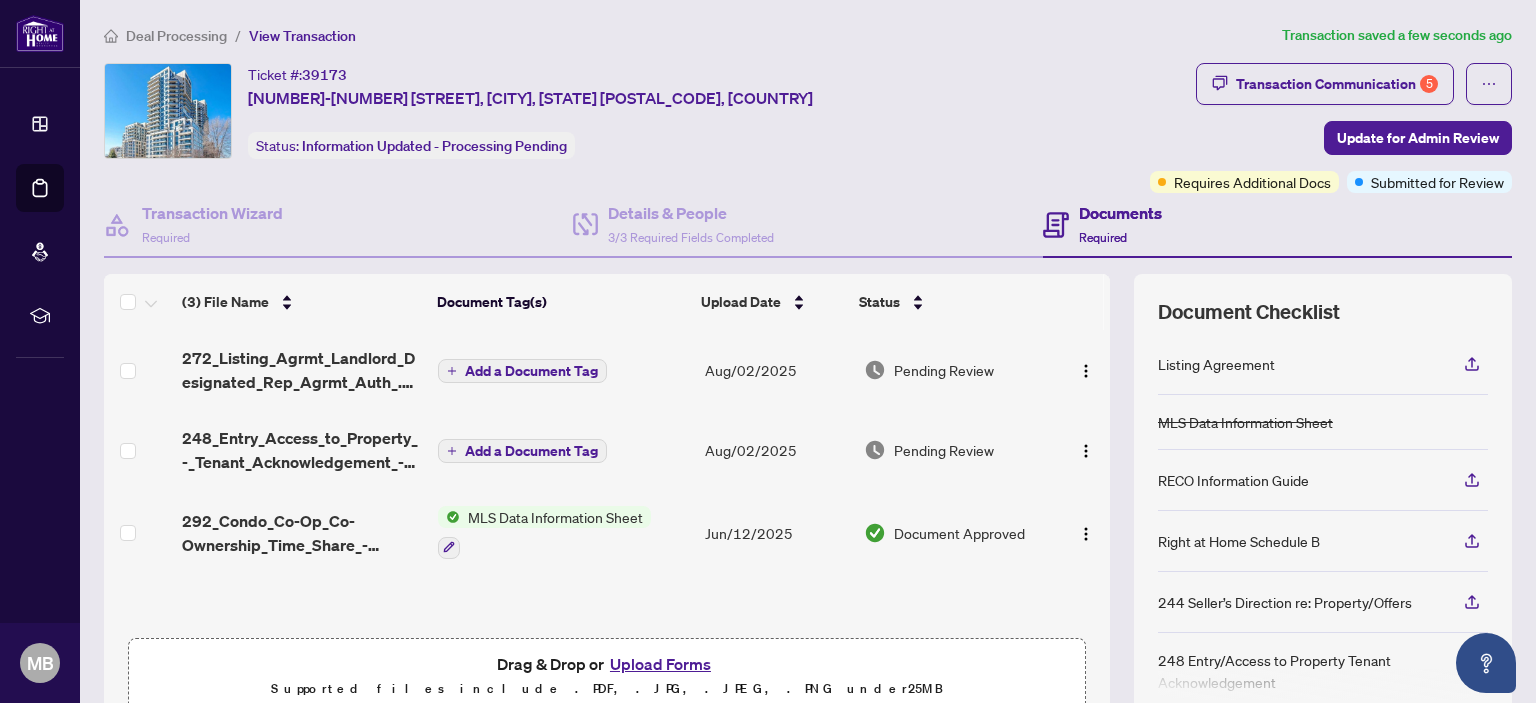 click on "Deal Processing" at bounding box center (176, 36) 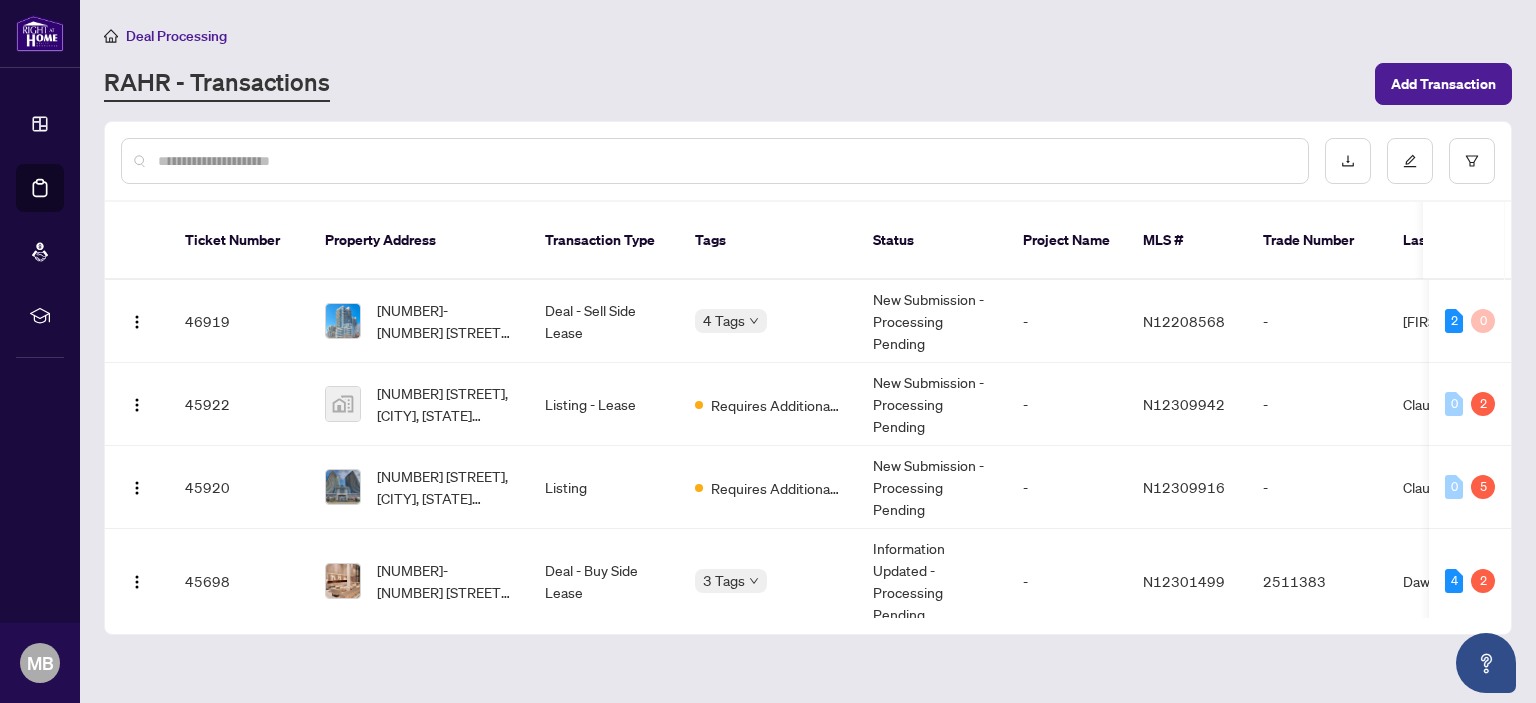 click on "Deal Processing" at bounding box center (176, 36) 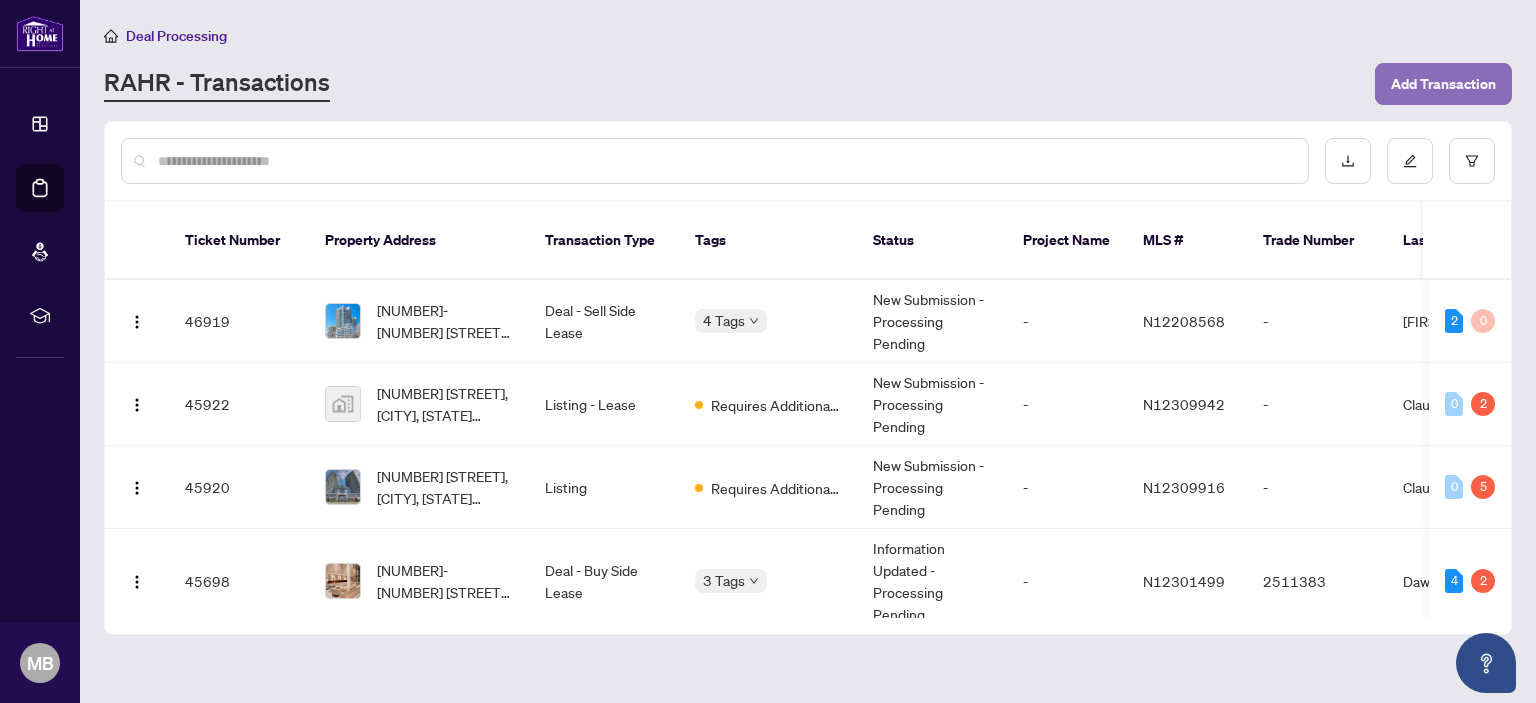 click on "Add Transaction" at bounding box center (1443, 84) 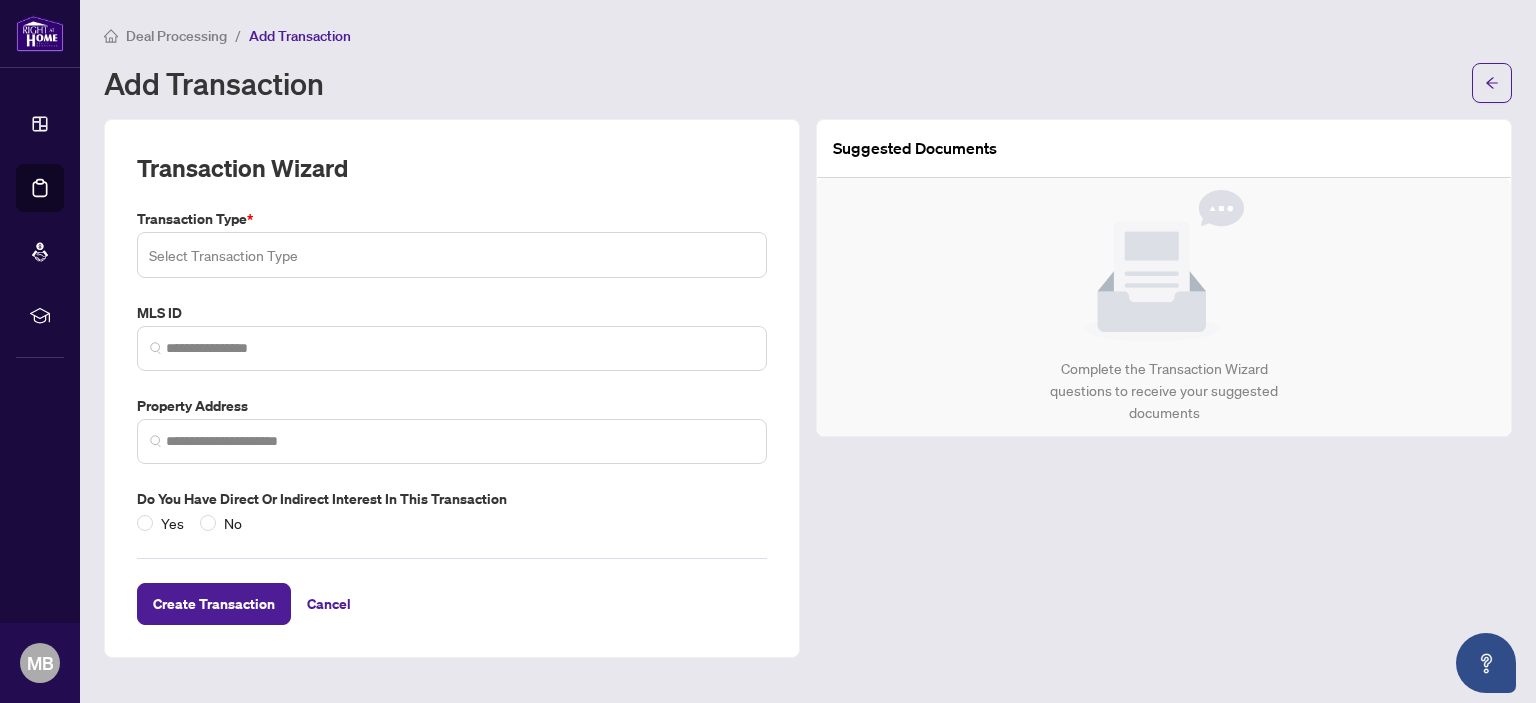 click at bounding box center [452, 255] 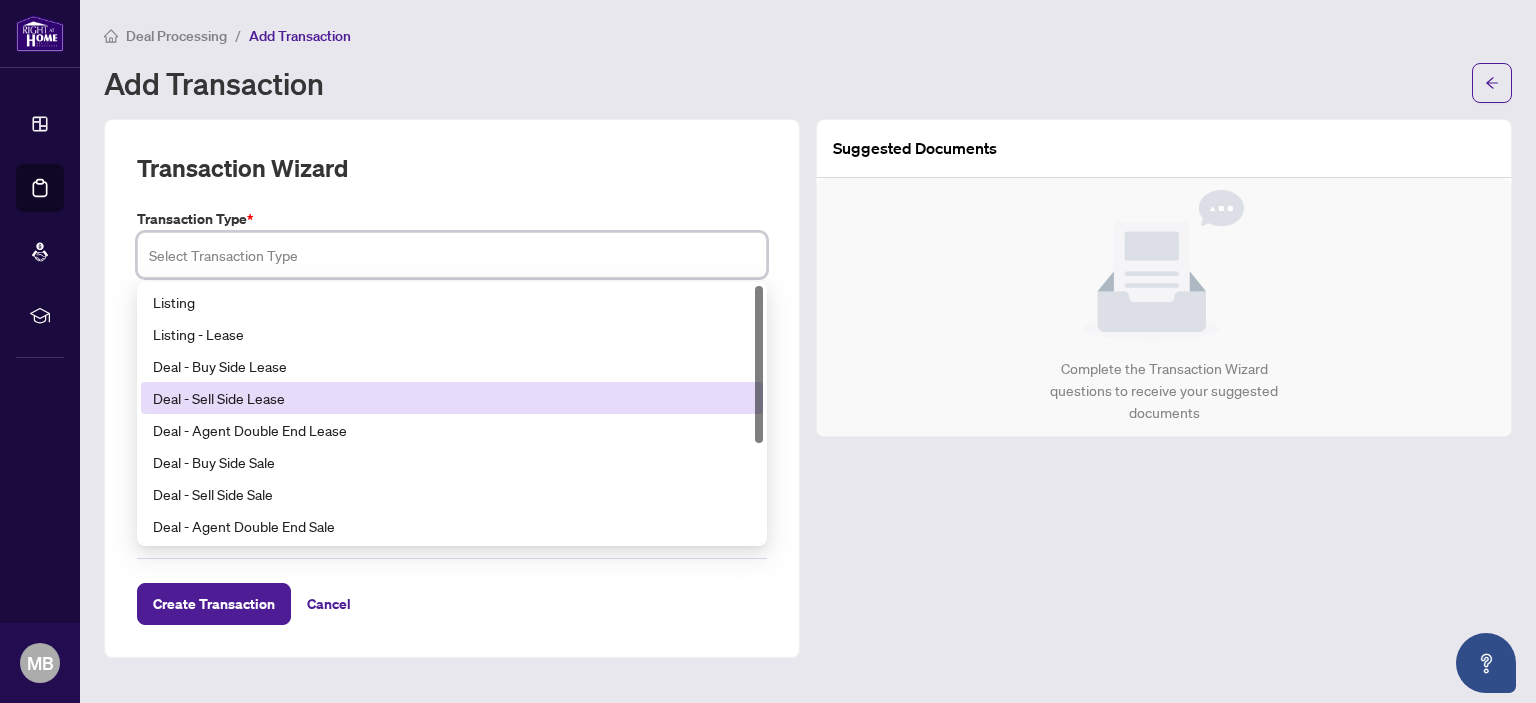 click on "Deal - Sell Side Lease" at bounding box center (452, 398) 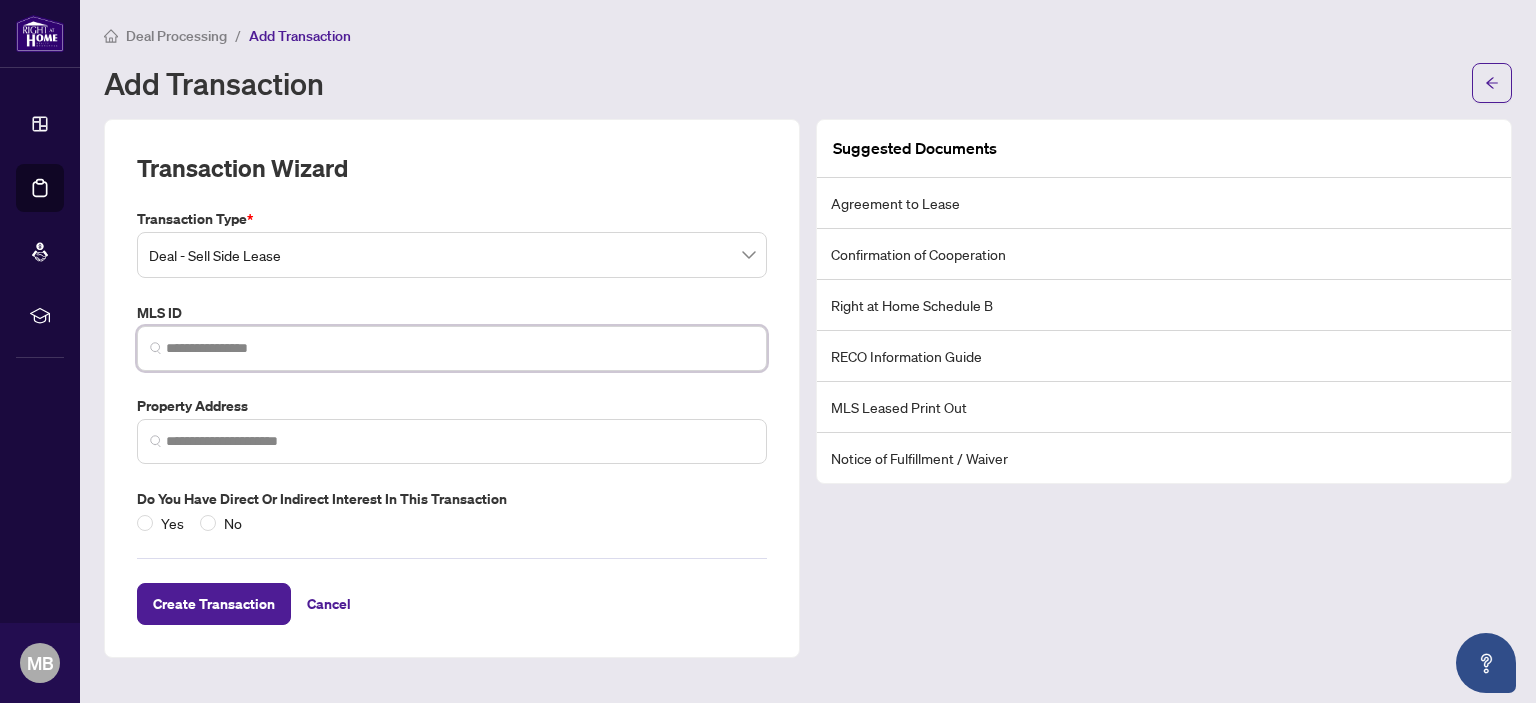 click at bounding box center (460, 348) 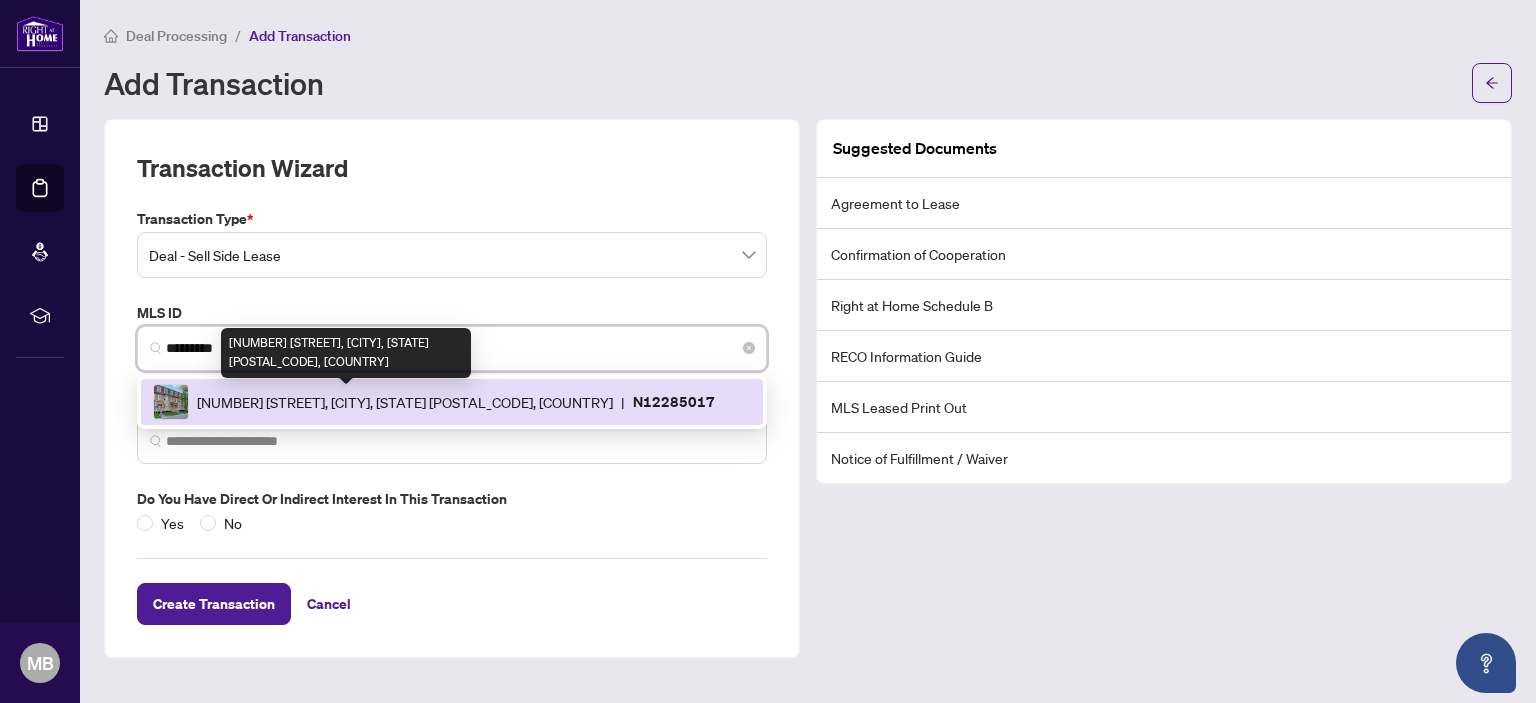 click on "[NUMBER] [STREET], [CITY], [STATE] [POSTAL_CODE], [COUNTRY]" at bounding box center [405, 402] 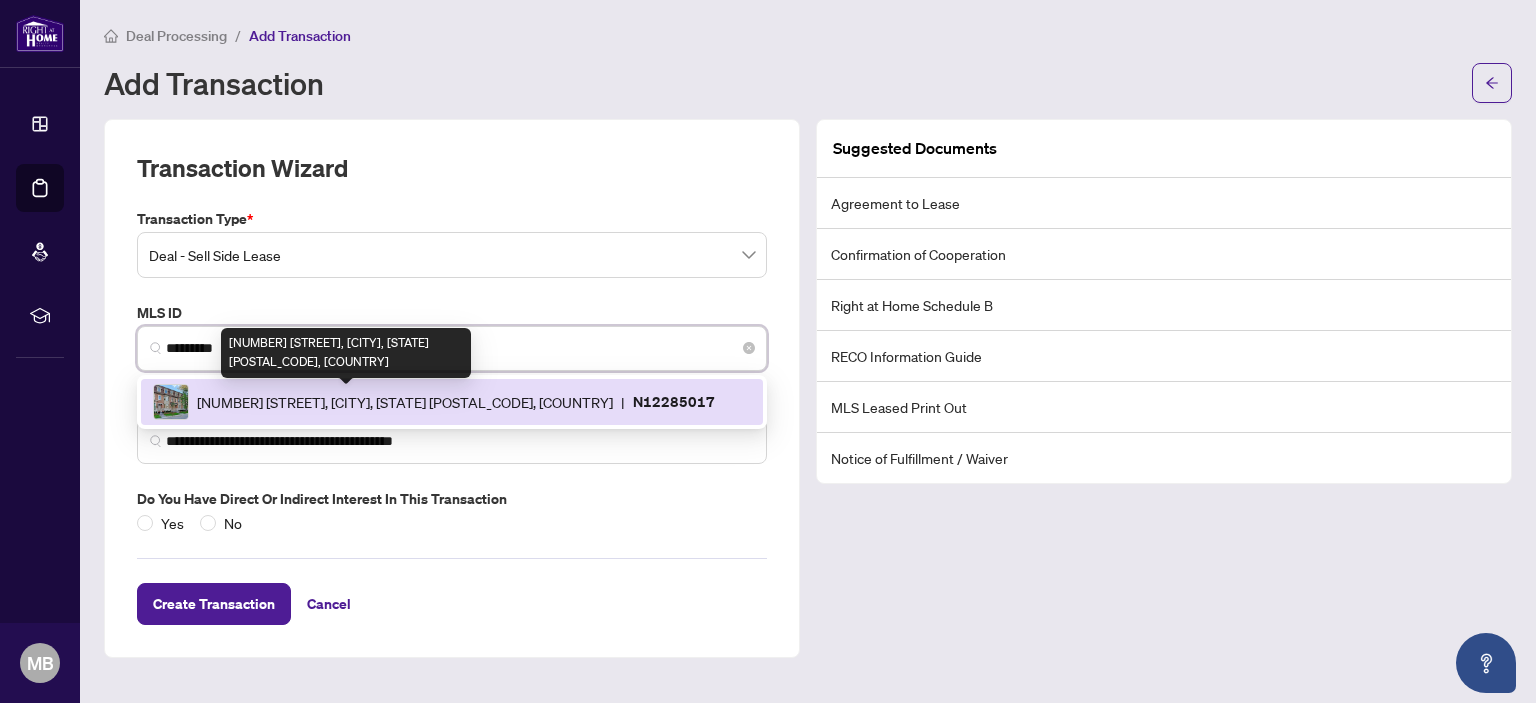 type on "**********" 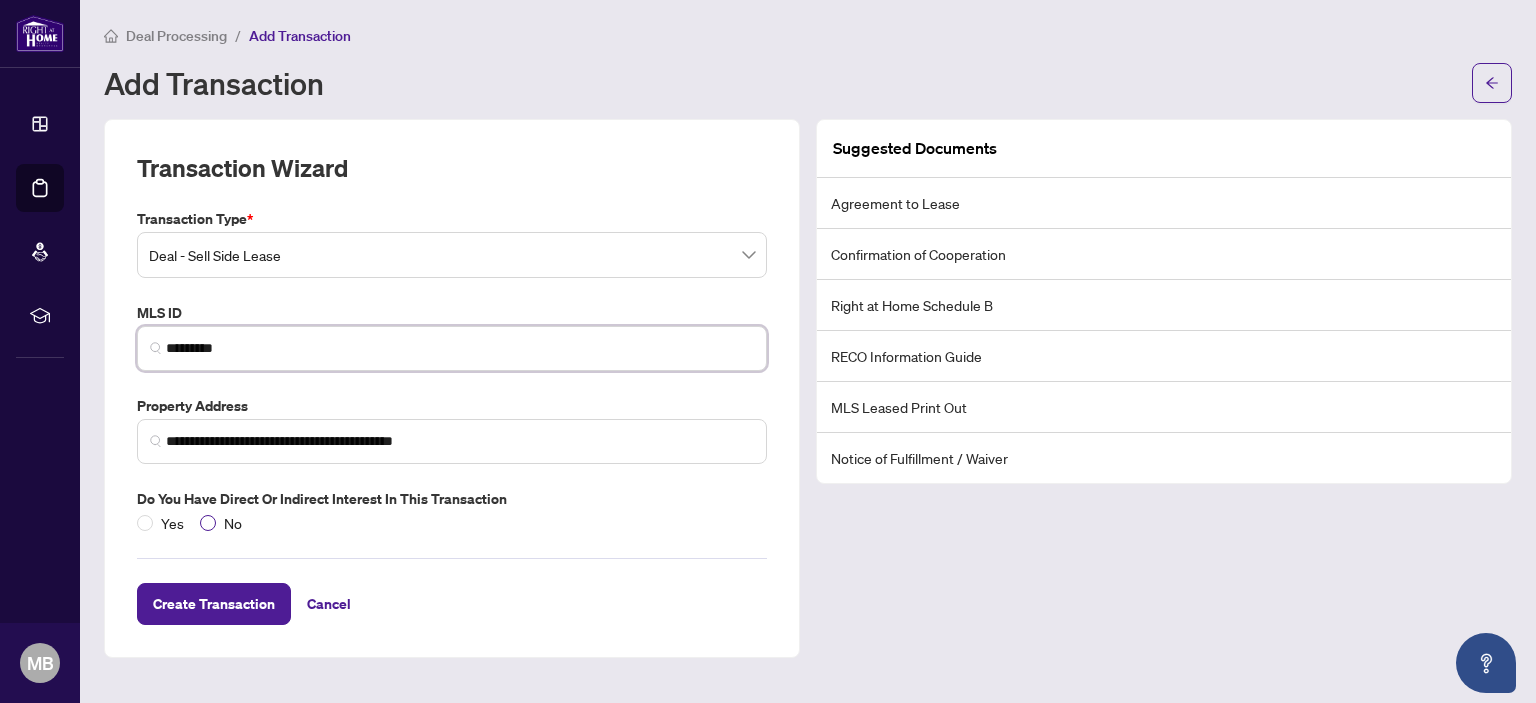 type on "*********" 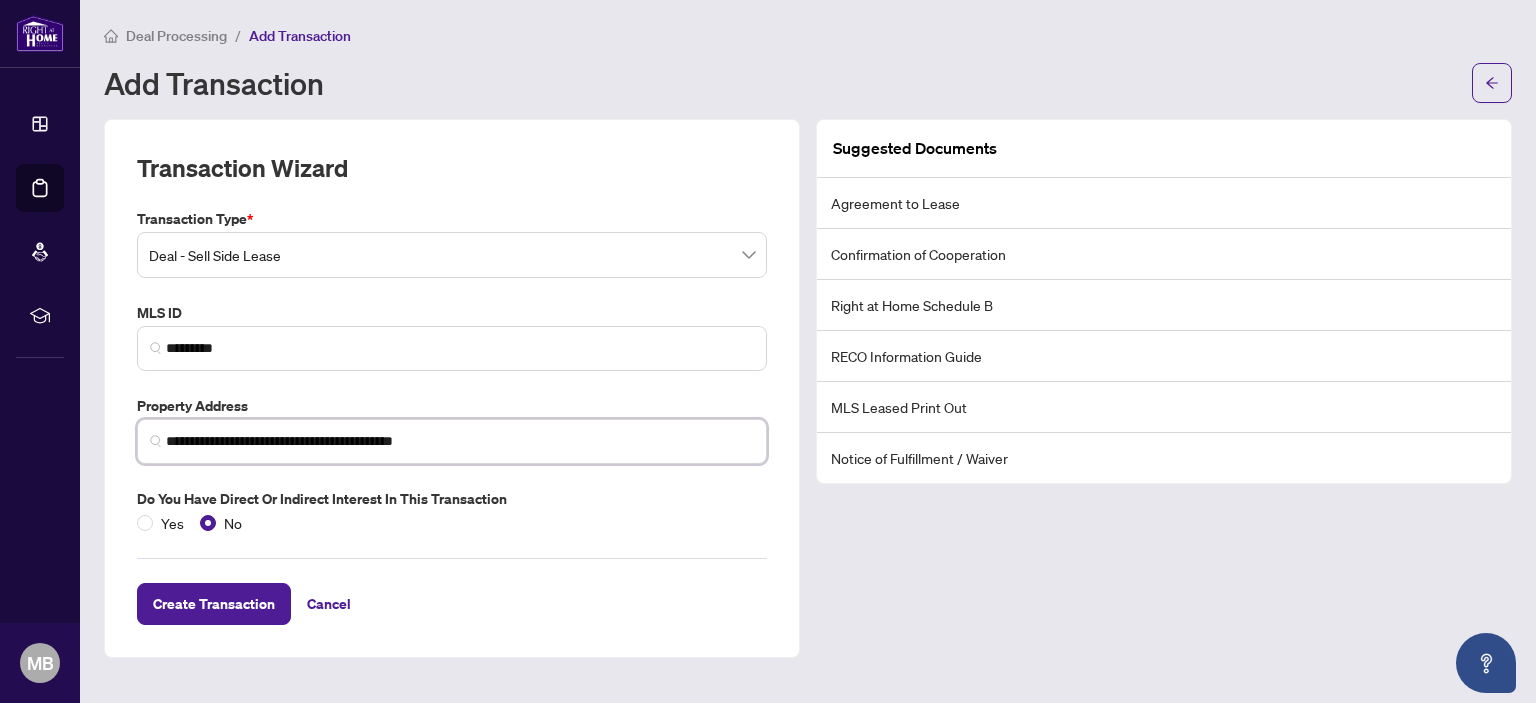 click on "**********" at bounding box center [460, 441] 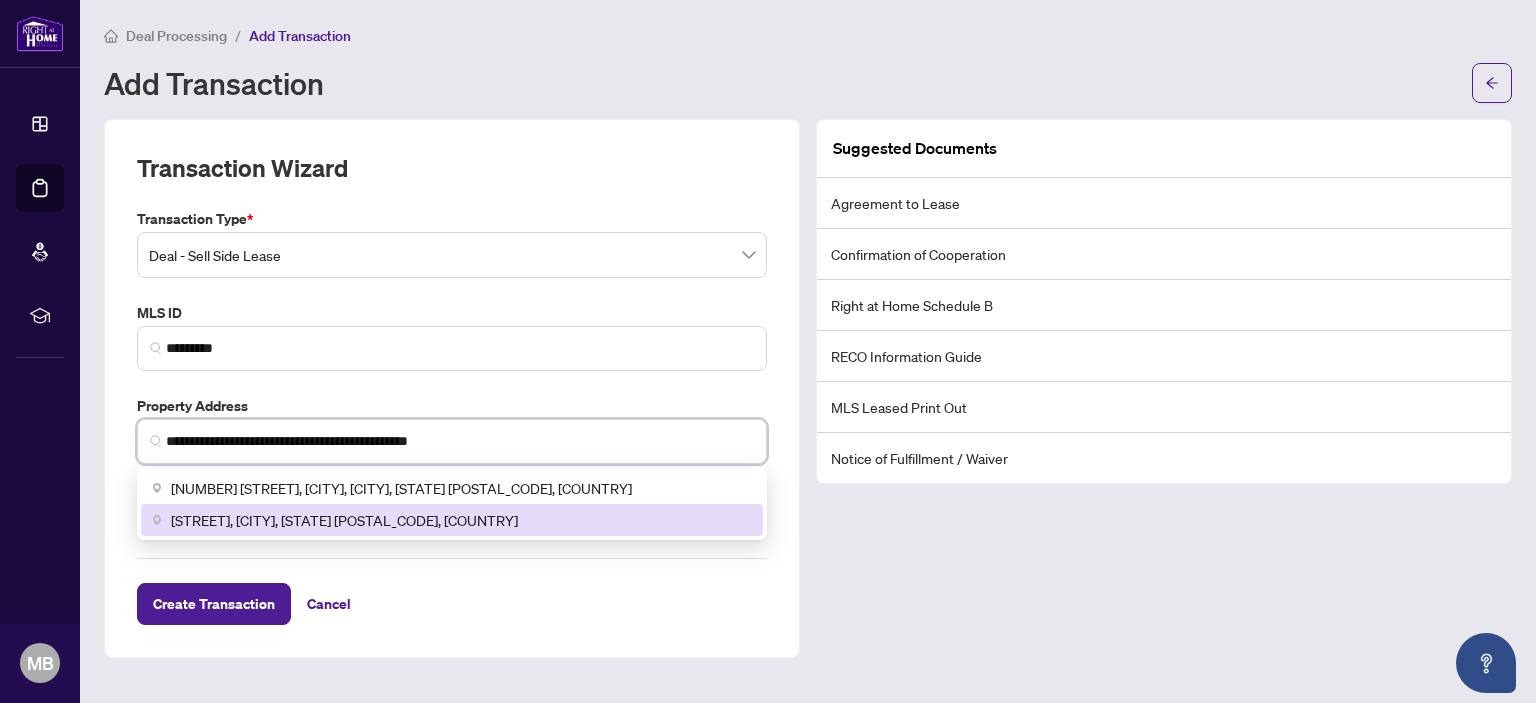 type on "**********" 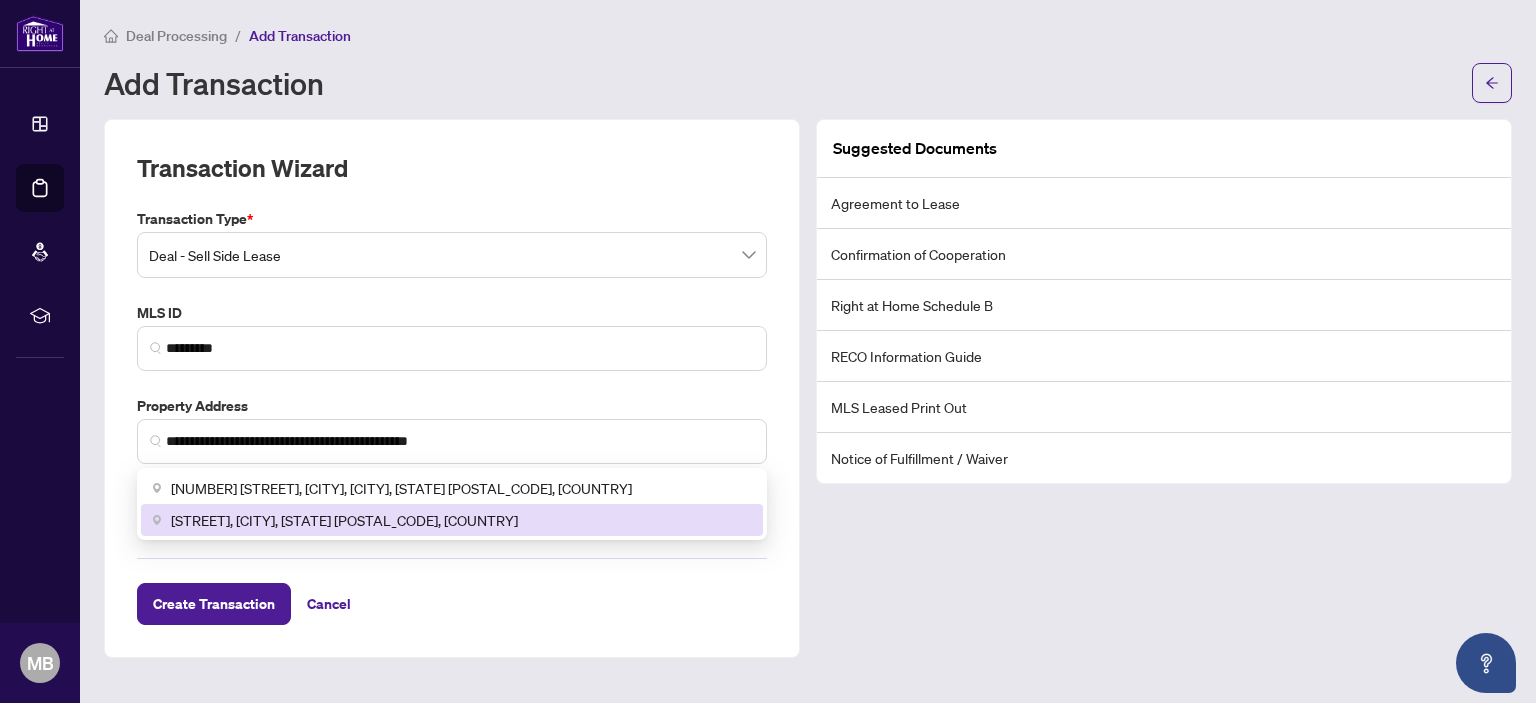 click on "Create Transaction Cancel" at bounding box center [452, 579] 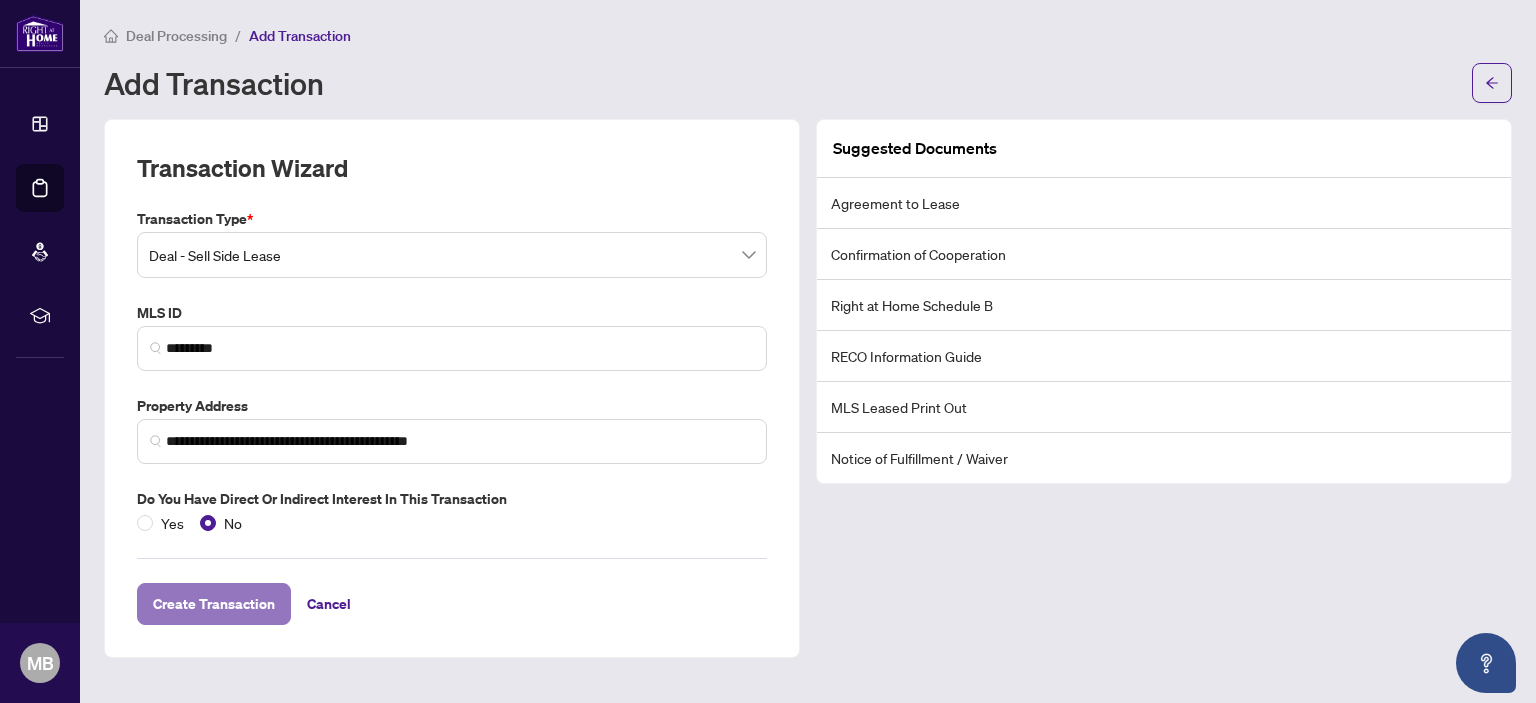 click on "Create Transaction" at bounding box center (214, 604) 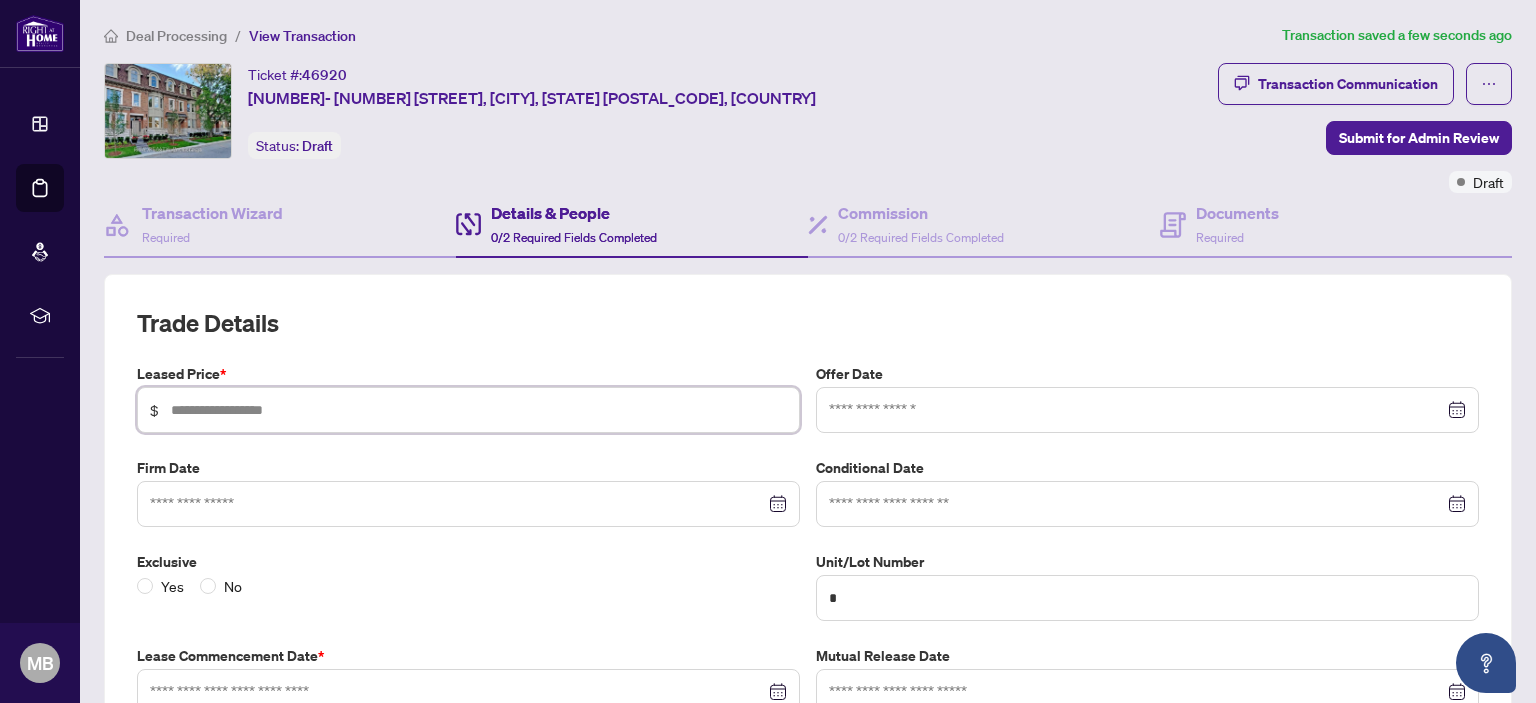 click at bounding box center (479, 410) 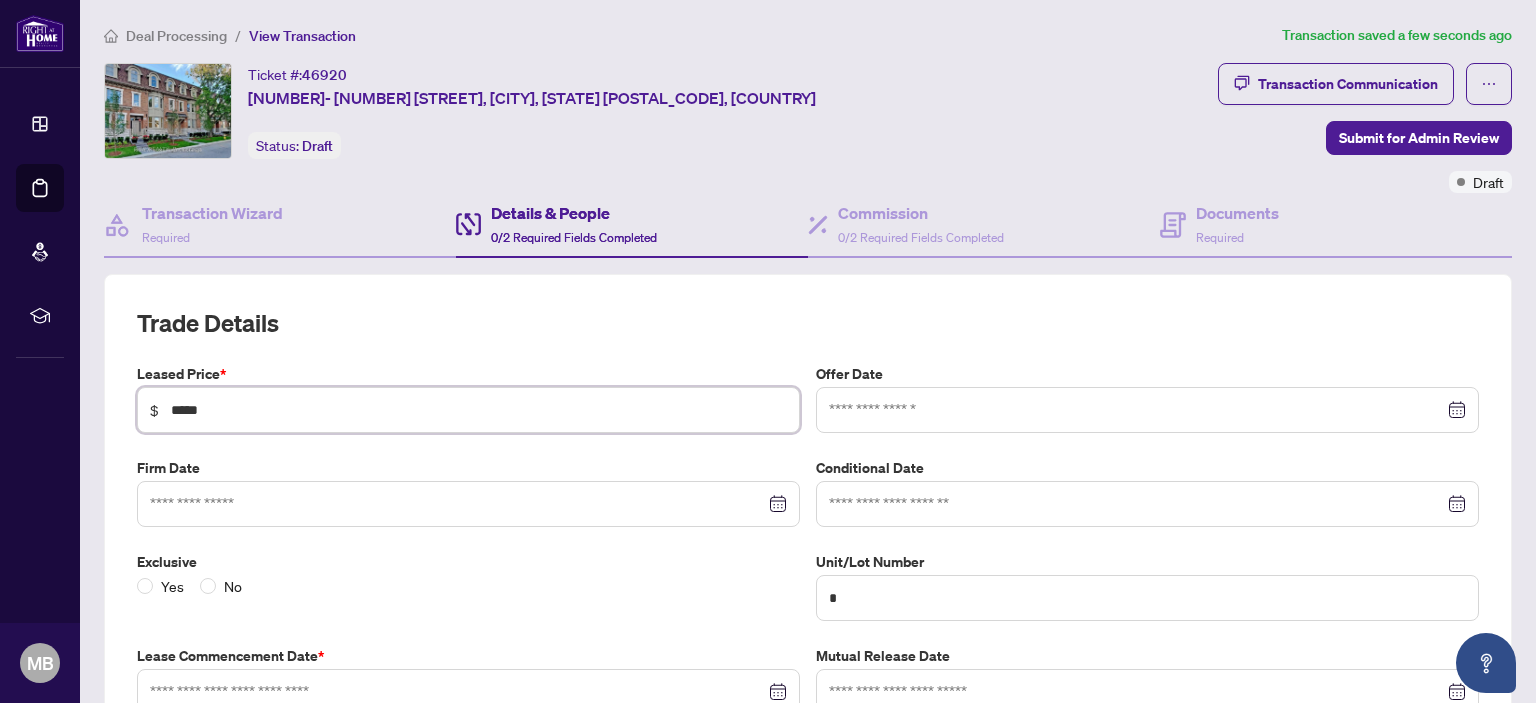 type on "*****" 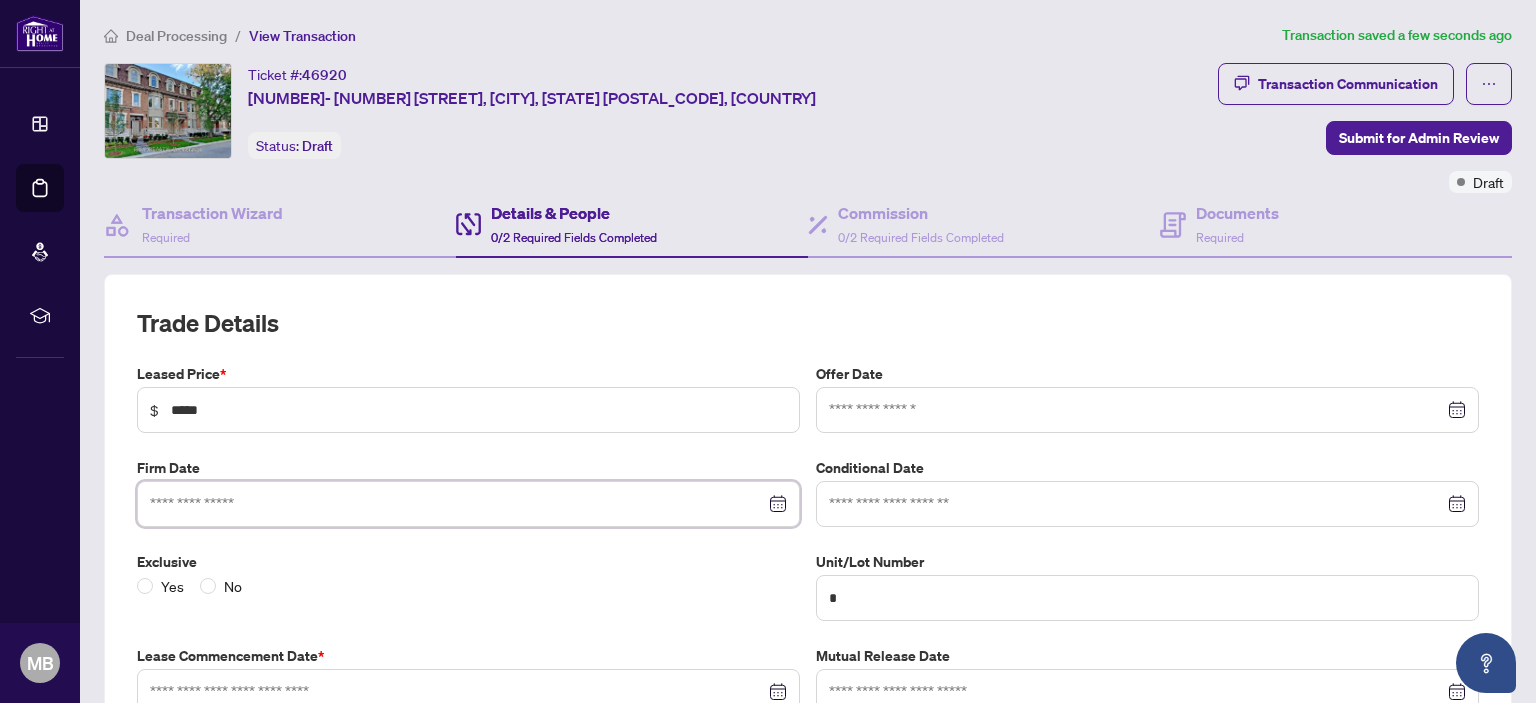 click at bounding box center (457, 504) 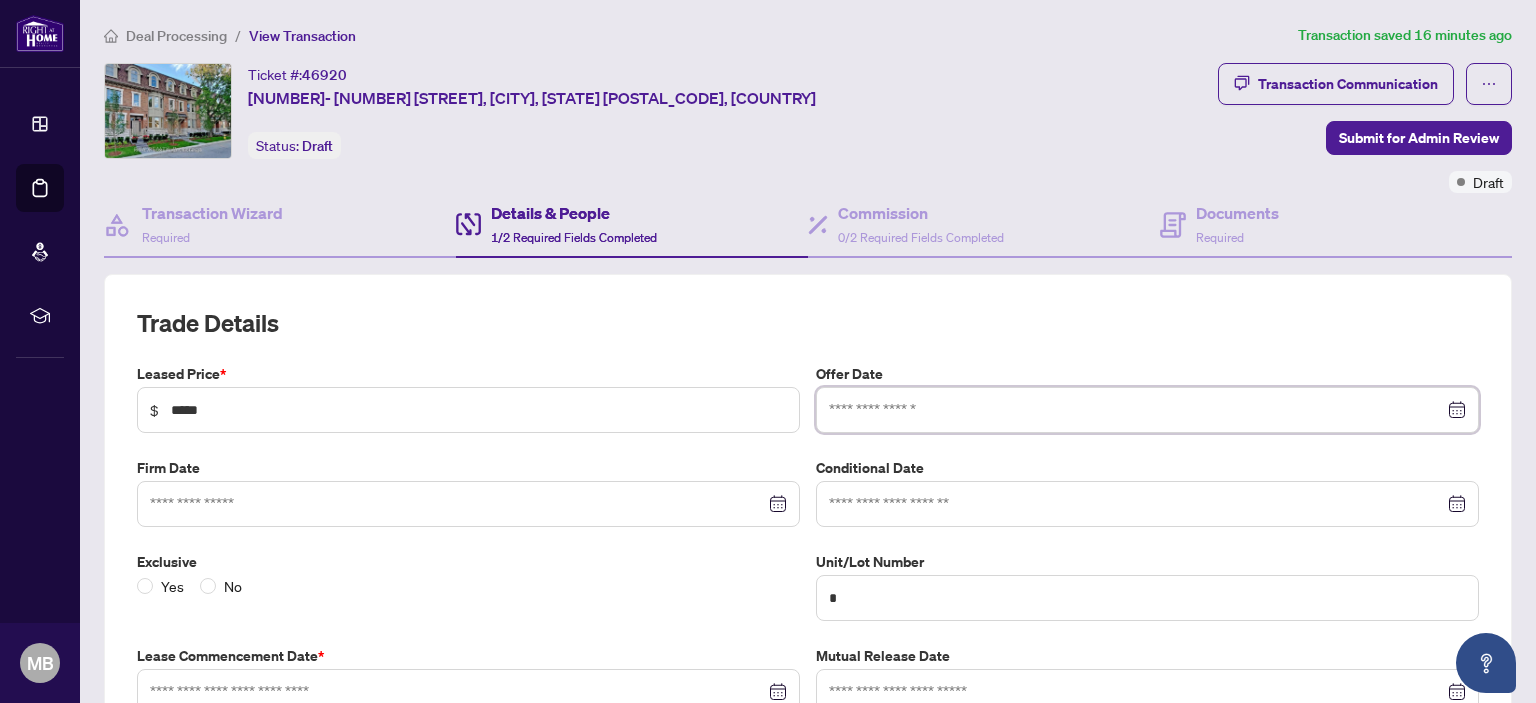 click at bounding box center (1136, 410) 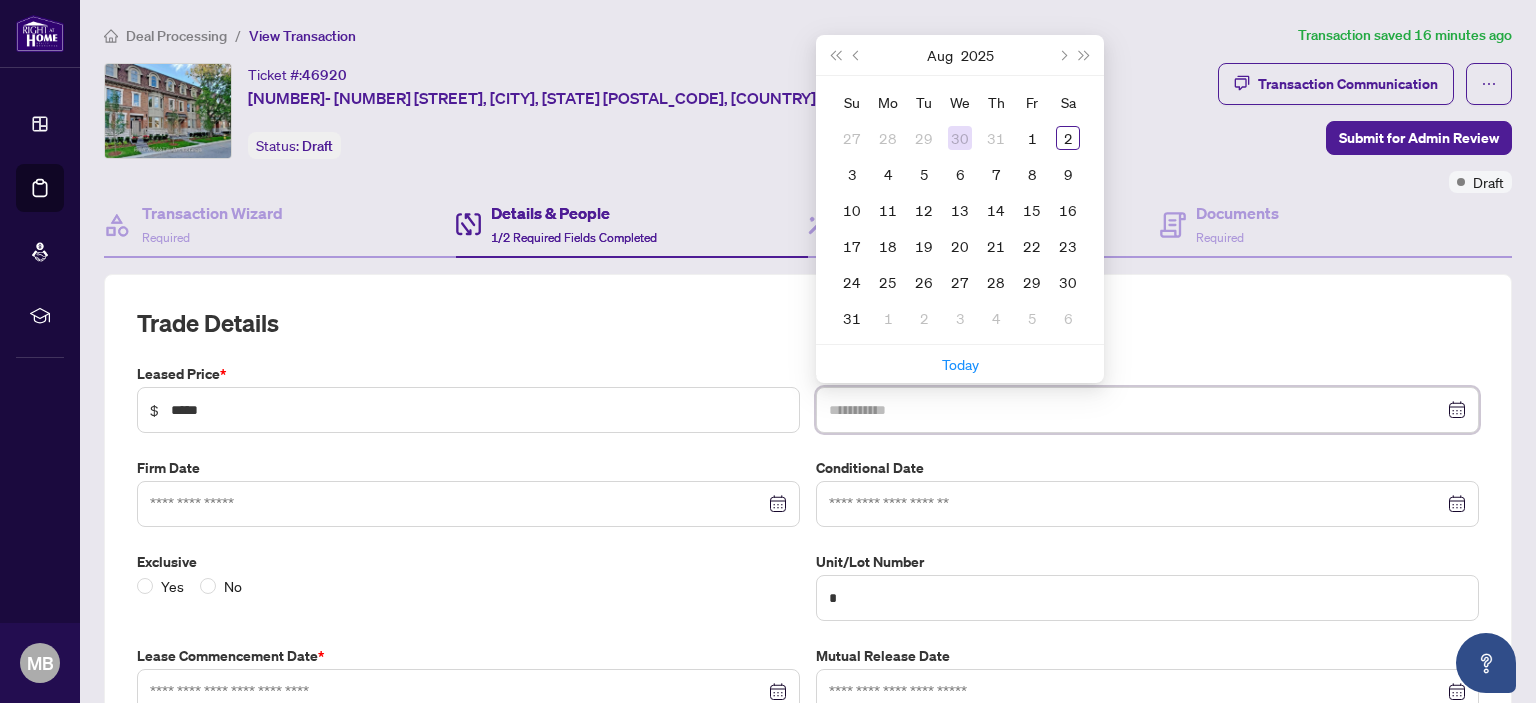 type on "**********" 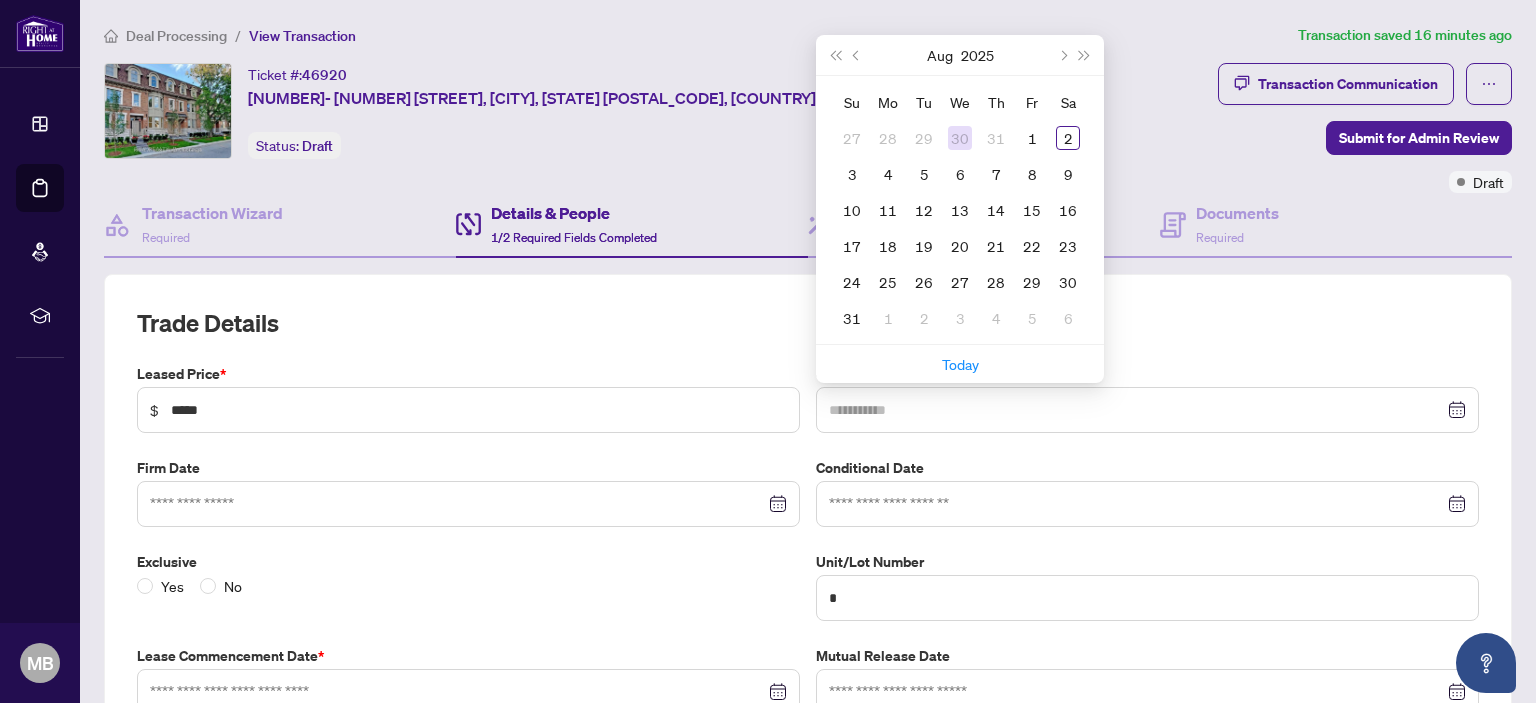 click on "30" at bounding box center [960, 138] 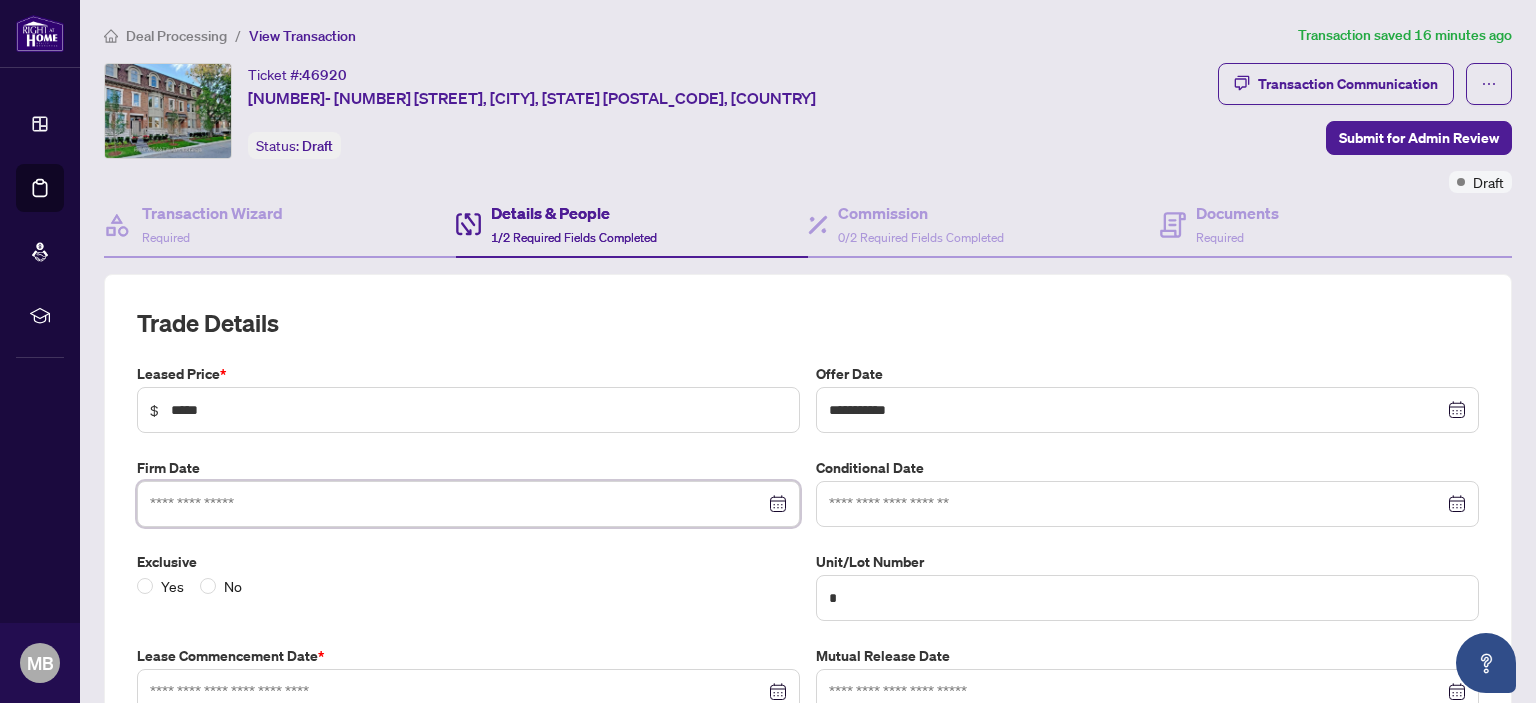 click at bounding box center [457, 504] 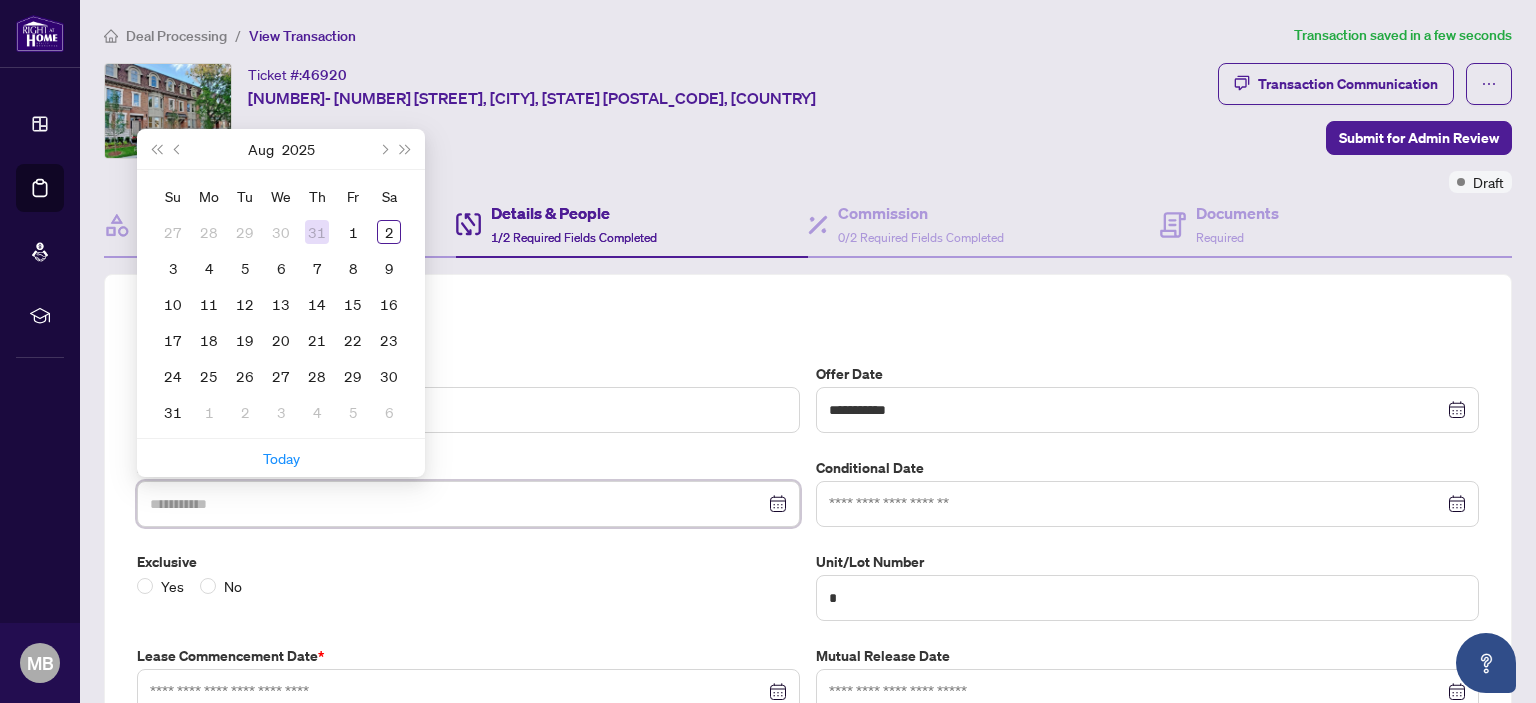 type on "**********" 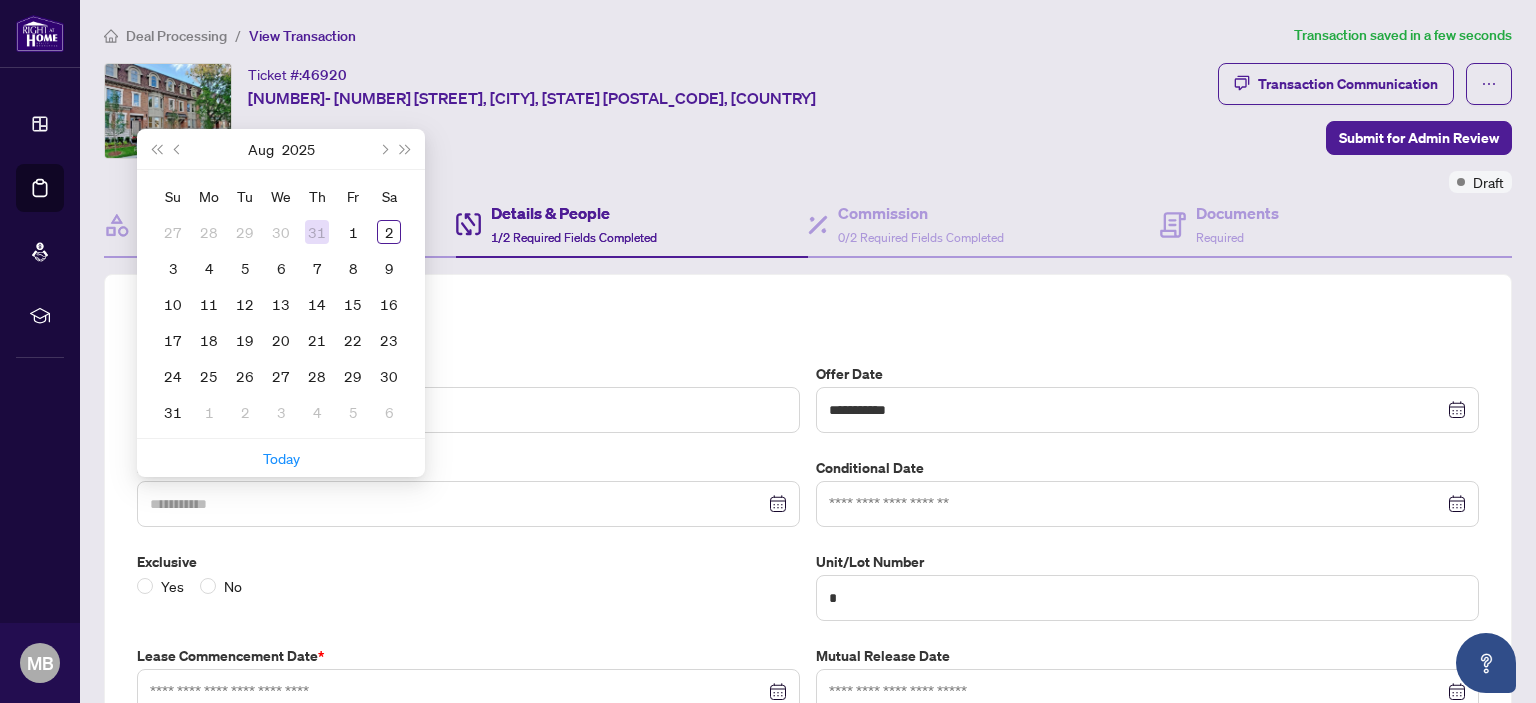 click on "31" at bounding box center (317, 232) 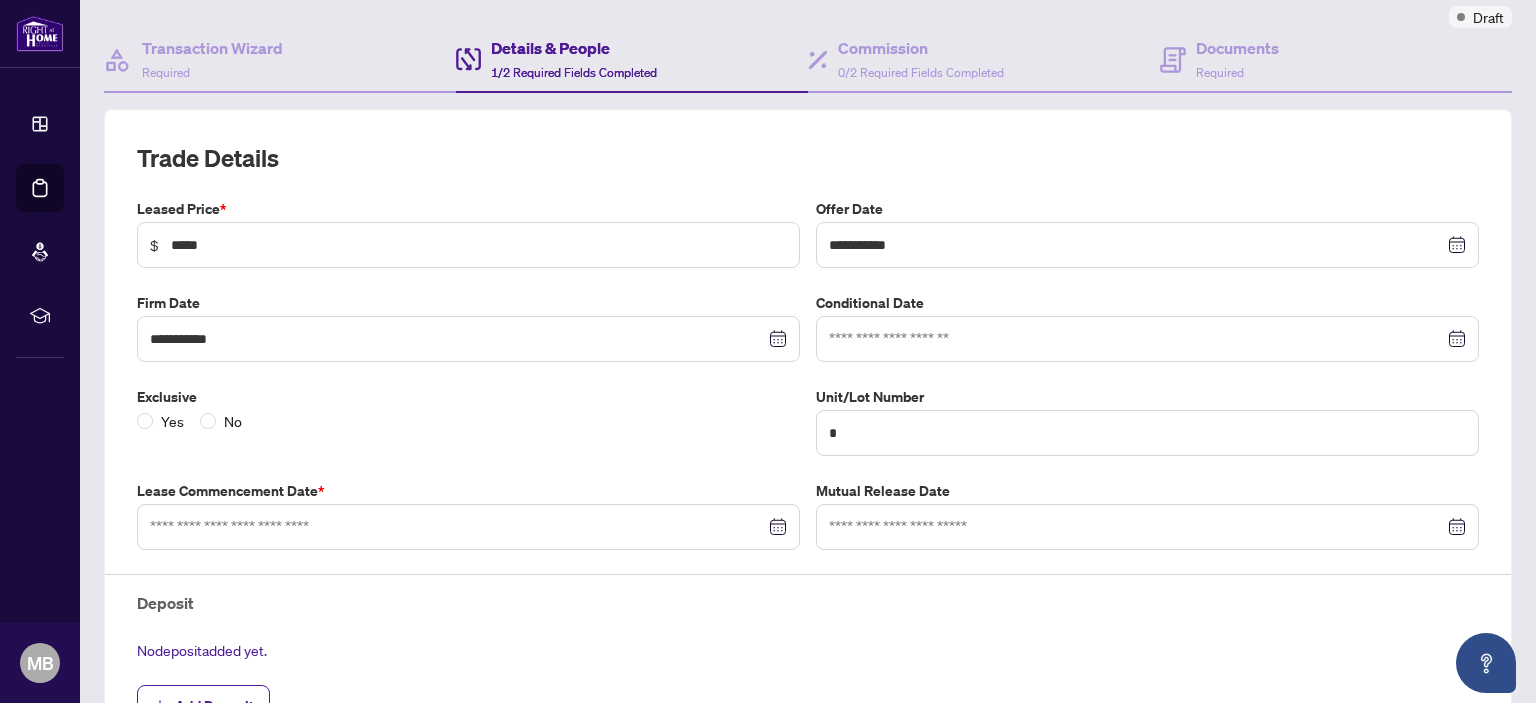 scroll, scrollTop: 200, scrollLeft: 0, axis: vertical 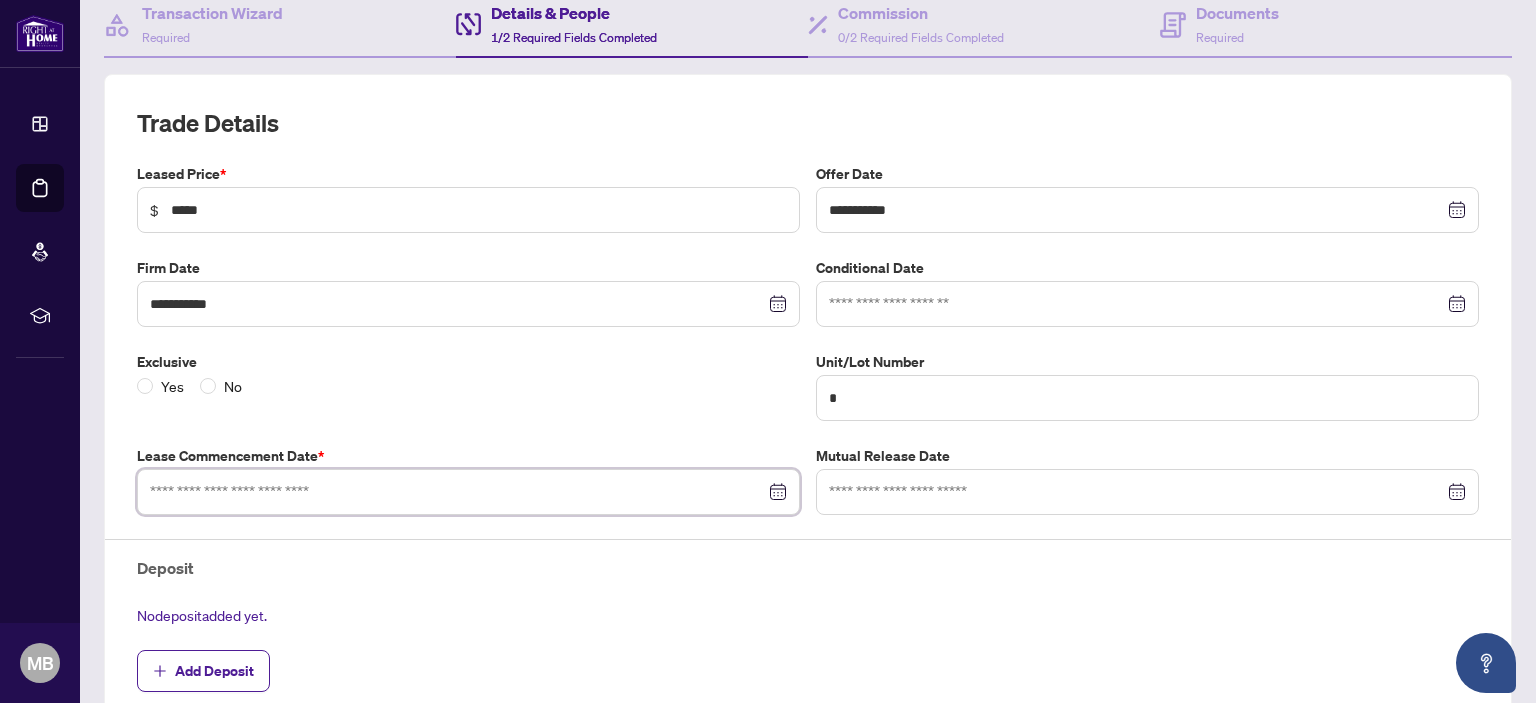 click at bounding box center [457, 492] 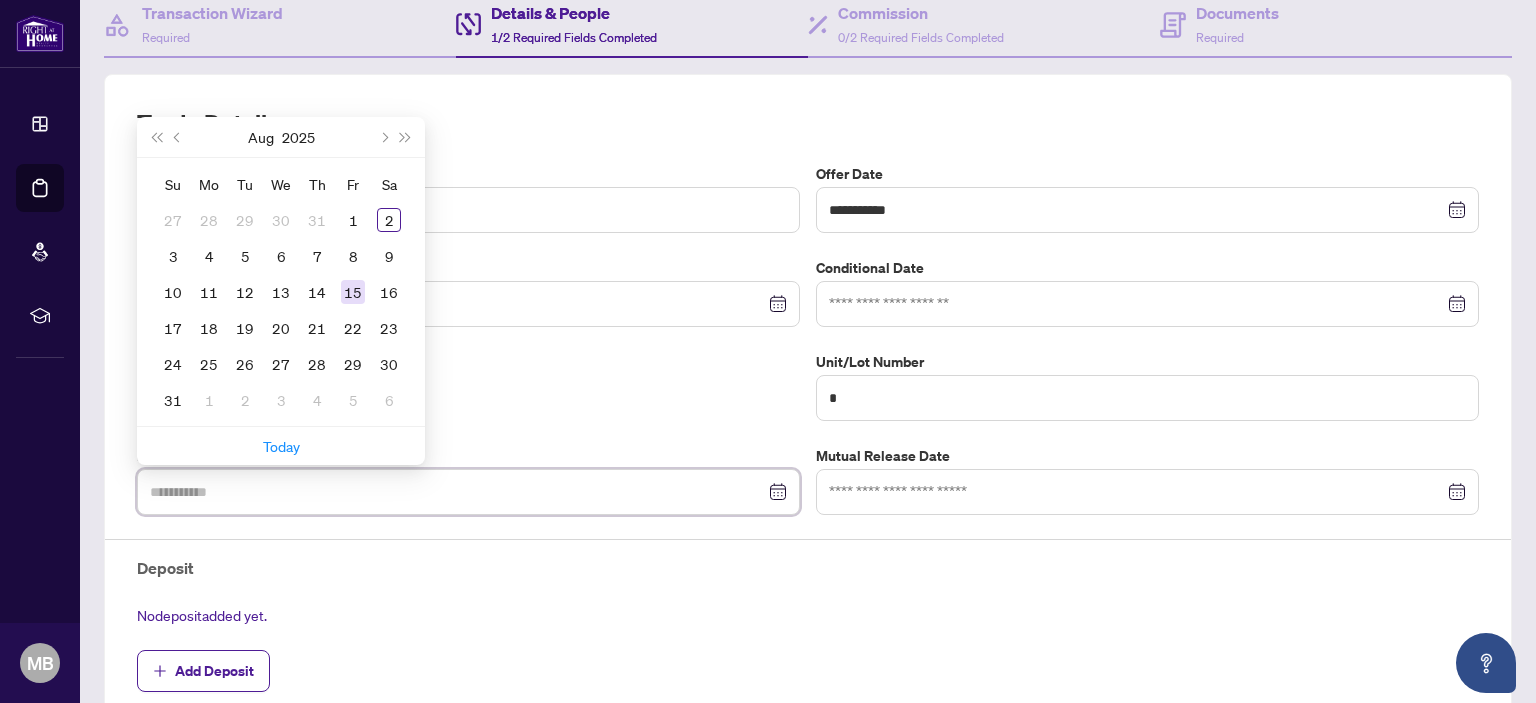 type on "**********" 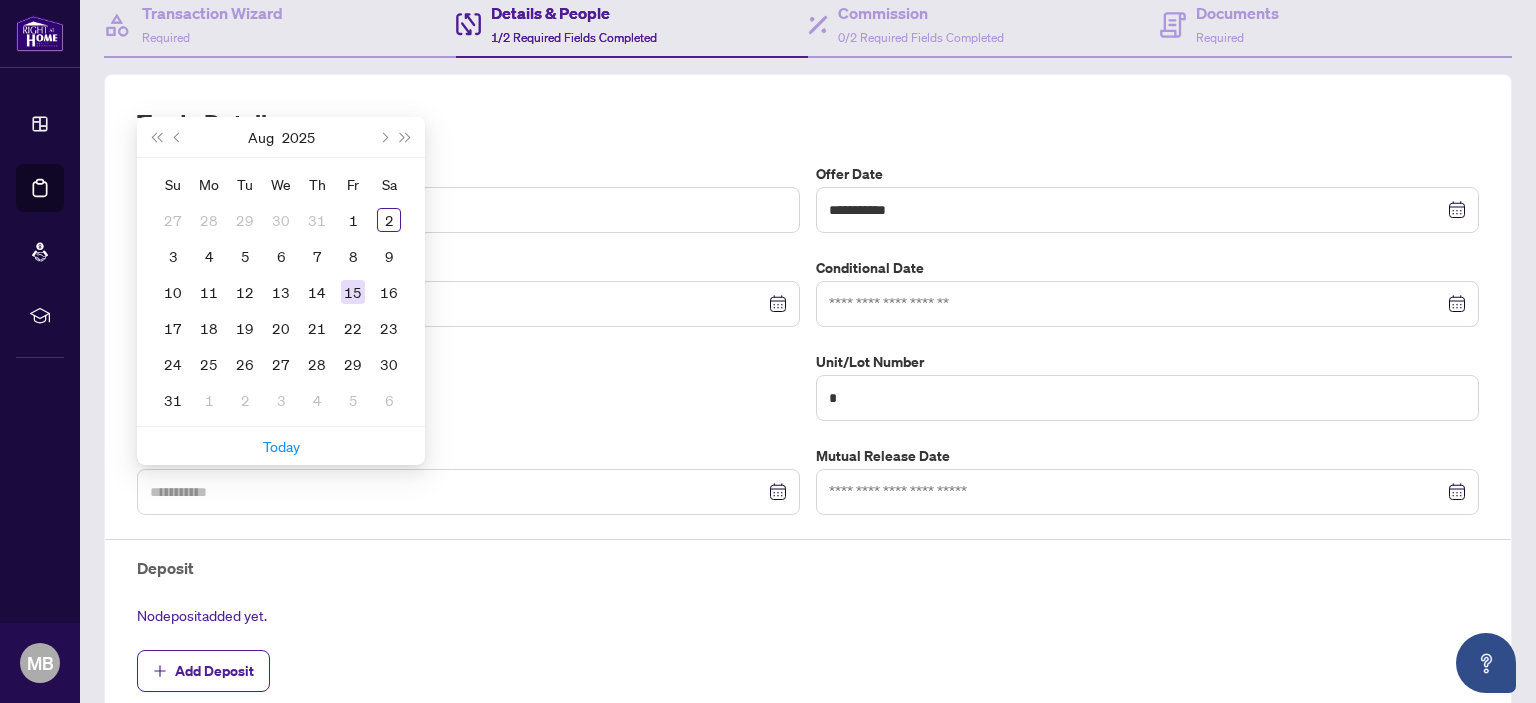 click on "15" at bounding box center [353, 292] 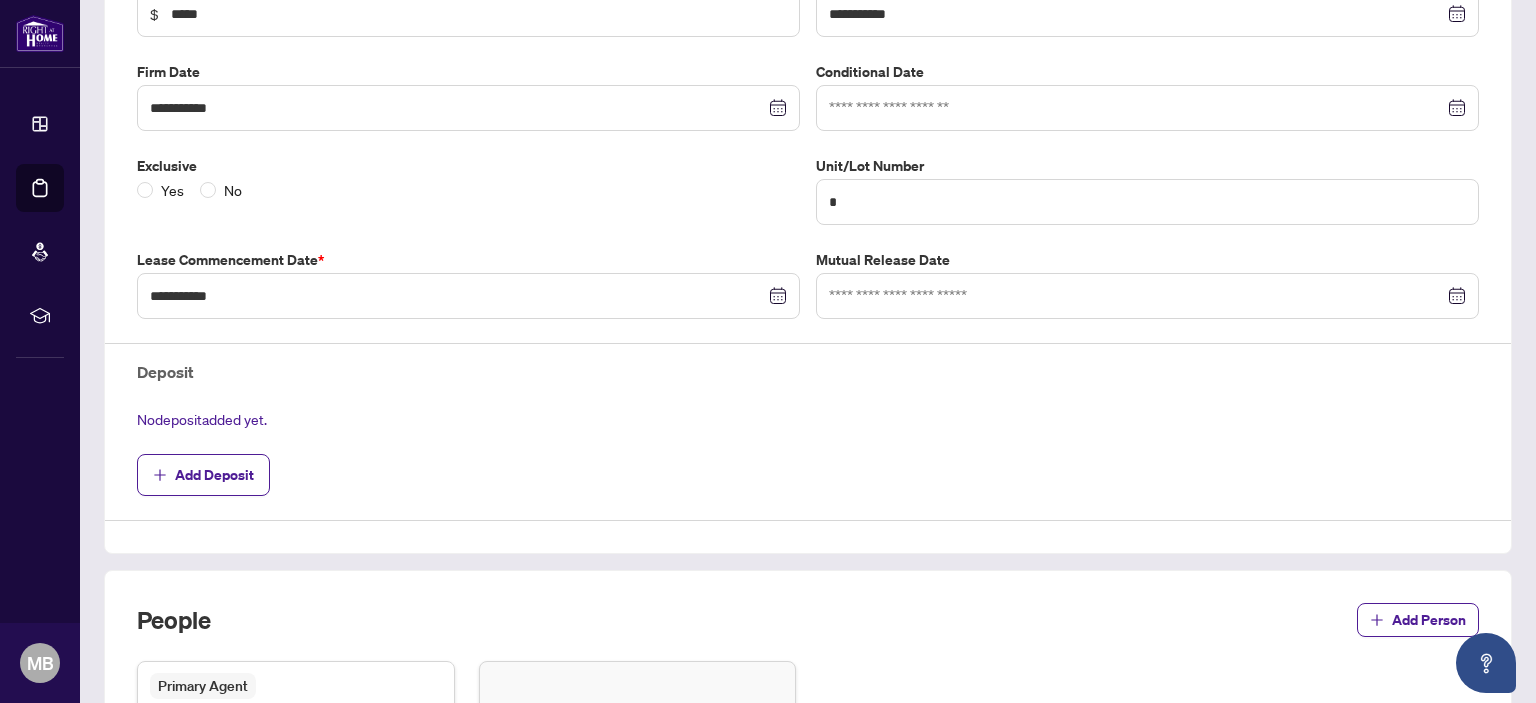 scroll, scrollTop: 400, scrollLeft: 0, axis: vertical 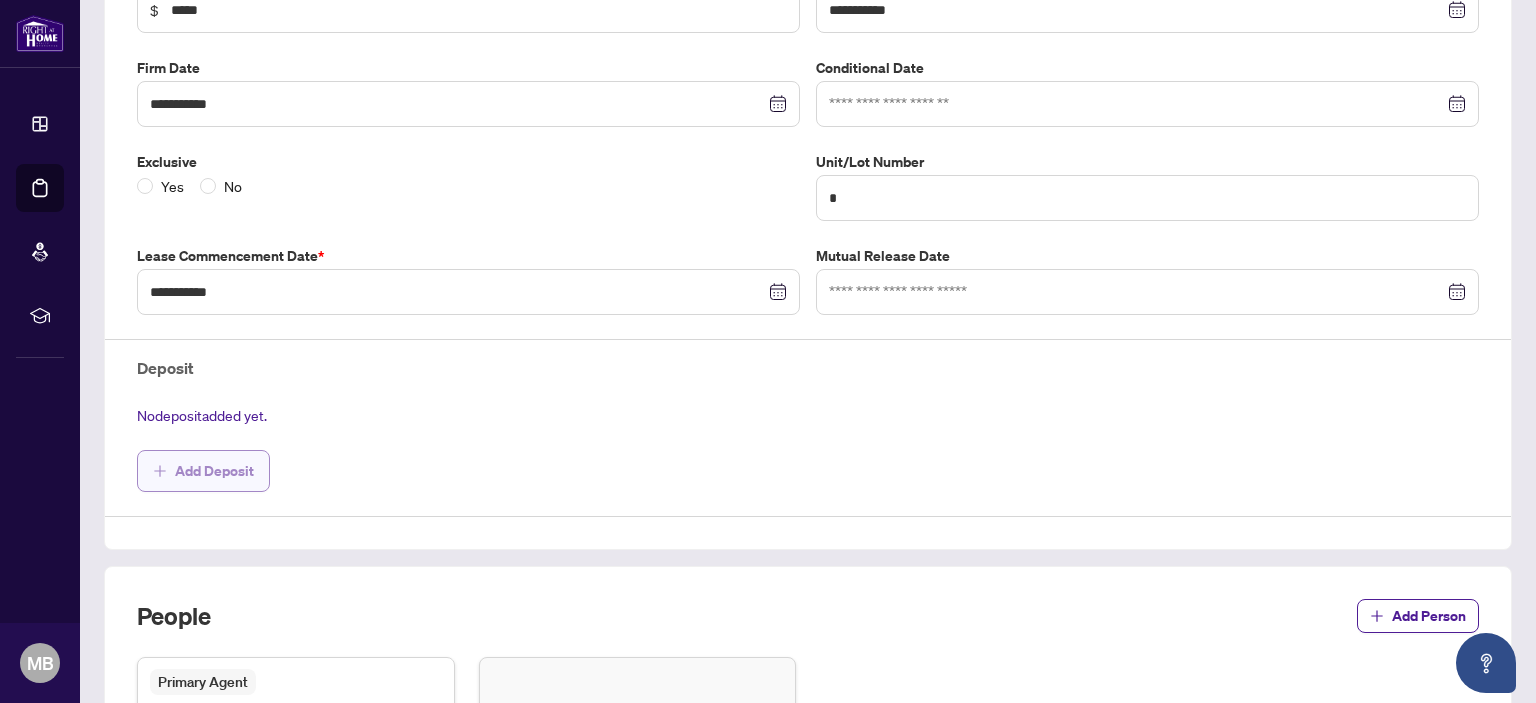 click on "Add Deposit" at bounding box center [214, 471] 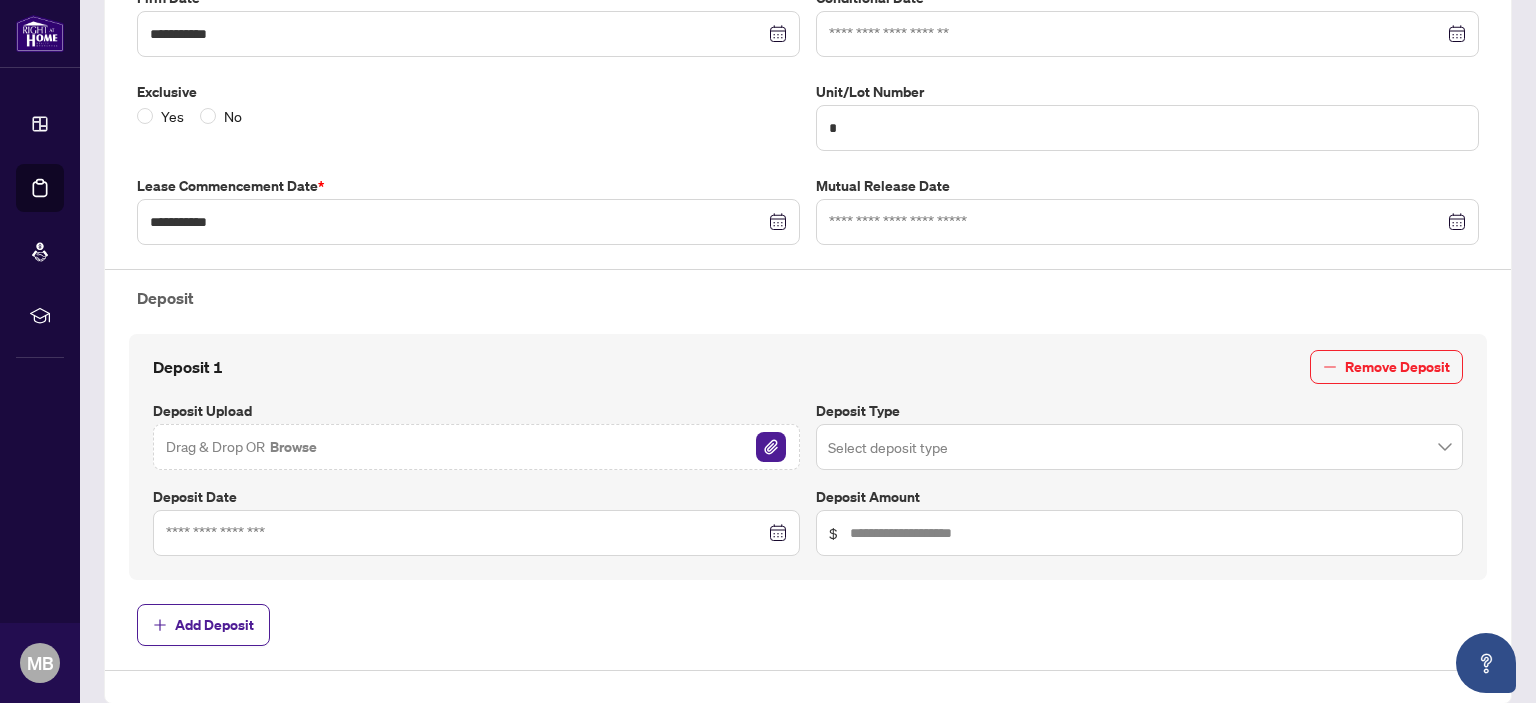 scroll, scrollTop: 600, scrollLeft: 0, axis: vertical 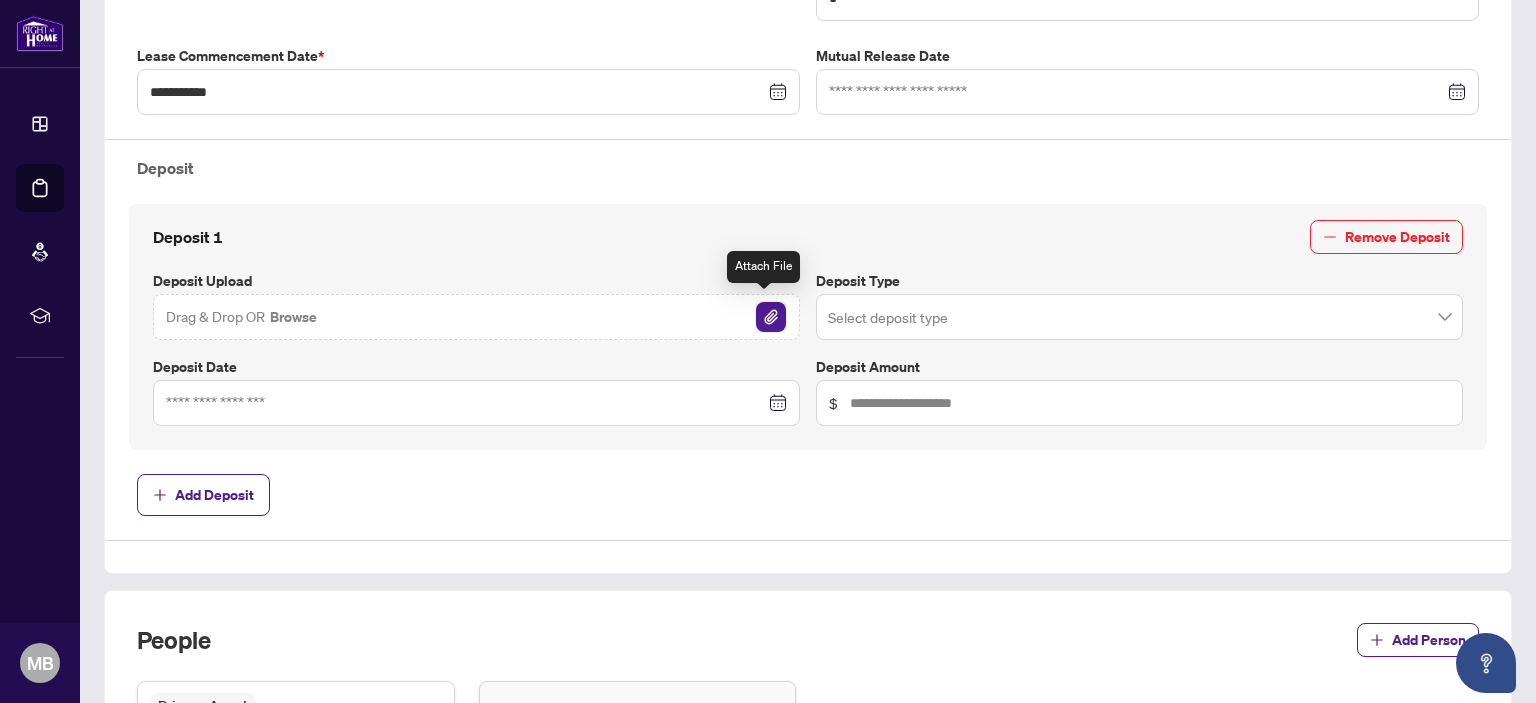 click at bounding box center [771, 317] 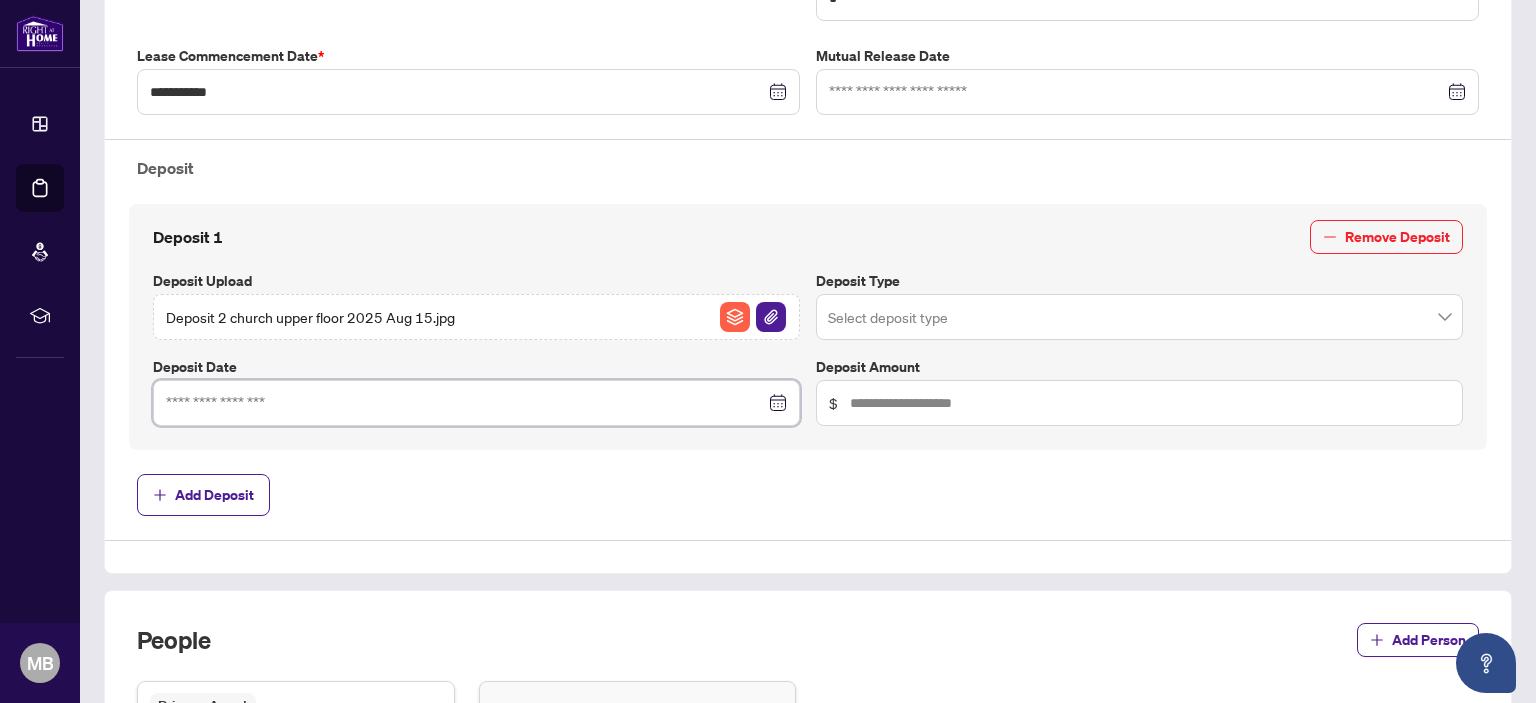 click at bounding box center [465, 403] 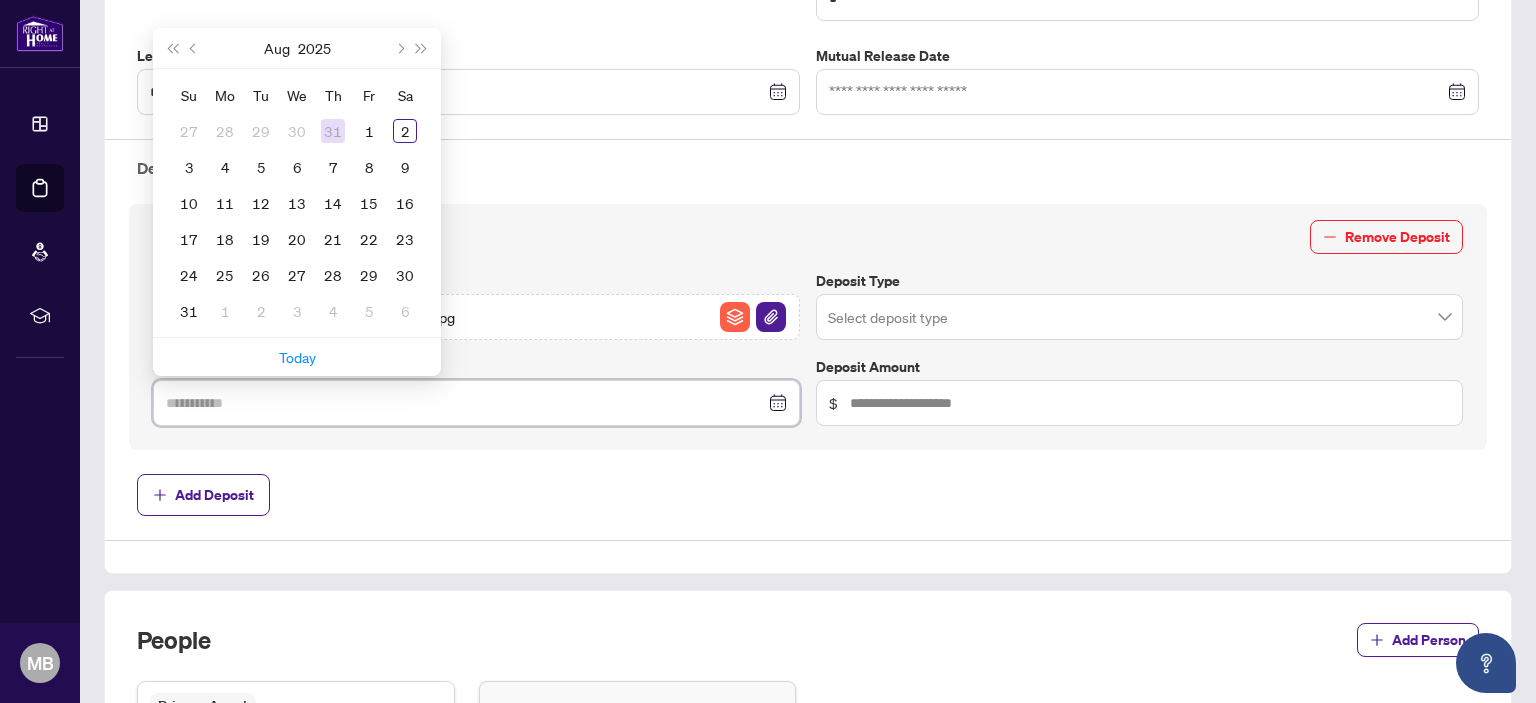 type on "**********" 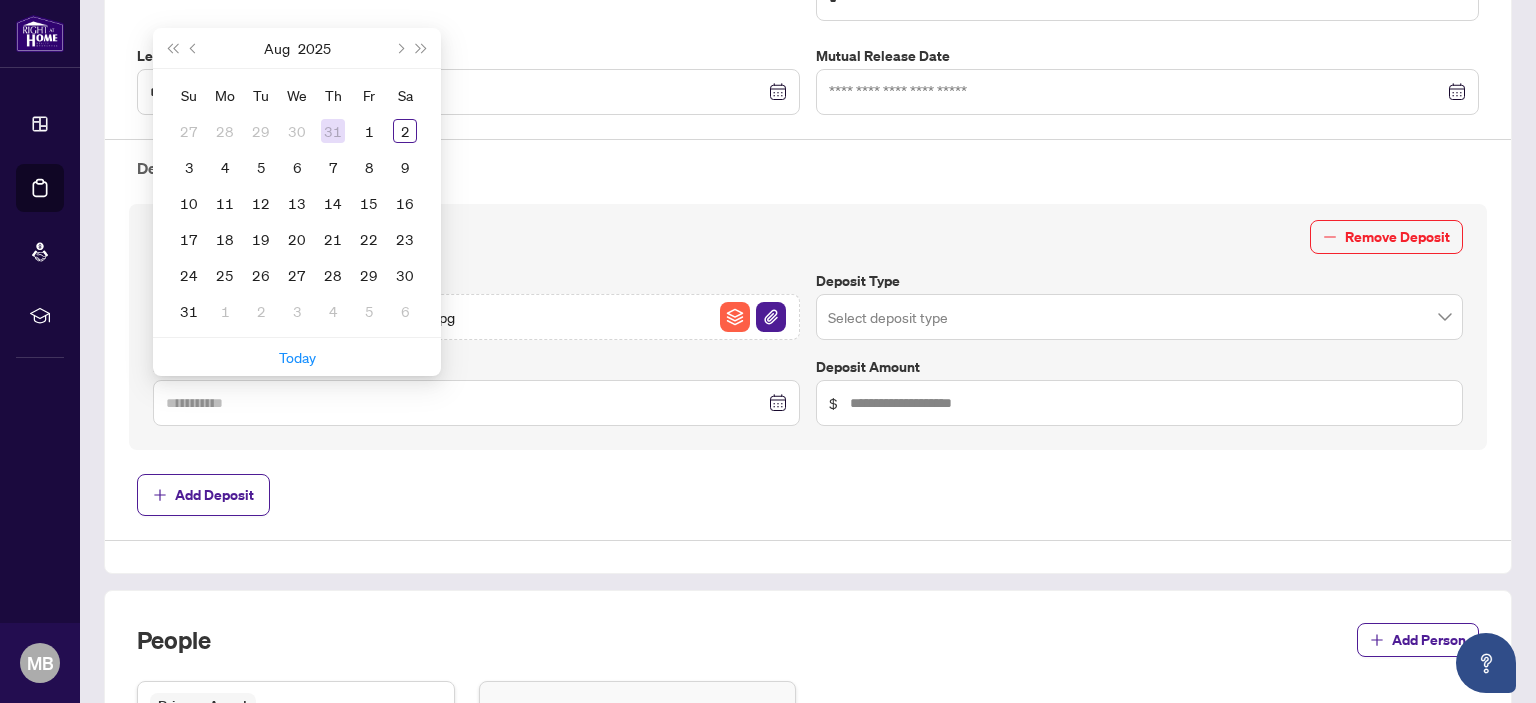 click on "31" at bounding box center [333, 131] 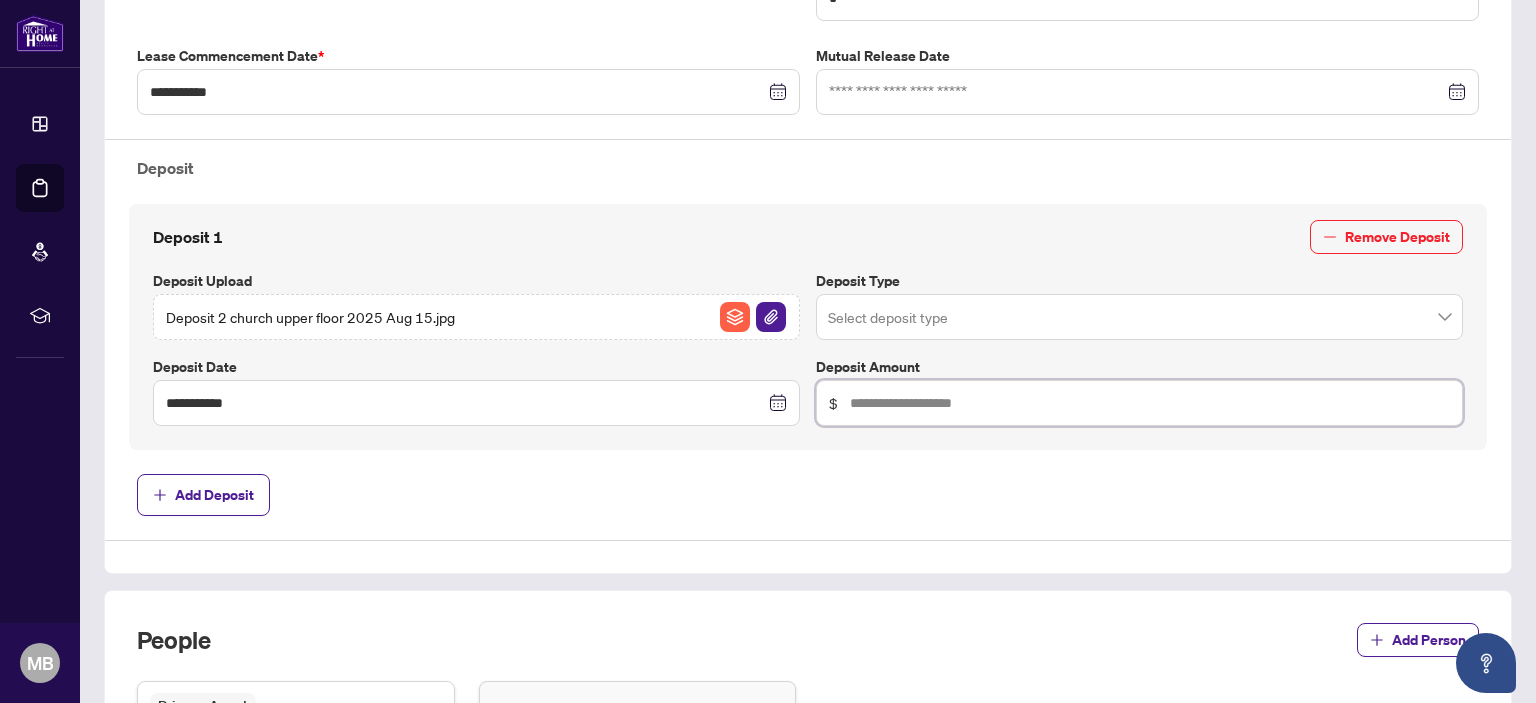 click at bounding box center (1150, 403) 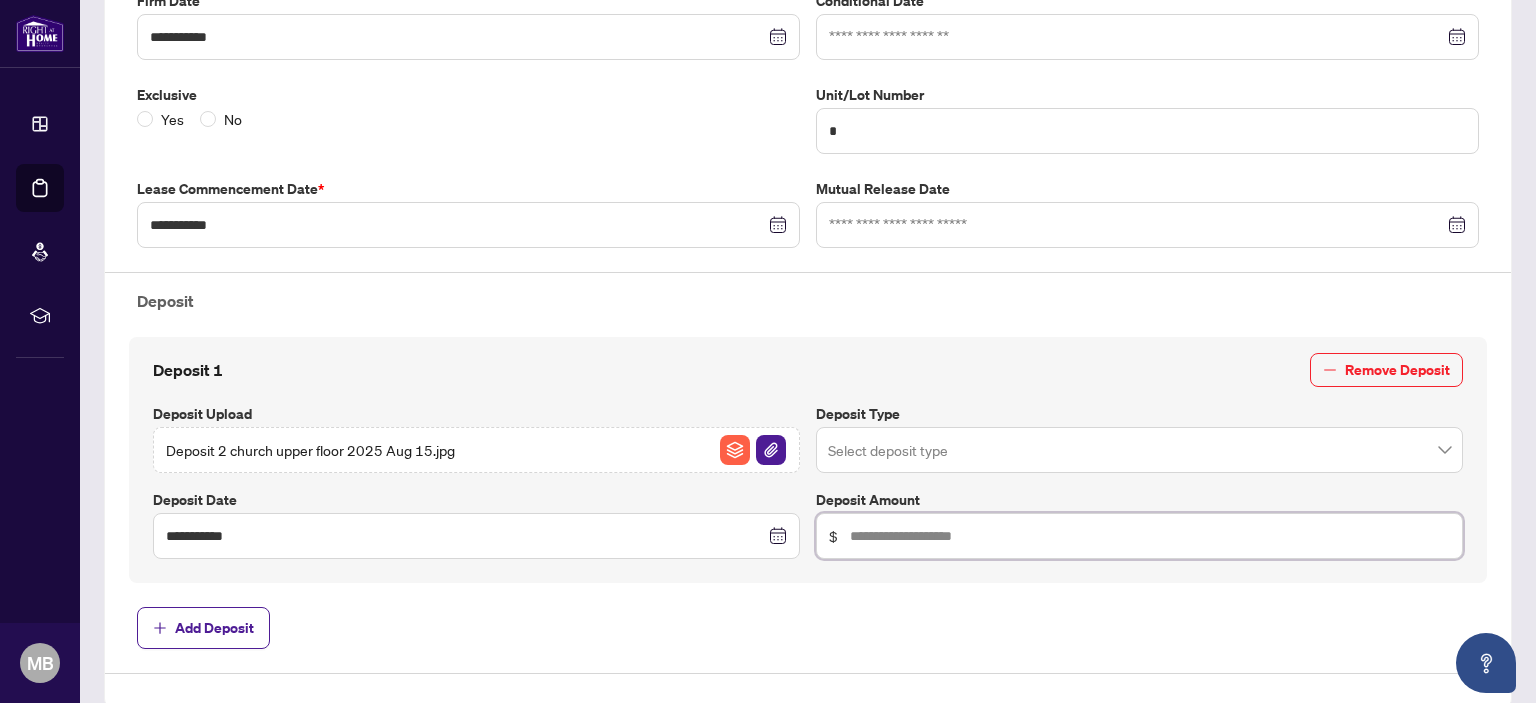scroll, scrollTop: 500, scrollLeft: 0, axis: vertical 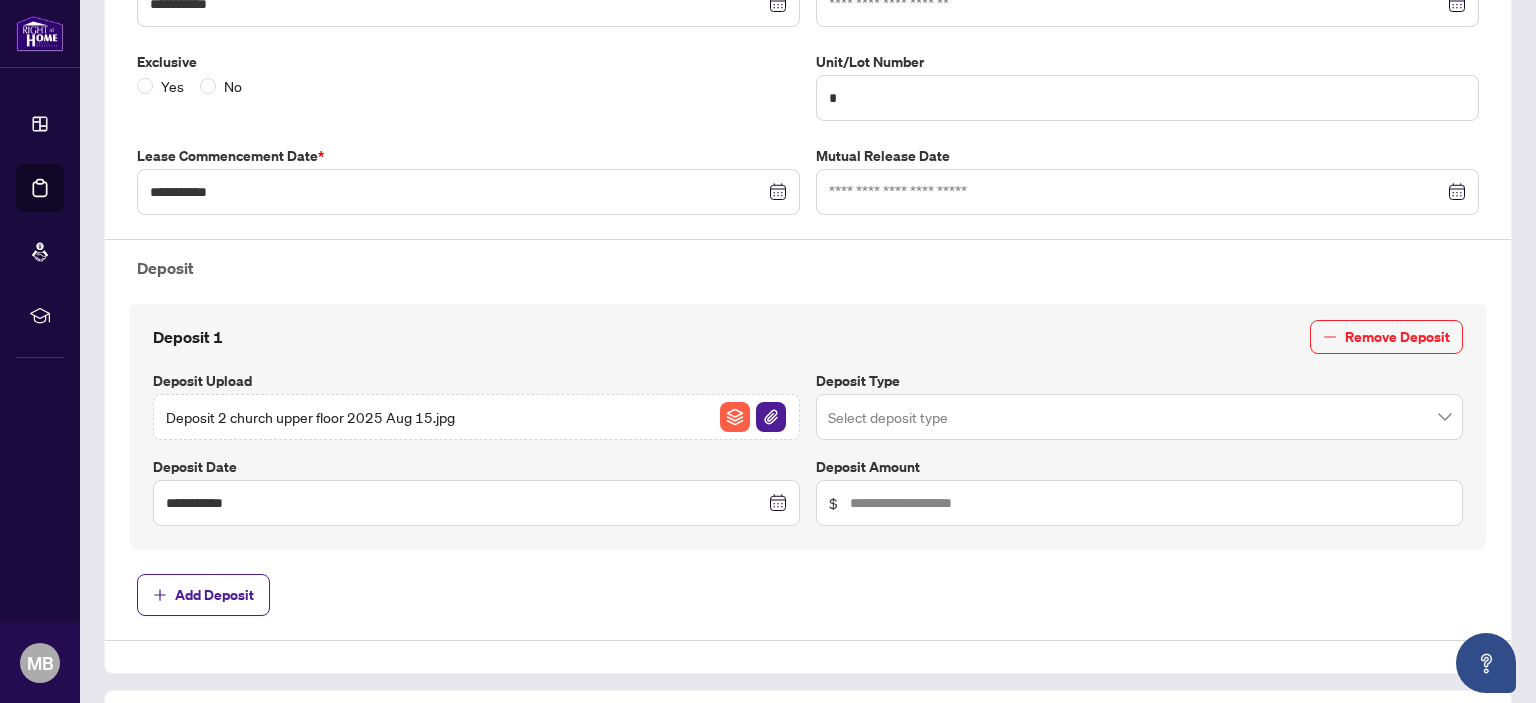 click at bounding box center (1139, 417) 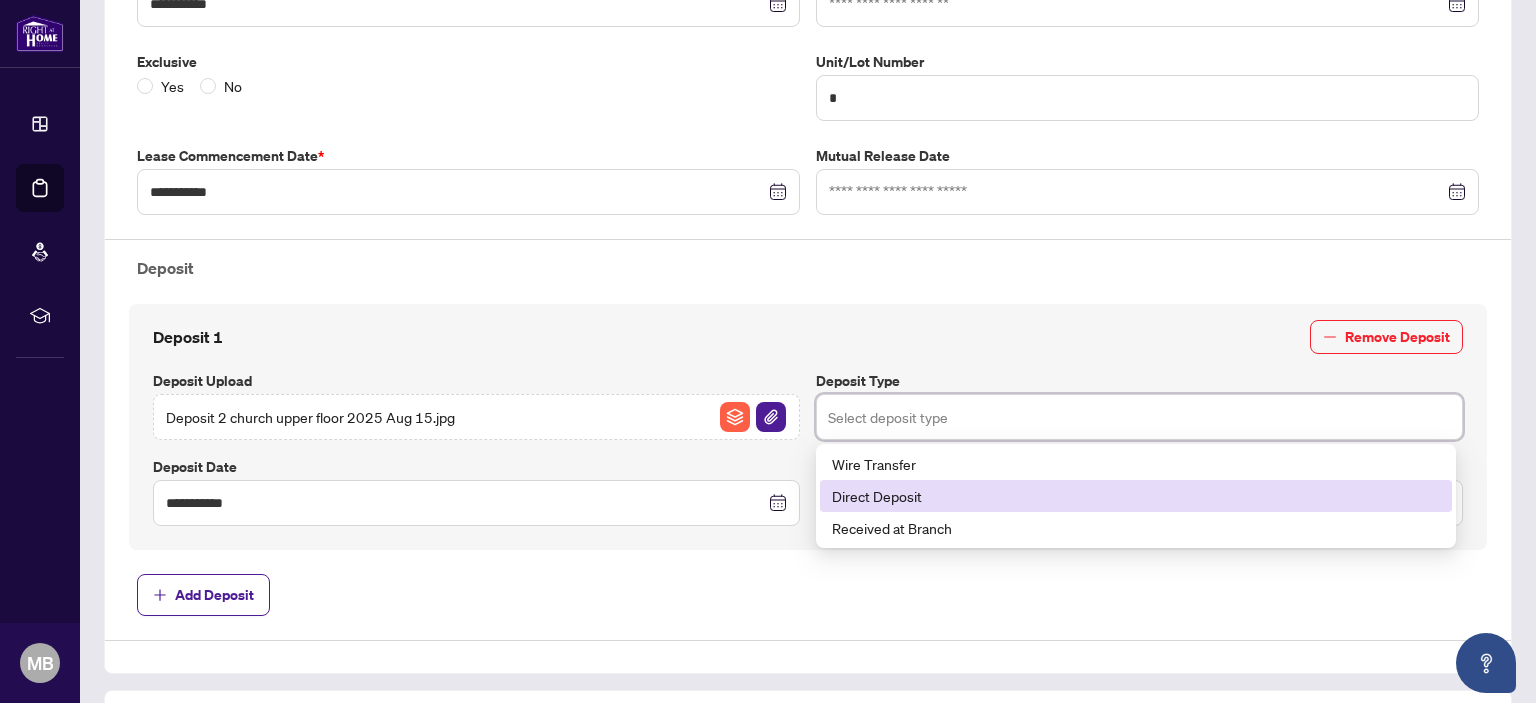 click on "Direct Deposit" at bounding box center [1136, 496] 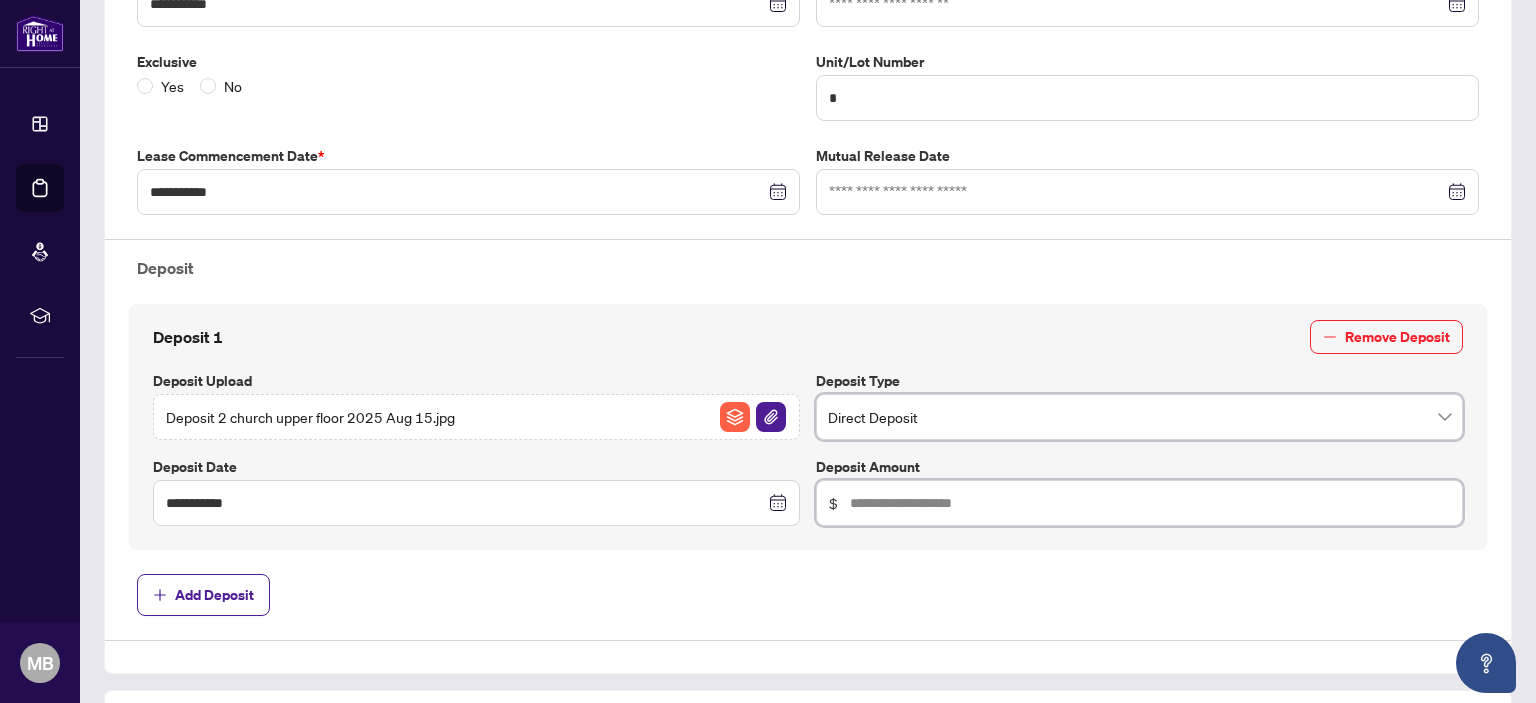 click at bounding box center [1150, 503] 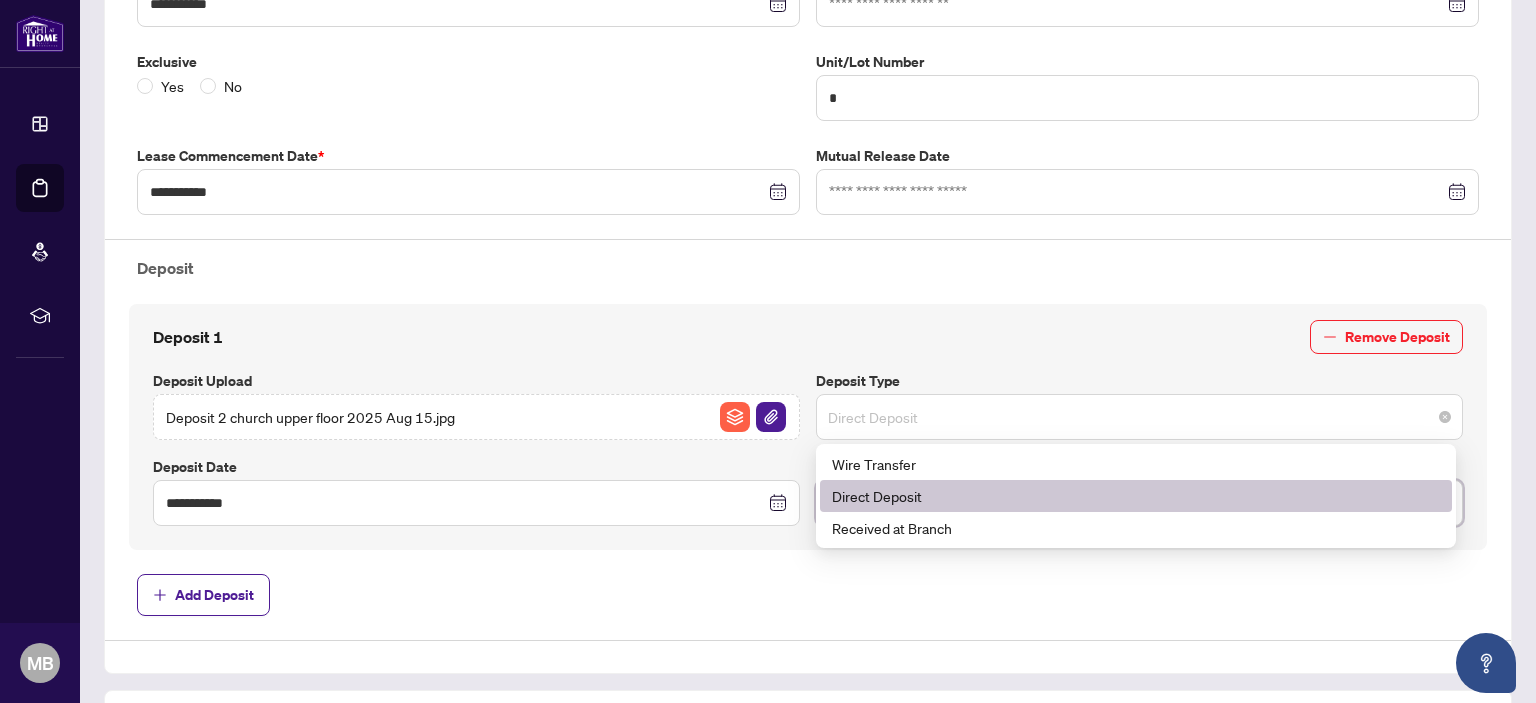 click on "Direct Deposit" at bounding box center [1139, 417] 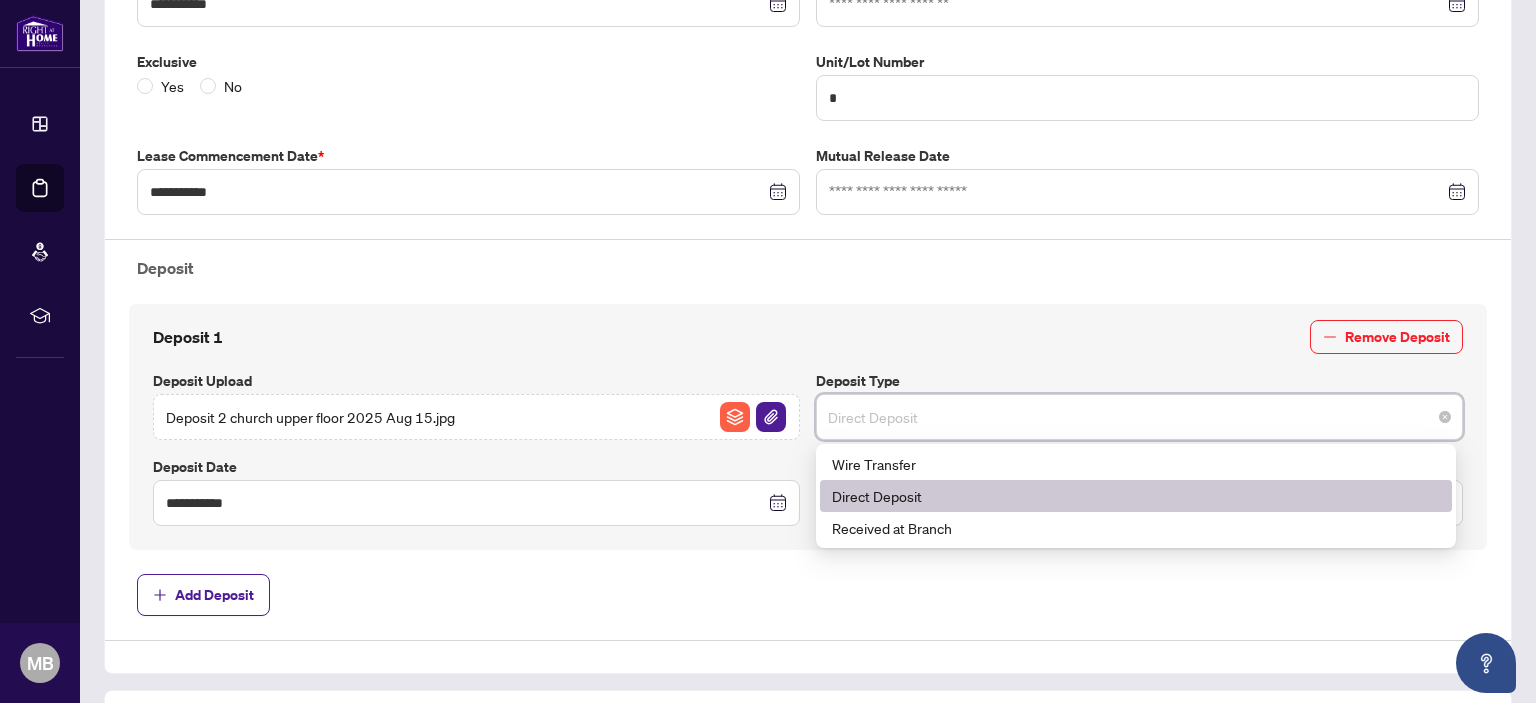 click on "Direct Deposit" at bounding box center (1139, 417) 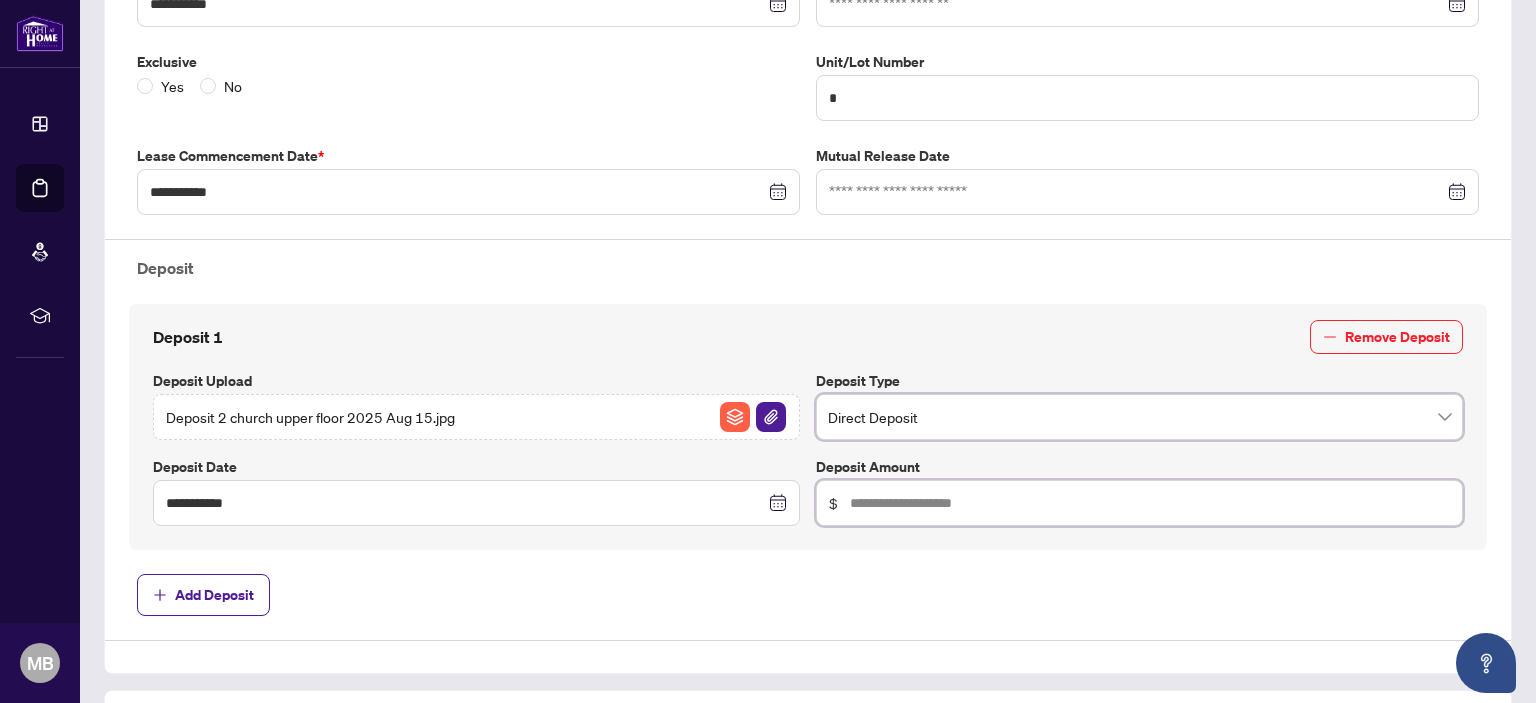 click at bounding box center (1150, 503) 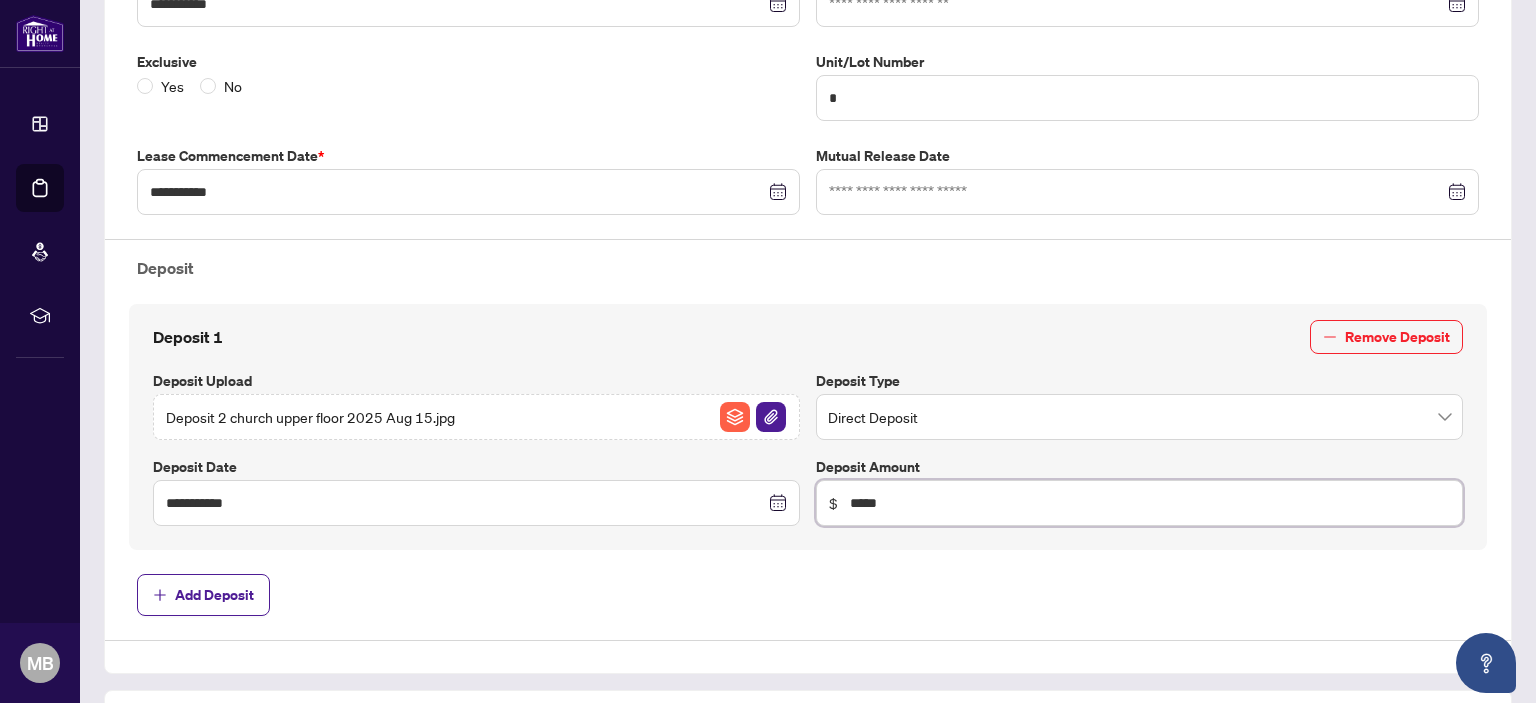 type on "*****" 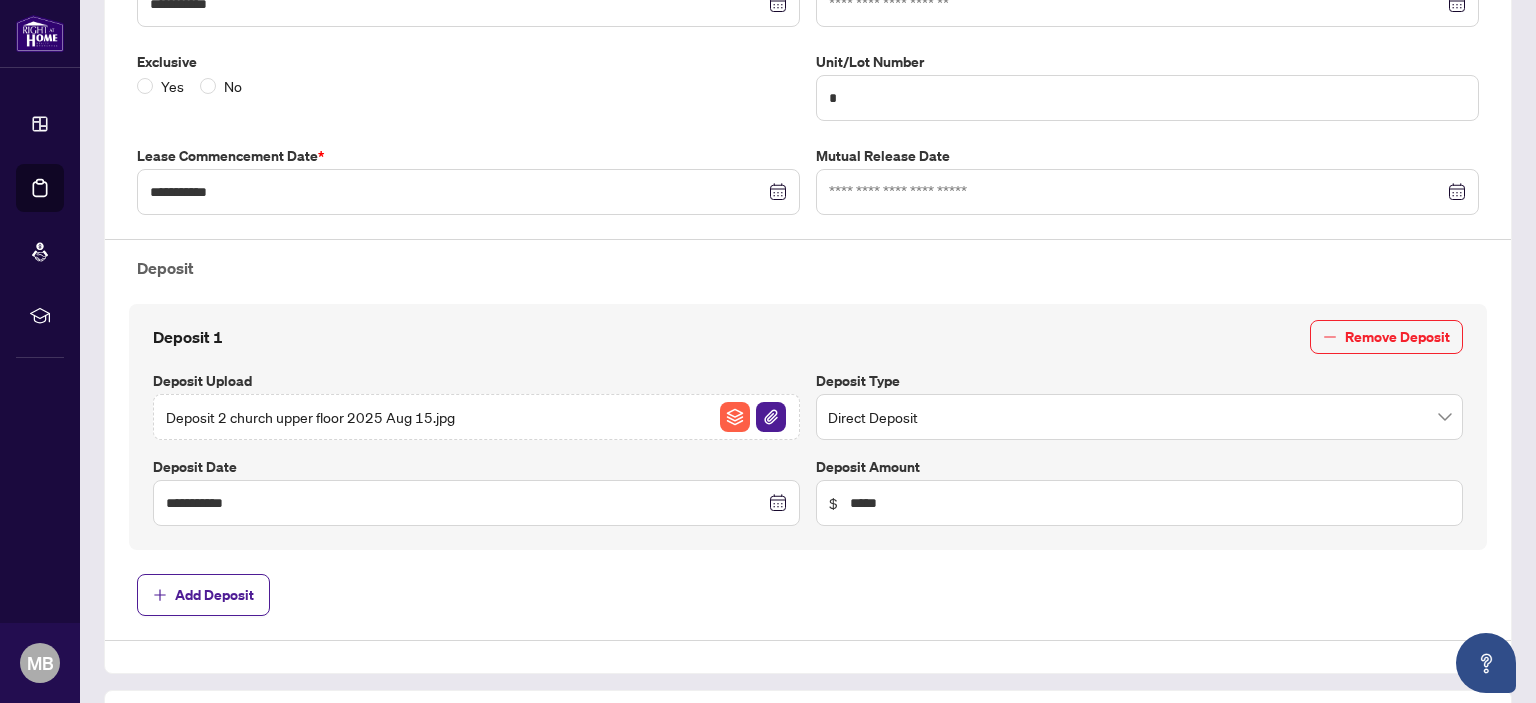 click on "Add Deposit" at bounding box center [808, 595] 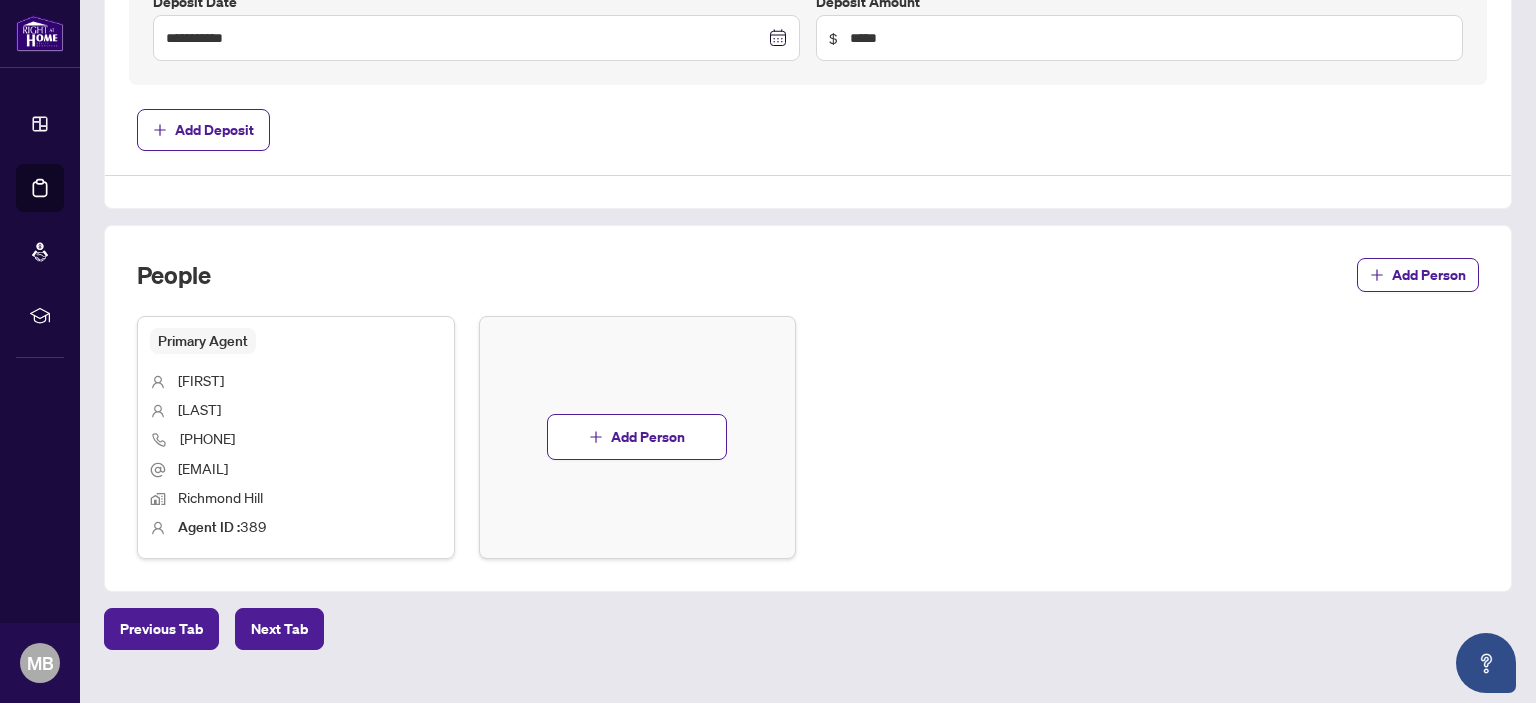 scroll, scrollTop: 997, scrollLeft: 0, axis: vertical 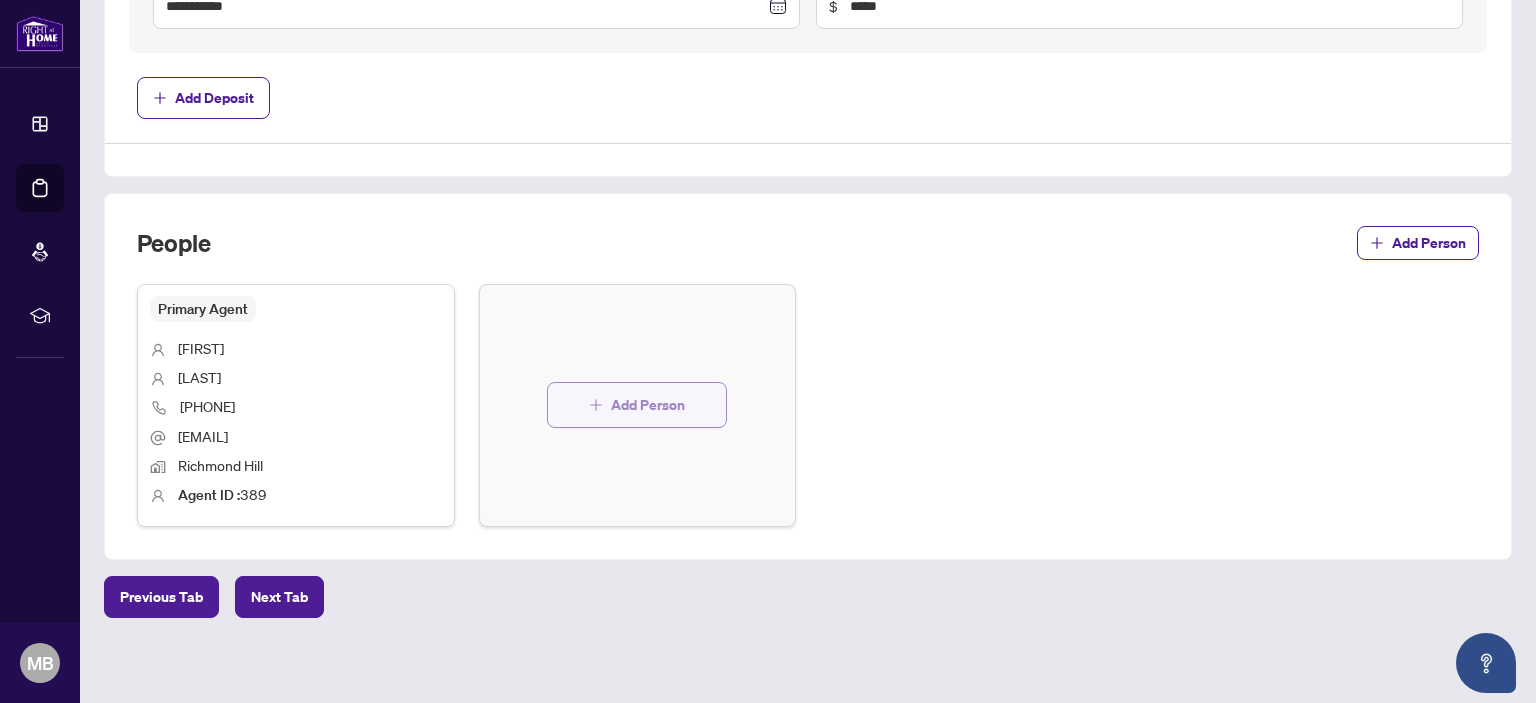 click on "Add Person" at bounding box center (648, 405) 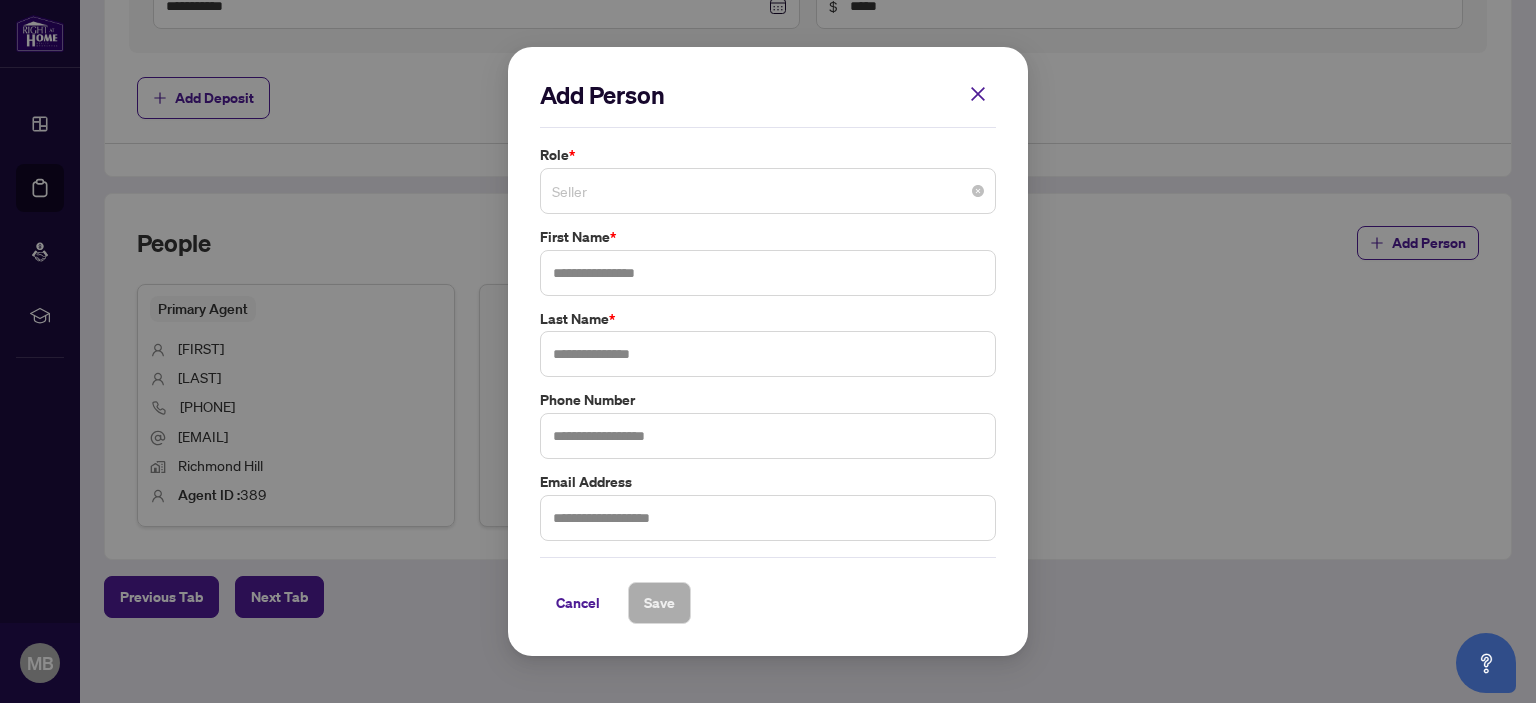 click on "Seller" at bounding box center (768, 191) 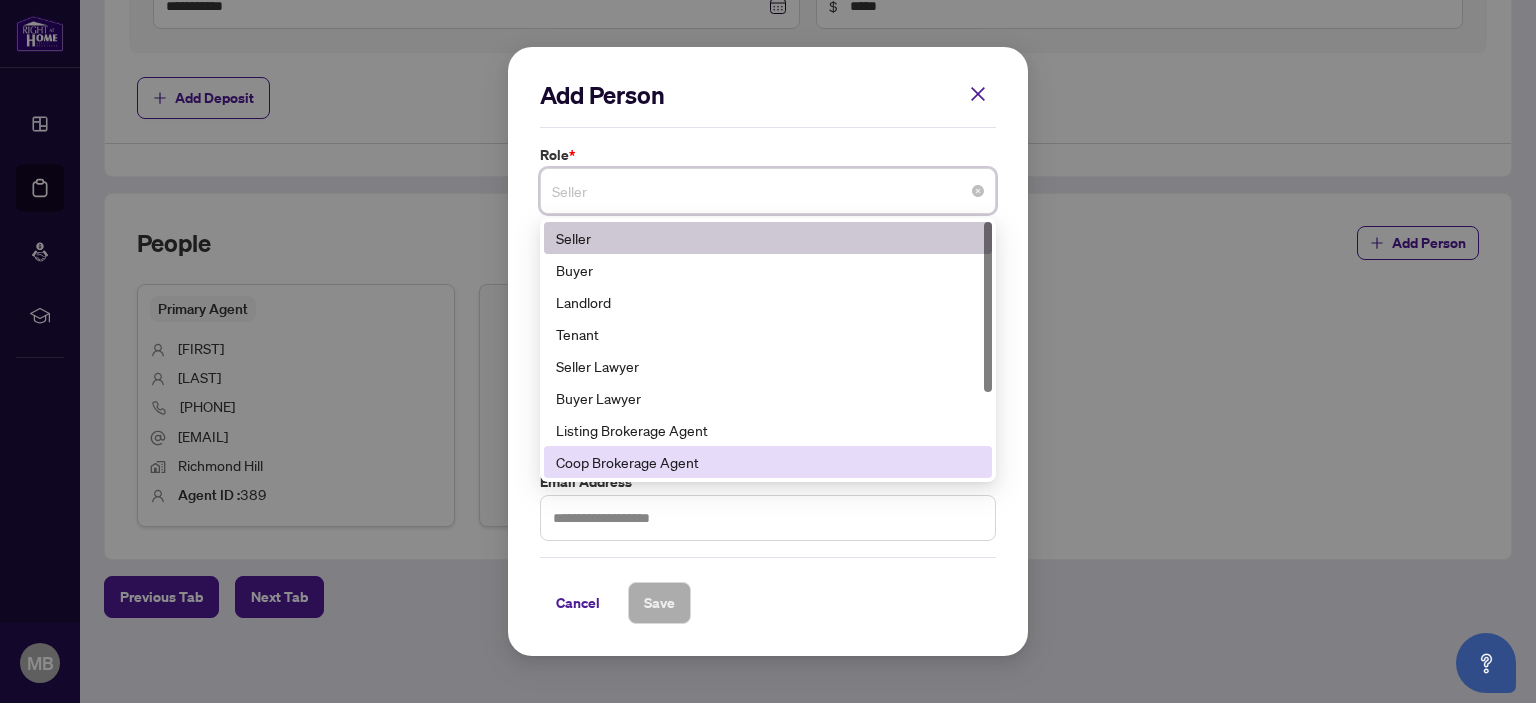 click on "Coop Brokerage Agent" at bounding box center (768, 462) 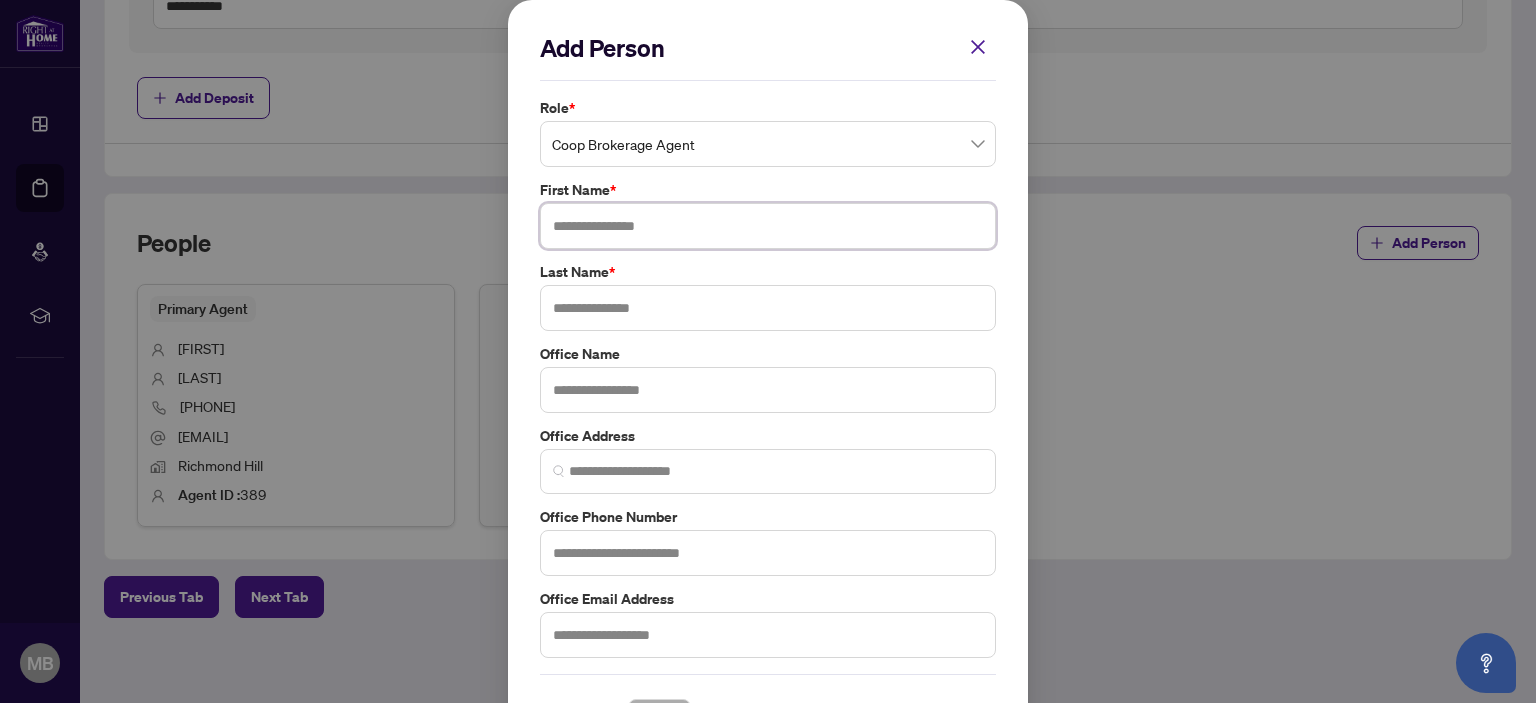 click at bounding box center (768, 226) 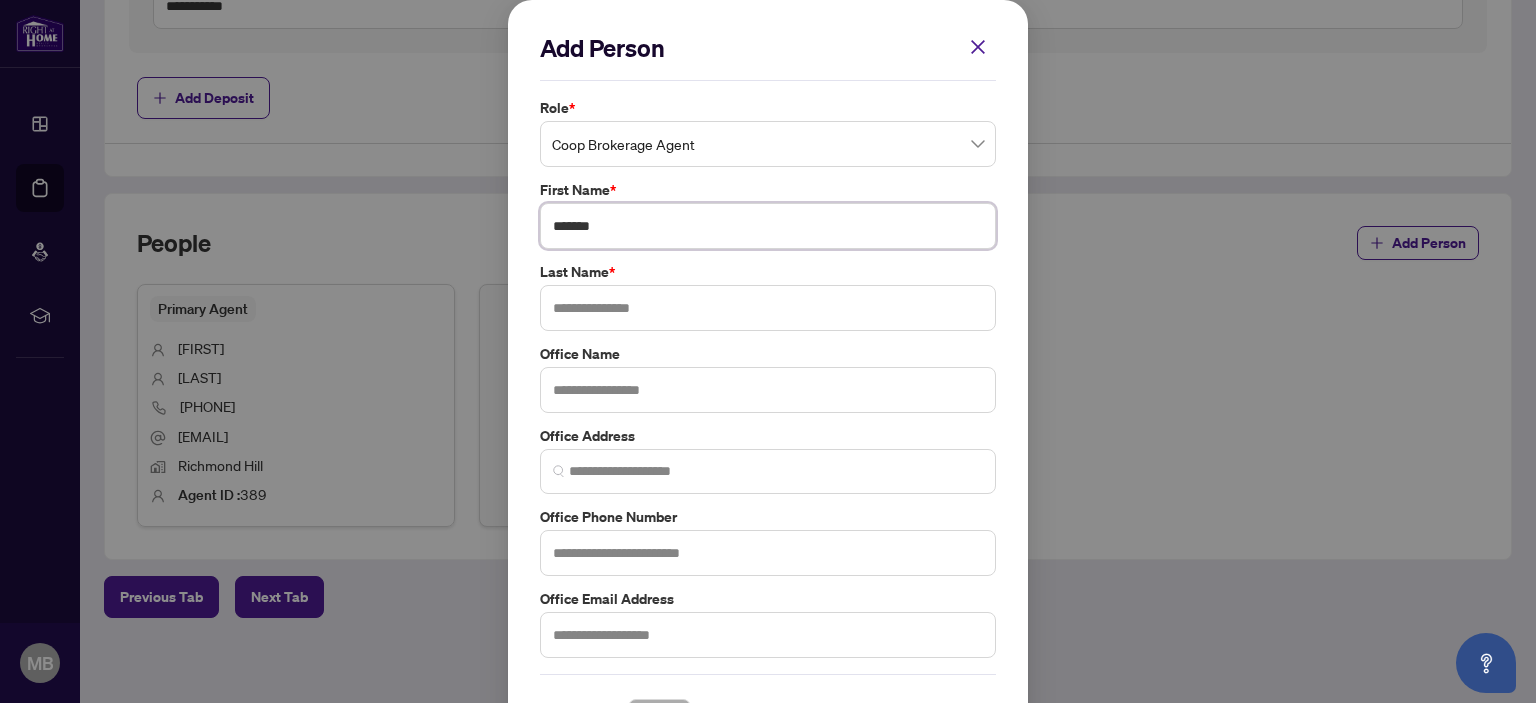 type on "******" 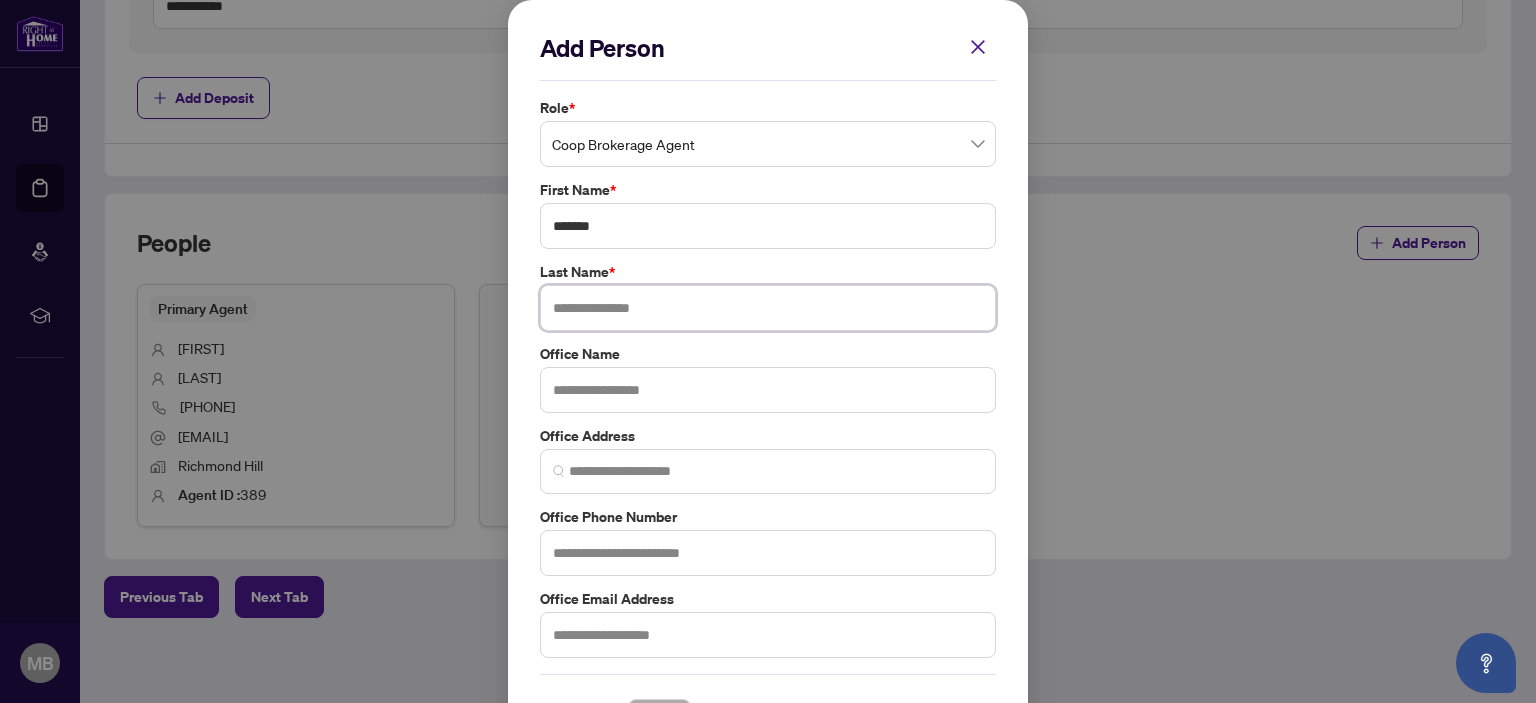 click at bounding box center [768, 308] 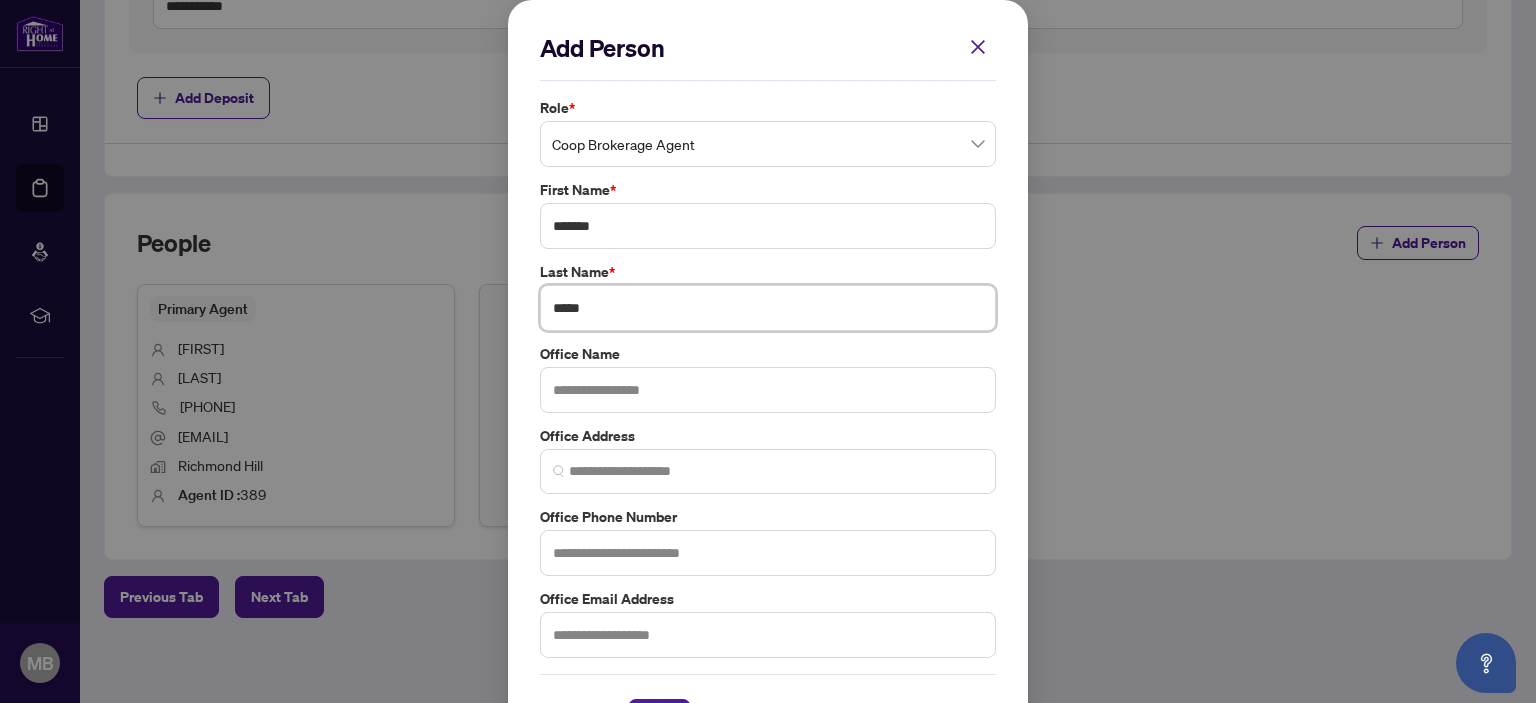 scroll, scrollTop: 66, scrollLeft: 0, axis: vertical 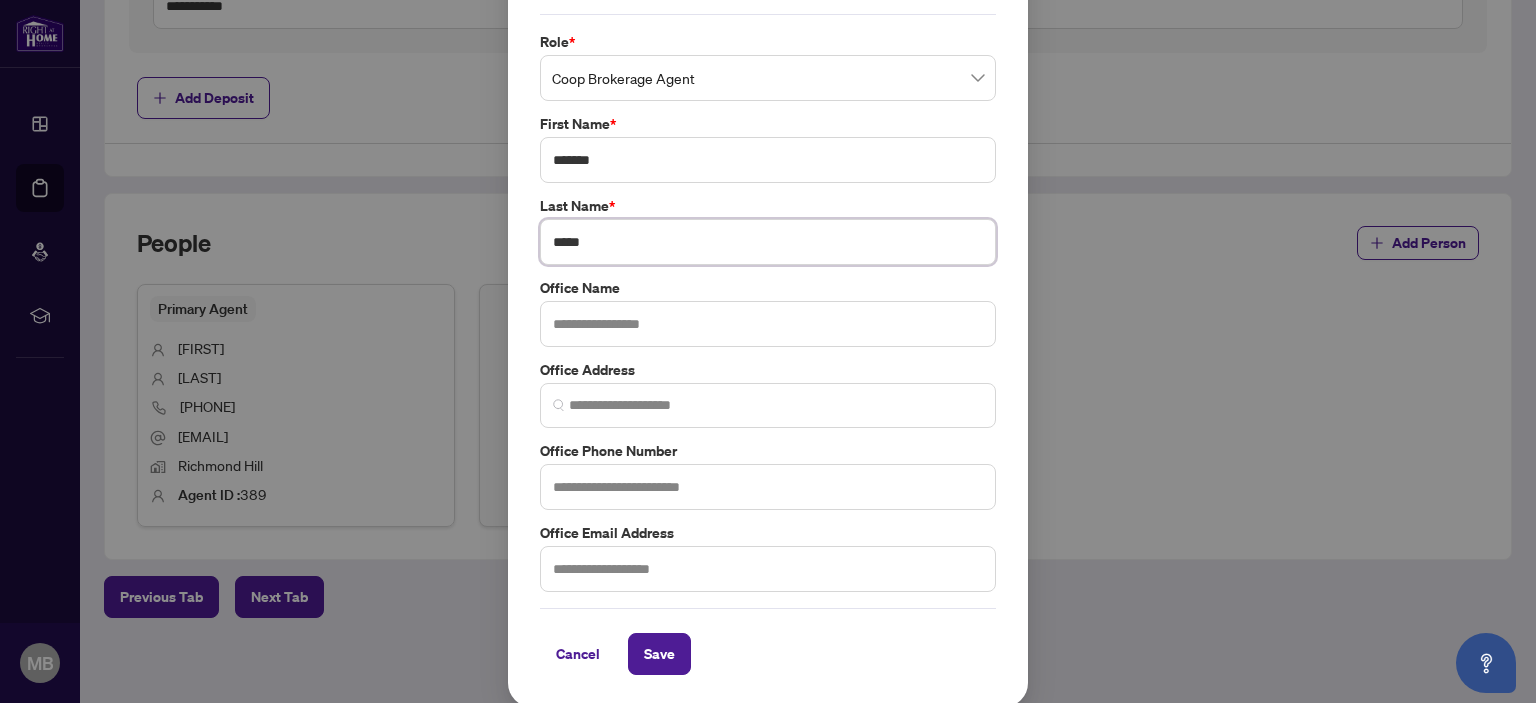 type on "*****" 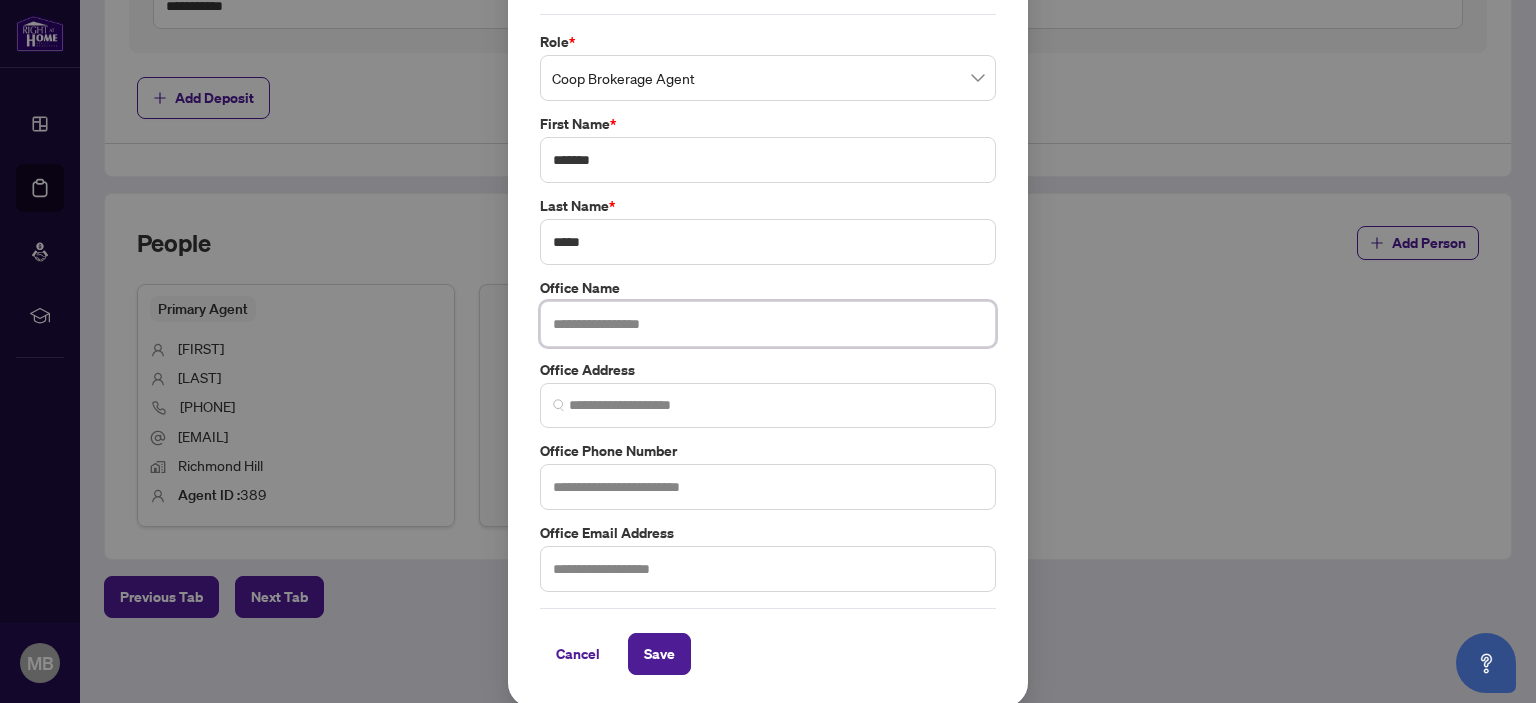 click at bounding box center [768, 324] 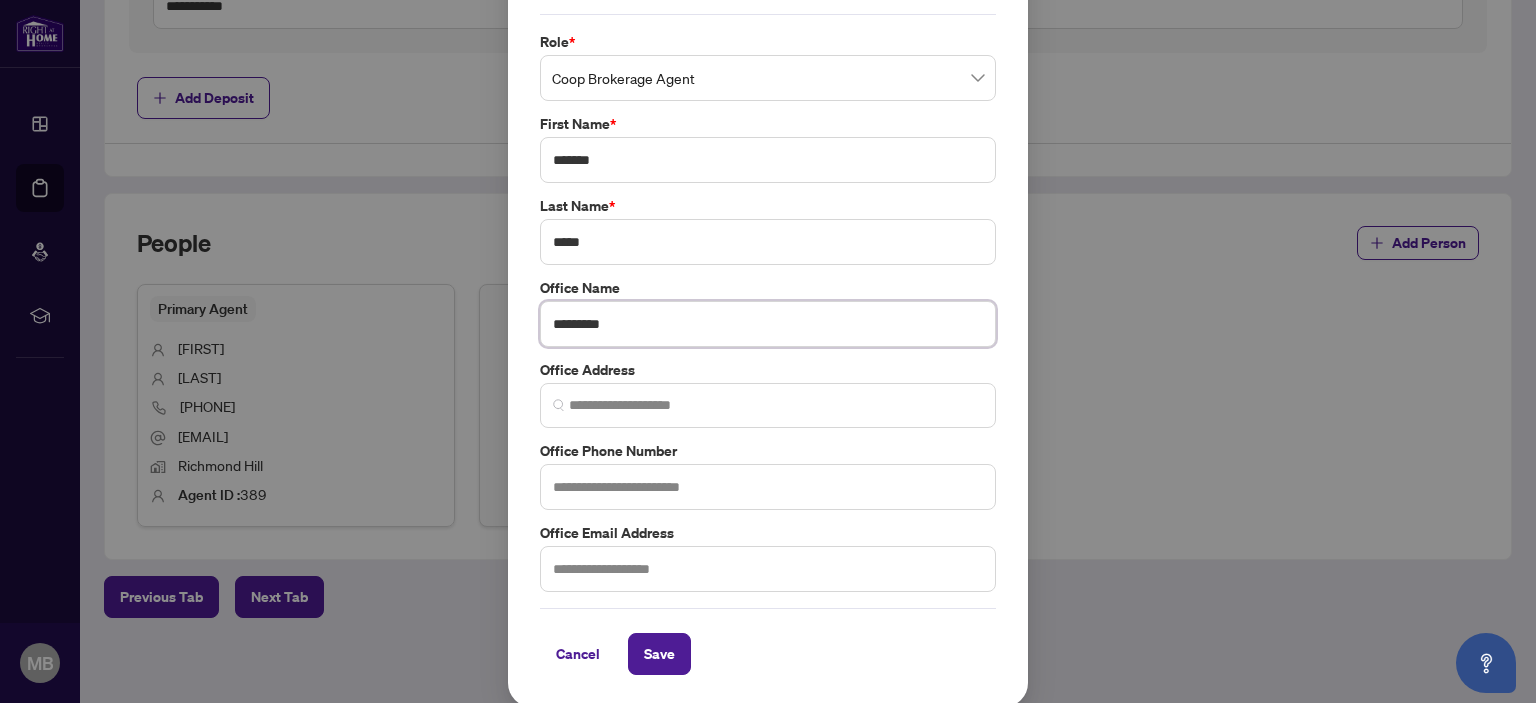 drag, startPoint x: 590, startPoint y: 323, endPoint x: 568, endPoint y: 327, distance: 22.36068 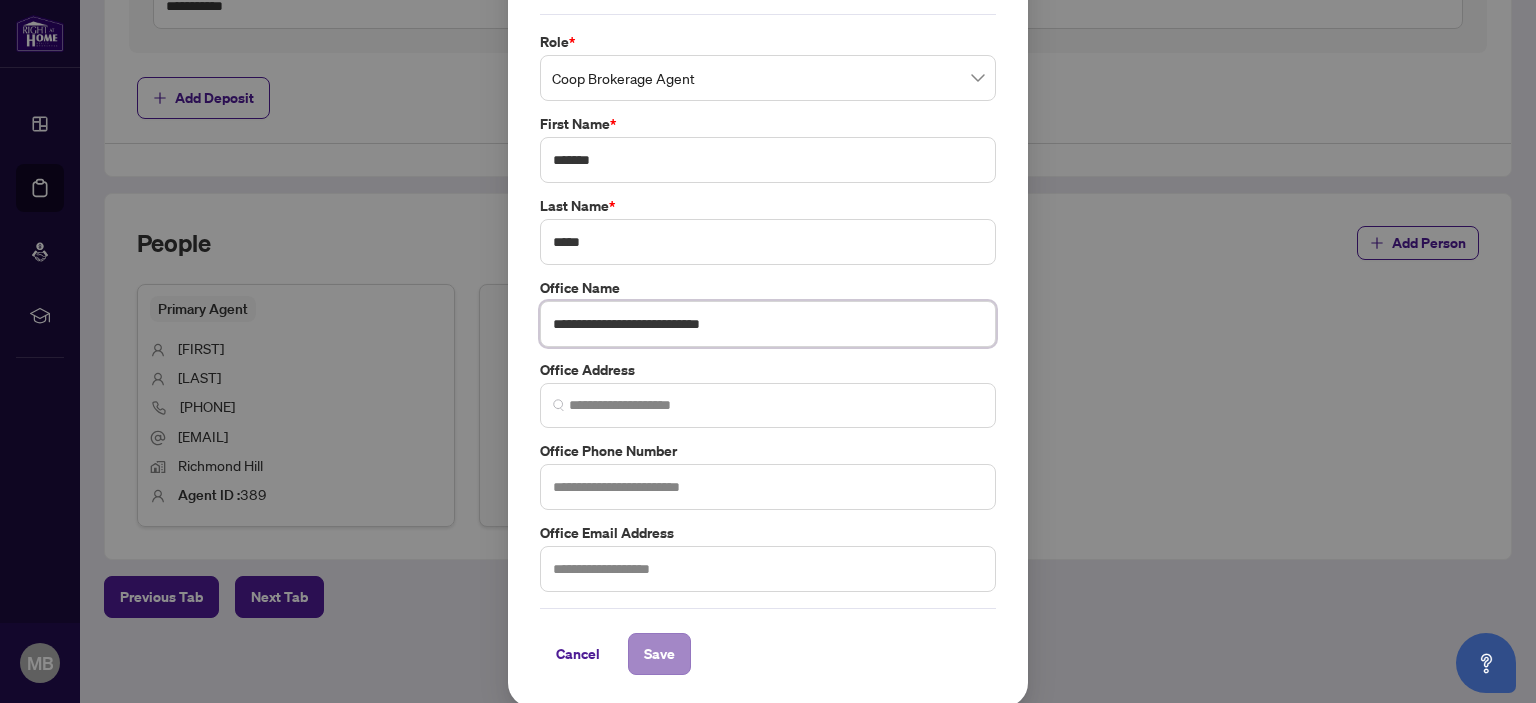 type on "**********" 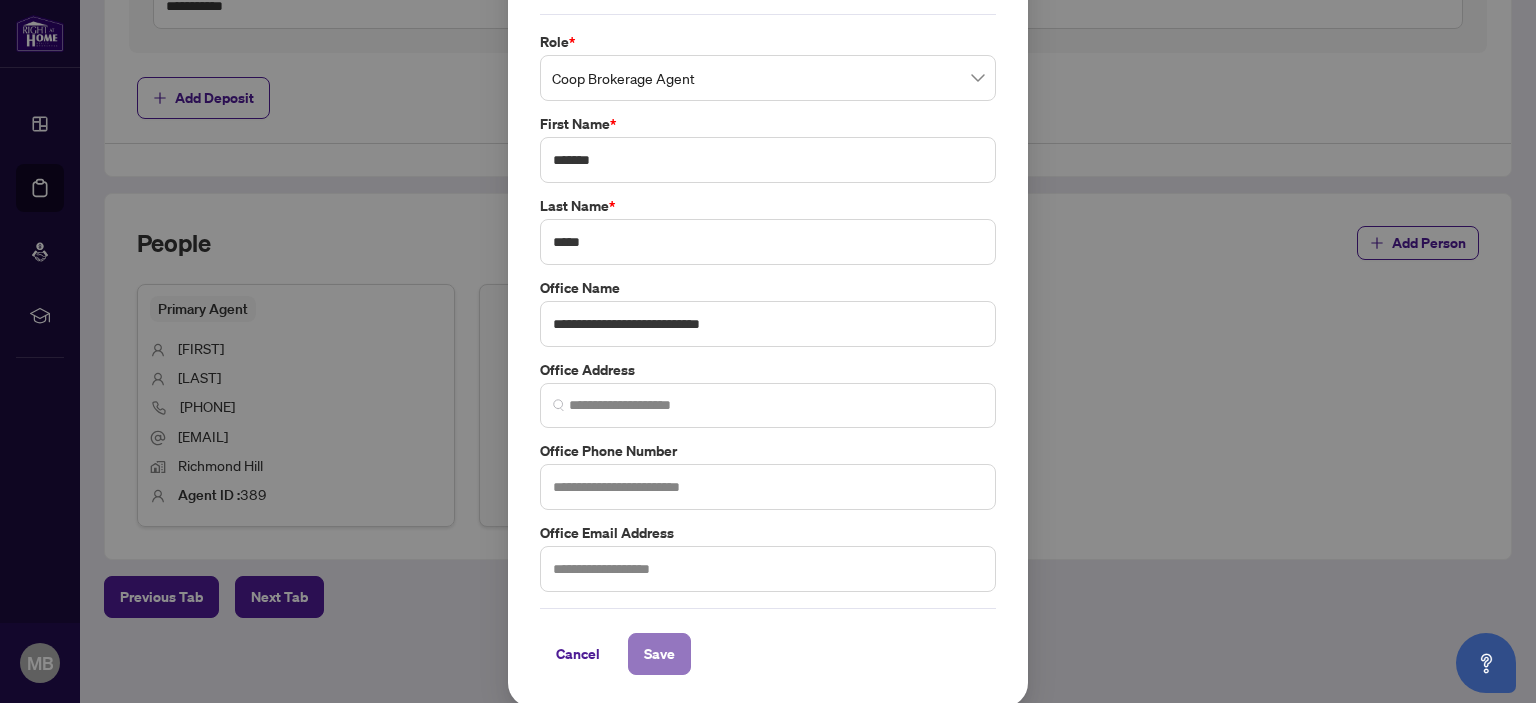click on "Save" at bounding box center [659, 654] 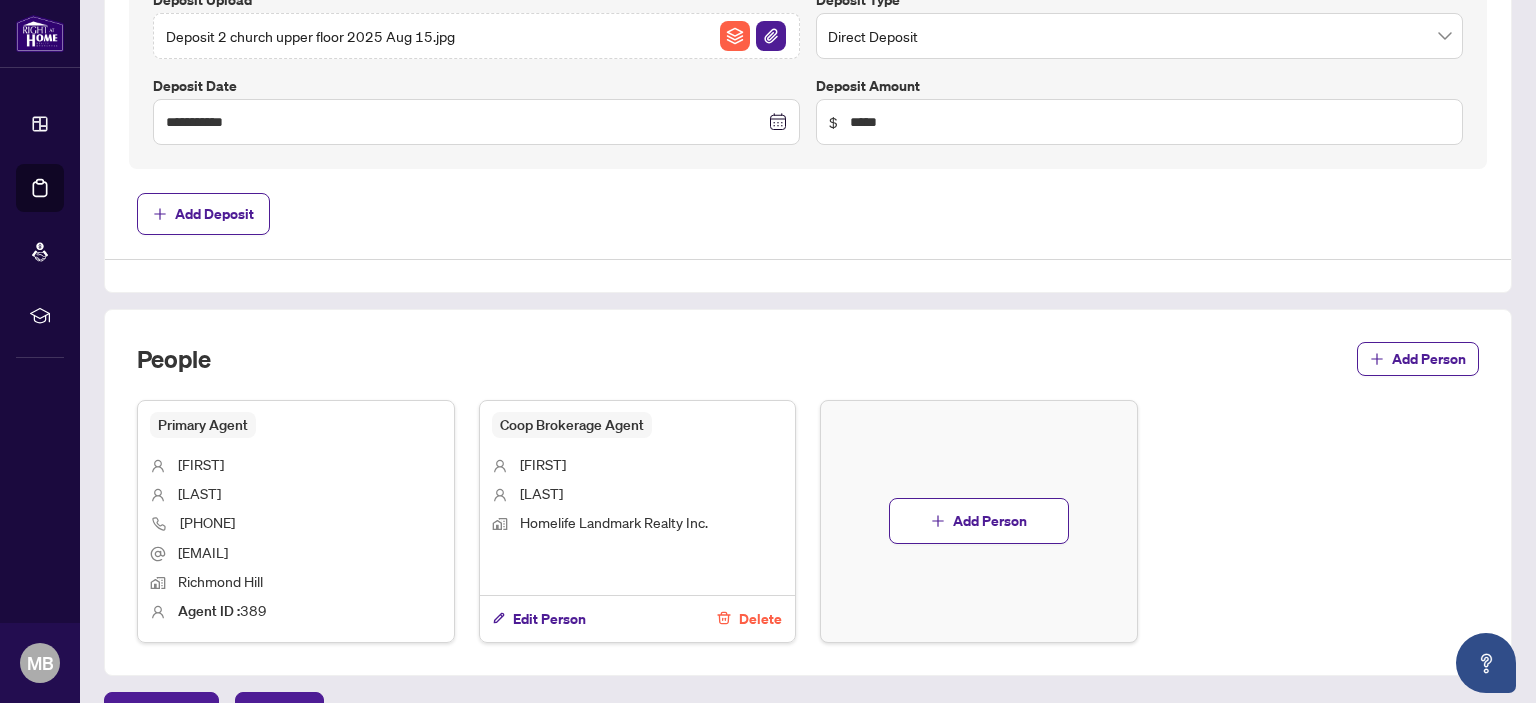 scroll, scrollTop: 997, scrollLeft: 0, axis: vertical 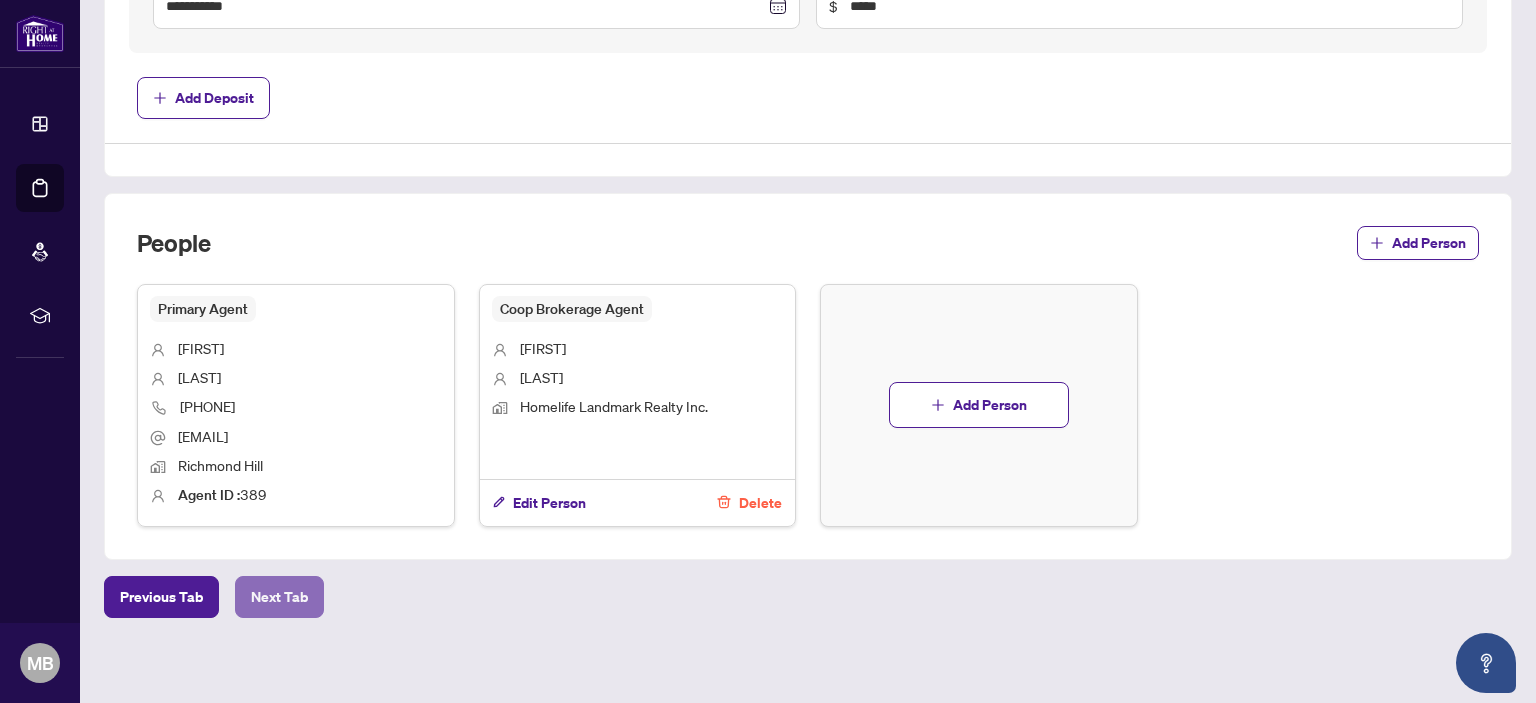 click on "Next Tab" at bounding box center [279, 597] 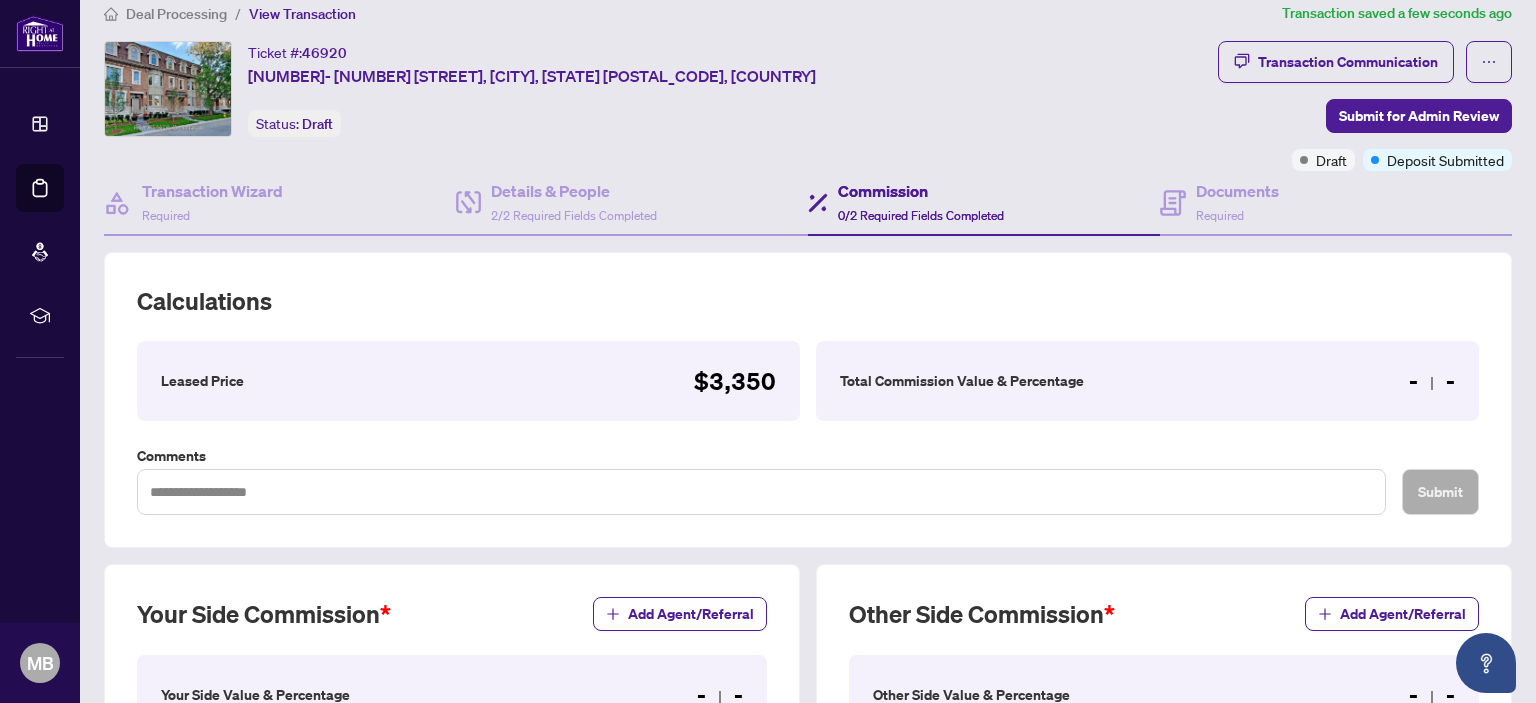 scroll, scrollTop: 482, scrollLeft: 0, axis: vertical 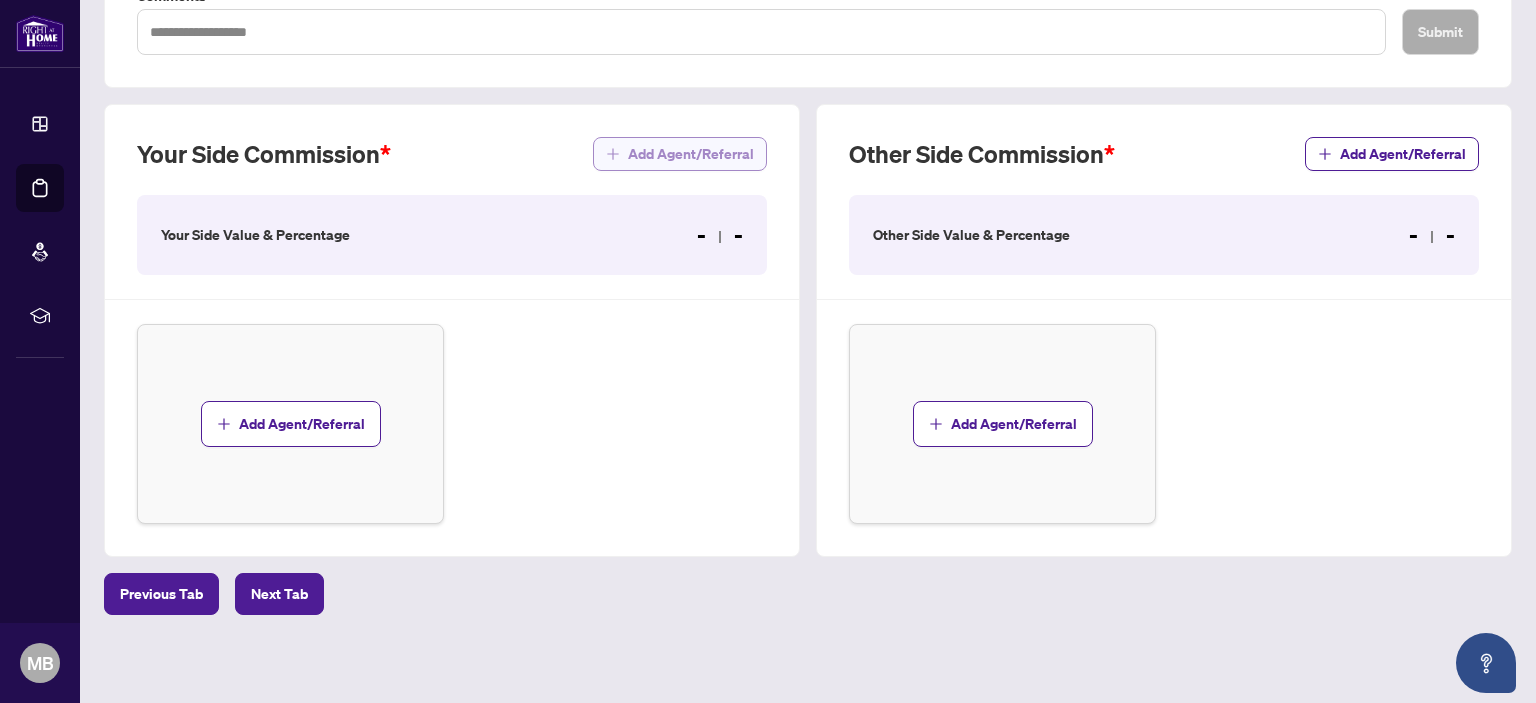 click on "Add Agent/Referral" at bounding box center (691, 154) 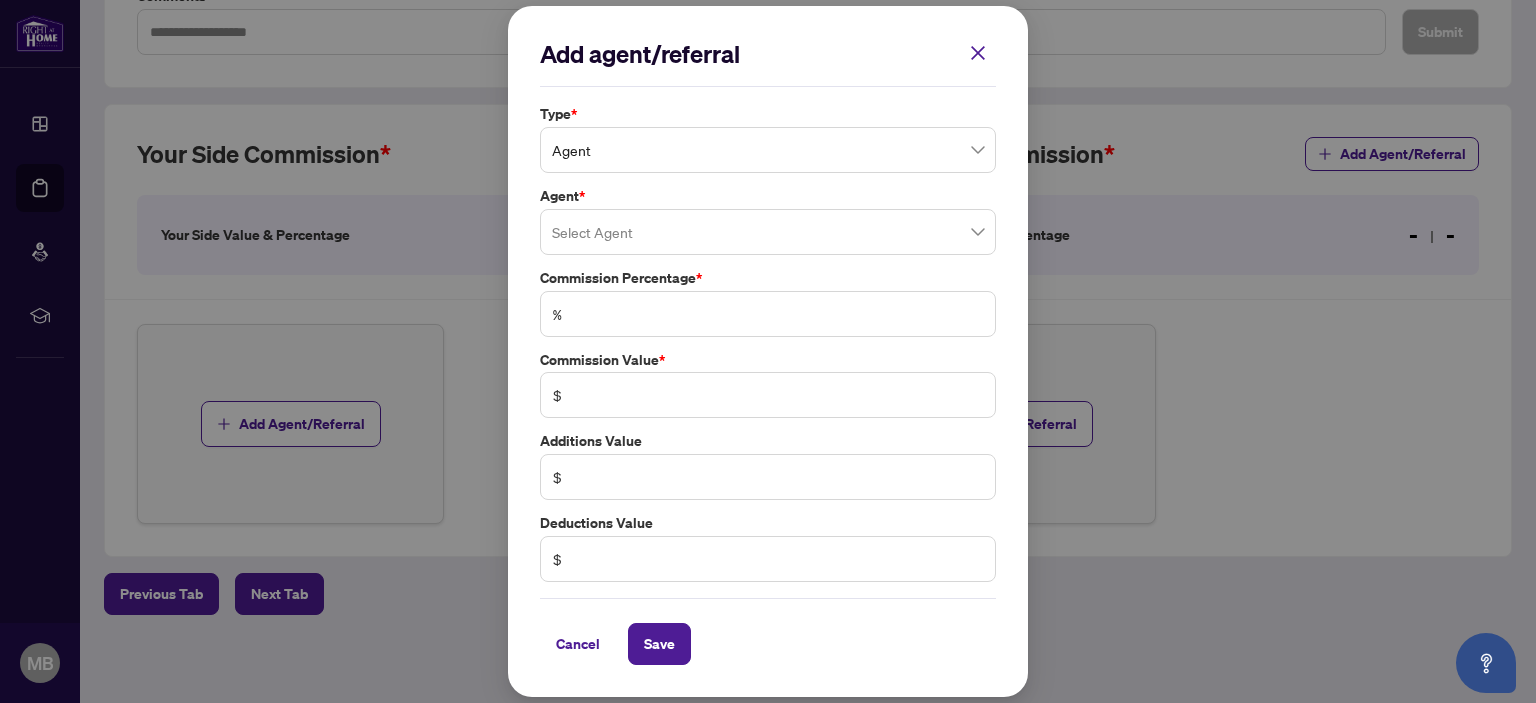 click on "Agent" at bounding box center (768, 150) 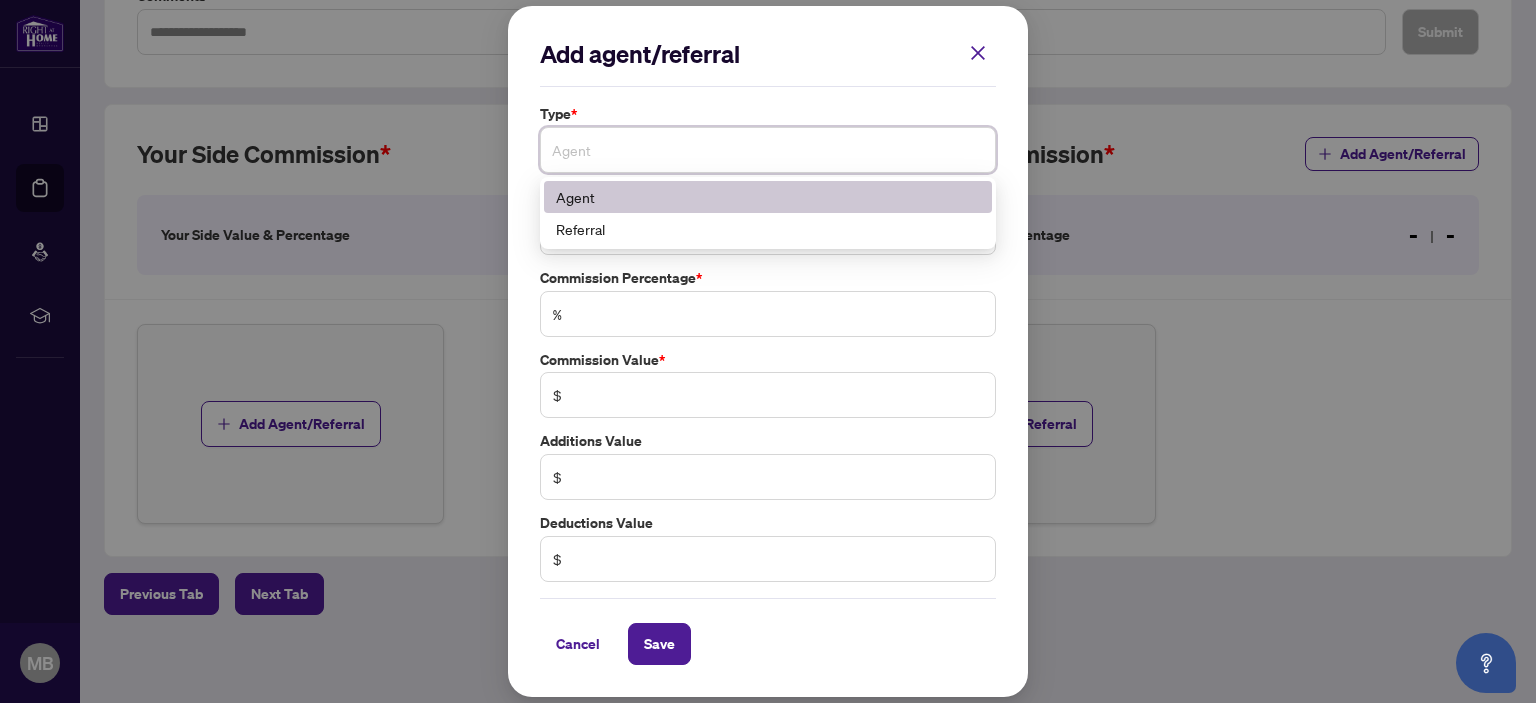 click on "Agent" at bounding box center [768, 197] 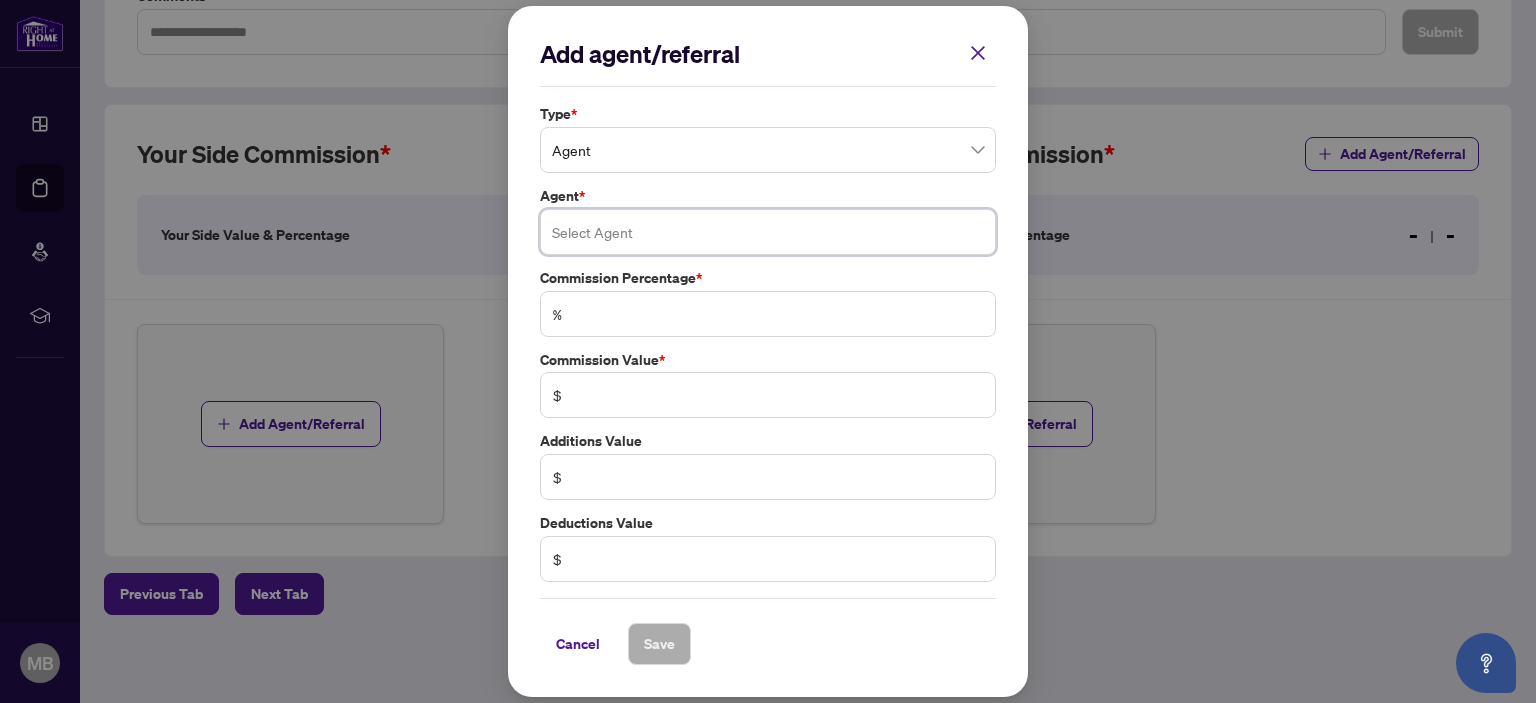 click at bounding box center (768, 232) 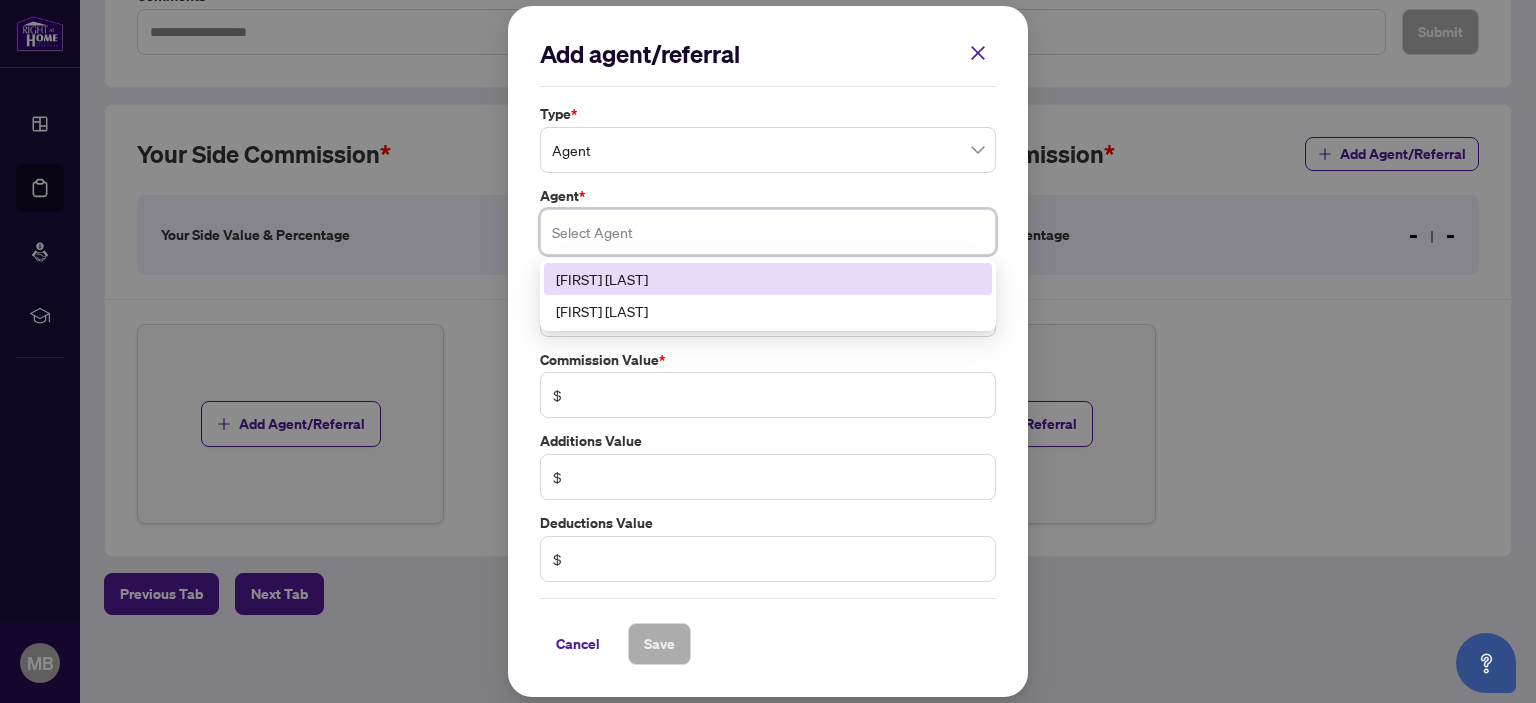 click on "[FIRST] [LAST]" at bounding box center (768, 279) 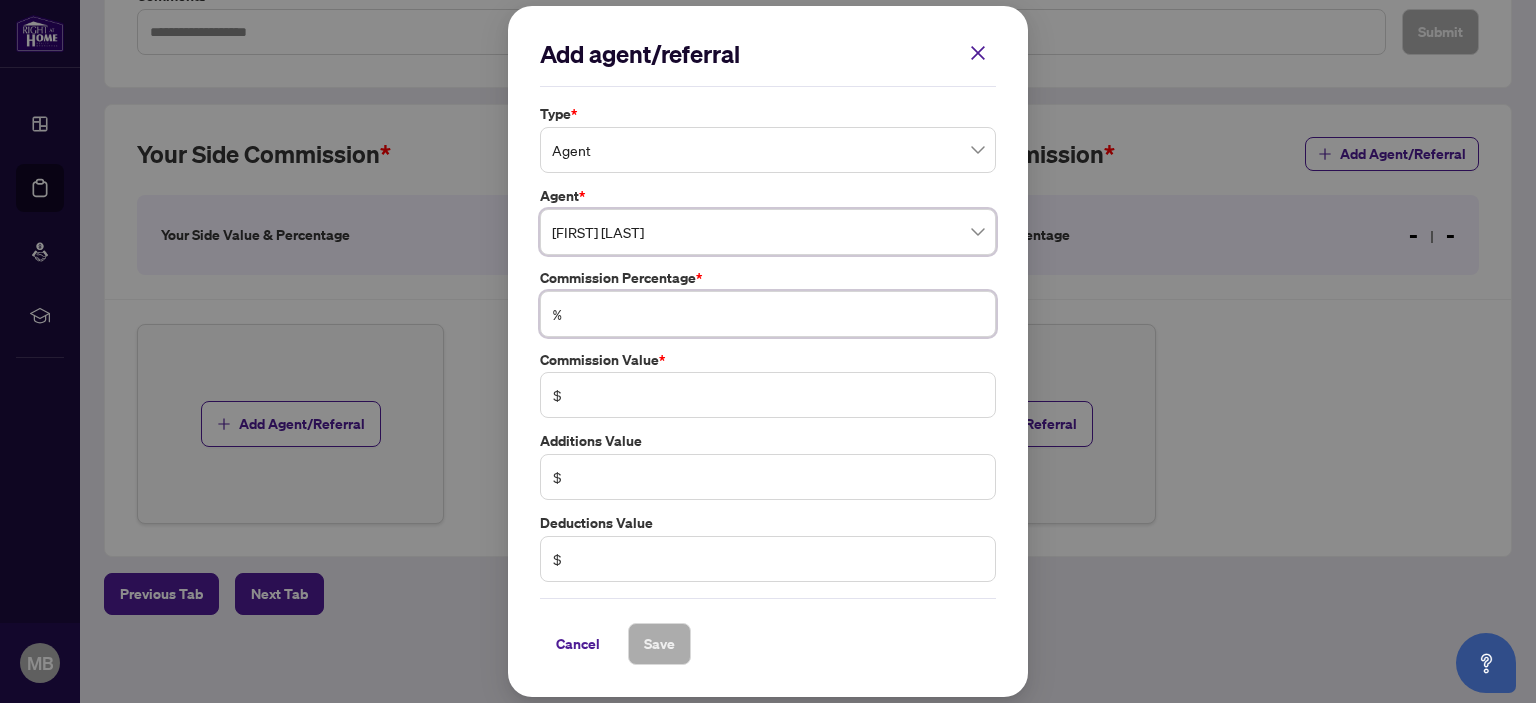 click at bounding box center (778, 314) 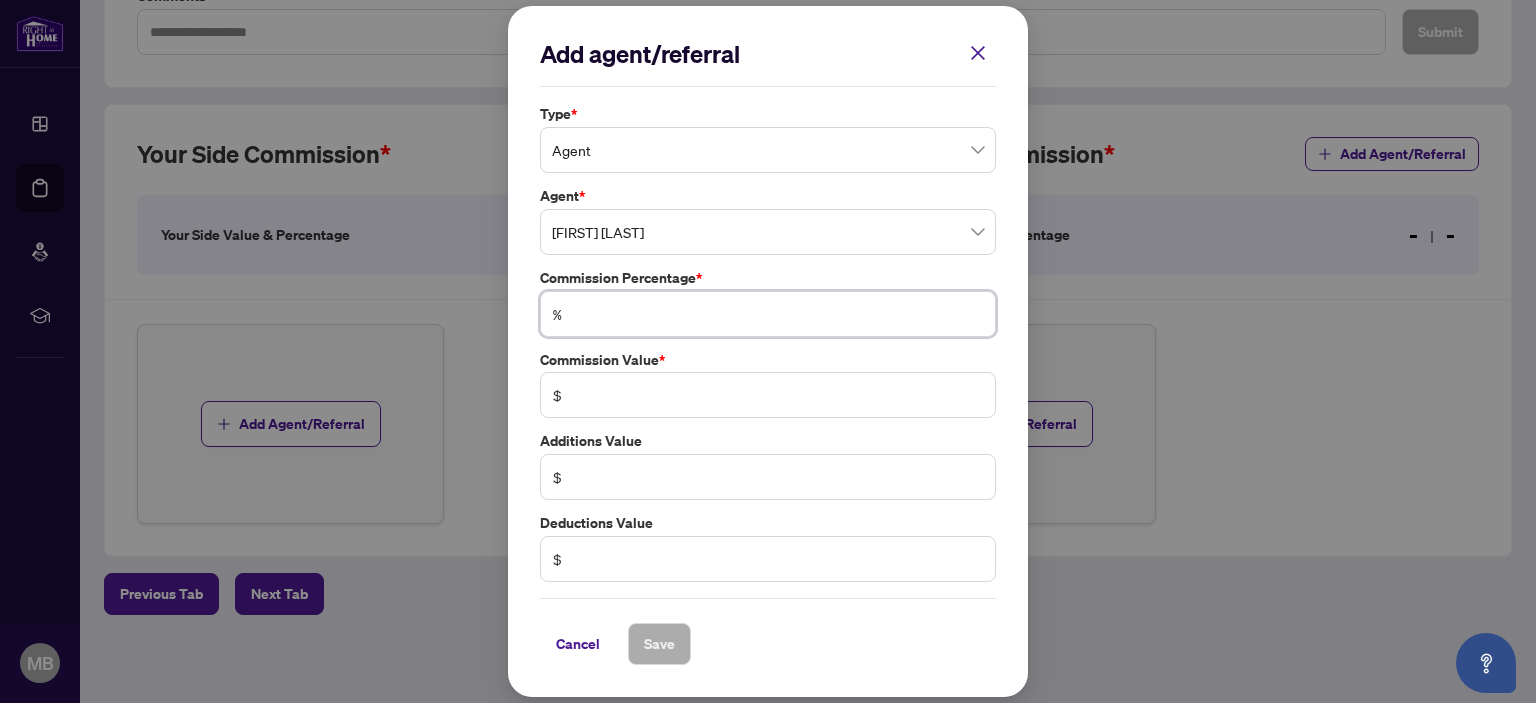 type on "*" 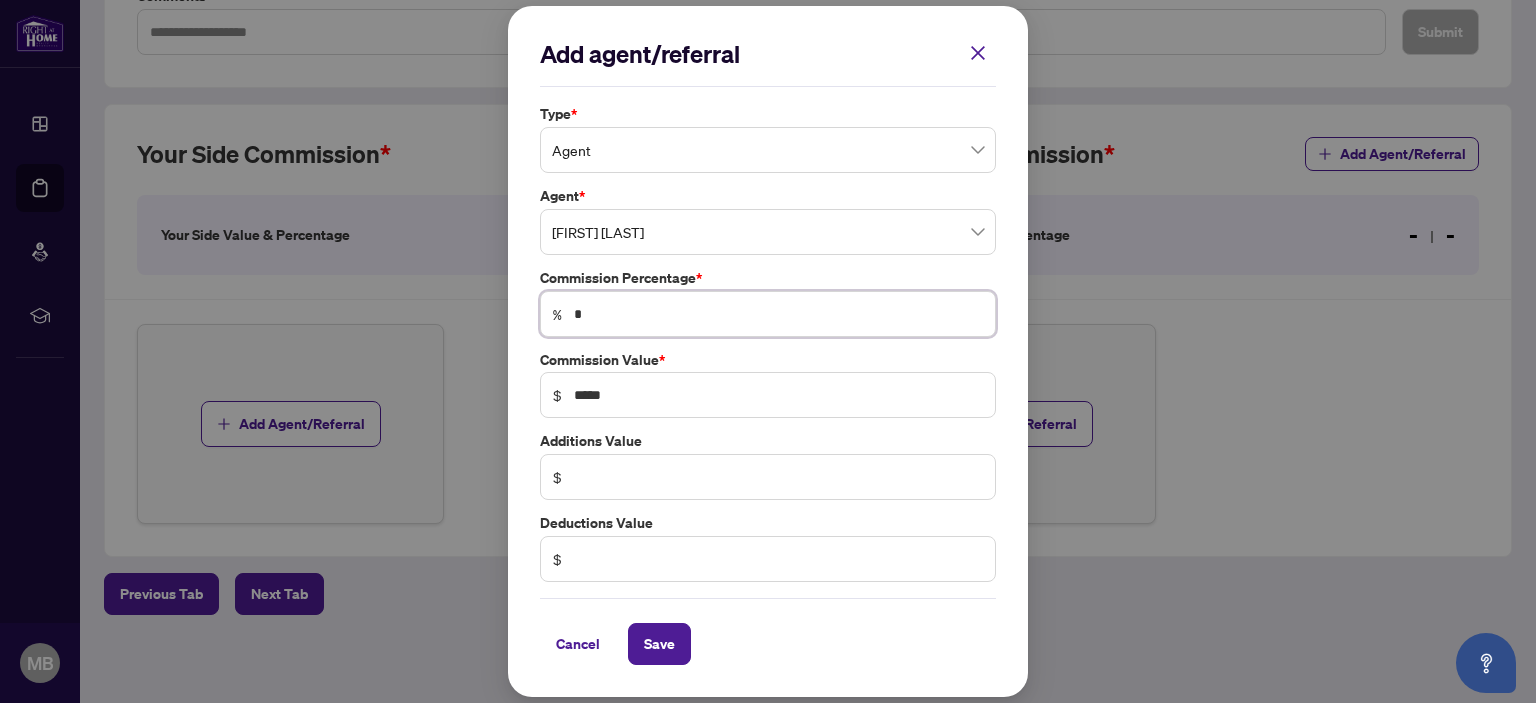type on "**" 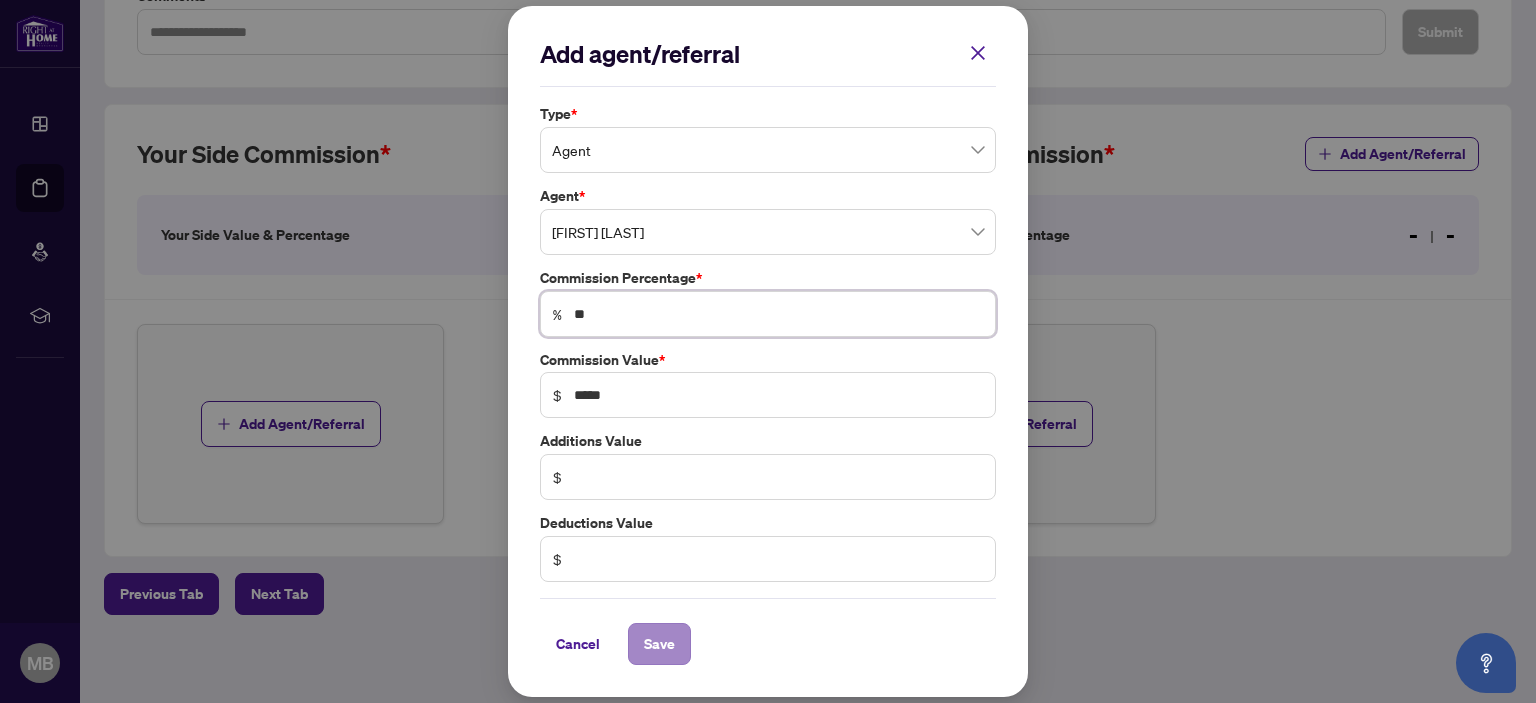 type on "**" 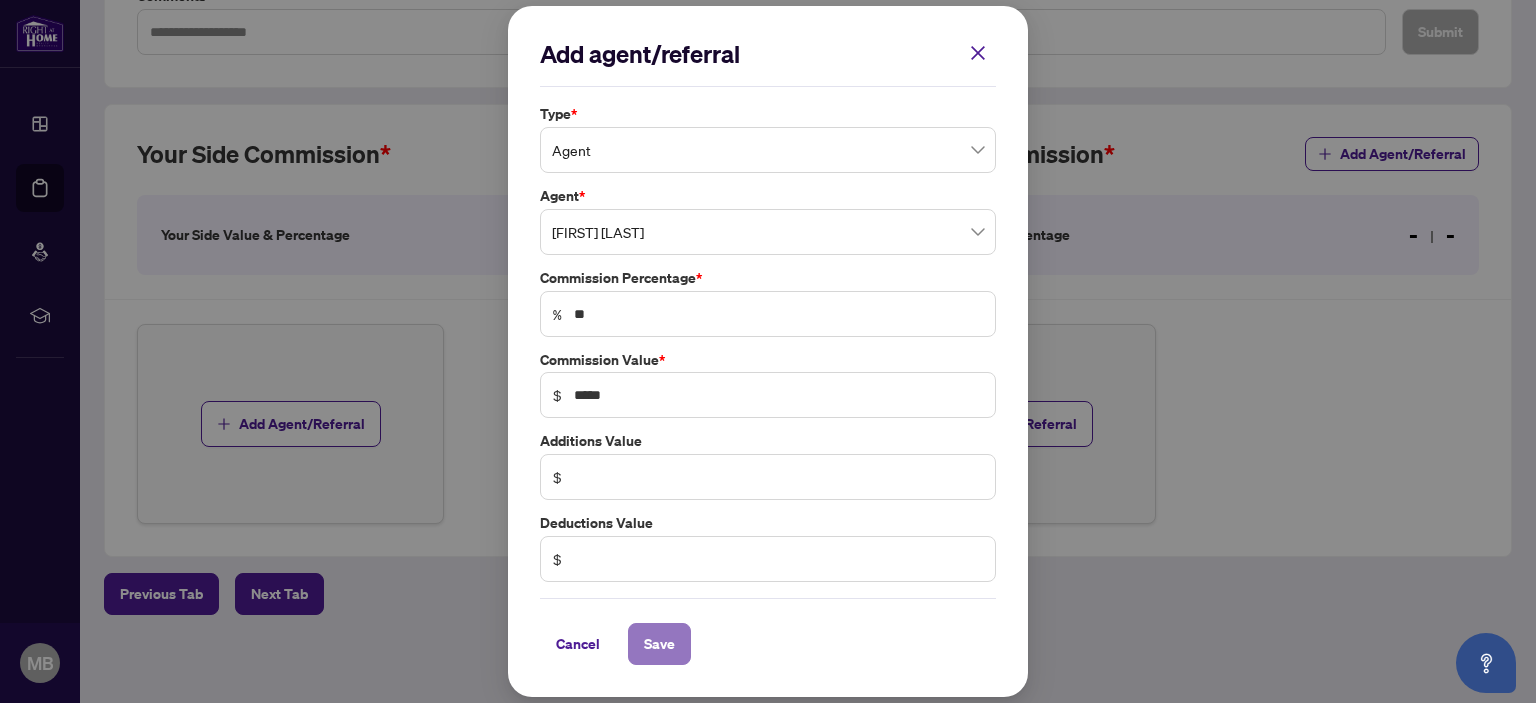 click on "Save" at bounding box center [659, 644] 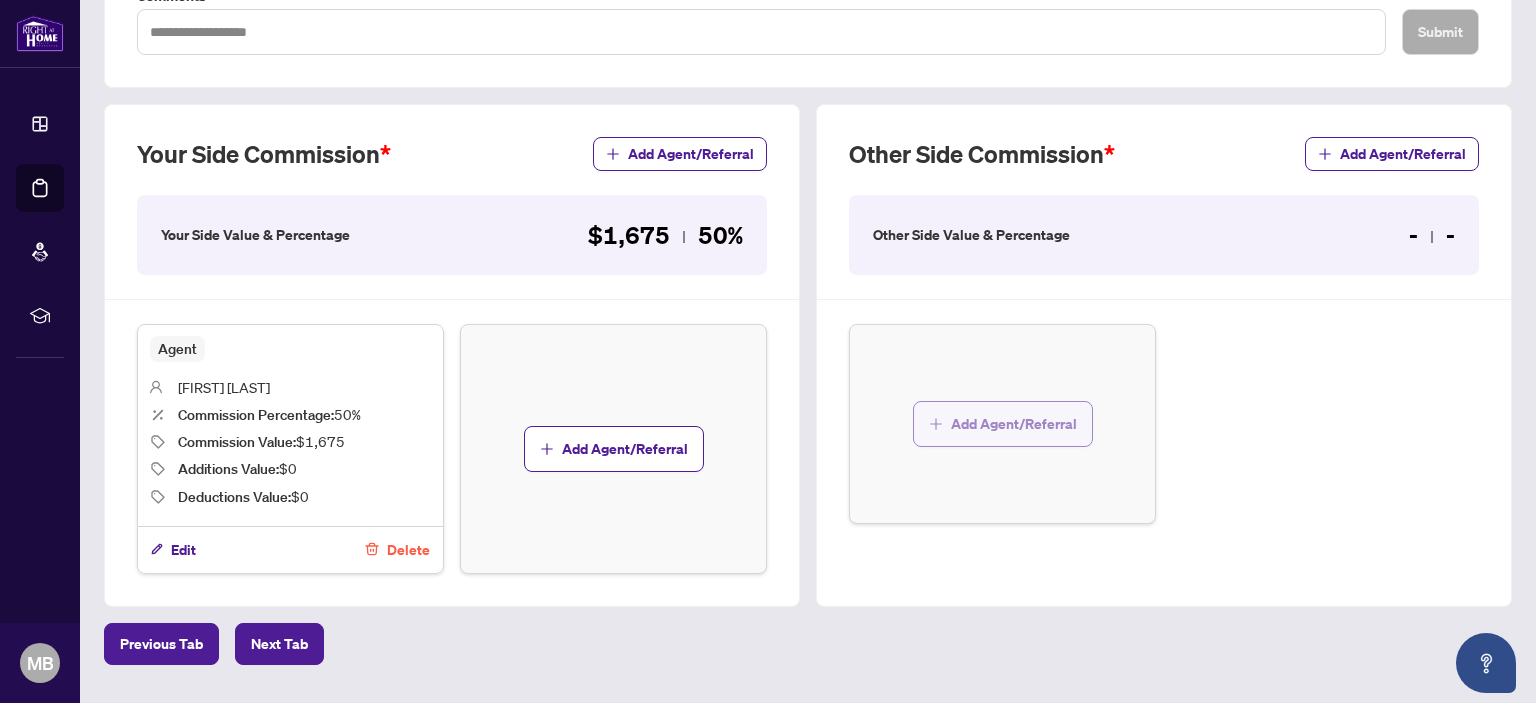click on "Add Agent/Referral" at bounding box center (1014, 424) 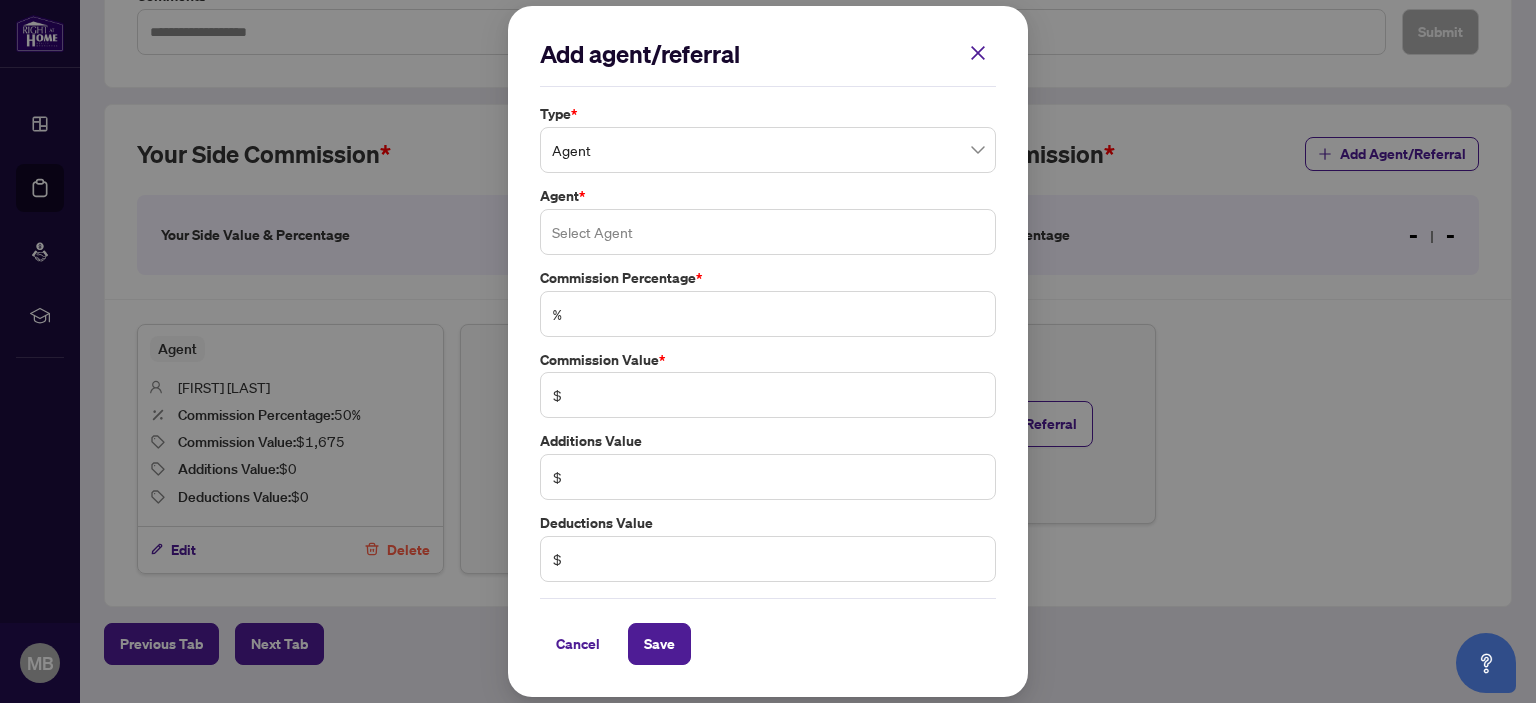 drag, startPoint x: 736, startPoint y: 225, endPoint x: 739, endPoint y: 239, distance: 14.3178215 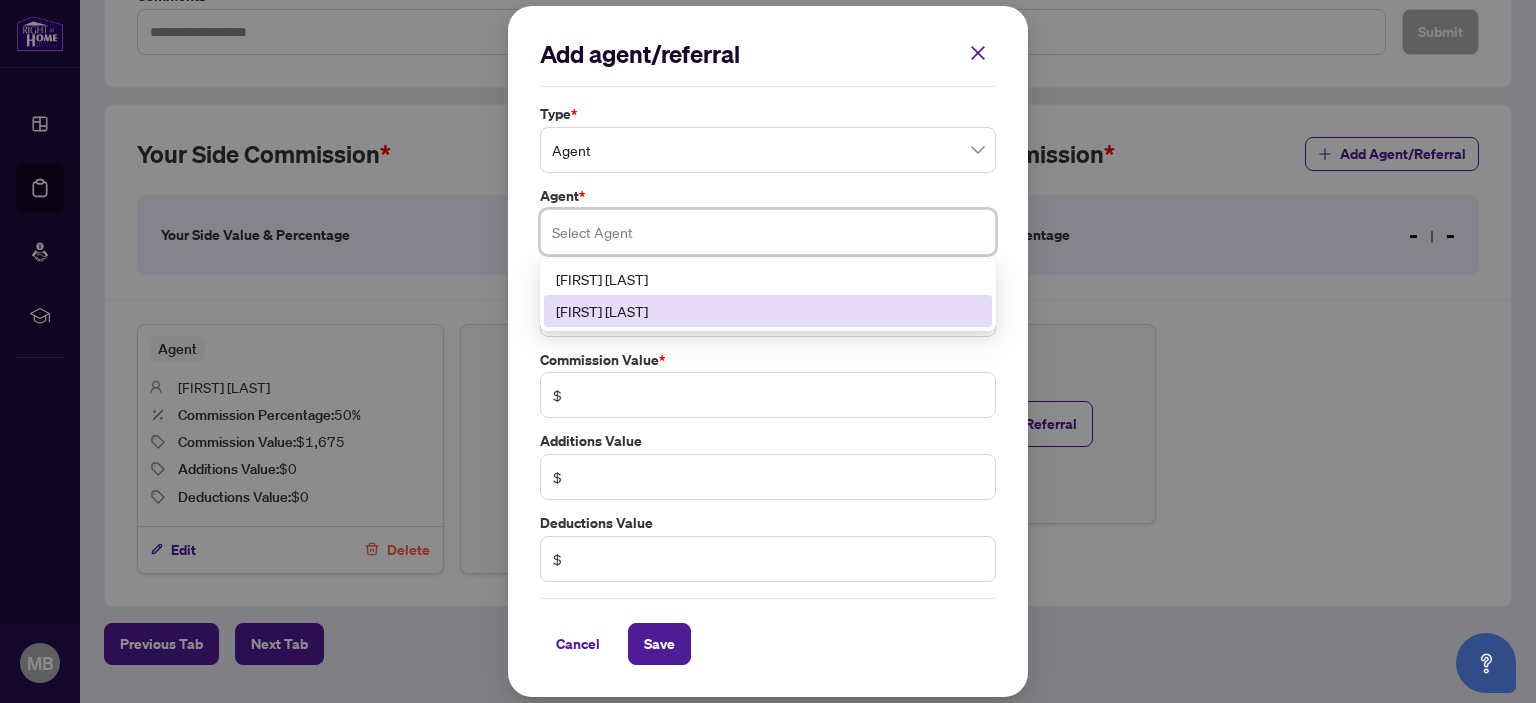click on "[FIRST]  [LAST]" at bounding box center (768, 311) 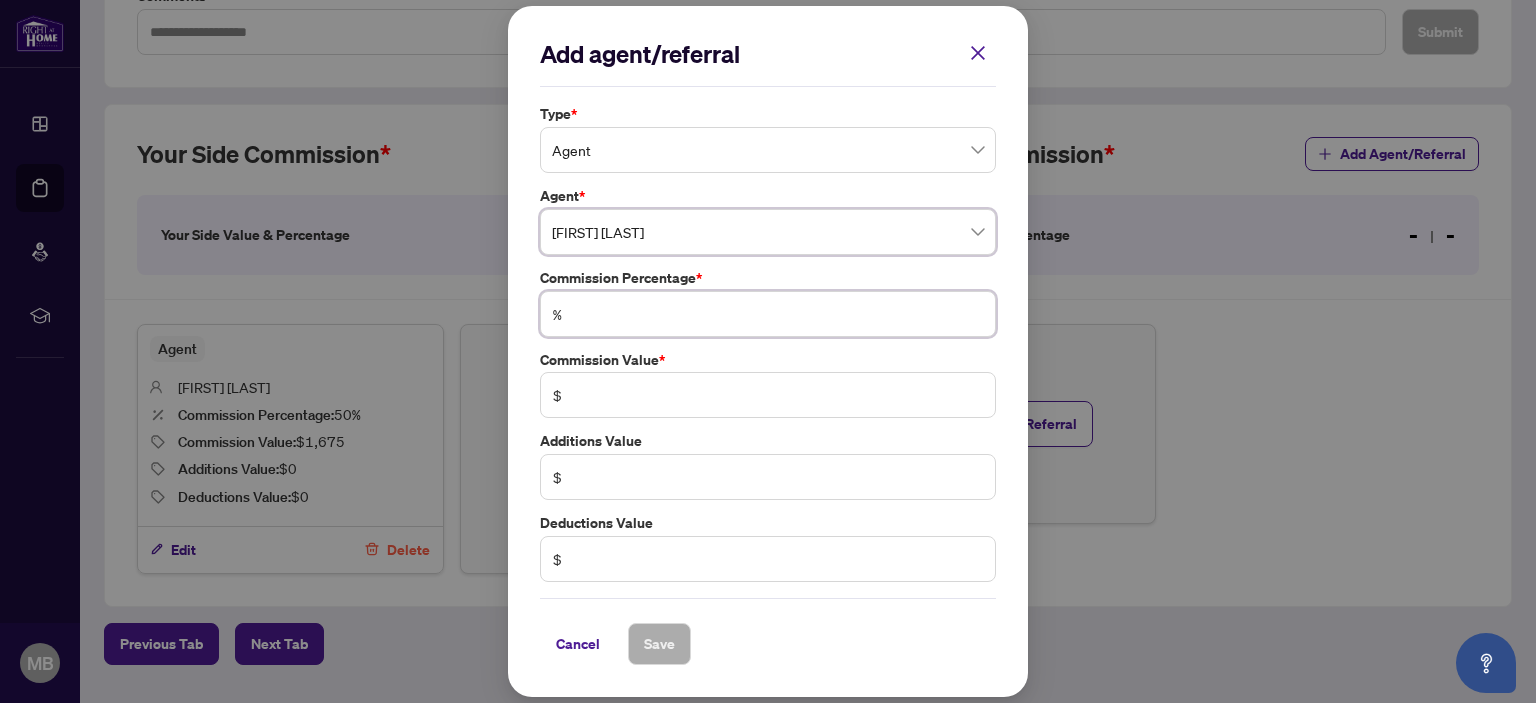 click at bounding box center [778, 314] 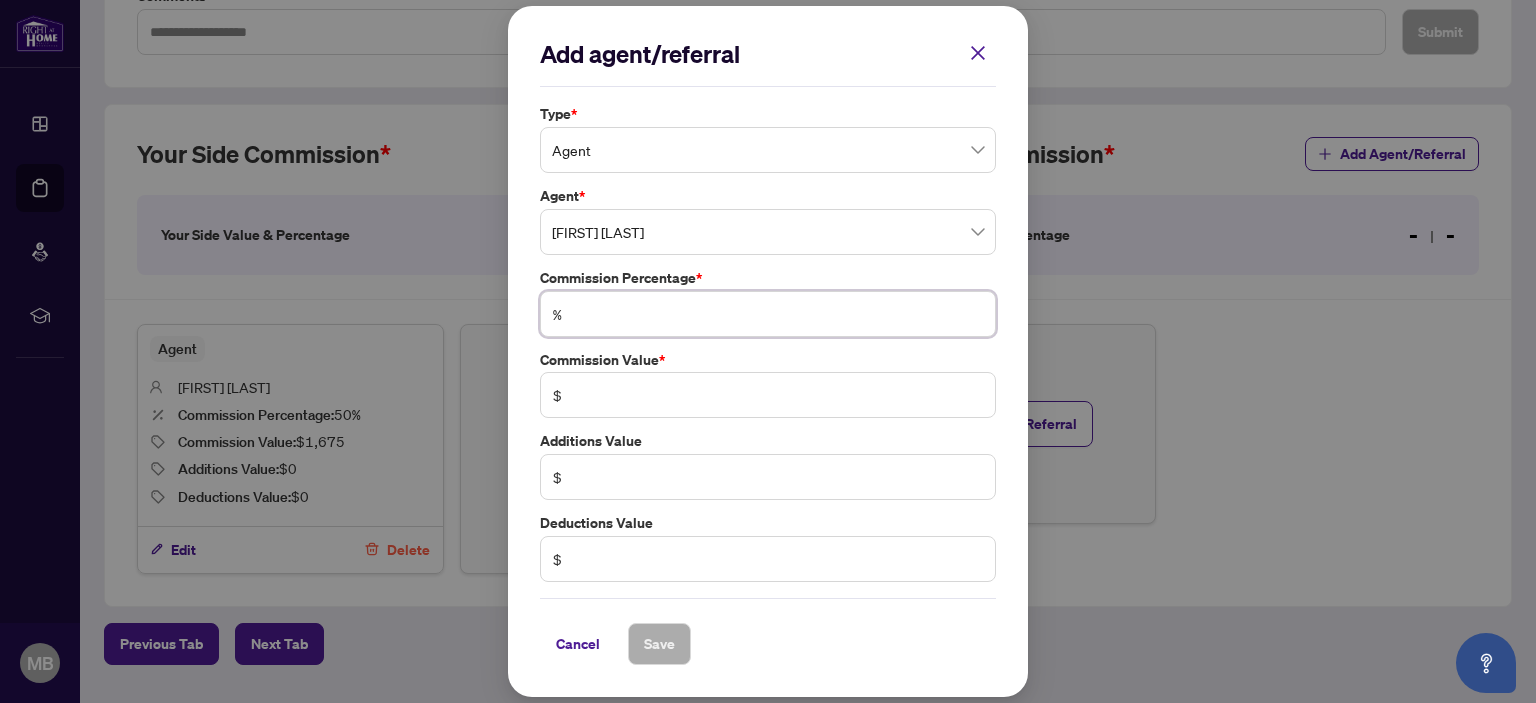 type on "*" 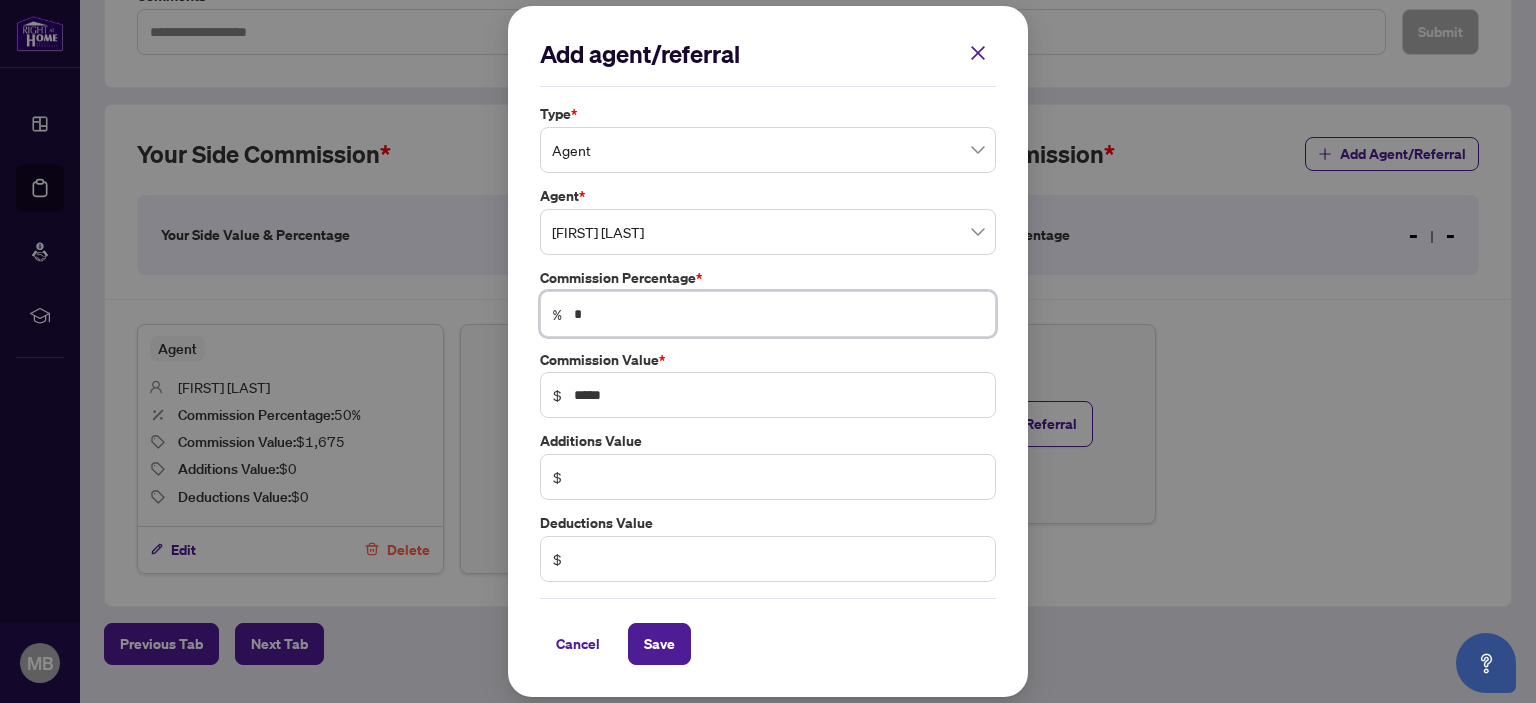 type on "**" 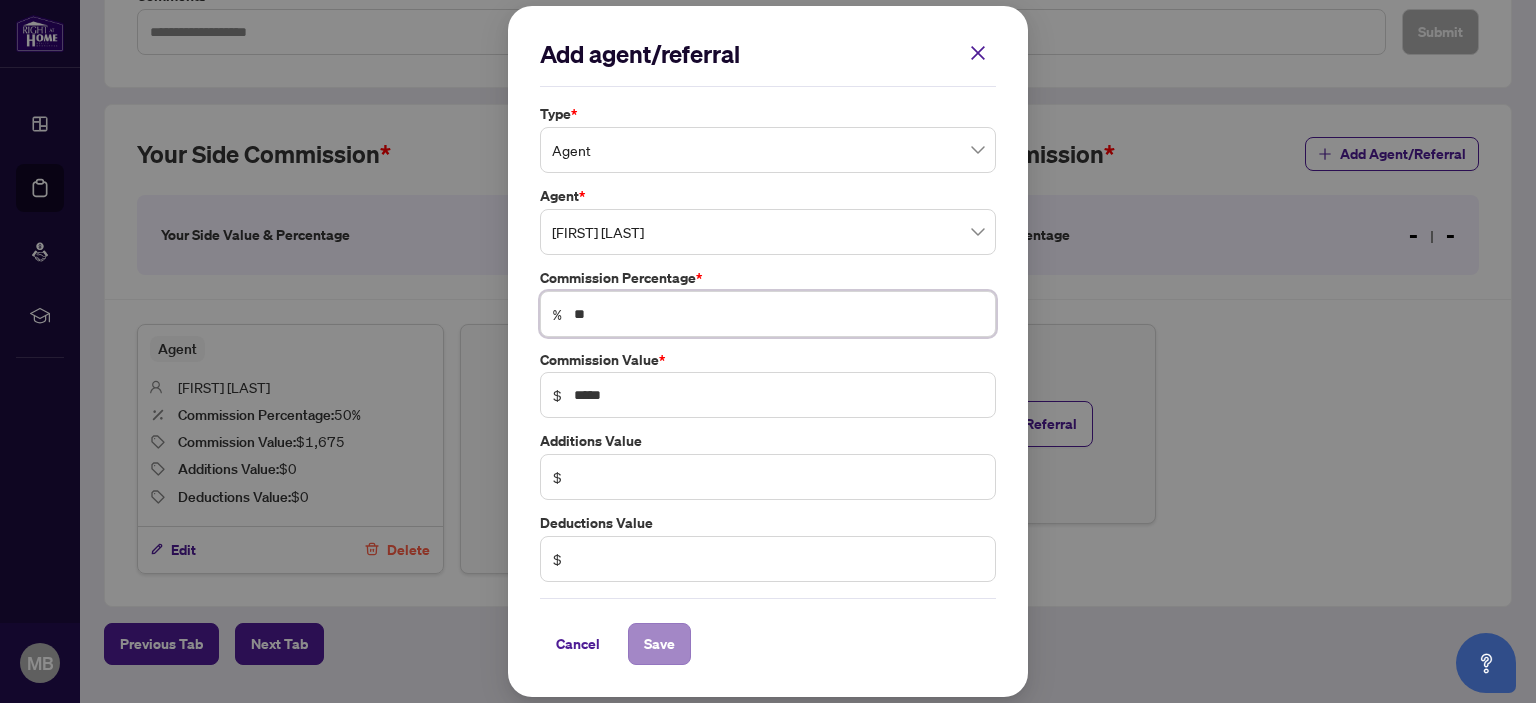 type on "**" 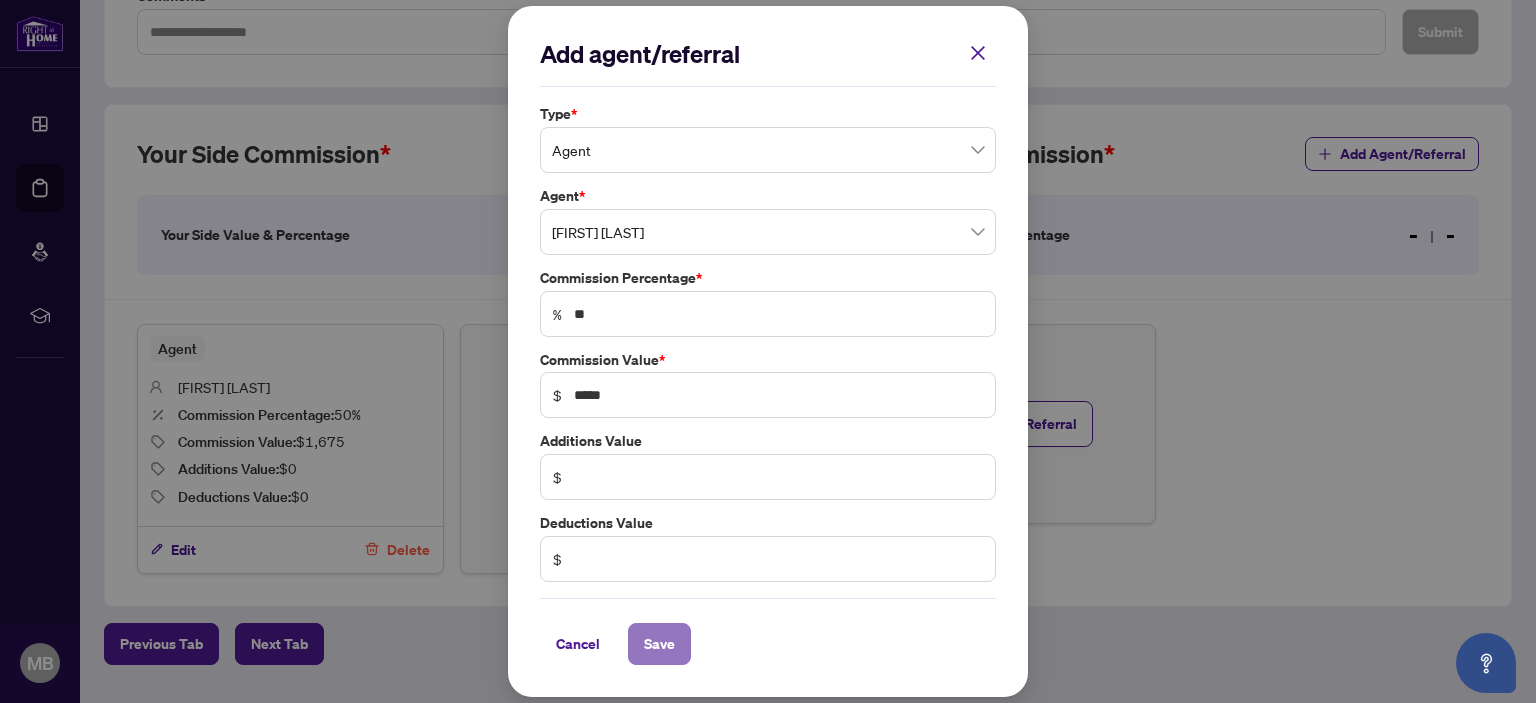 click on "Save" at bounding box center [659, 644] 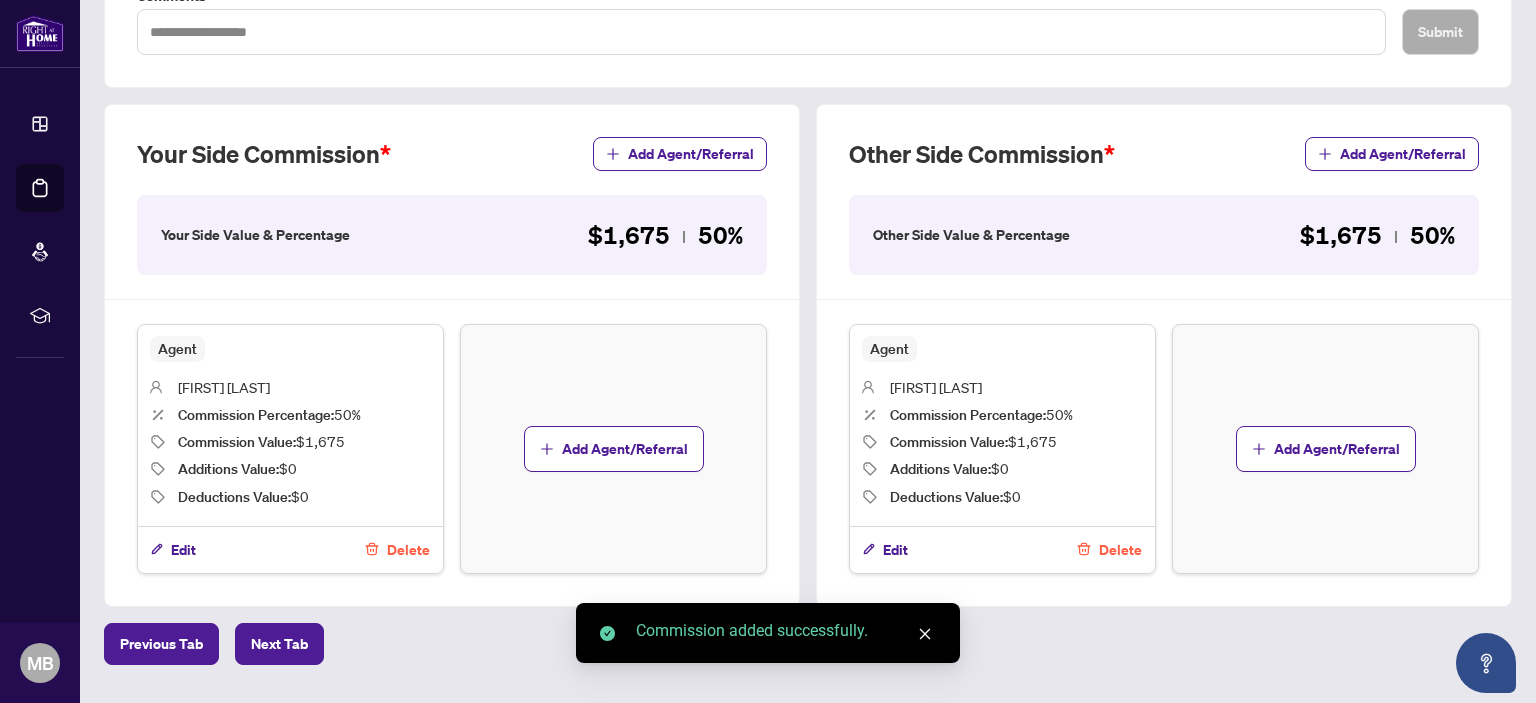 scroll, scrollTop: 527, scrollLeft: 0, axis: vertical 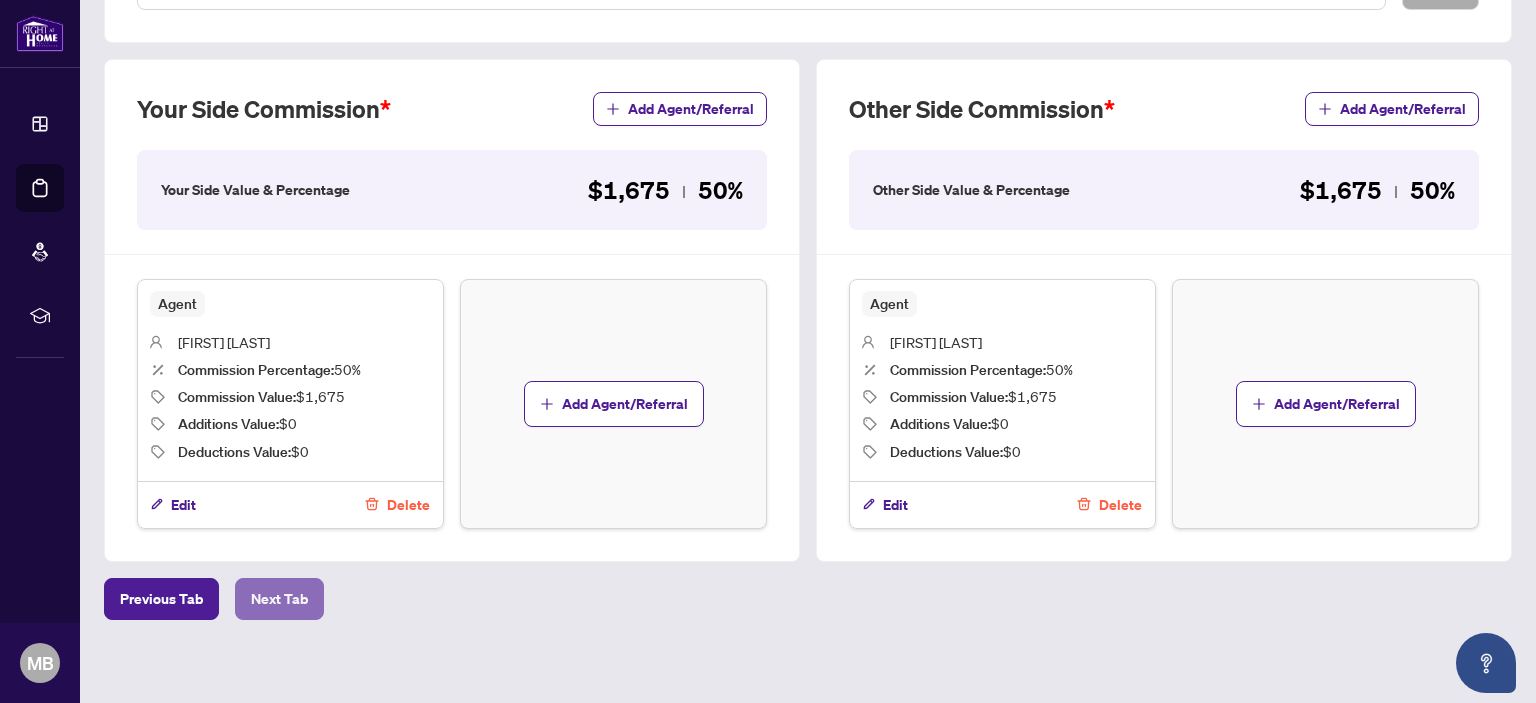 click on "Next Tab" at bounding box center [279, 599] 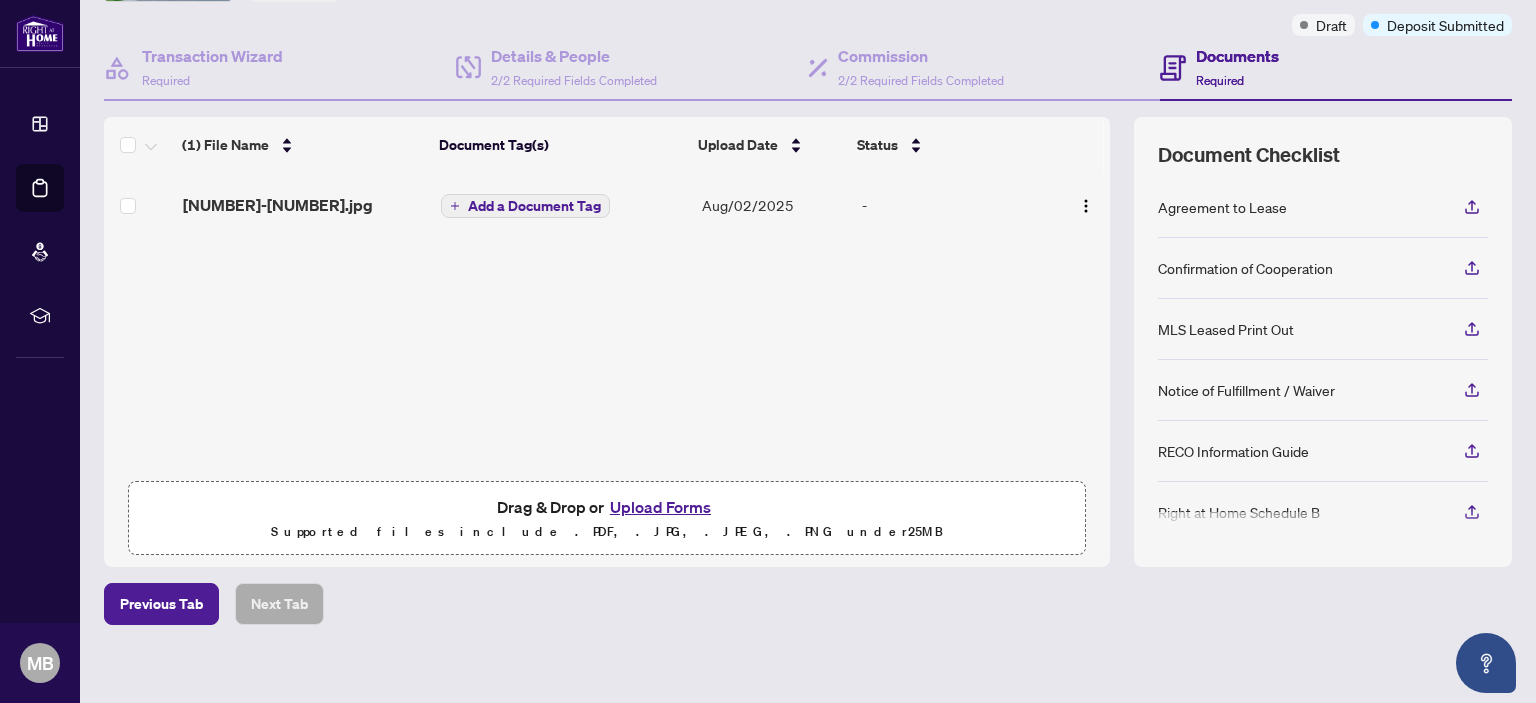 scroll, scrollTop: 169, scrollLeft: 0, axis: vertical 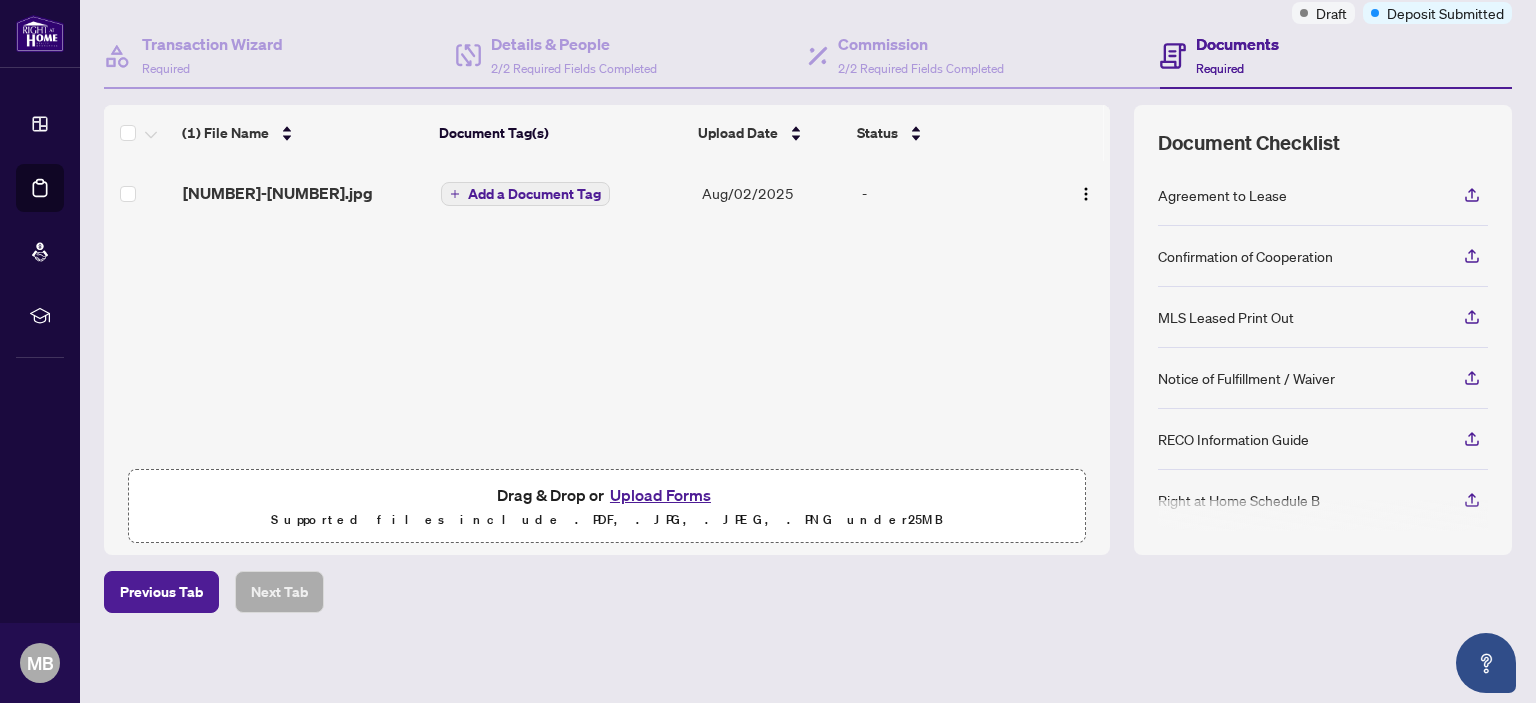 click on "Upload Forms" at bounding box center [660, 495] 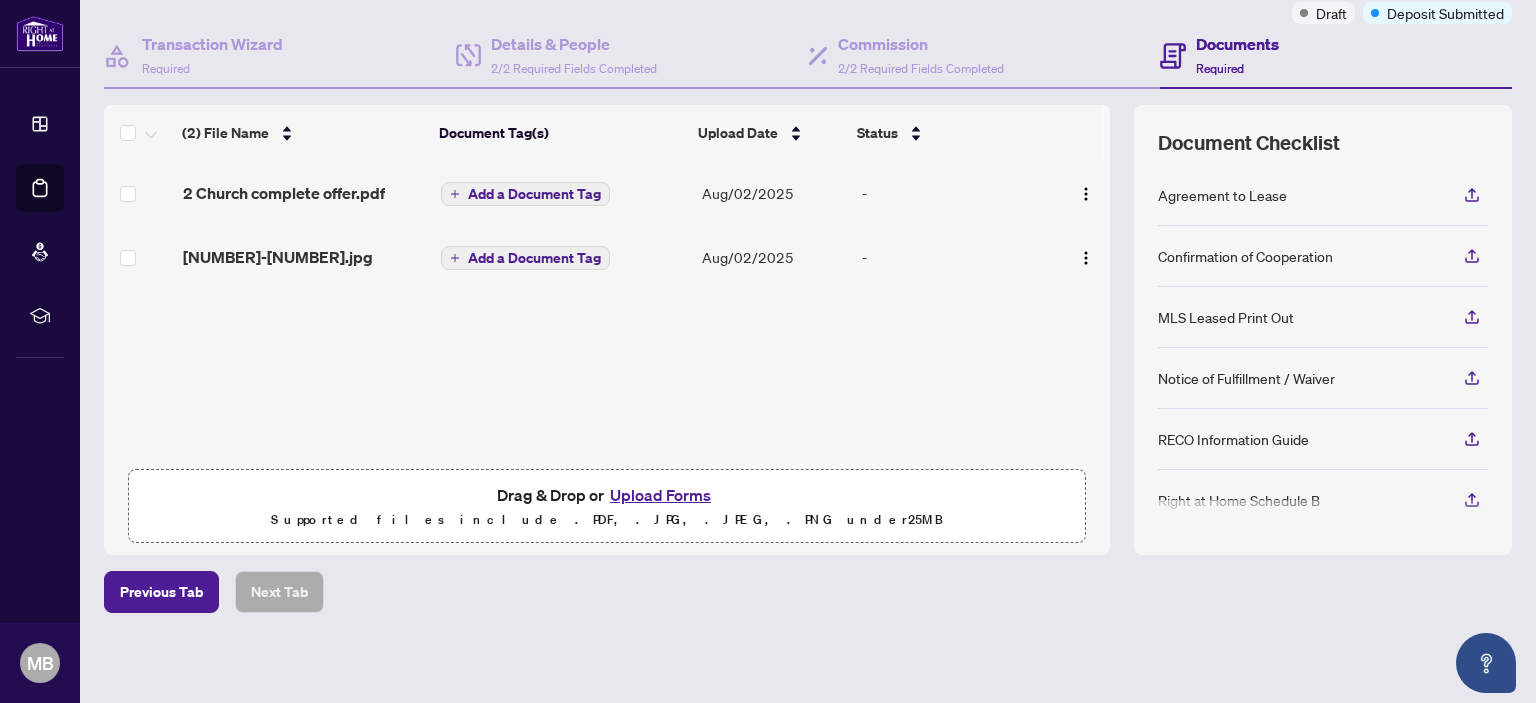 scroll, scrollTop: 0, scrollLeft: 0, axis: both 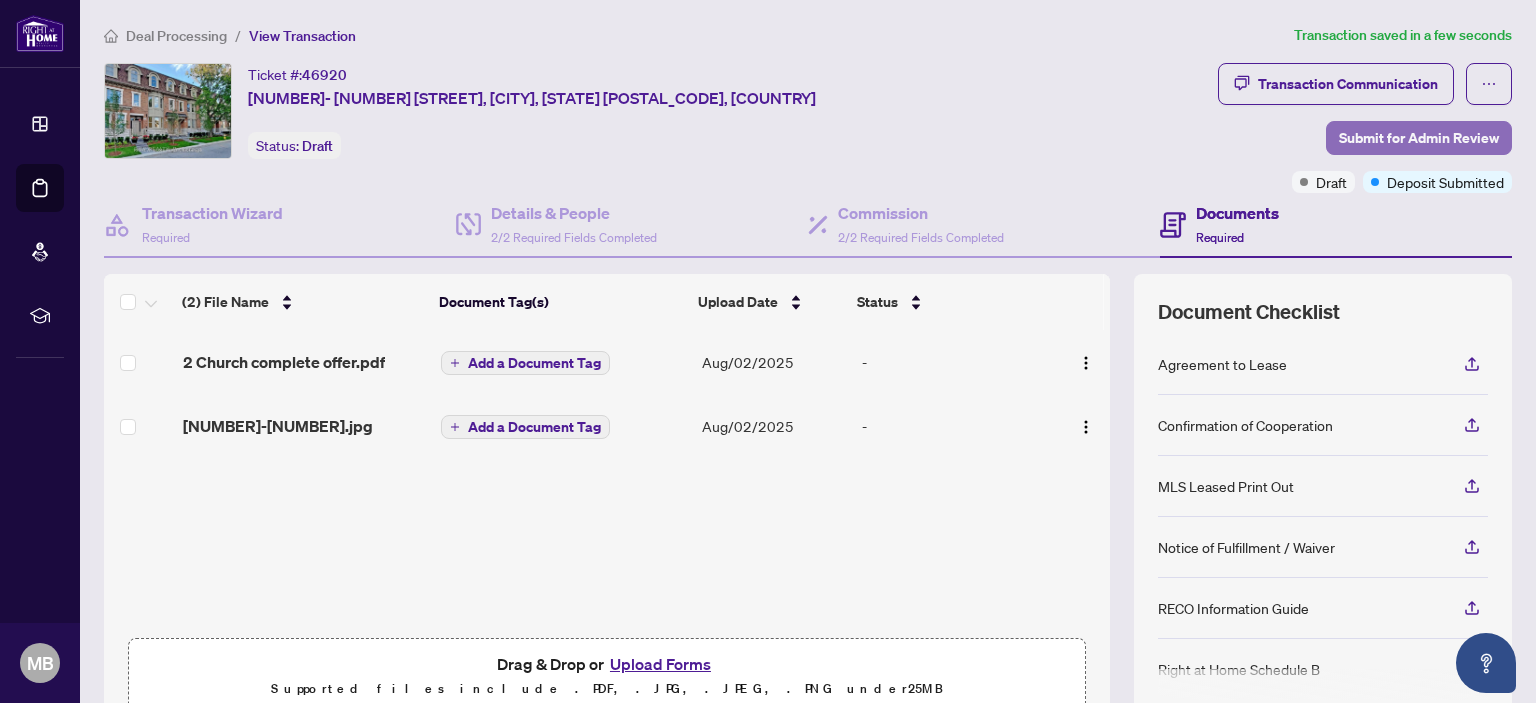 click on "Submit for Admin Review" at bounding box center [1419, 138] 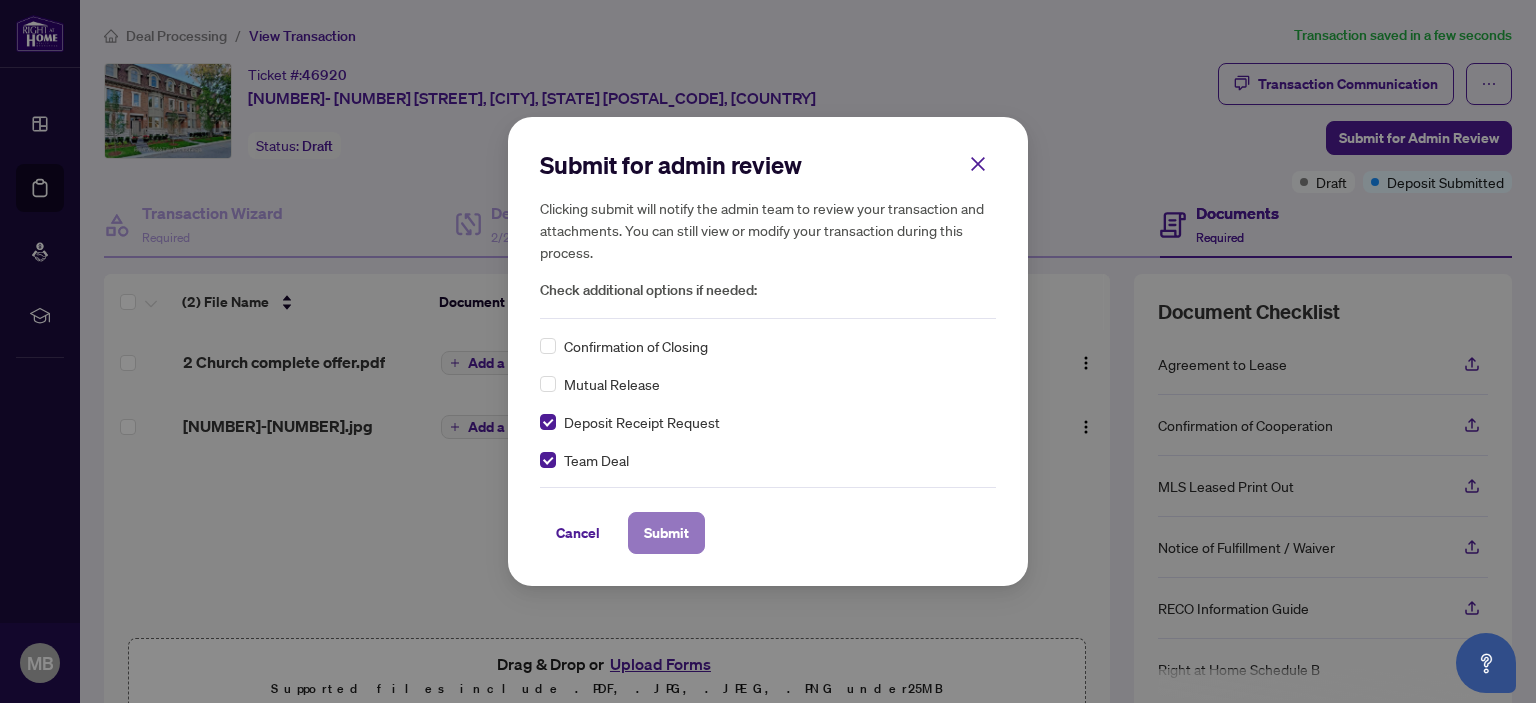 click on "Submit" at bounding box center [666, 533] 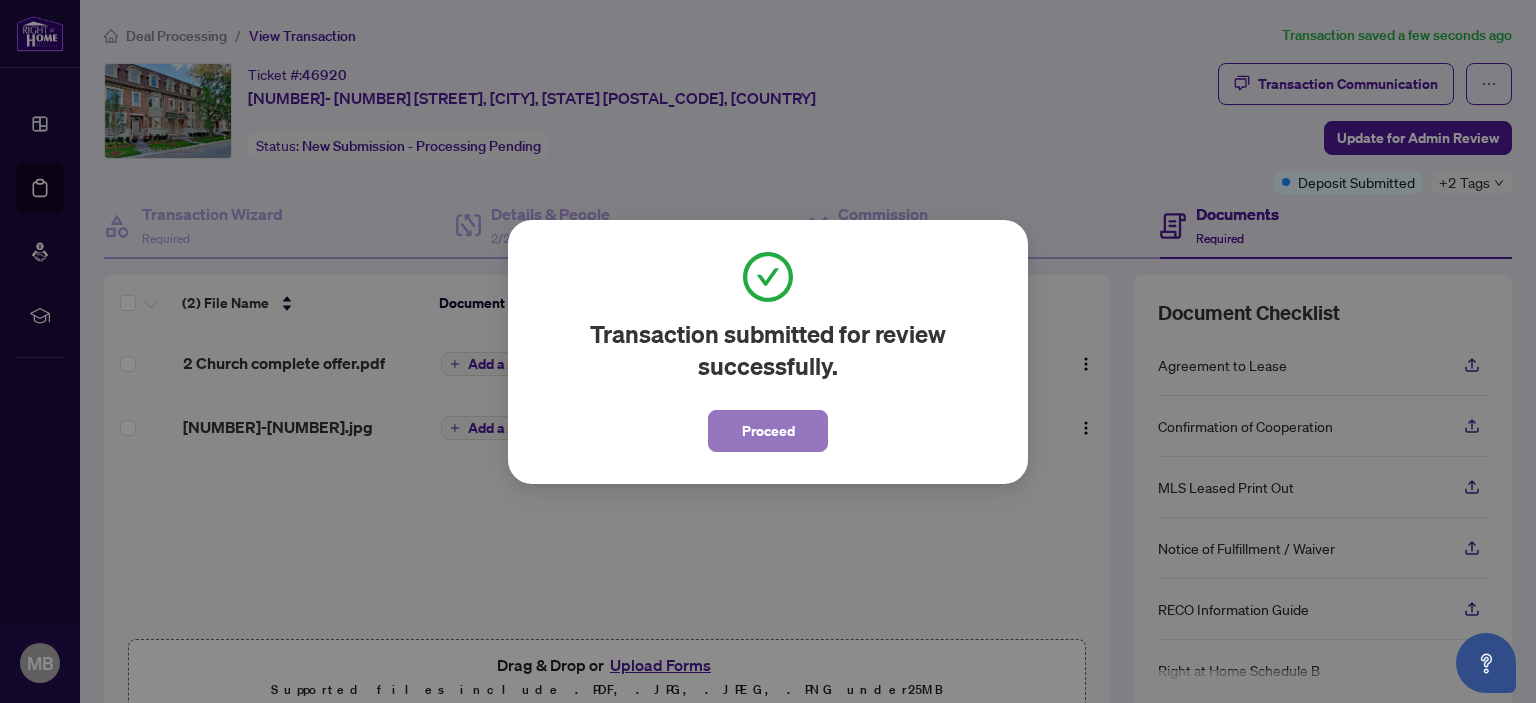 click on "Proceed" at bounding box center (768, 431) 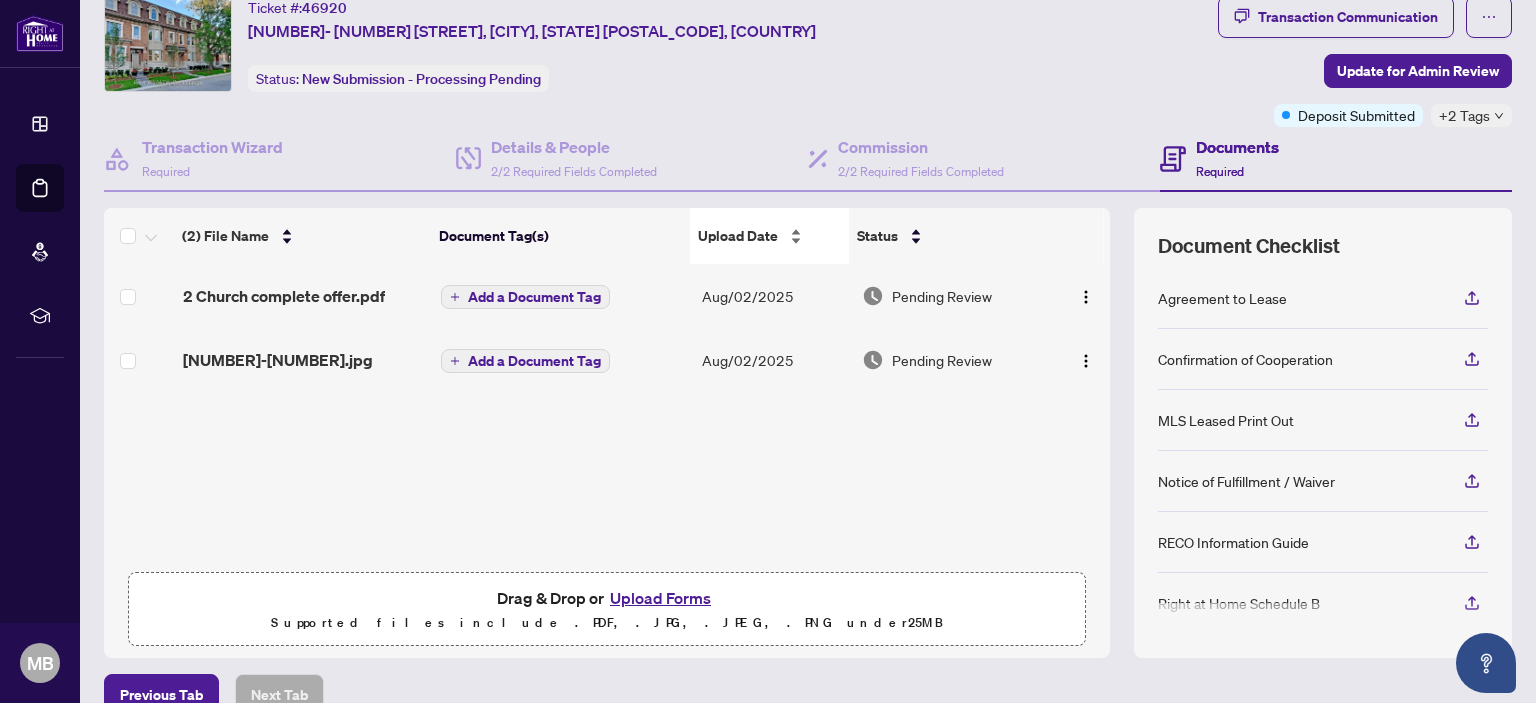 scroll, scrollTop: 0, scrollLeft: 0, axis: both 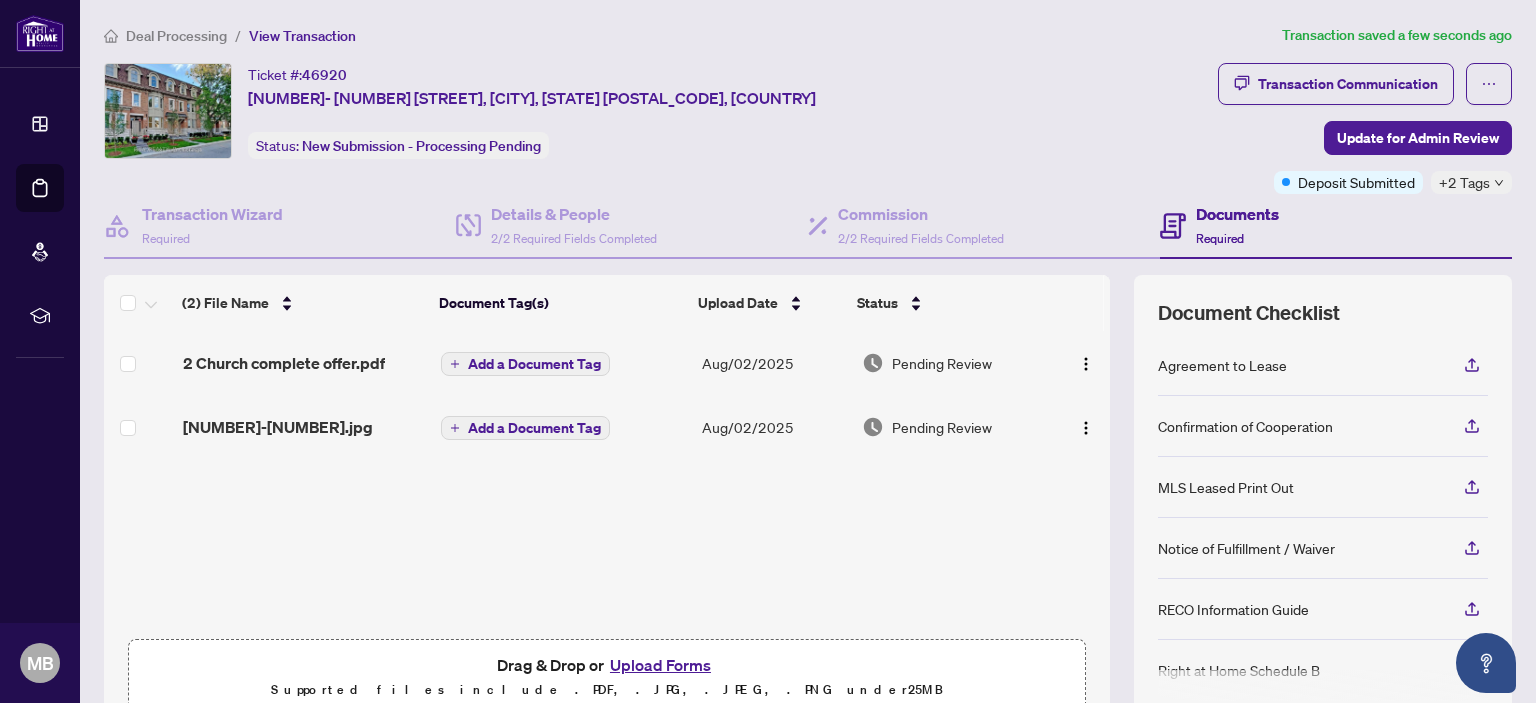 click on "View Transaction" at bounding box center [302, 36] 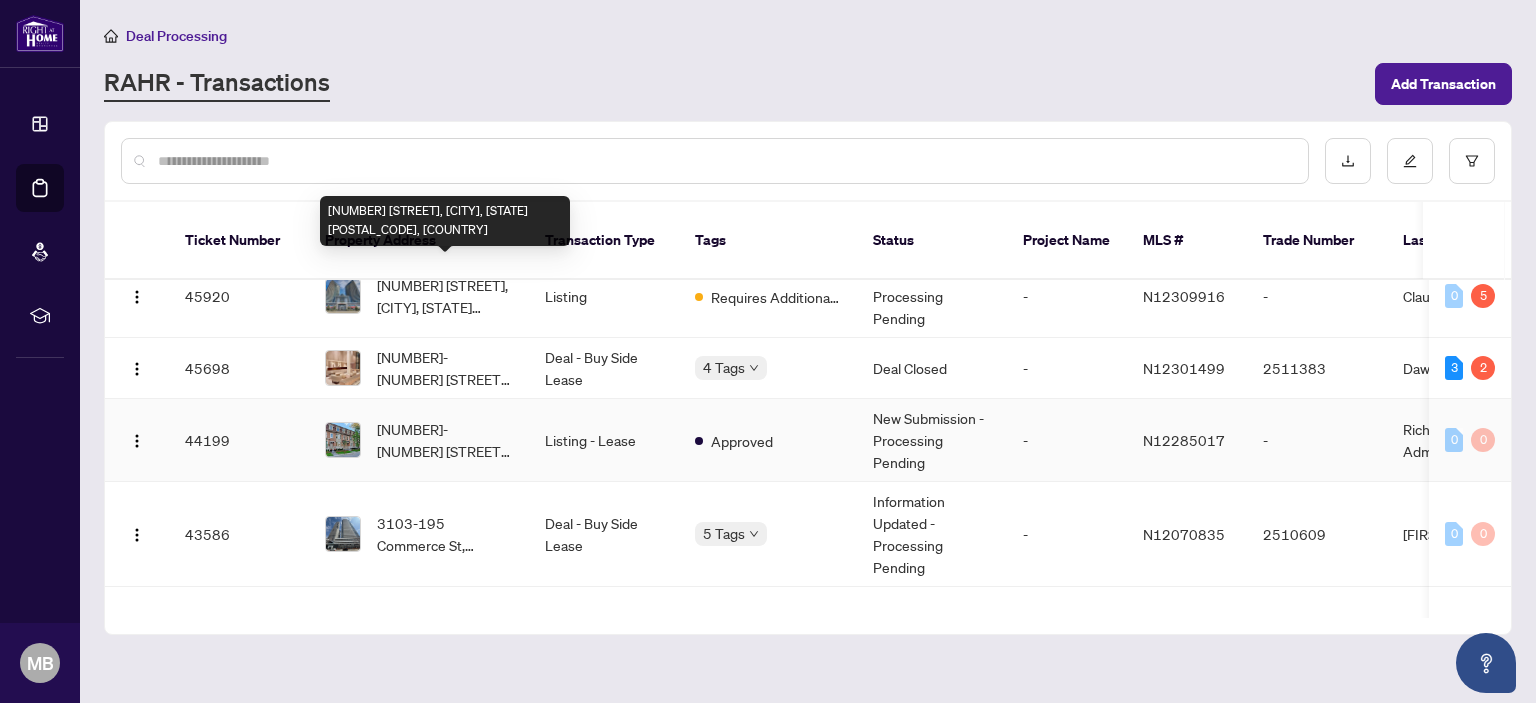 scroll, scrollTop: 300, scrollLeft: 0, axis: vertical 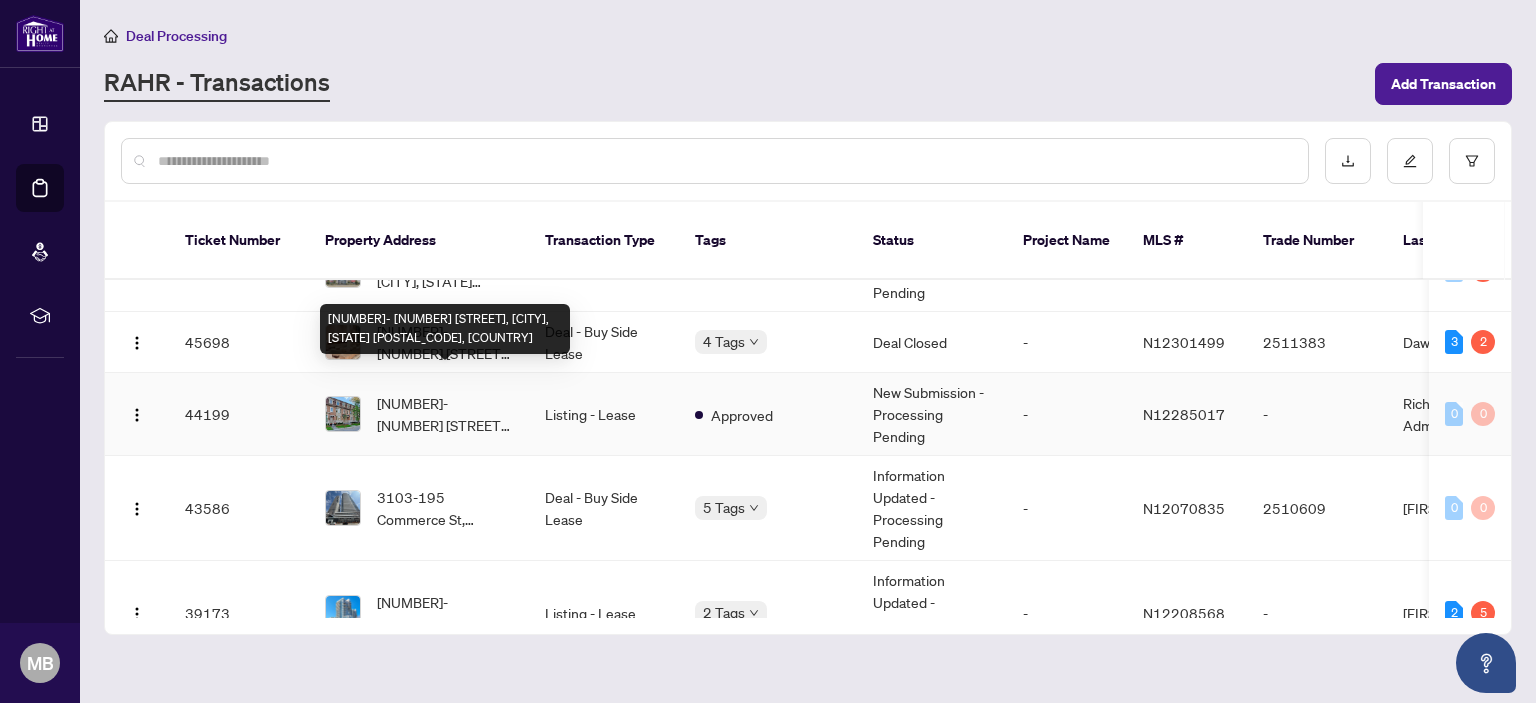click on "[NUMBER]- [NUMBER] [STREET], [CITY], [STATE] [POSTAL_CODE], [COUNTRY]" at bounding box center [445, 414] 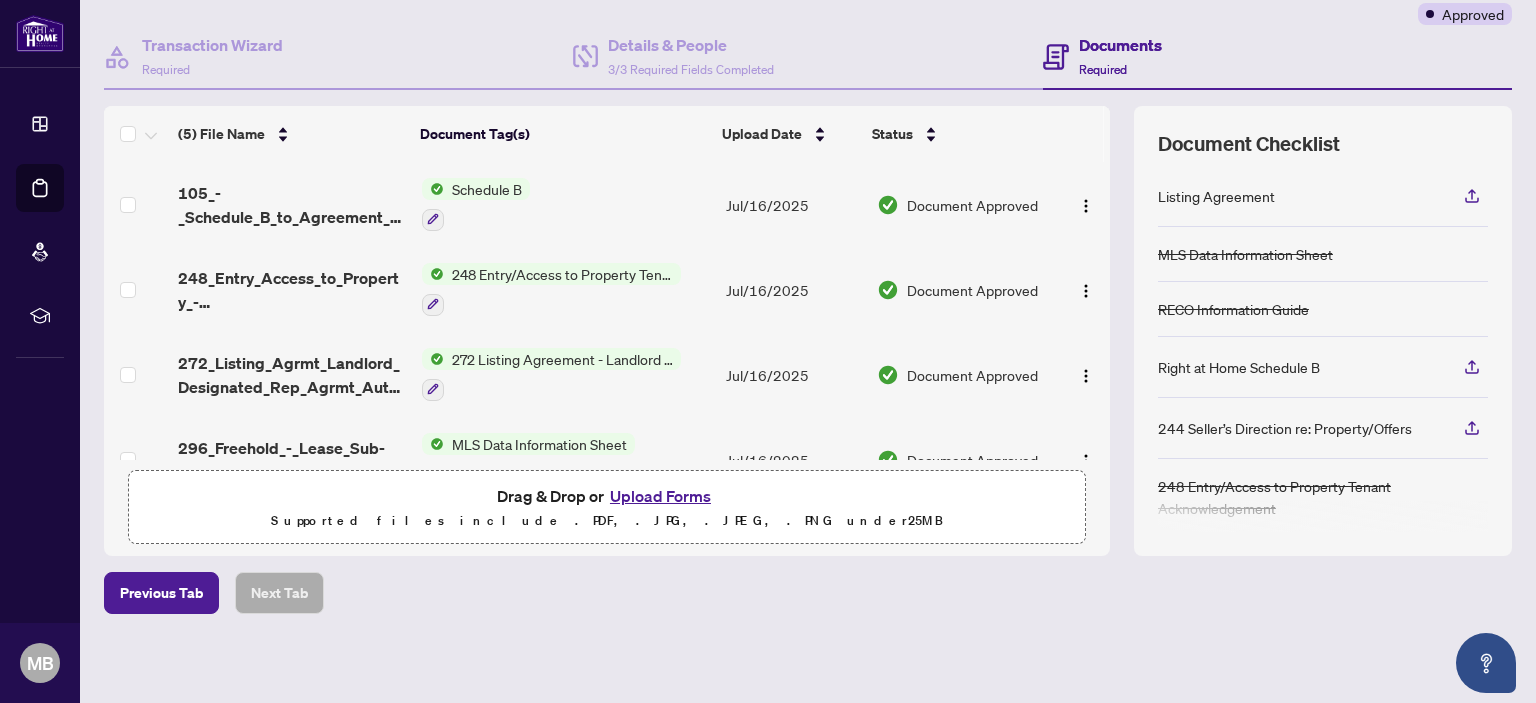 scroll, scrollTop: 169, scrollLeft: 0, axis: vertical 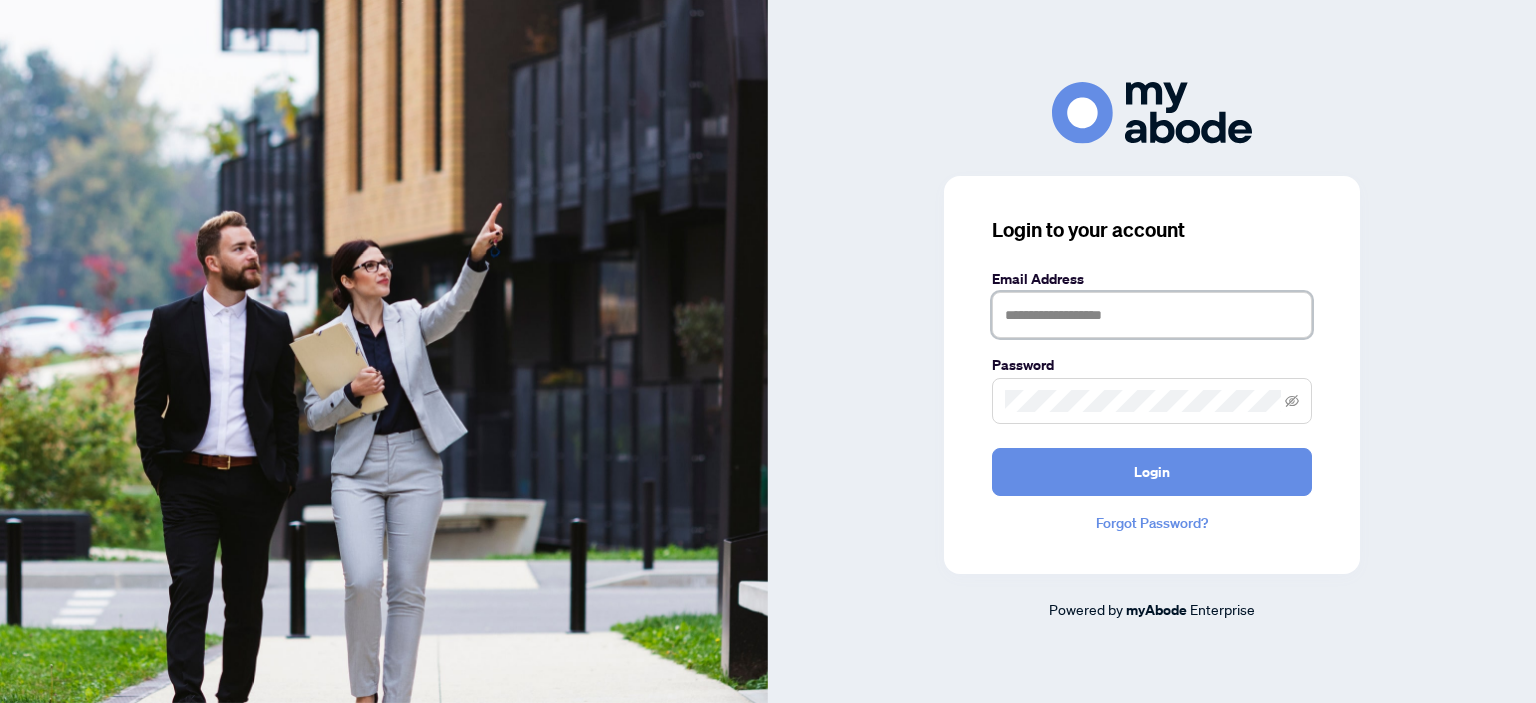 click at bounding box center (1152, 315) 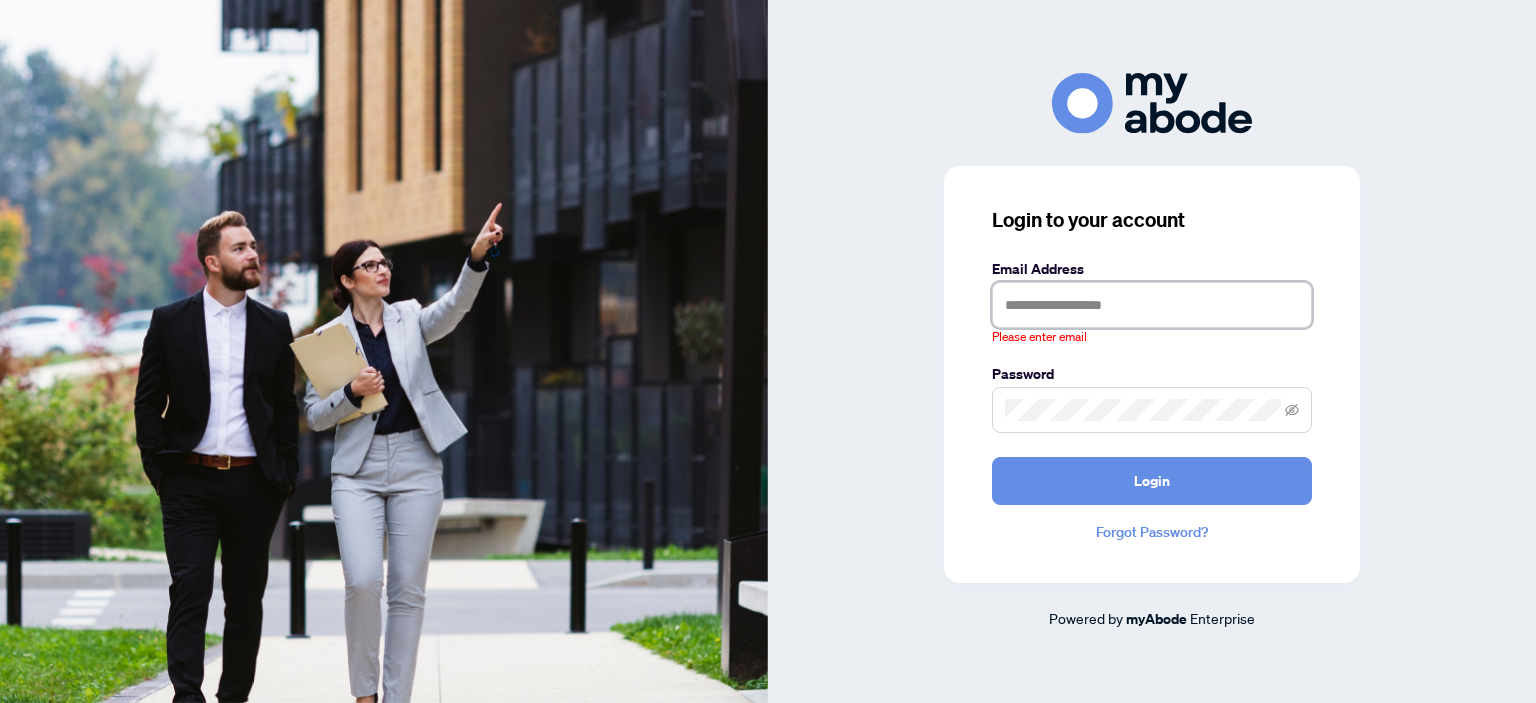type on "**********" 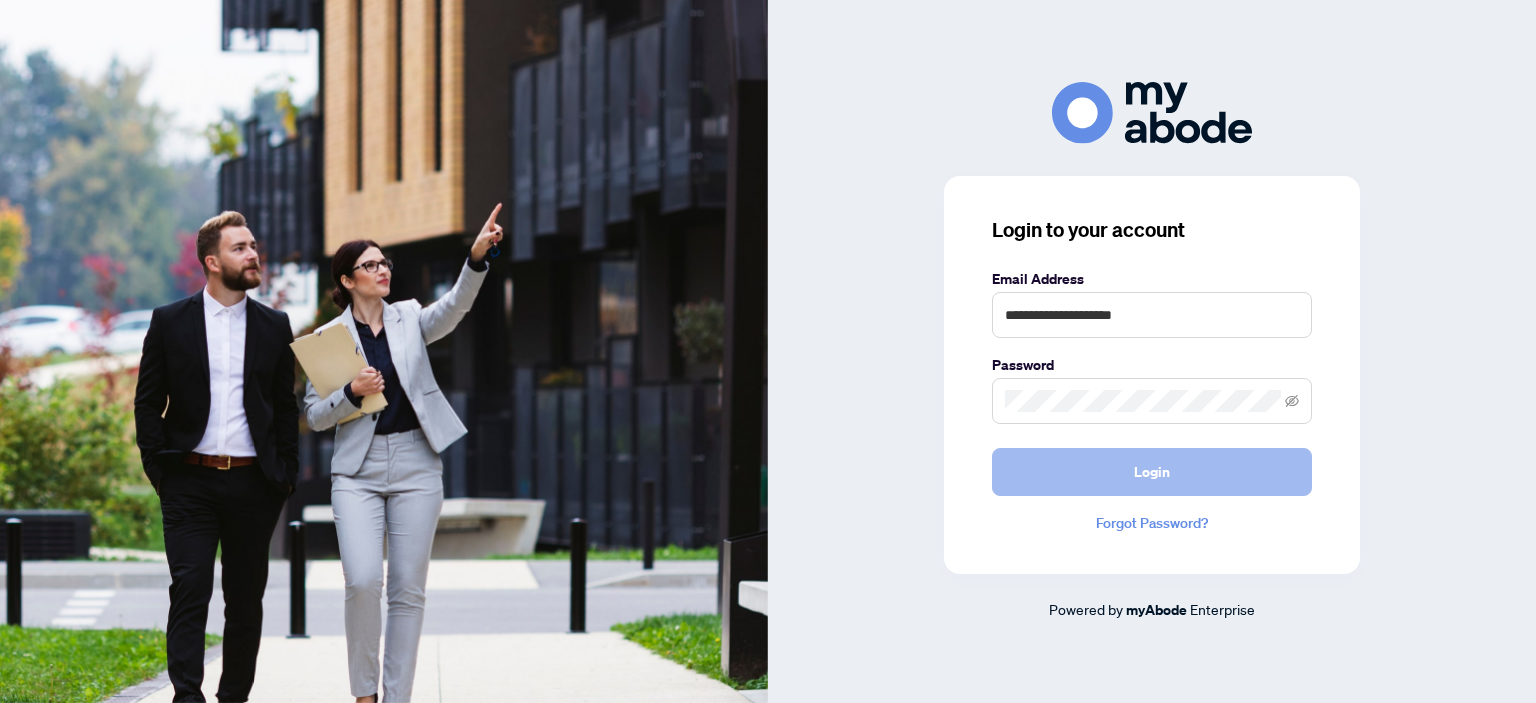 click on "Login" at bounding box center (1152, 472) 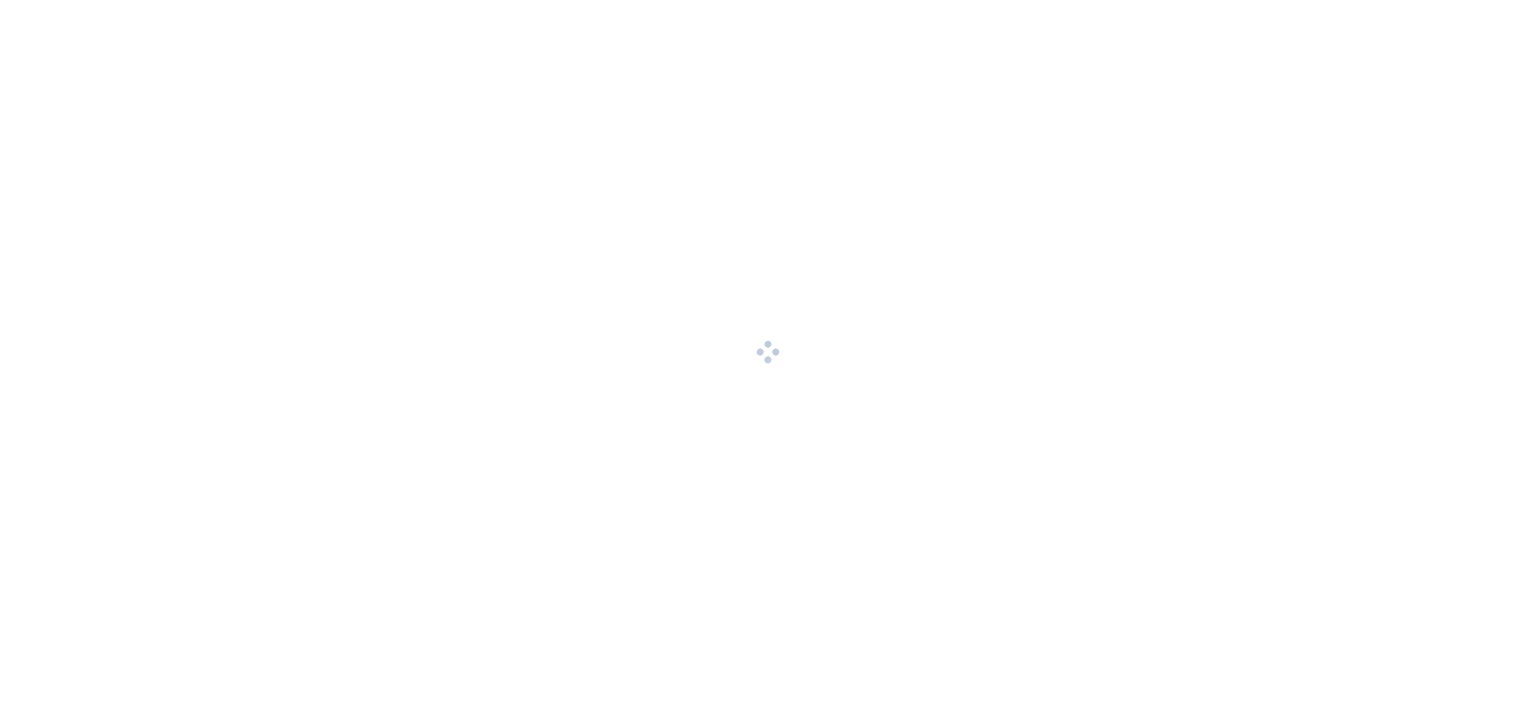 scroll, scrollTop: 0, scrollLeft: 0, axis: both 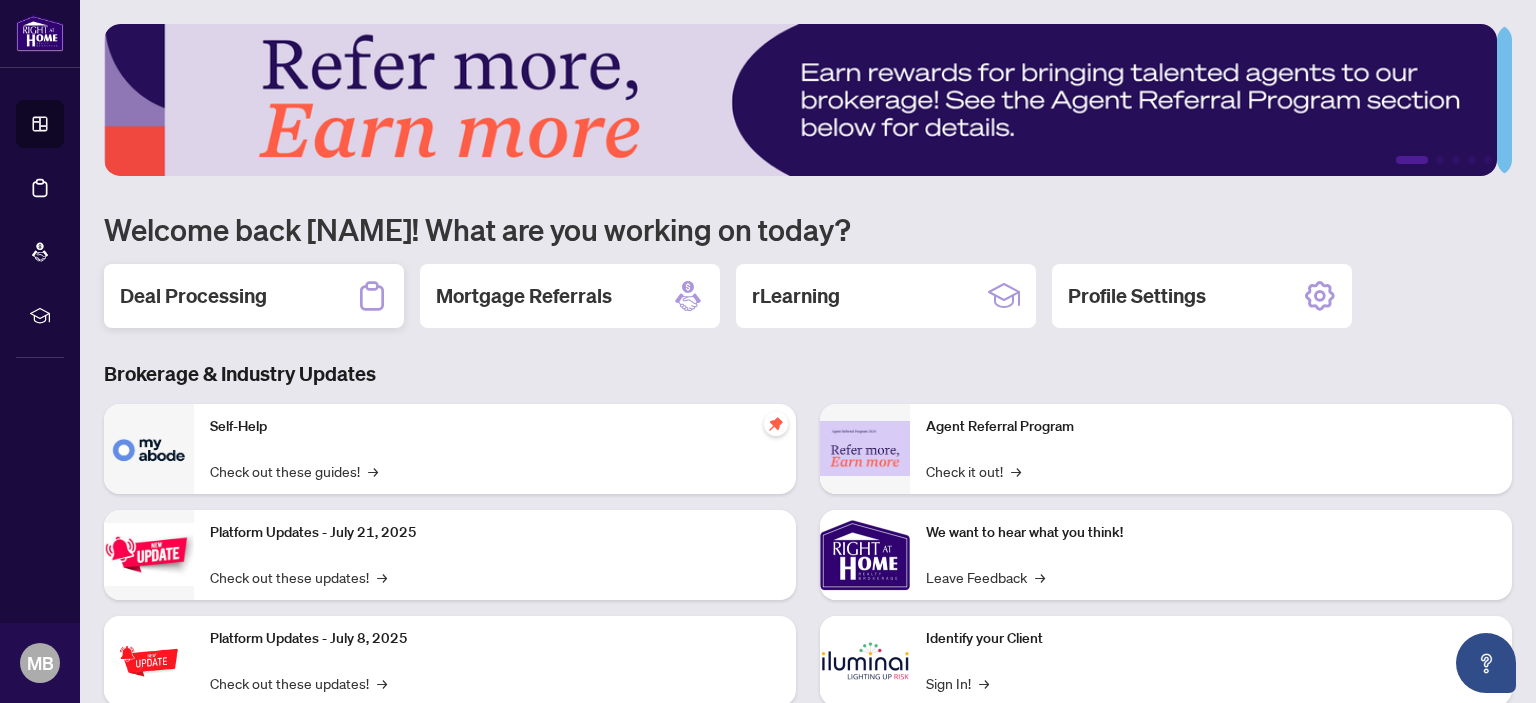 click on "Deal Processing" at bounding box center (254, 296) 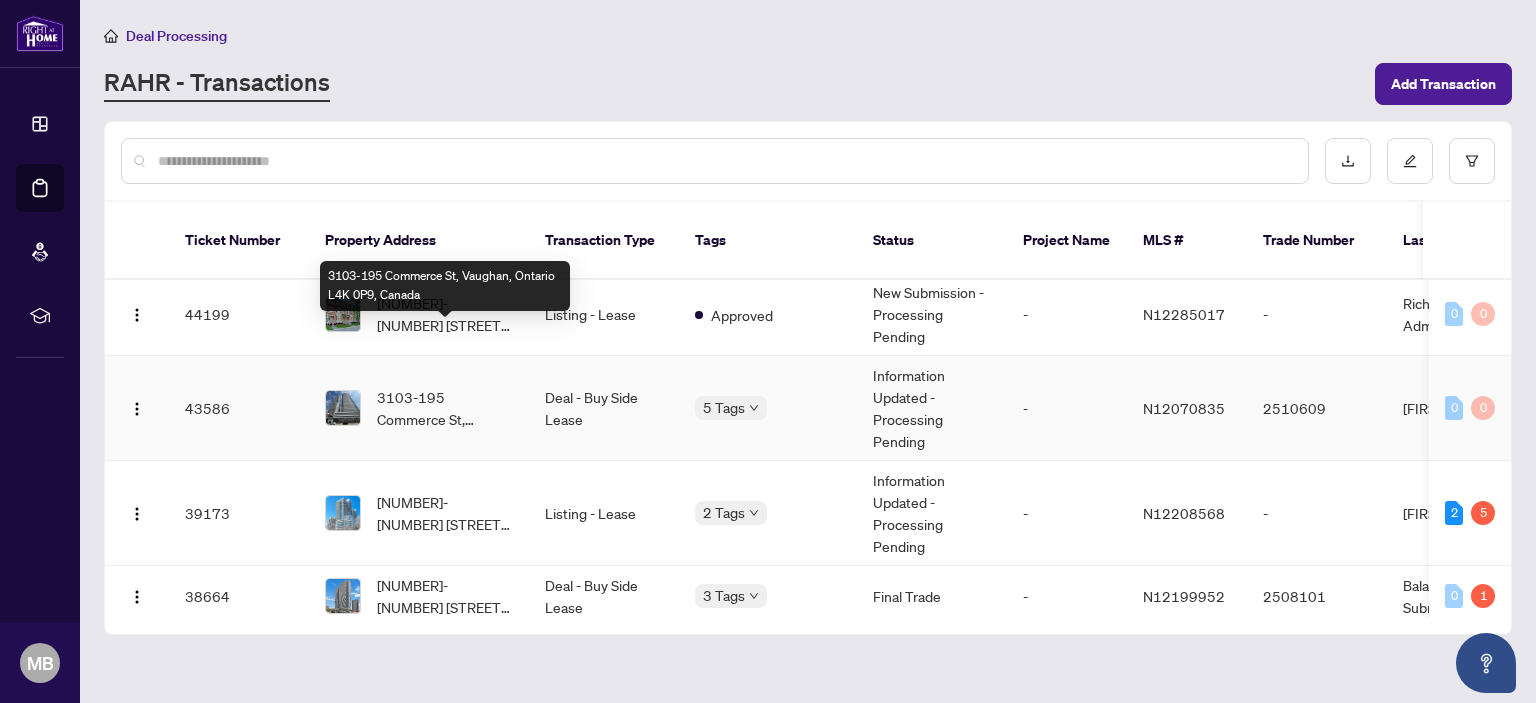 scroll, scrollTop: 500, scrollLeft: 0, axis: vertical 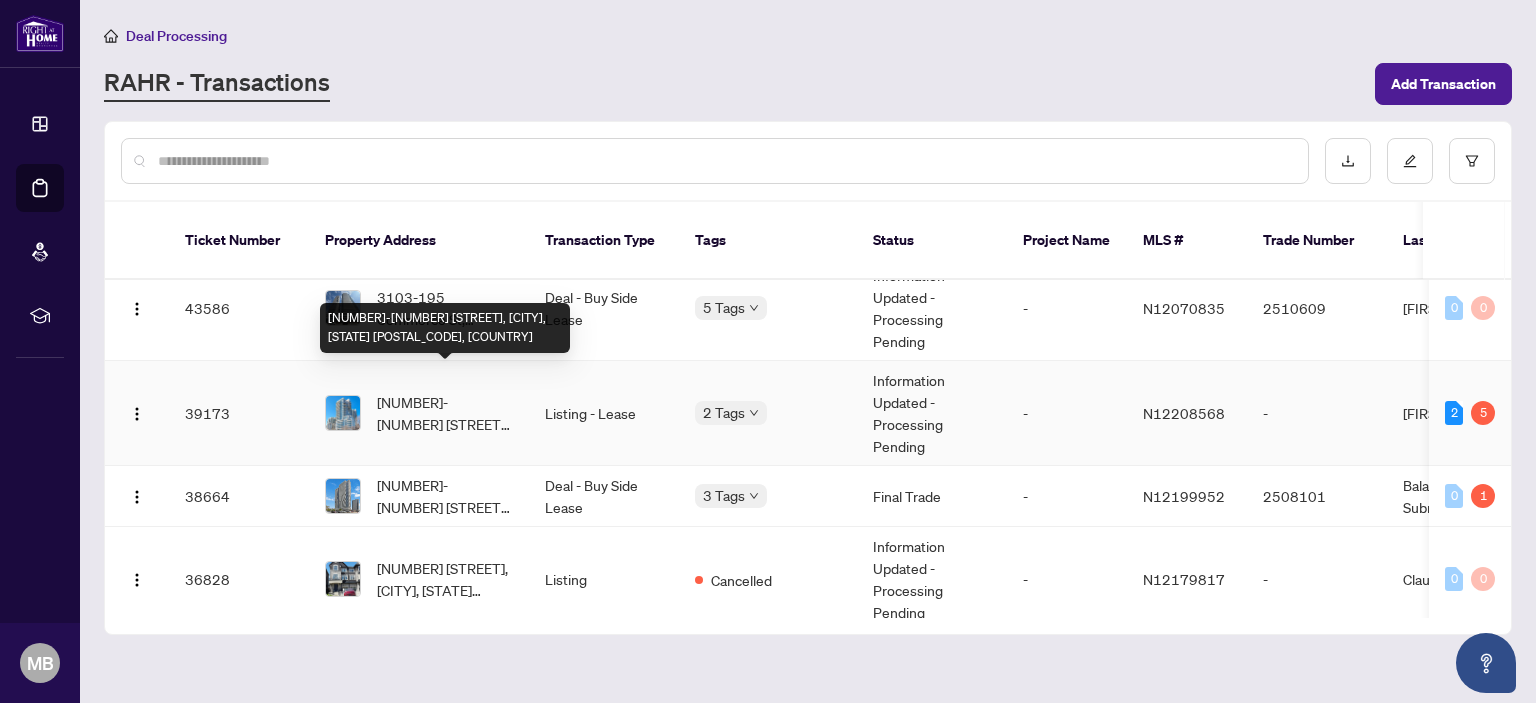 click on "602-9205 Yonge St, Richmond Hill, Ontario L4C 1V5, Canada" at bounding box center [445, 413] 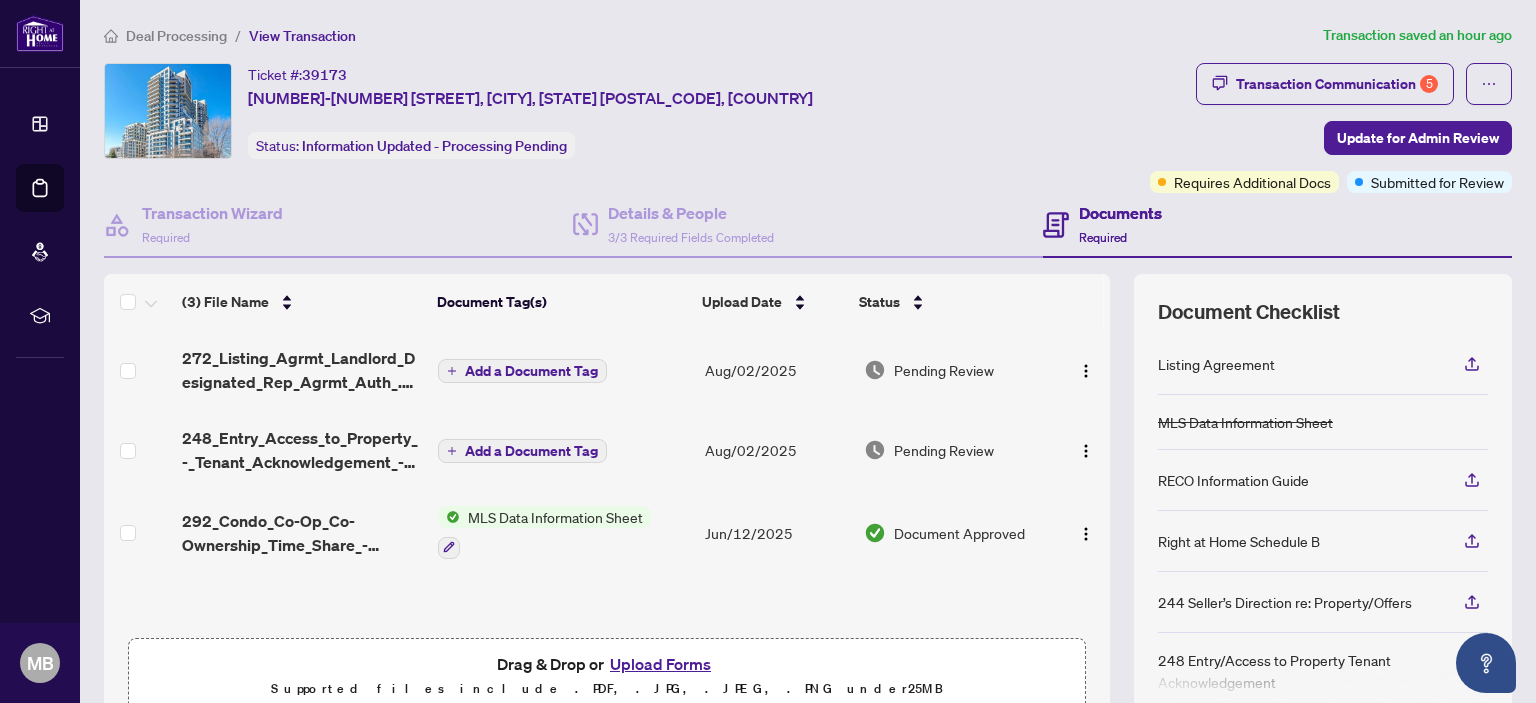 scroll, scrollTop: 0, scrollLeft: 0, axis: both 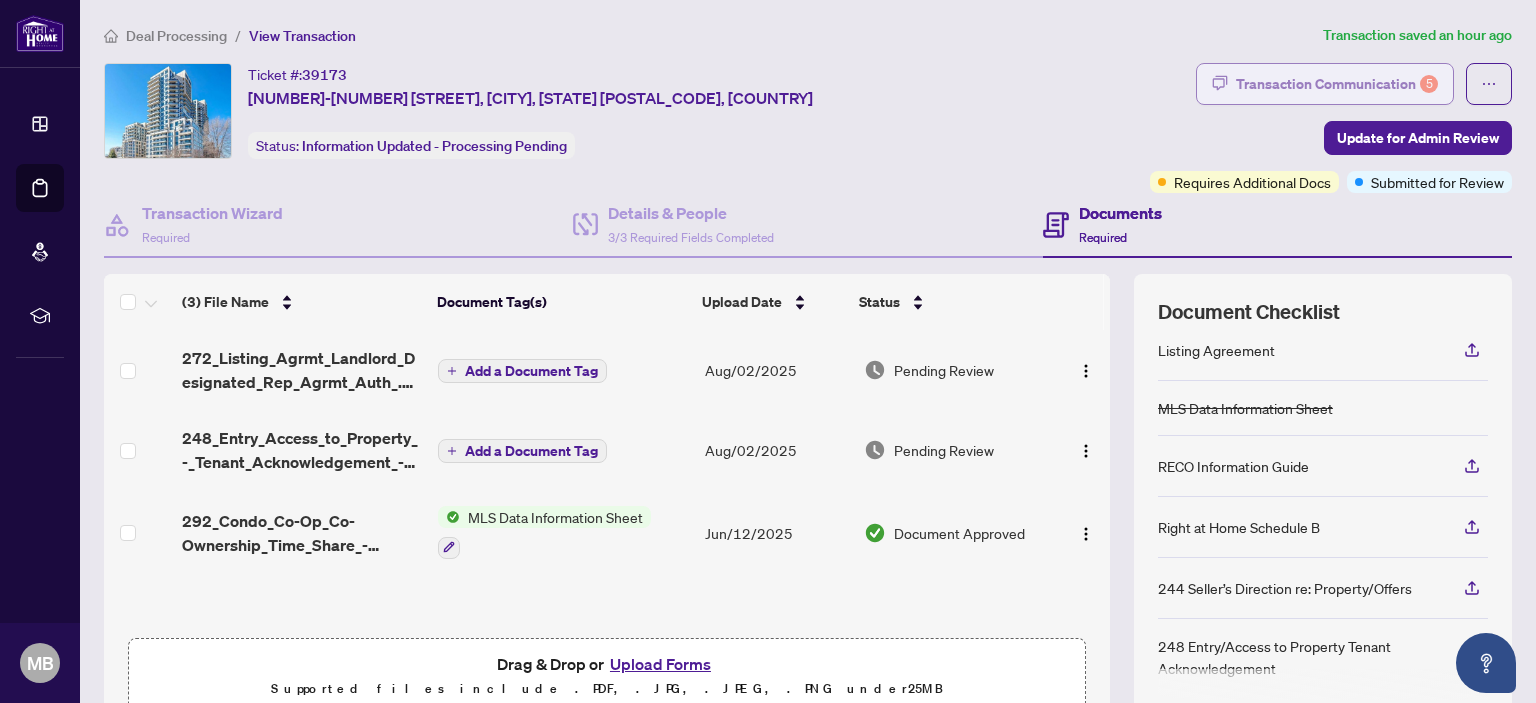 click on "Transaction Communication 5" at bounding box center (1337, 84) 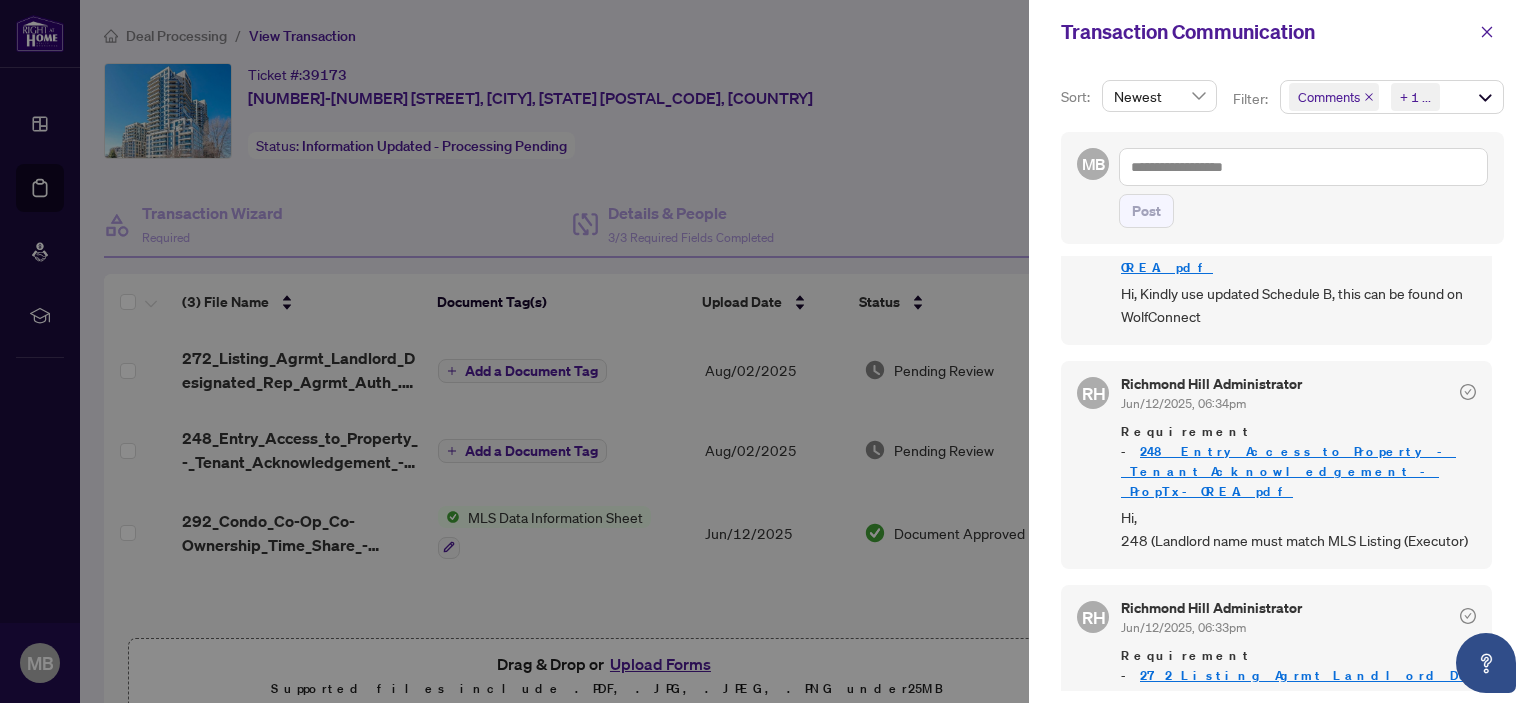 scroll, scrollTop: 454, scrollLeft: 0, axis: vertical 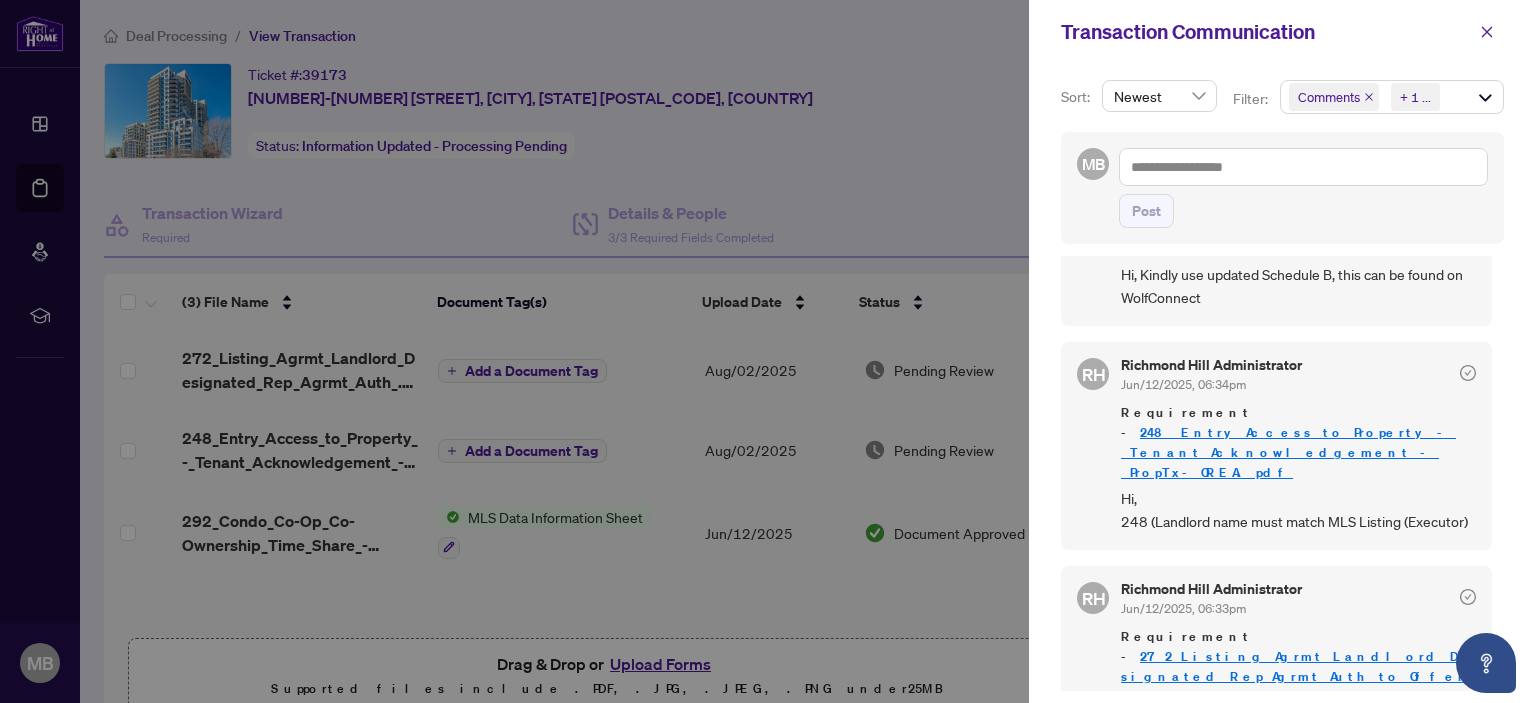 click at bounding box center (768, 351) 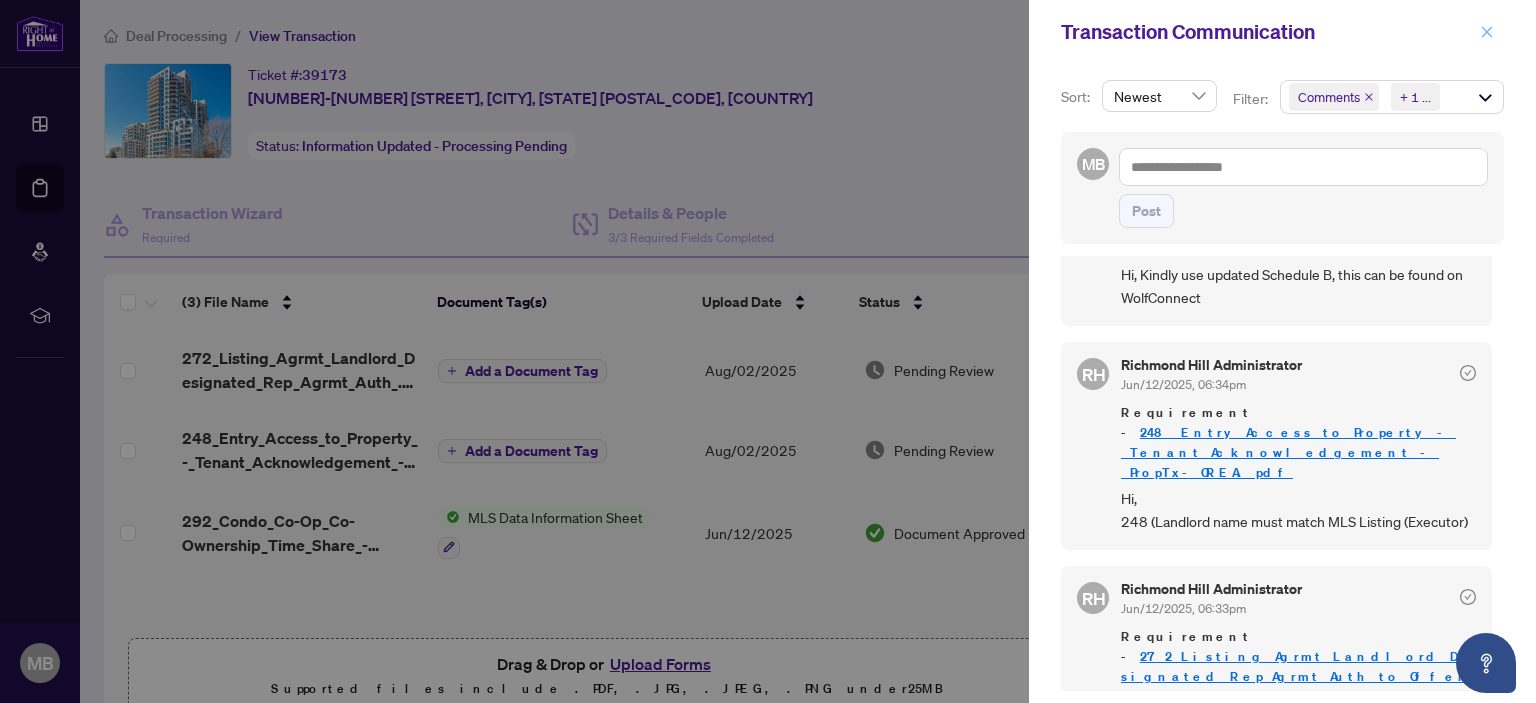 click at bounding box center (1487, 32) 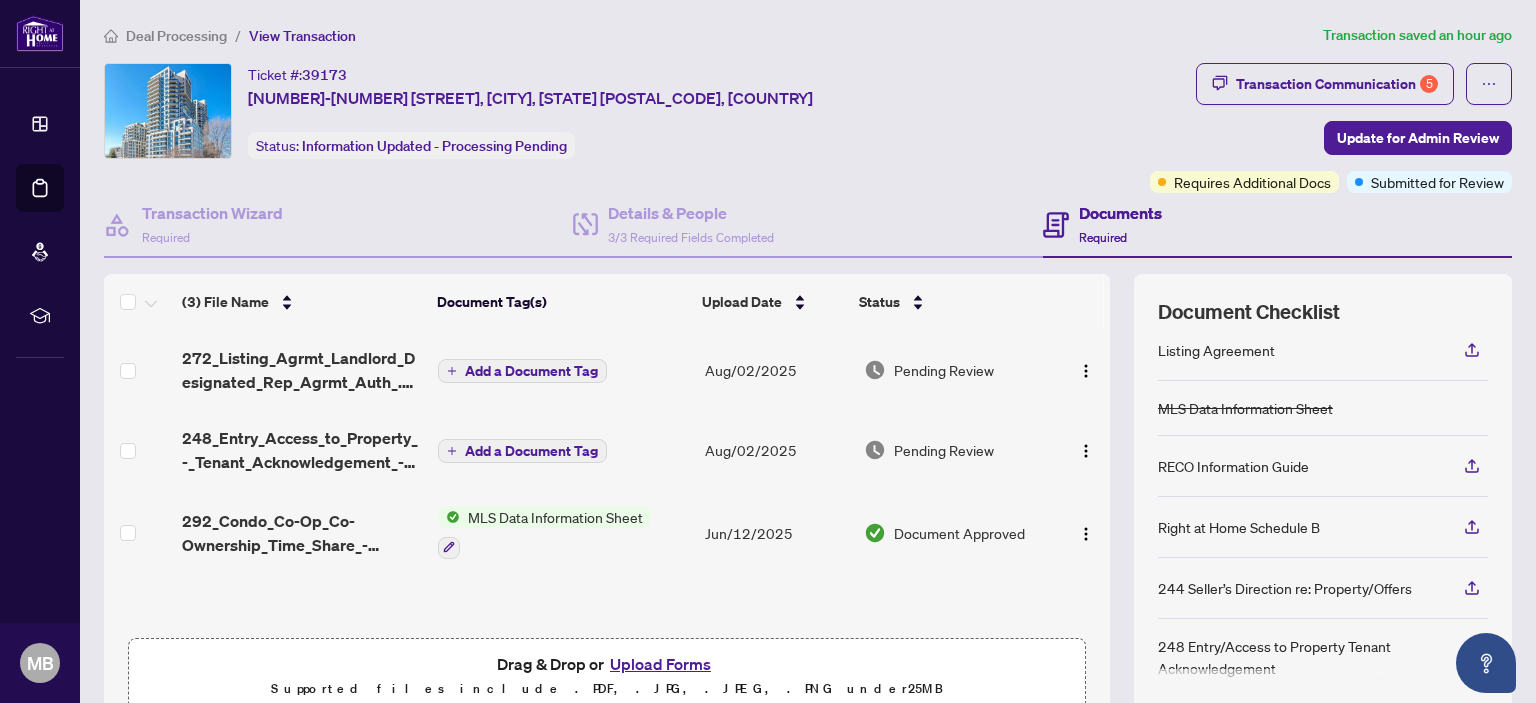 scroll, scrollTop: 169, scrollLeft: 0, axis: vertical 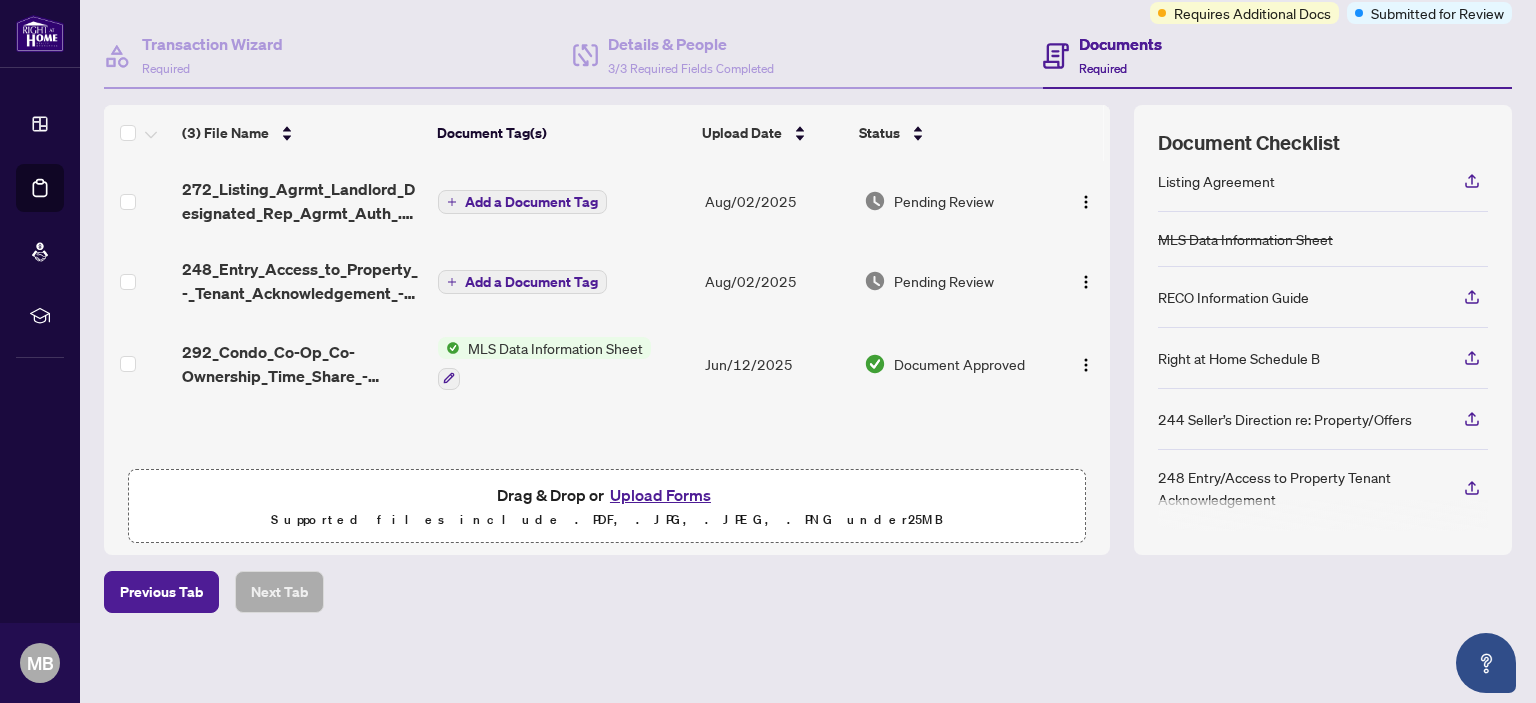 click on "Upload Forms" at bounding box center [660, 495] 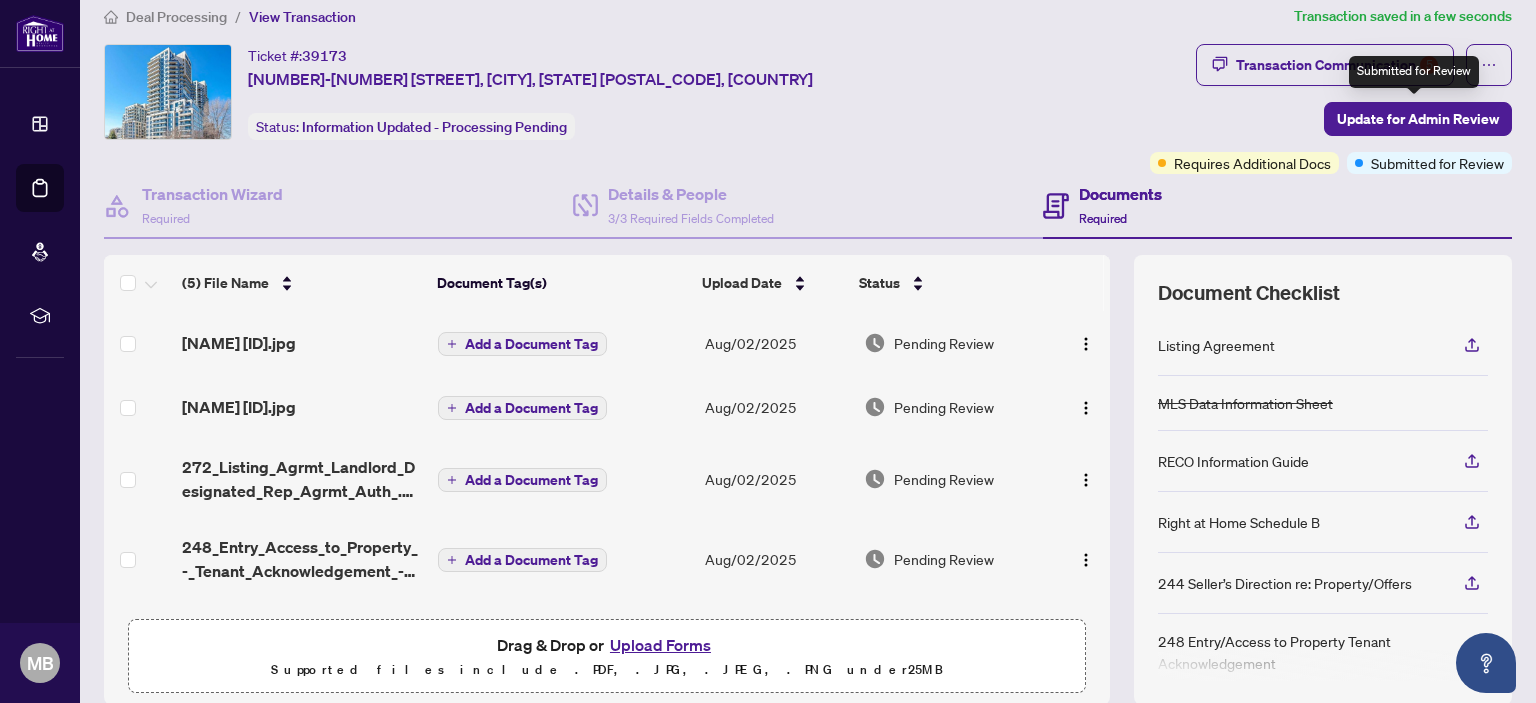 scroll, scrollTop: 0, scrollLeft: 0, axis: both 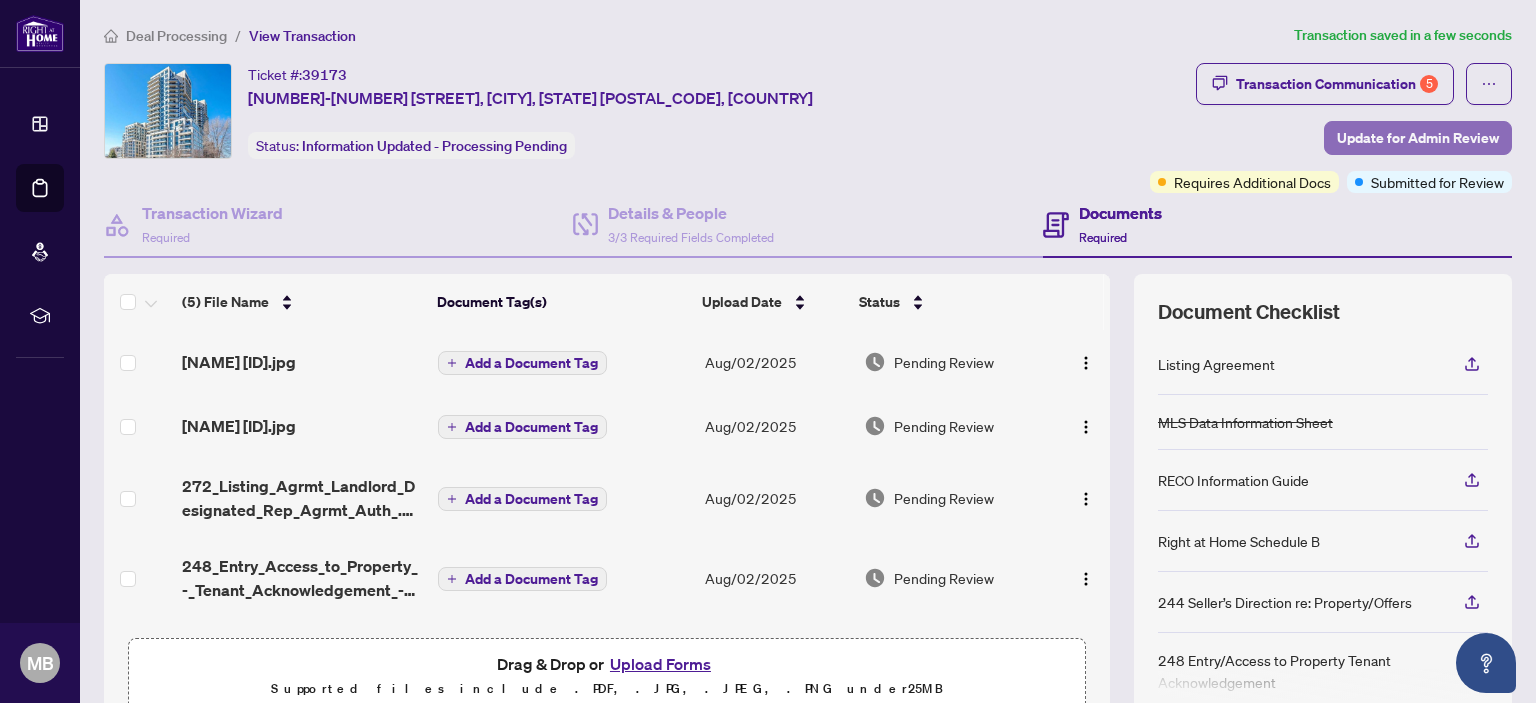 click on "Update for Admin Review" at bounding box center (1418, 138) 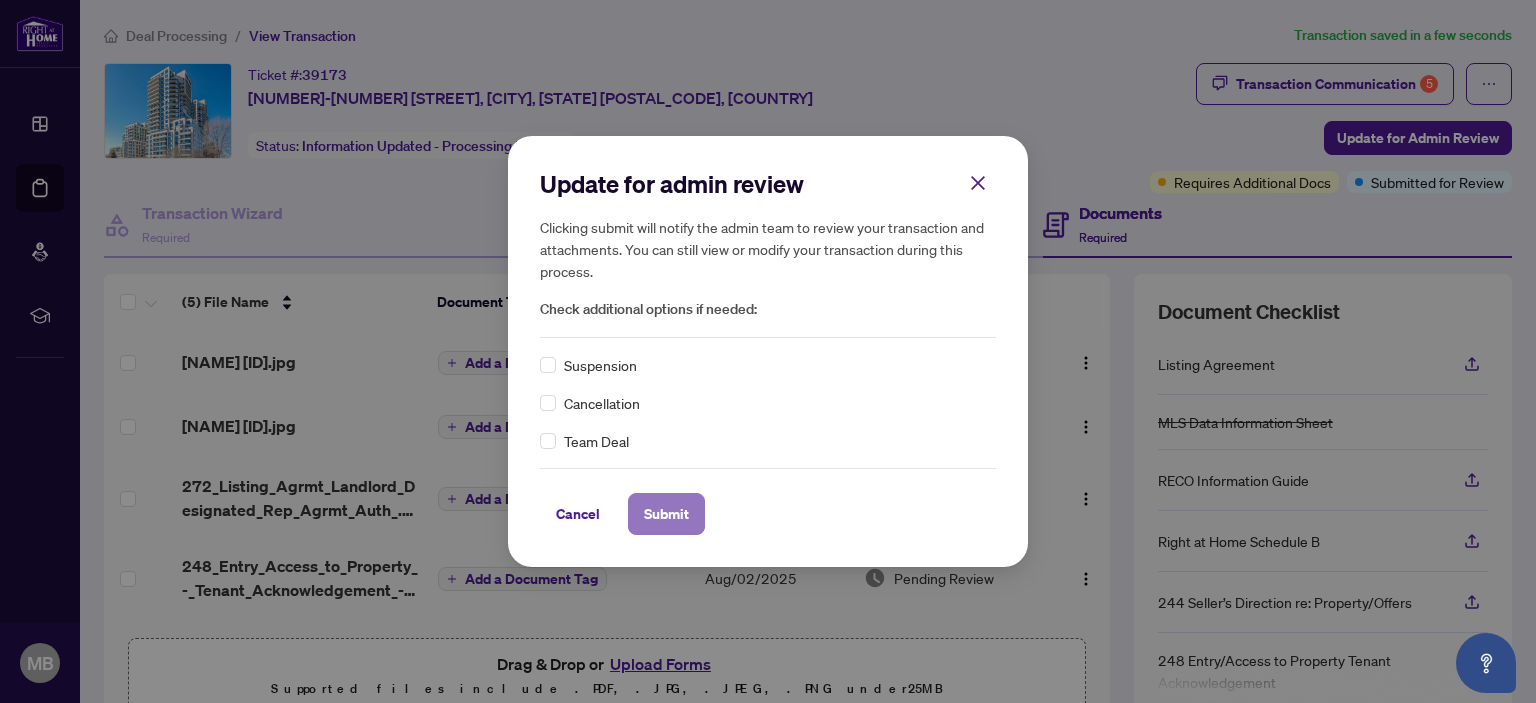 click on "Submit" at bounding box center [666, 514] 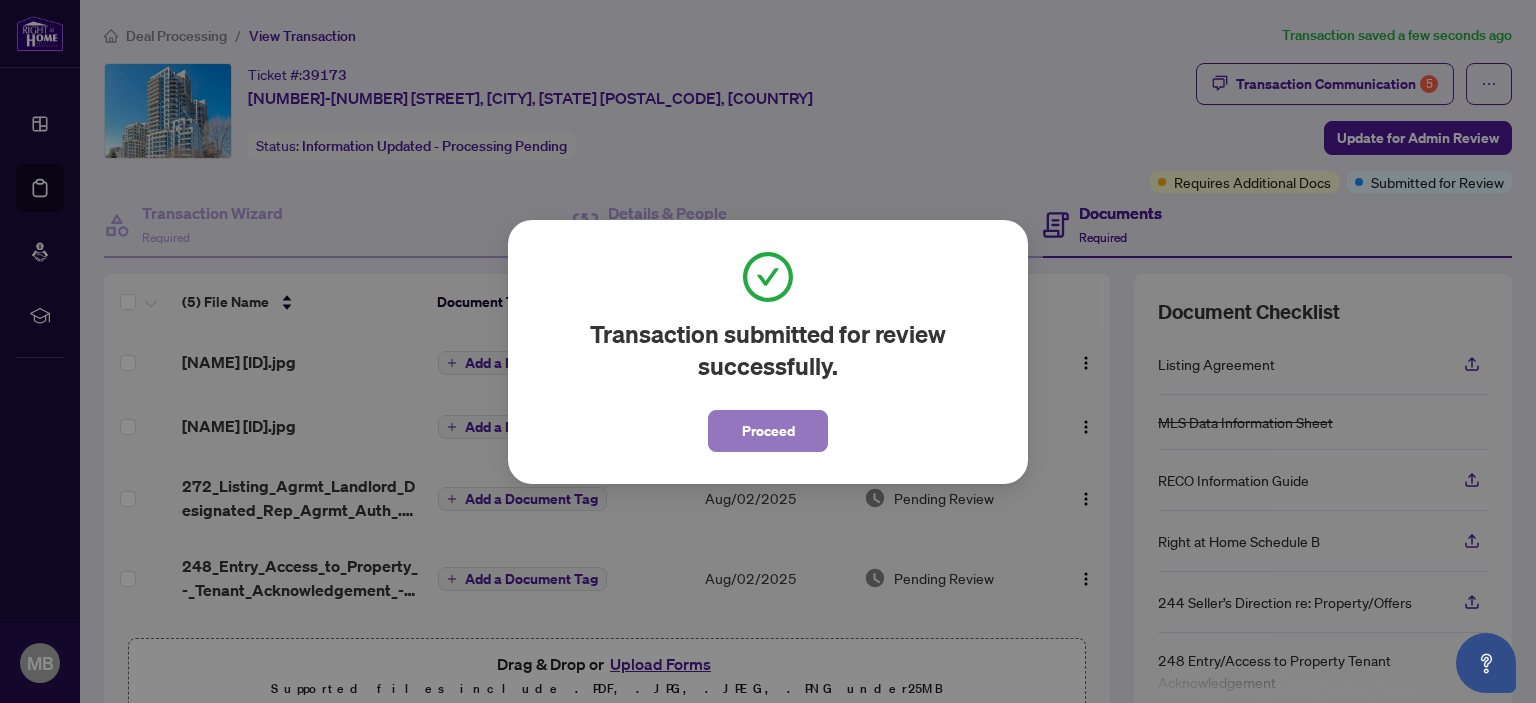 click on "Proceed" at bounding box center [768, 431] 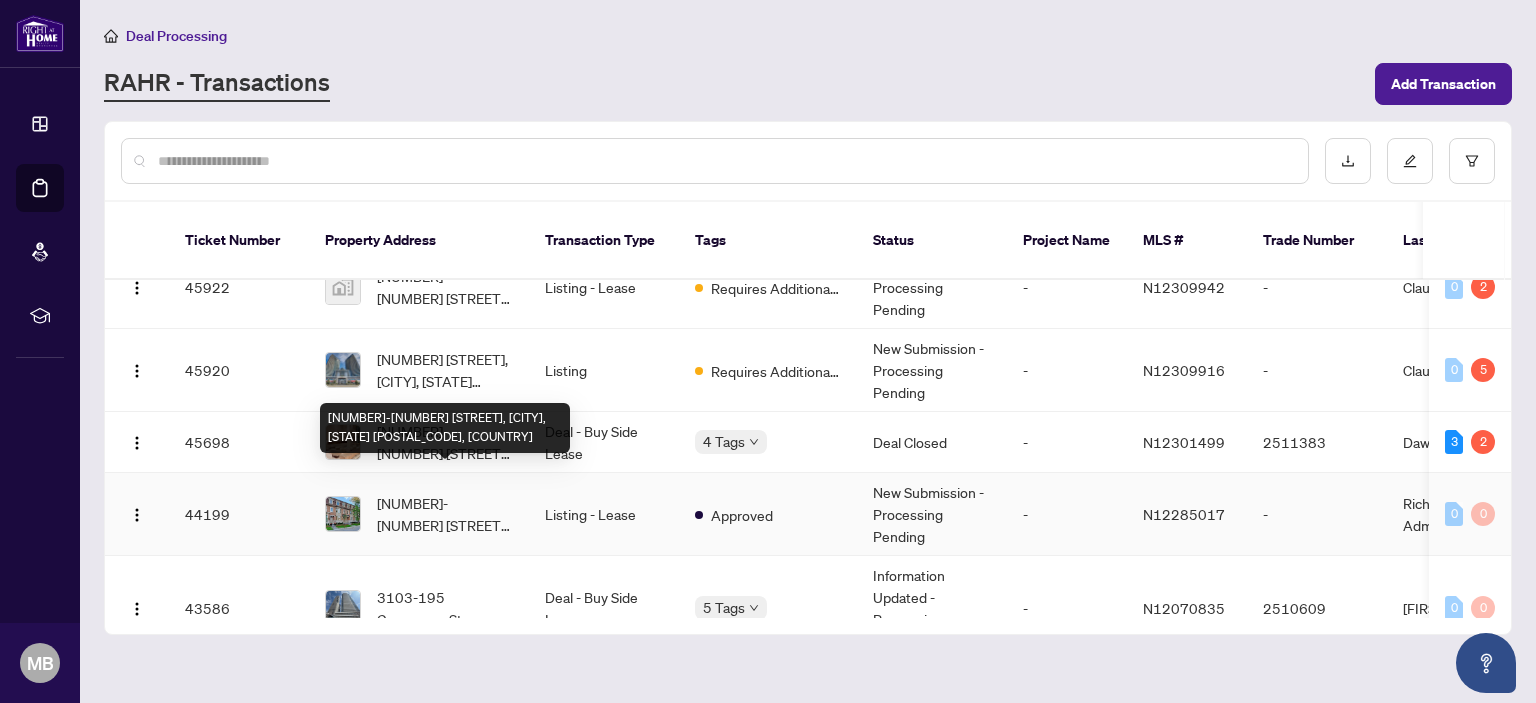 scroll, scrollTop: 300, scrollLeft: 0, axis: vertical 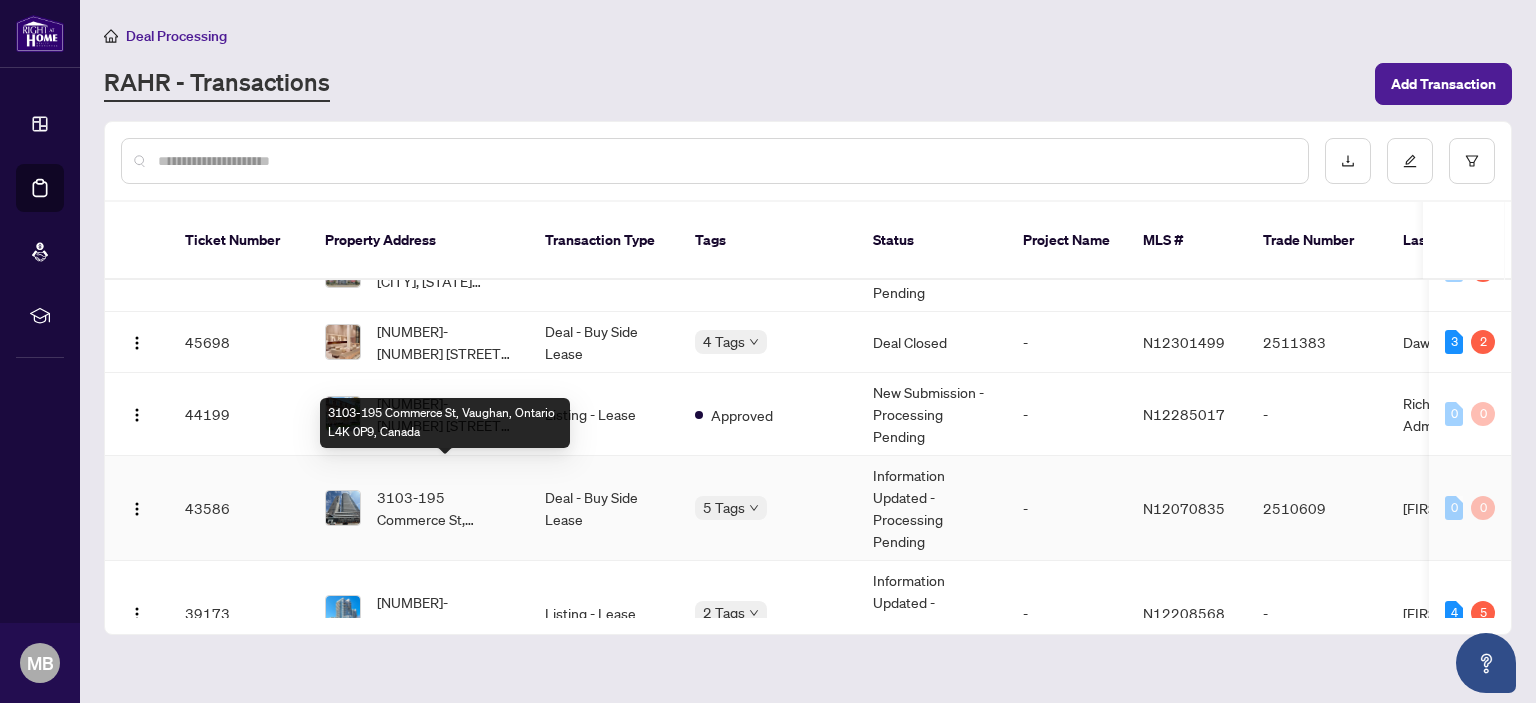 click on "3103-195 Commerce St, Vaughan, Ontario L4K 0P9, Canada" at bounding box center (445, 508) 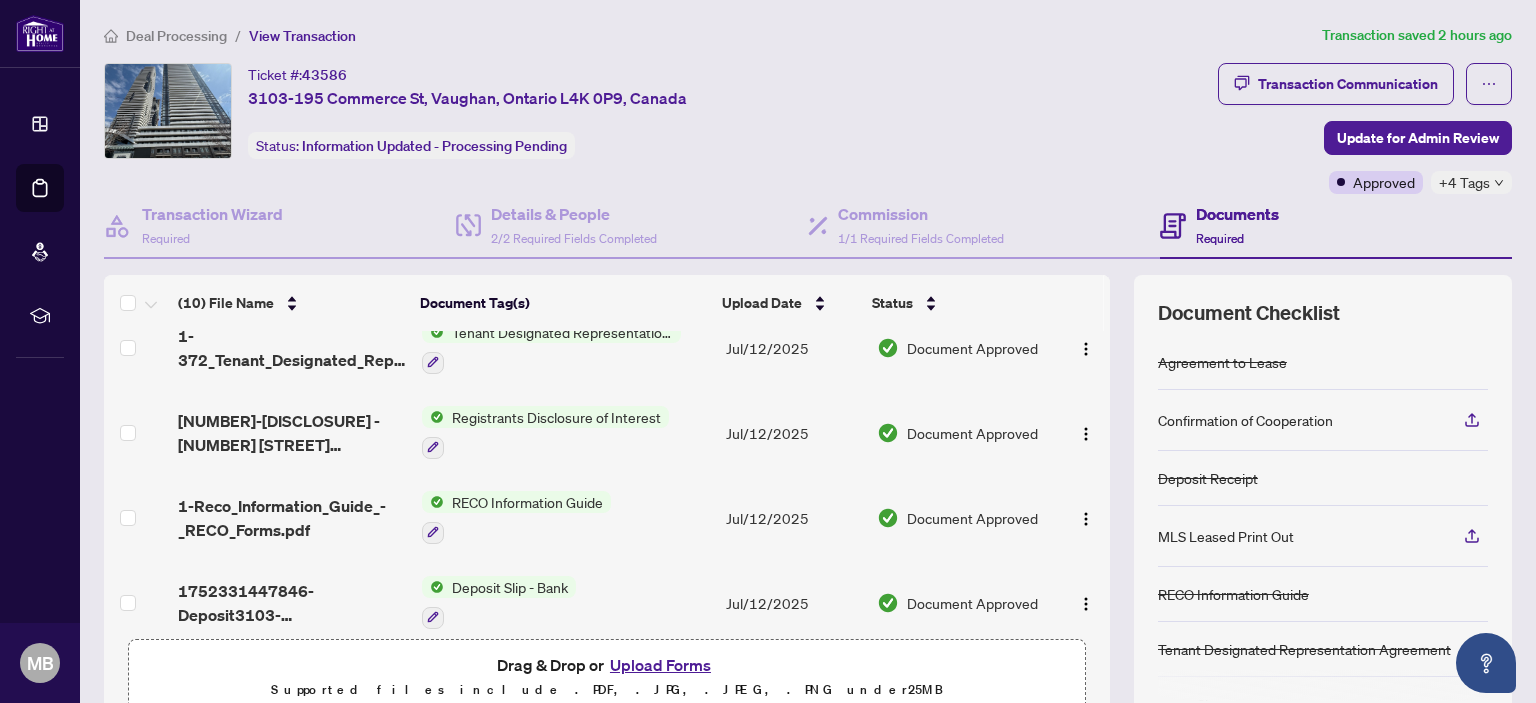 scroll, scrollTop: 548, scrollLeft: 0, axis: vertical 